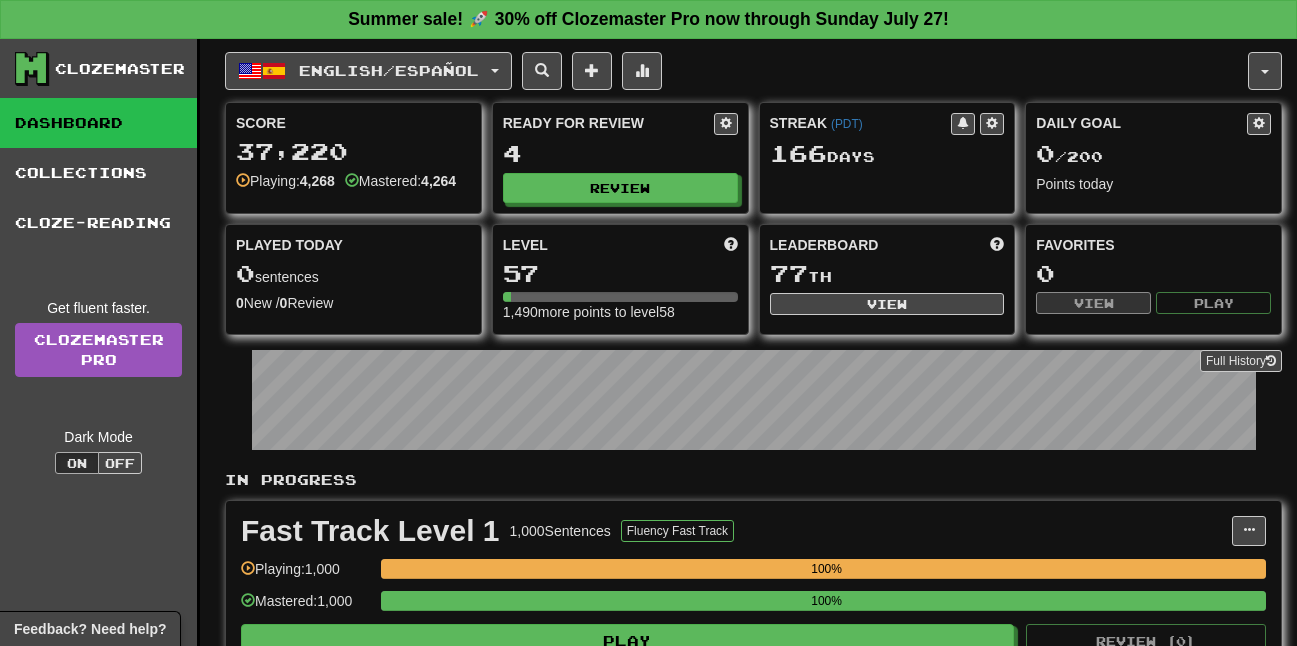 scroll, scrollTop: 0, scrollLeft: 0, axis: both 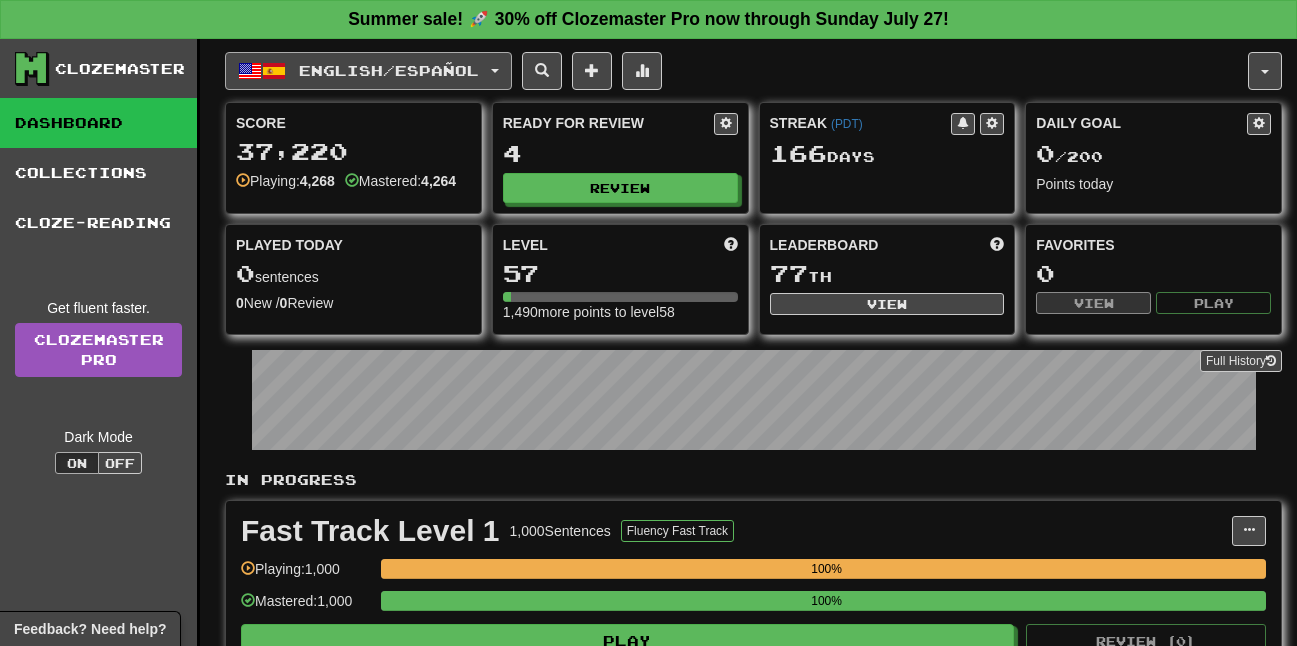 click on "English  /  Español" at bounding box center [389, 70] 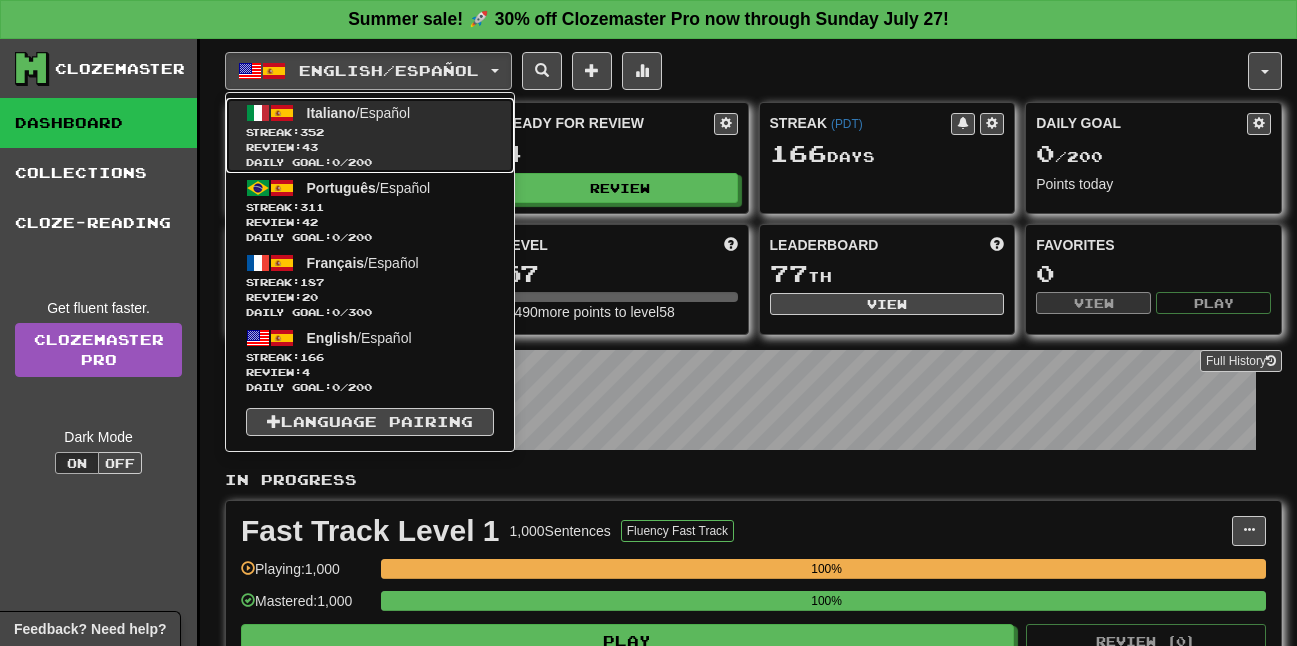 click on "Italiano  /  Español Streak:  352   Review:  43 Daily Goal:  0  /  200" at bounding box center [370, 135] 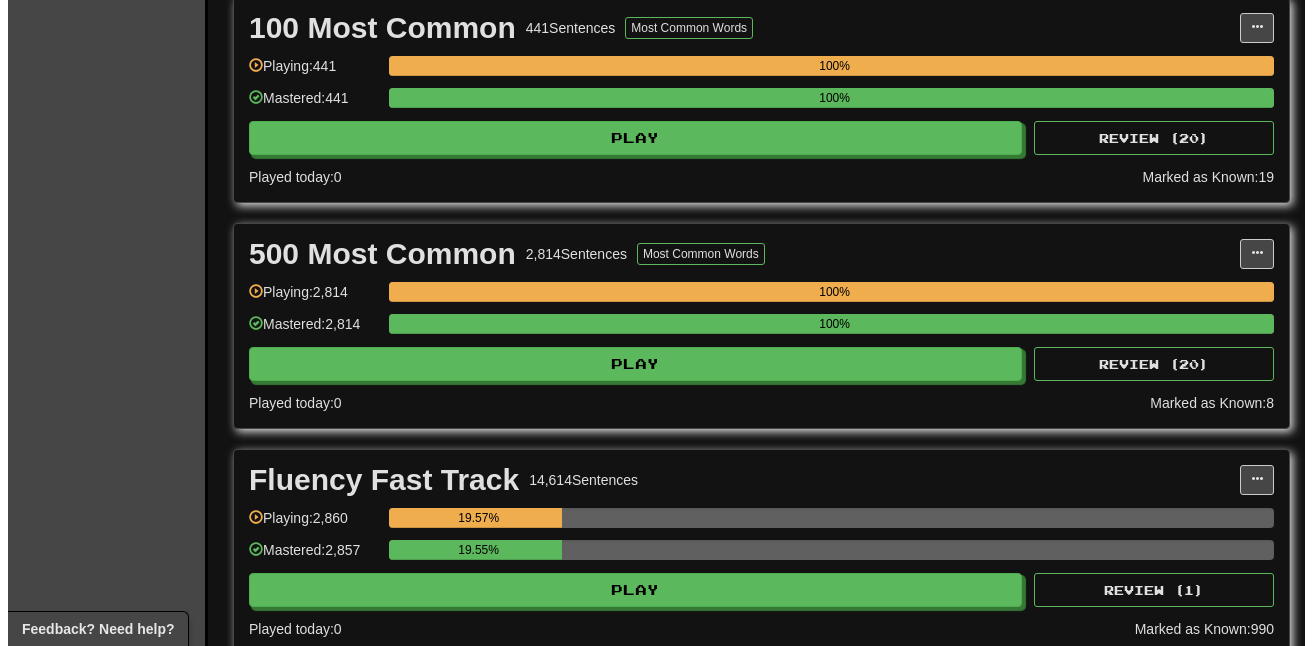scroll, scrollTop: 600, scrollLeft: 0, axis: vertical 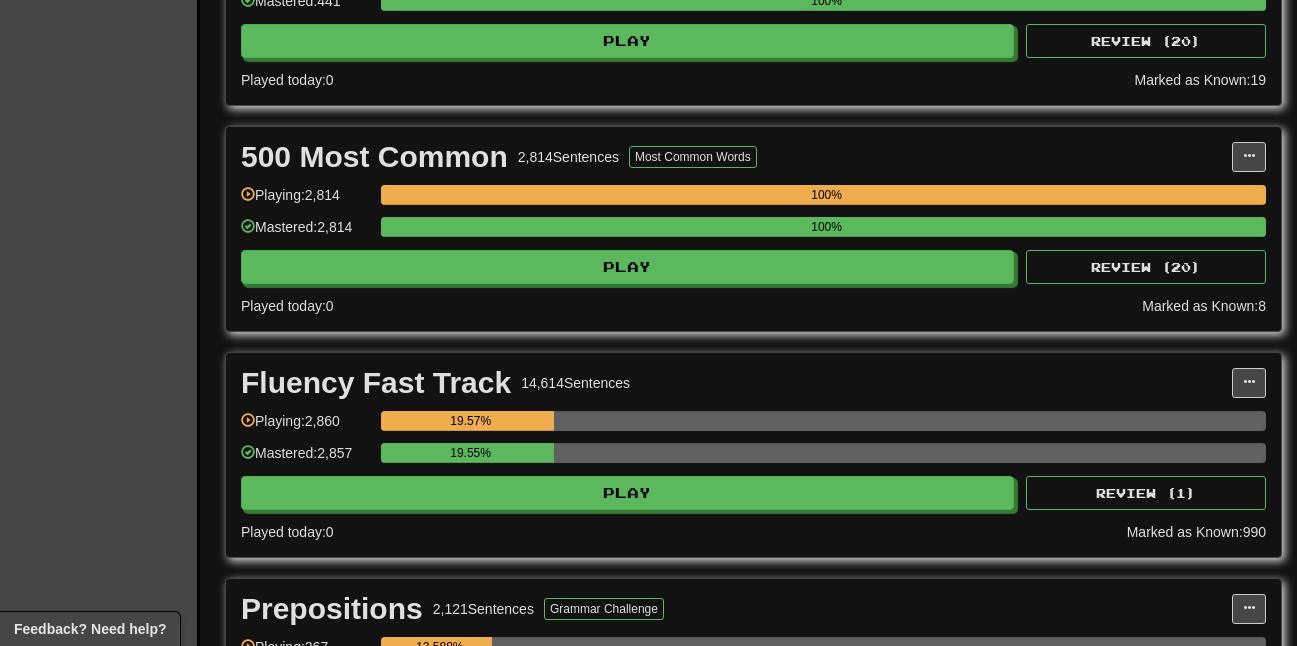 click on "Fluency Fast Track 14,614  Sentences Manage Sentences Unpin from Dashboard  Playing:  2,860 19.57%  Mastered:  2,857 19.55% Play Review ( 1 ) Played today:  0 Marked as Known:  990" at bounding box center (753, 455) 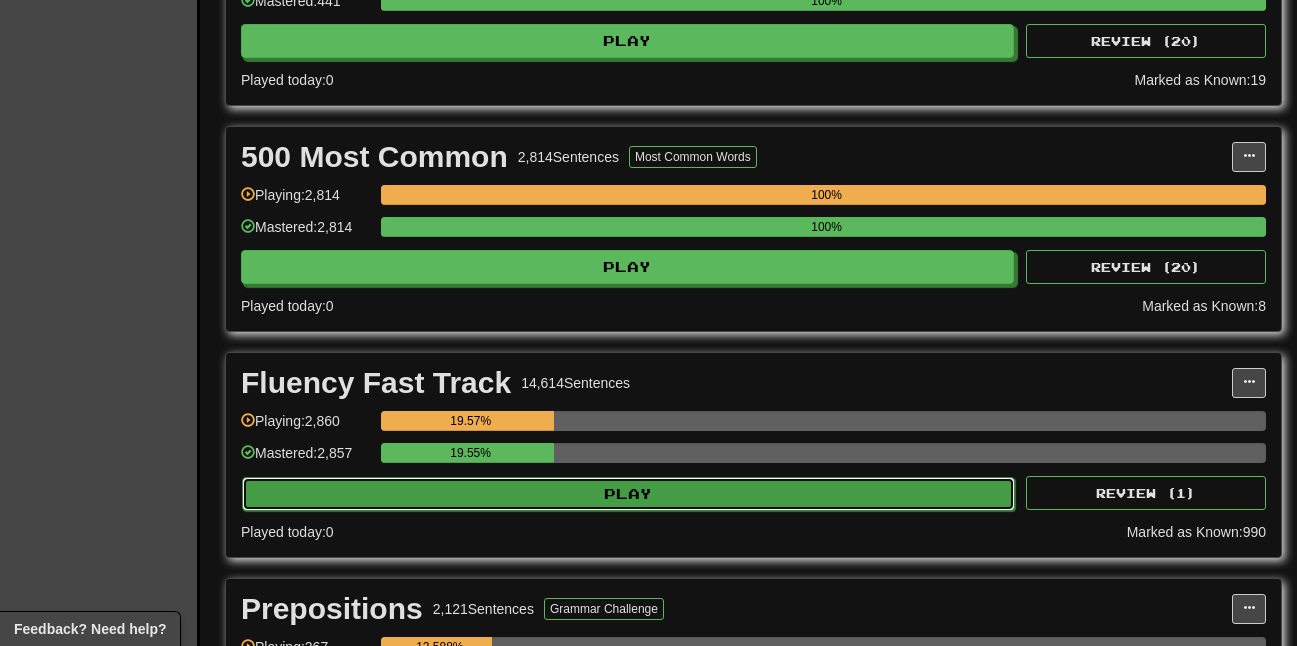 click on "Play" at bounding box center [628, 494] 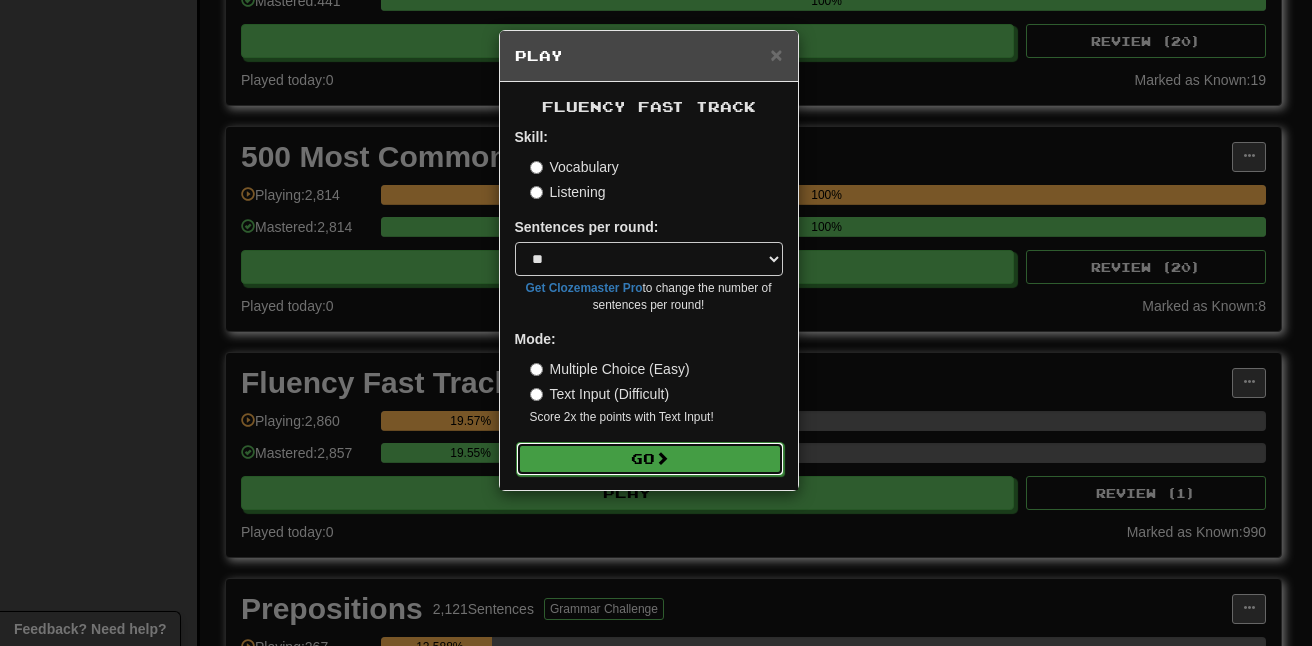 click on "Go" at bounding box center (650, 459) 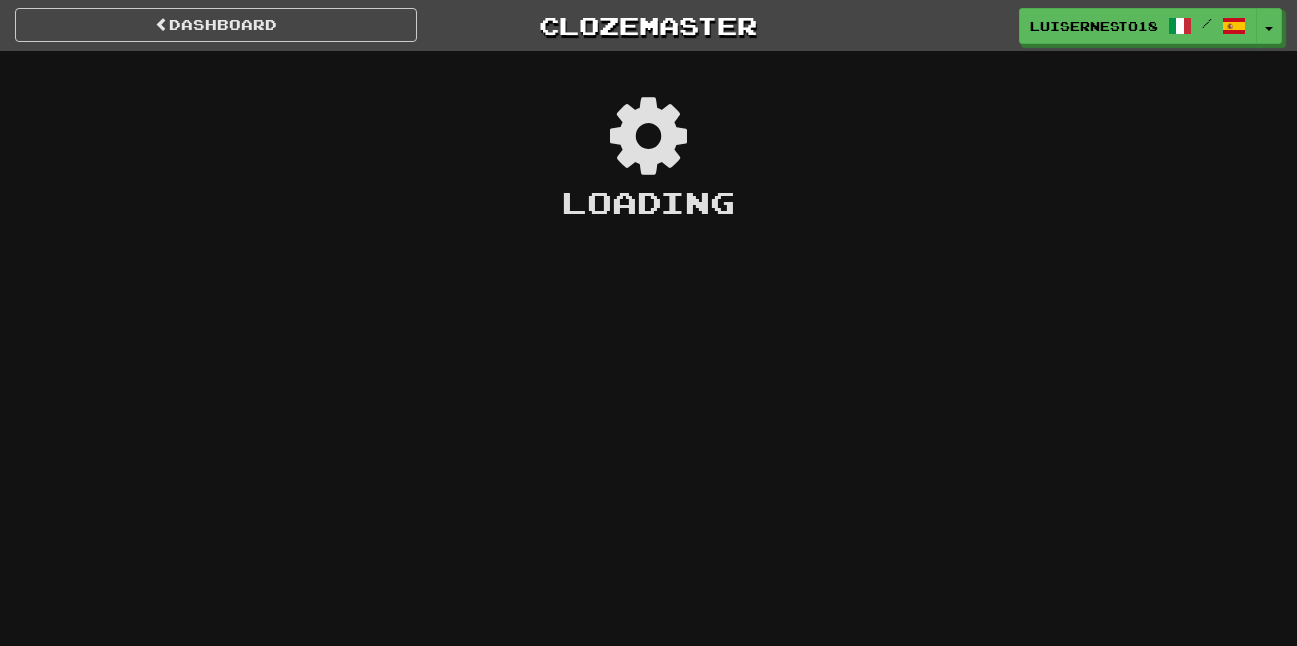 scroll, scrollTop: 0, scrollLeft: 0, axis: both 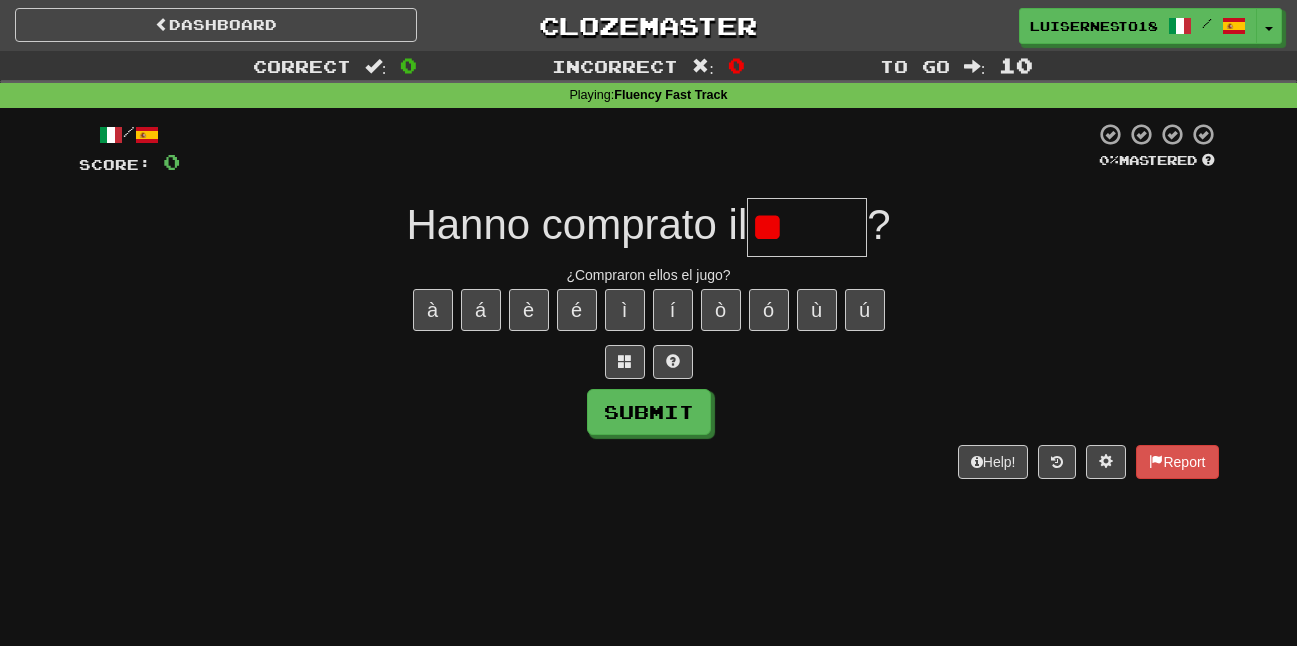 type on "*" 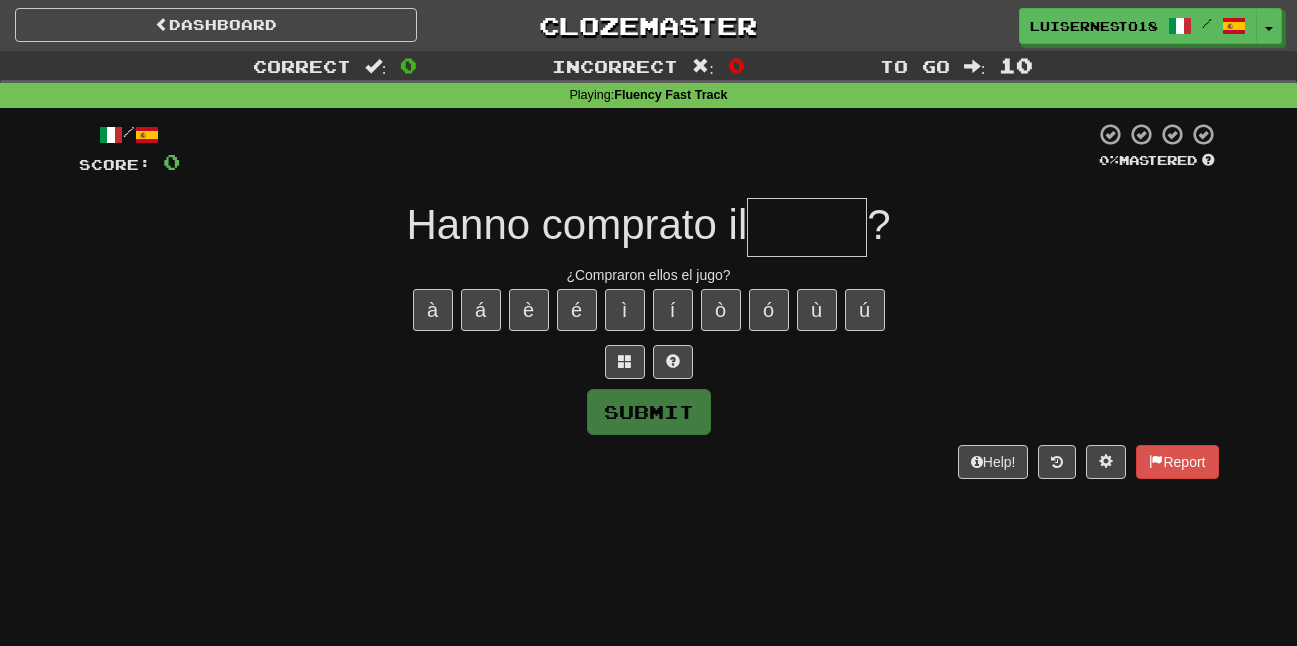 type on "*" 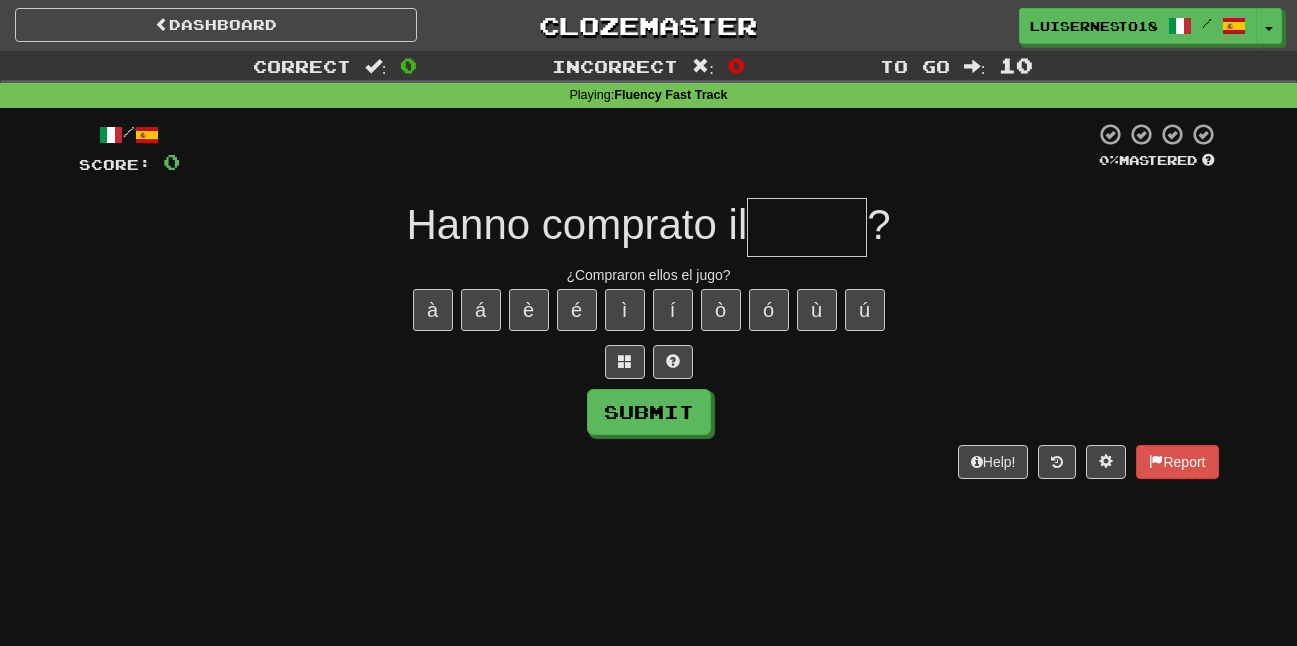 type on "*" 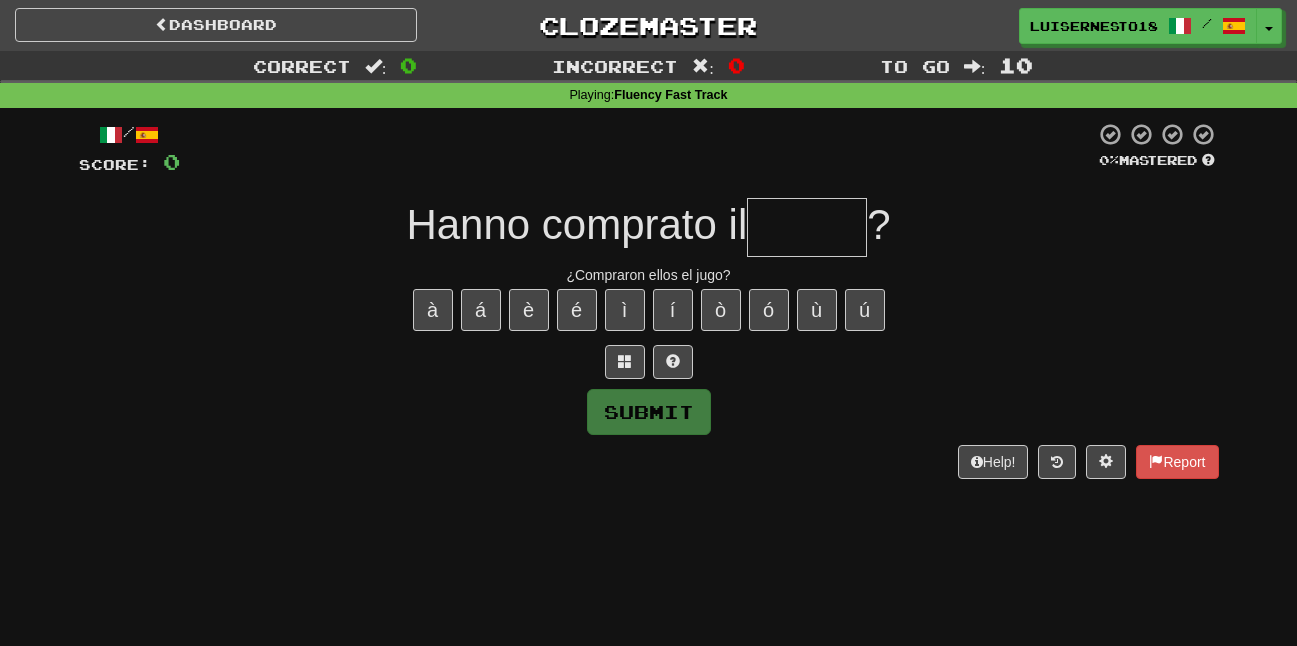 type on "*" 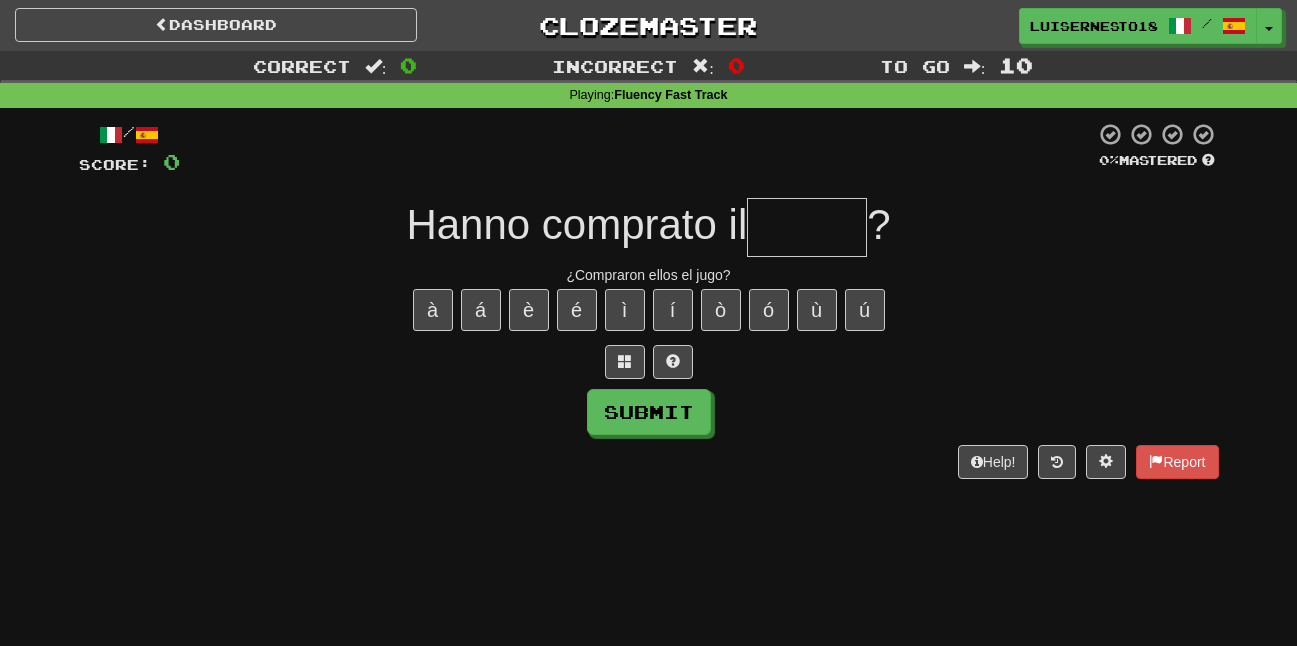 type on "*" 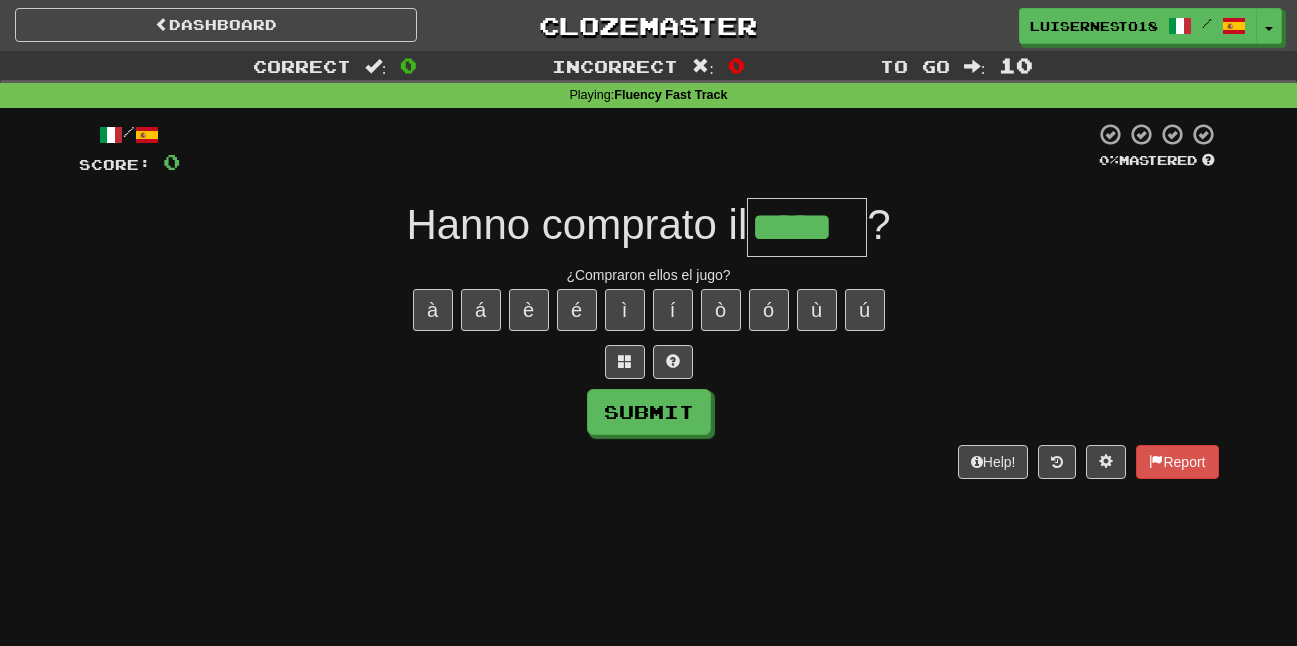 type on "*****" 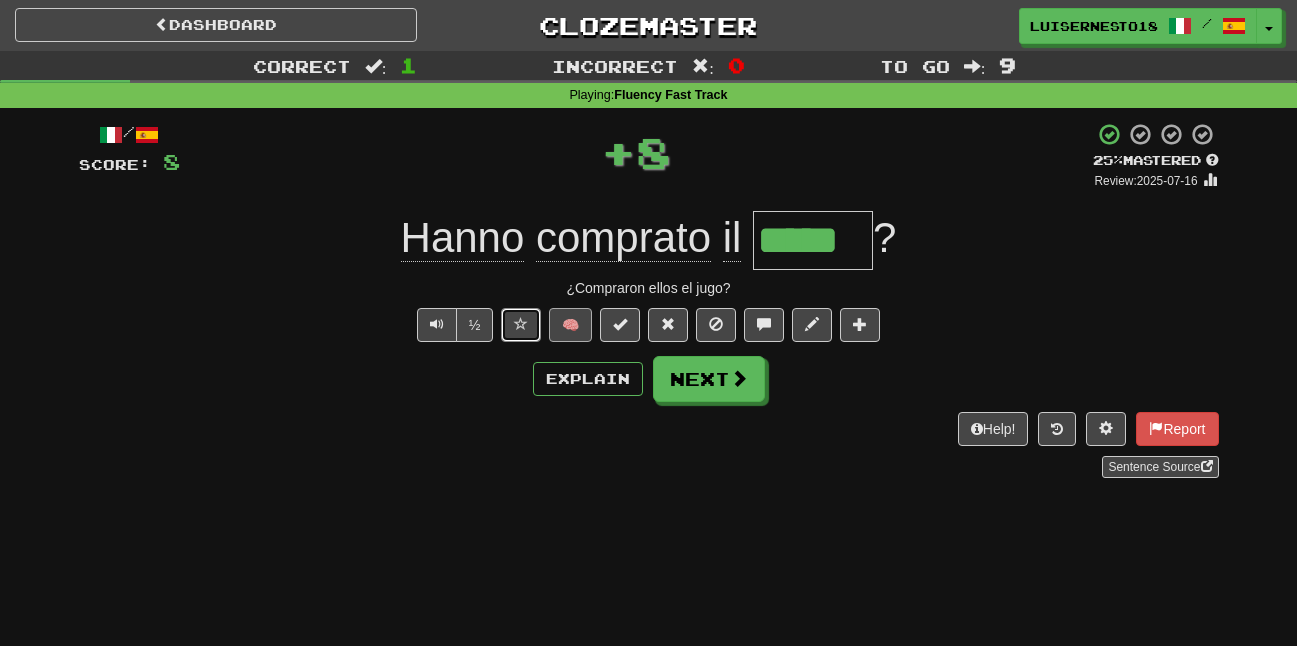 drag, startPoint x: 539, startPoint y: 329, endPoint x: 559, endPoint y: 323, distance: 20.880613 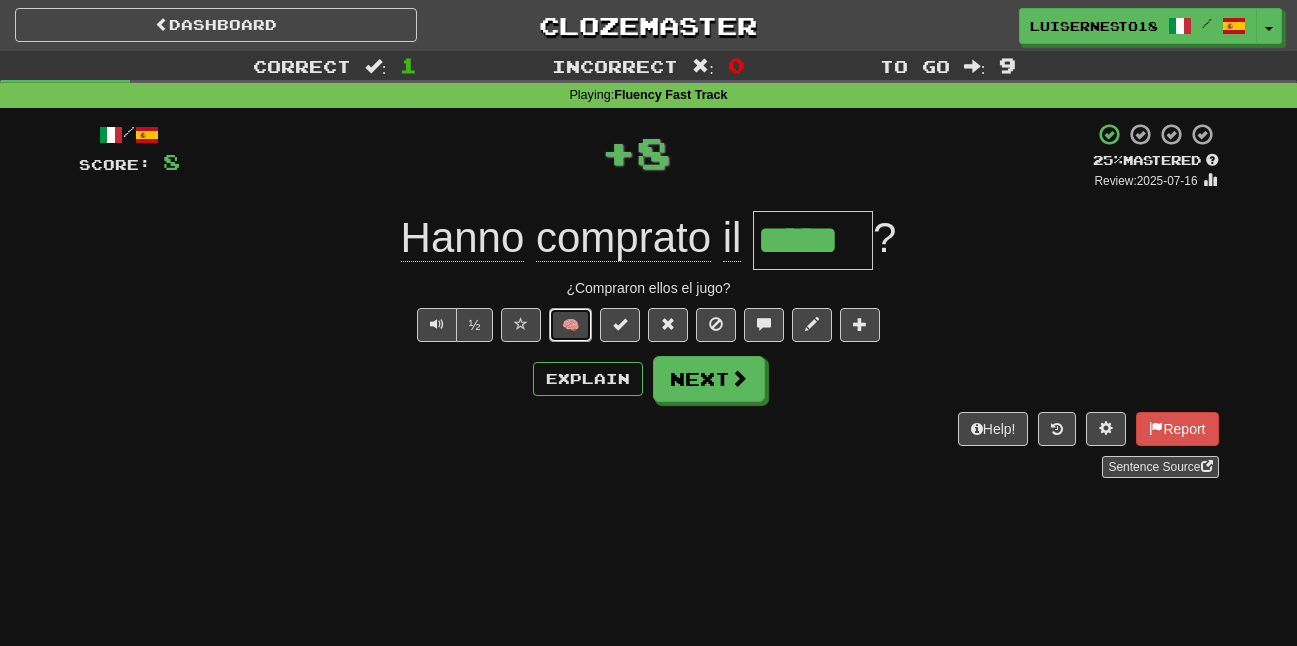 click on "🧠" at bounding box center [570, 325] 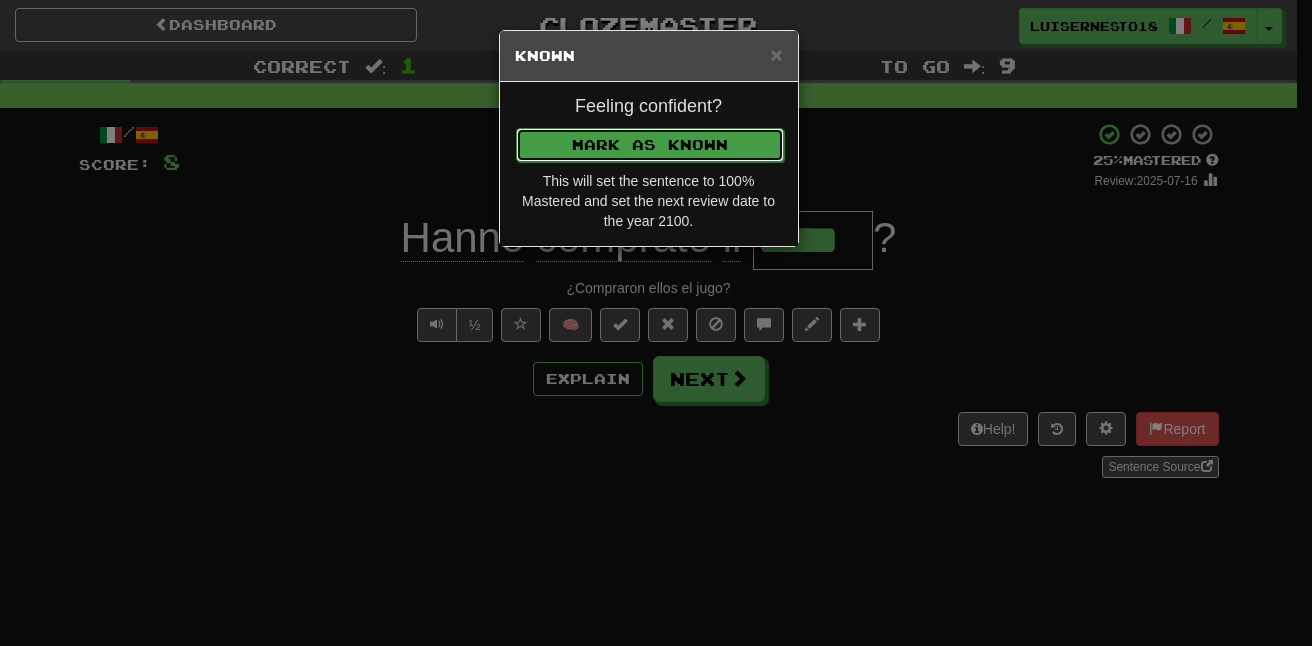 click on "Mark as Known" at bounding box center (650, 145) 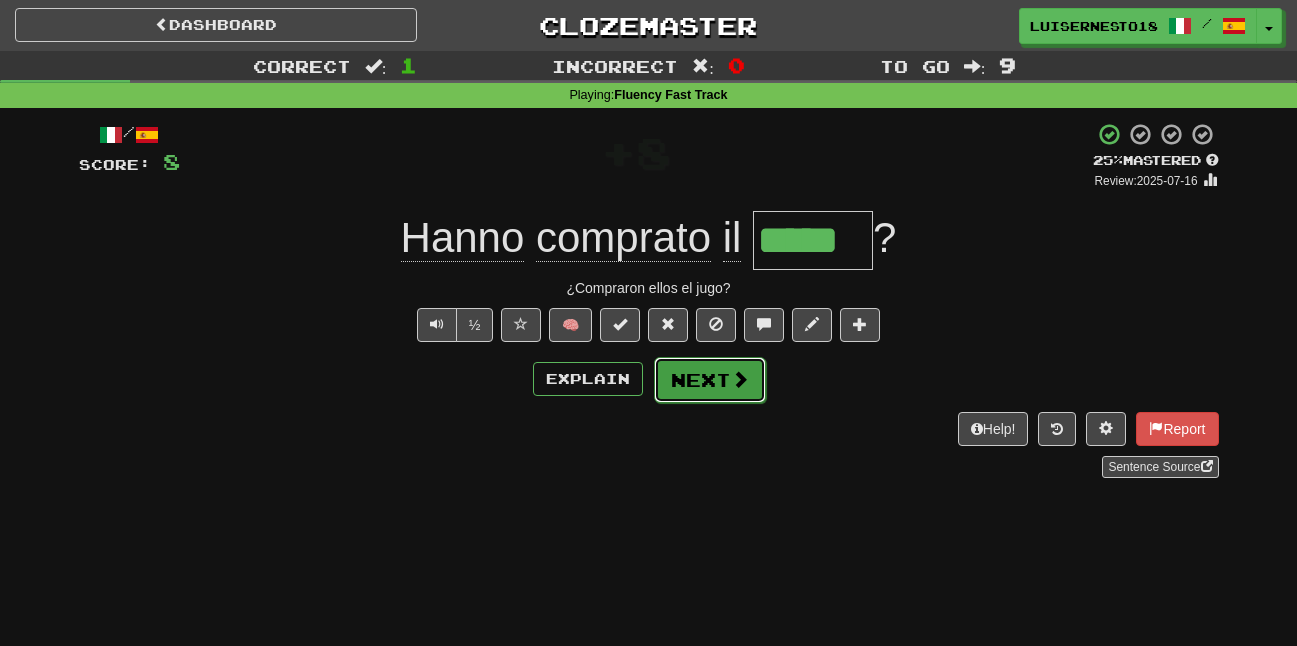 click on "Next" at bounding box center [710, 380] 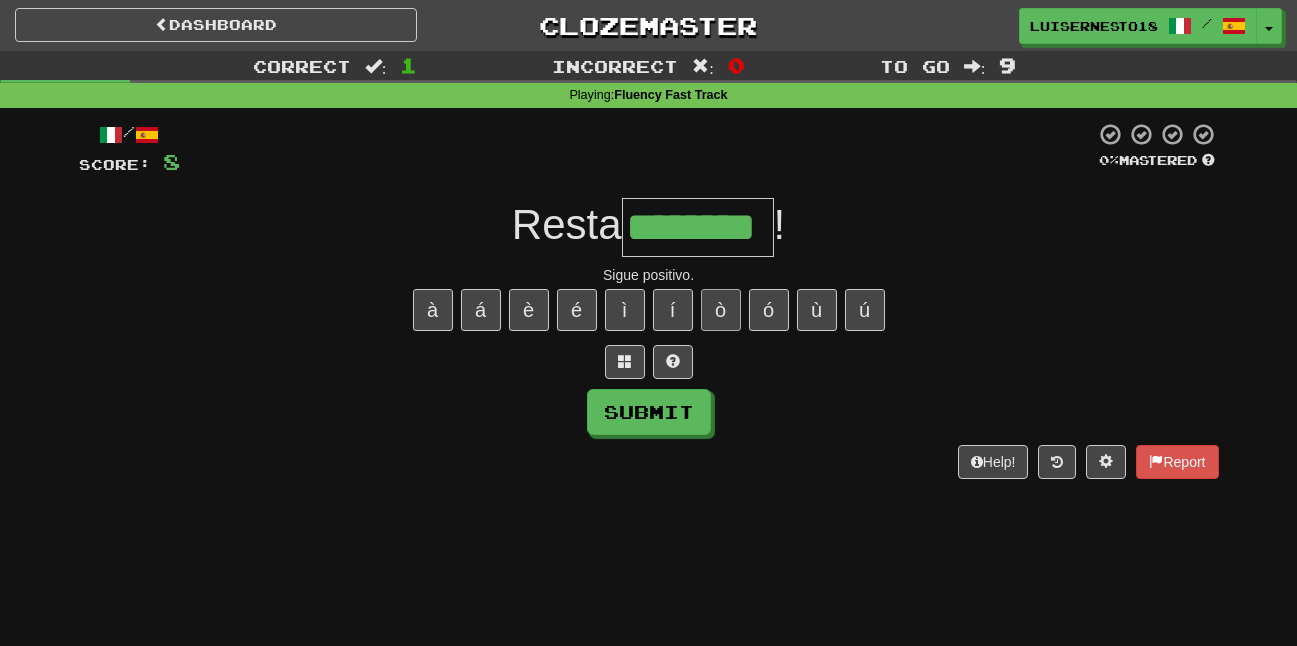 type on "********" 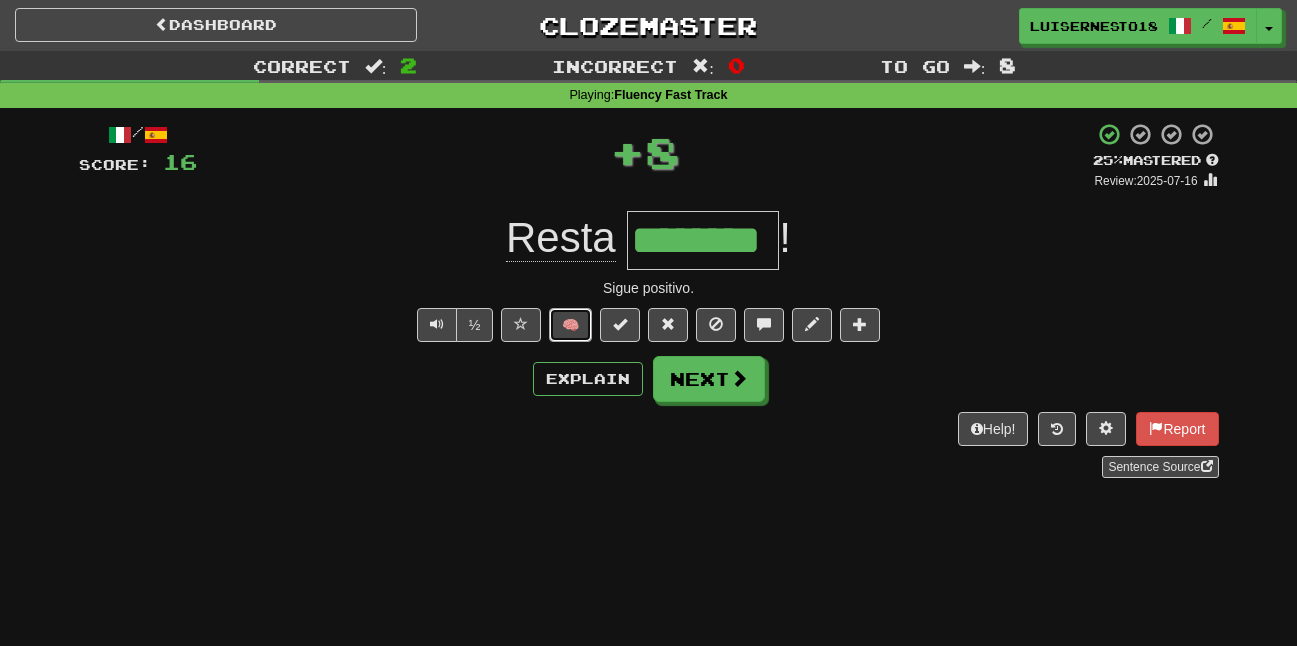 click on "🧠" at bounding box center [570, 325] 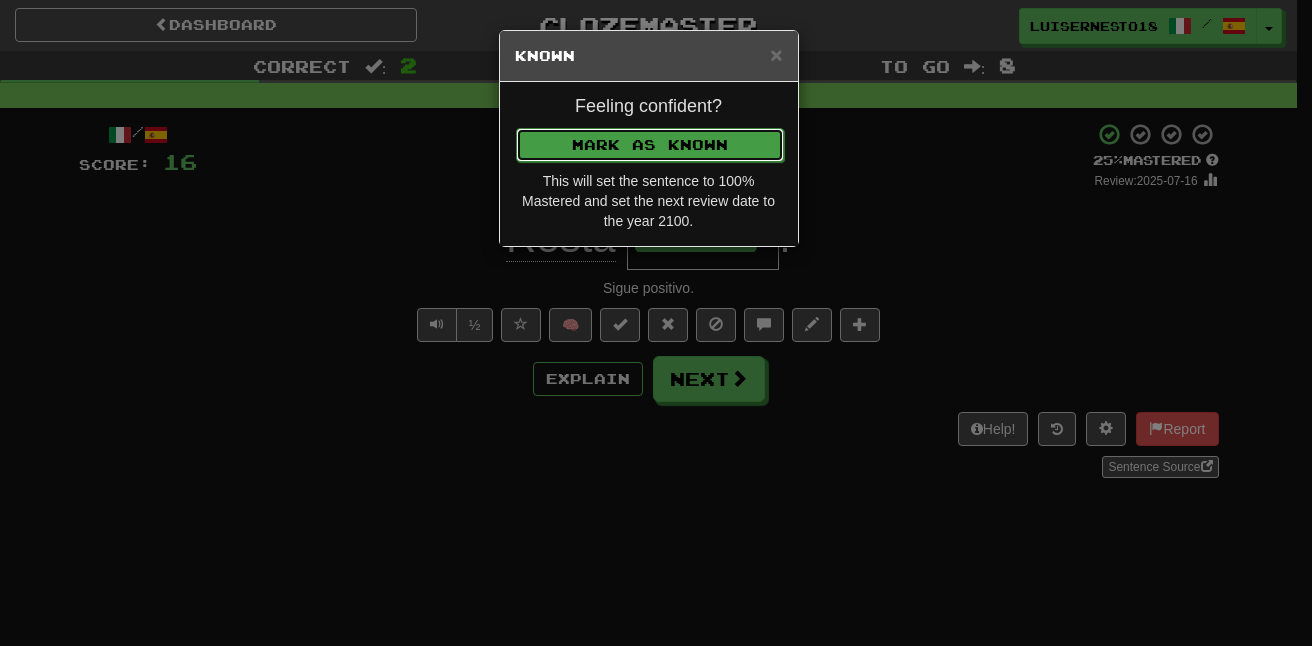 click on "Mark as Known" at bounding box center [650, 145] 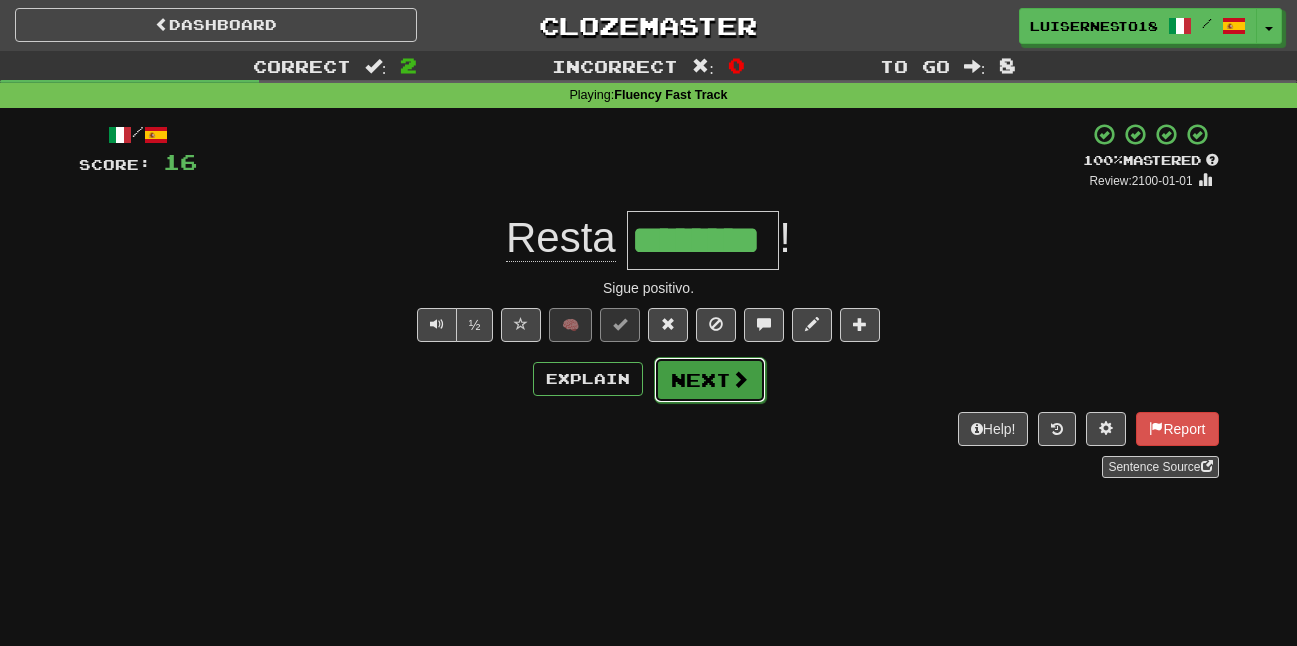 click on "Next" at bounding box center (710, 380) 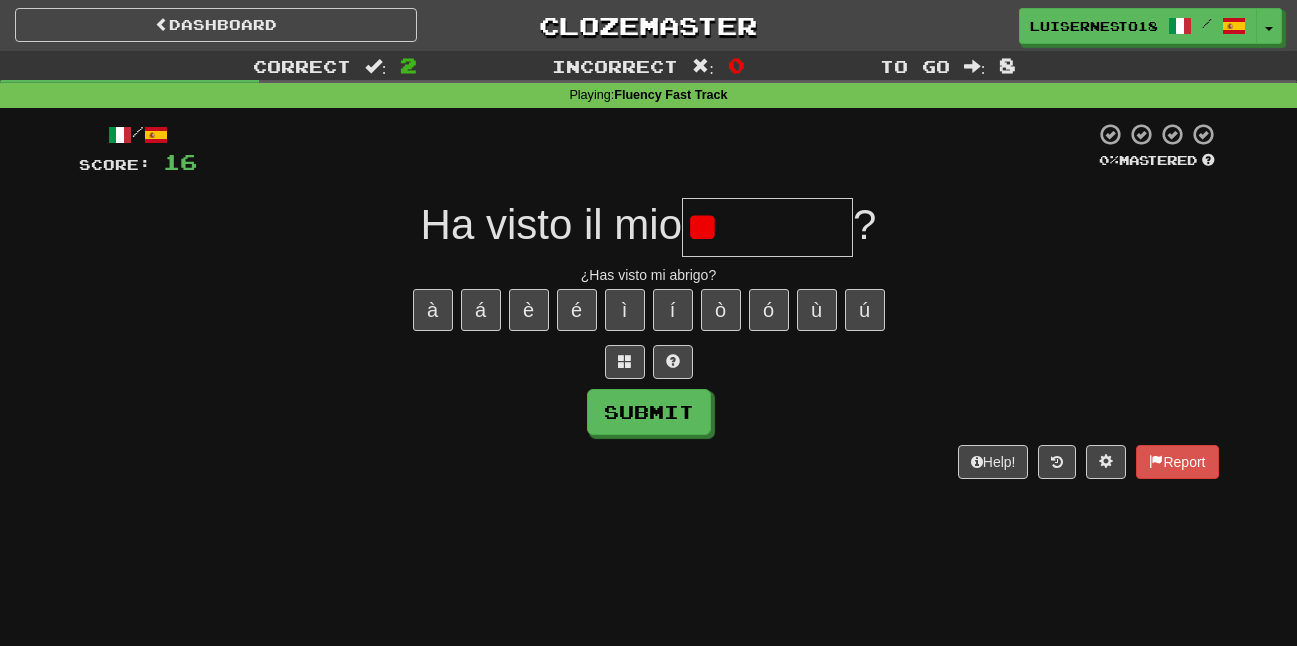 type on "*" 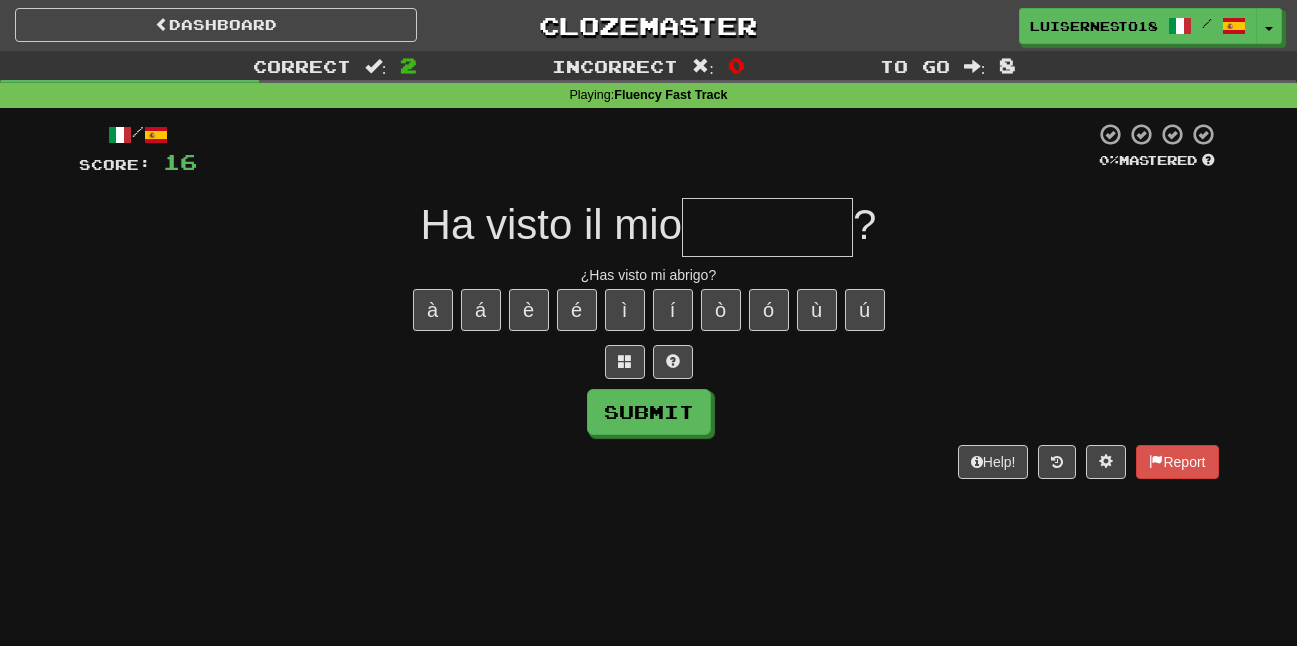 type on "*" 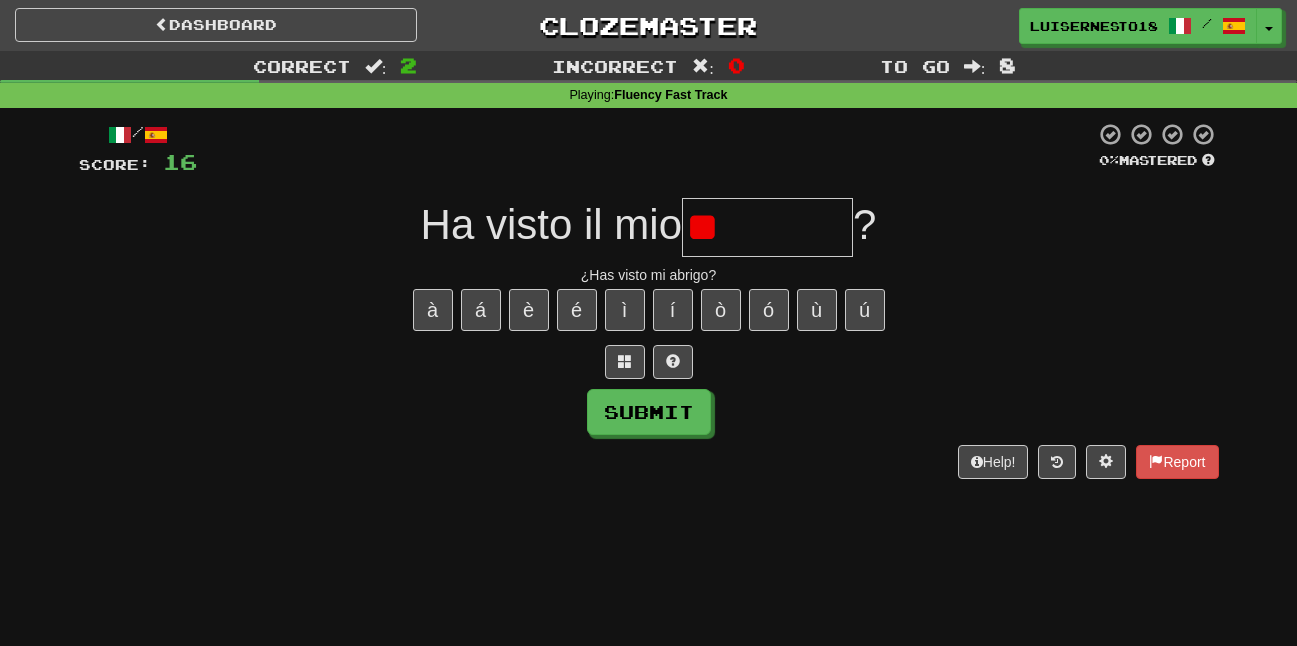 type on "*" 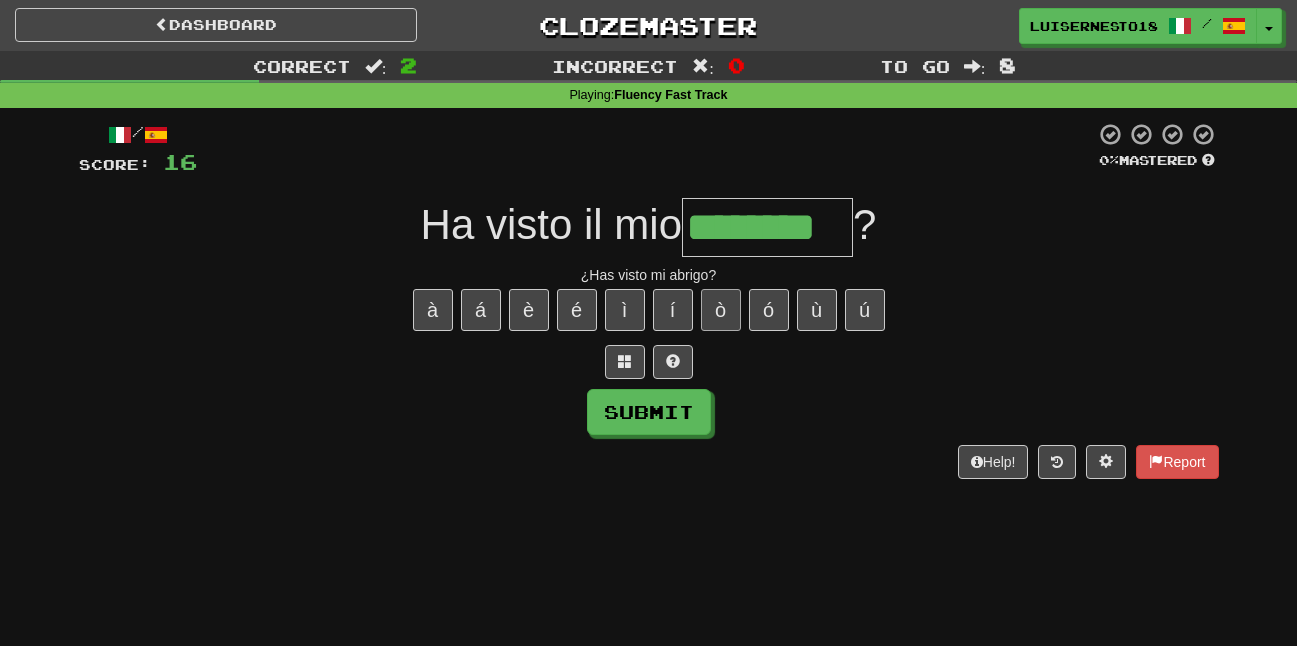 type on "********" 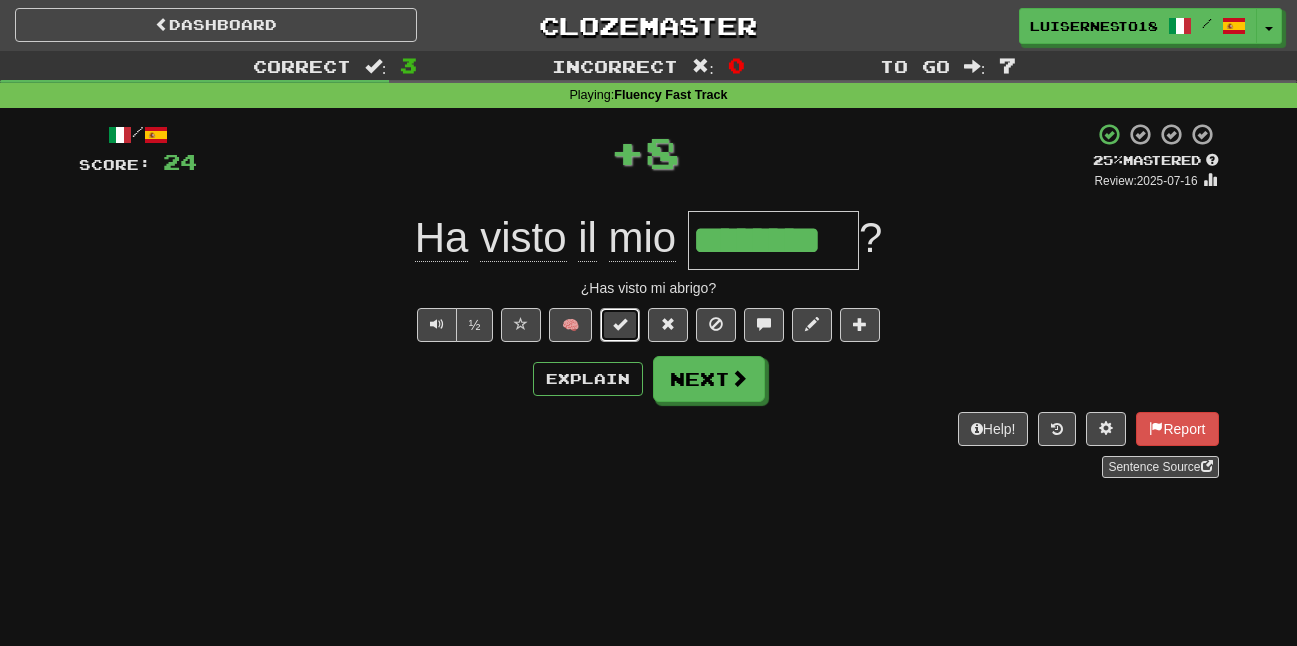 click at bounding box center [620, 324] 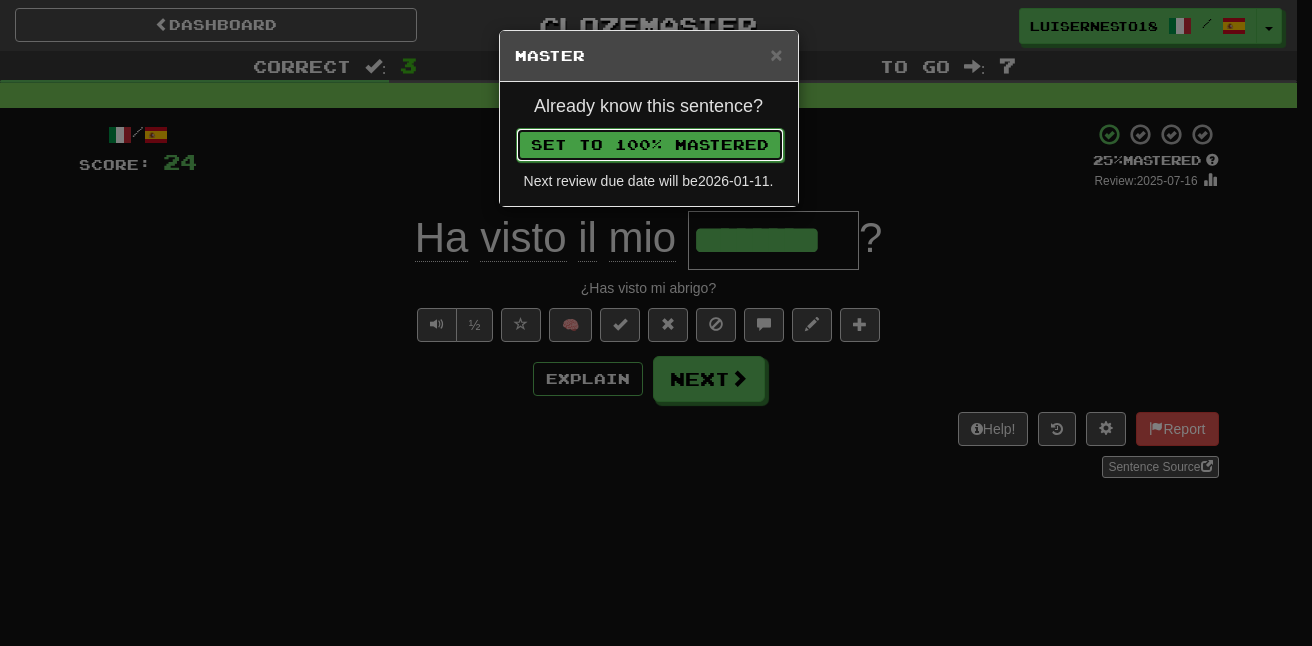 click on "Set to 100% Mastered" at bounding box center (650, 145) 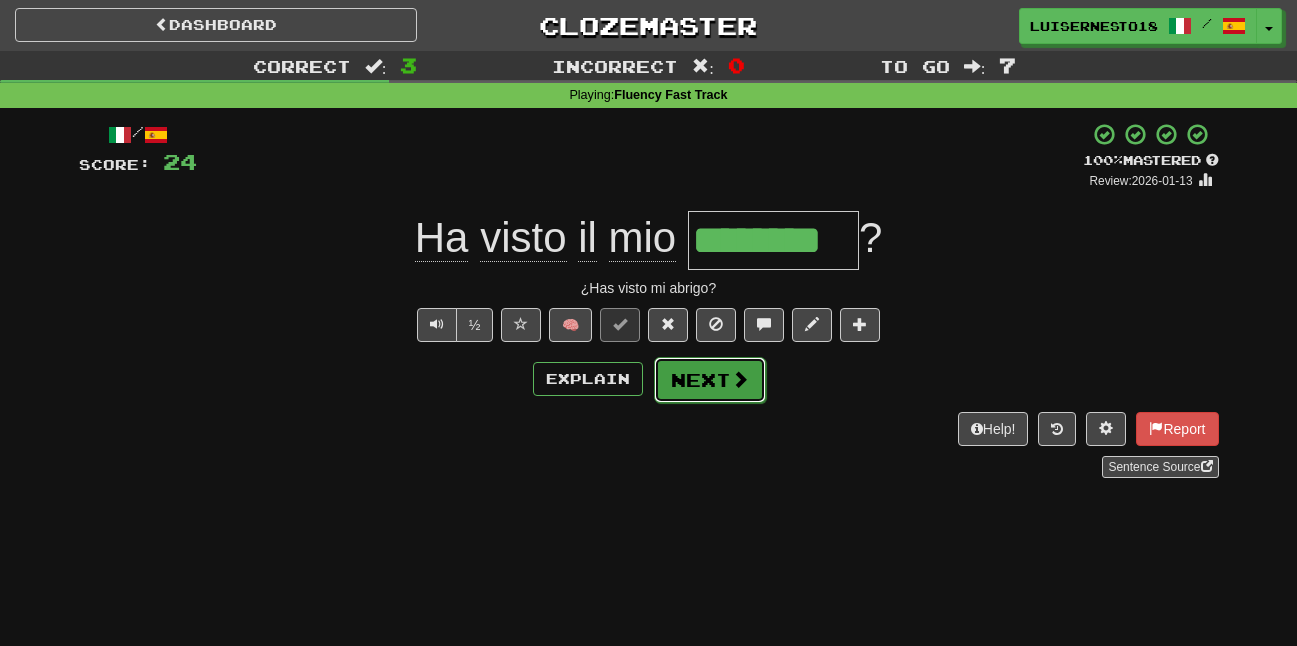 click on "Next" at bounding box center [710, 380] 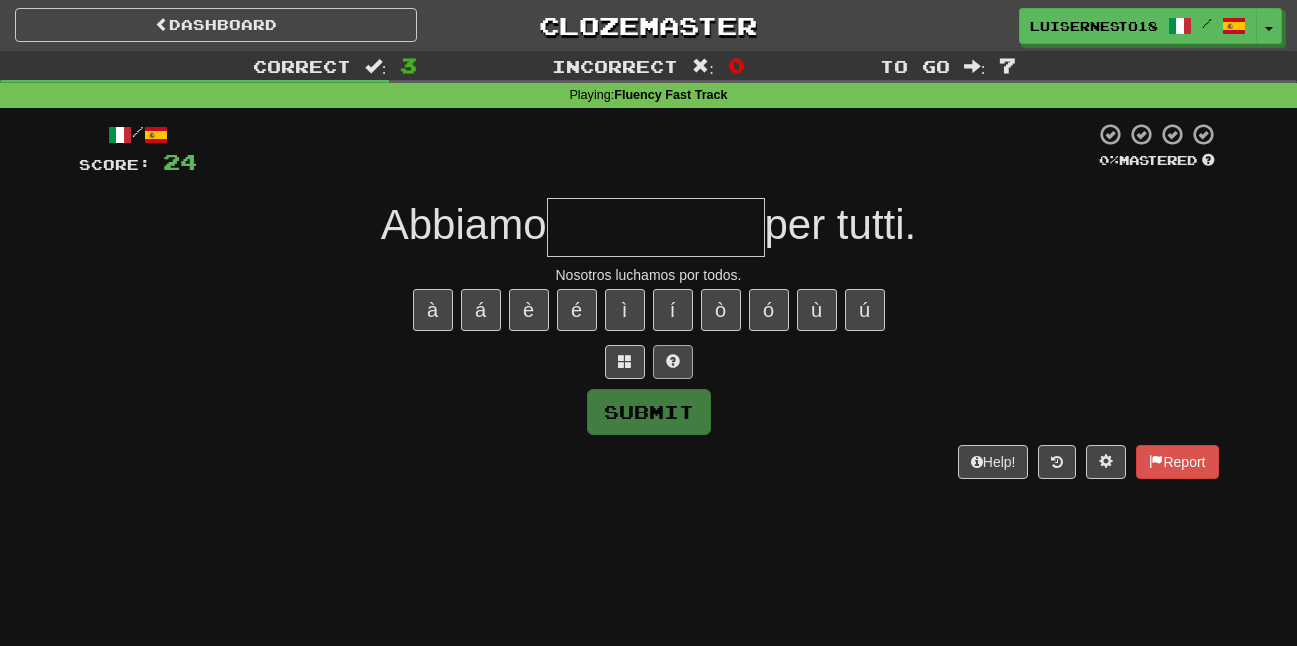 type on "*" 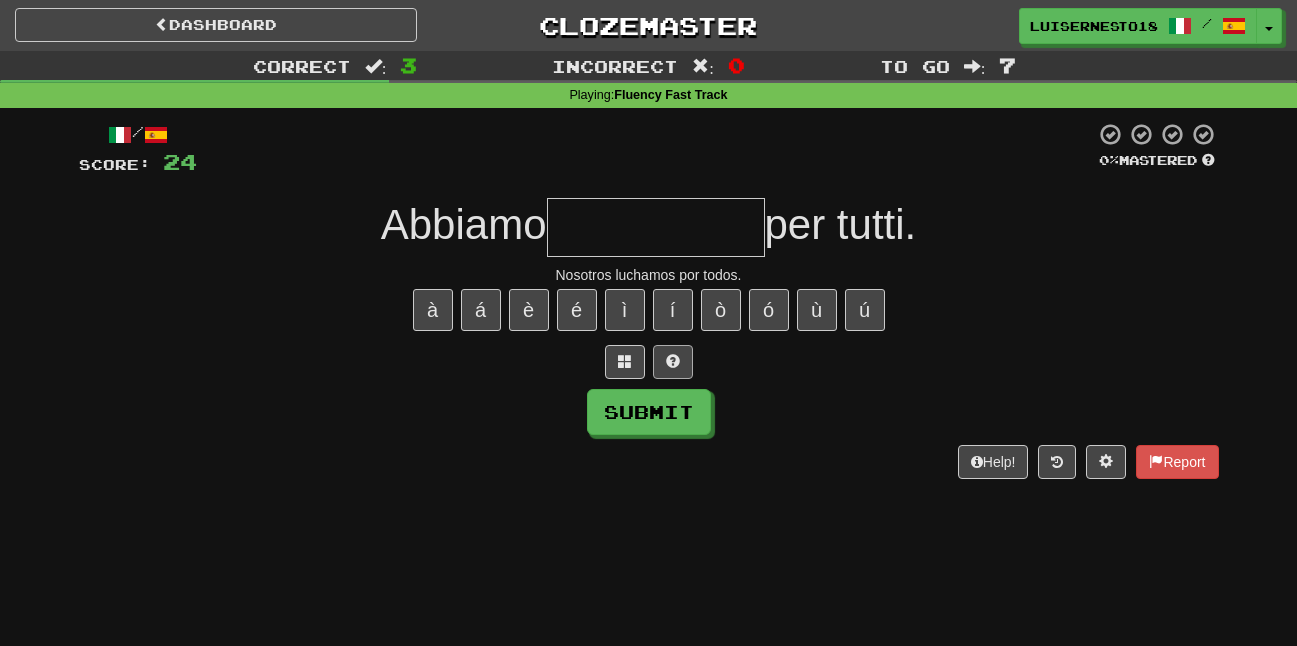type on "*" 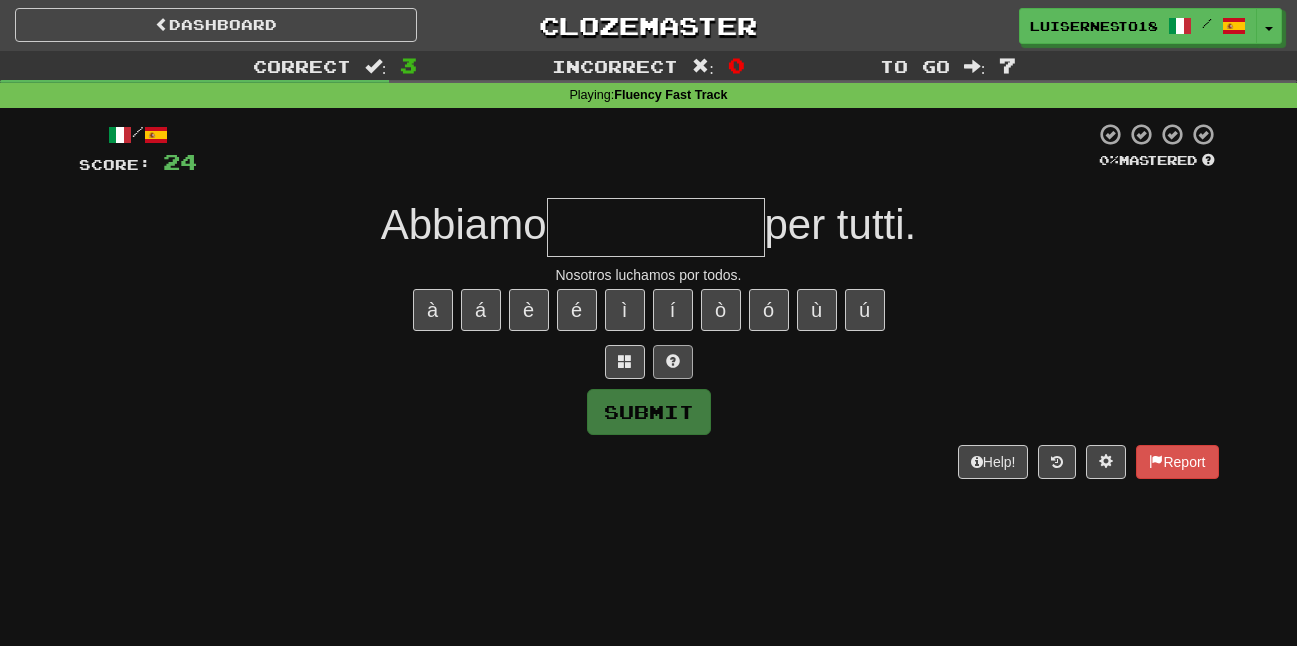 type on "*" 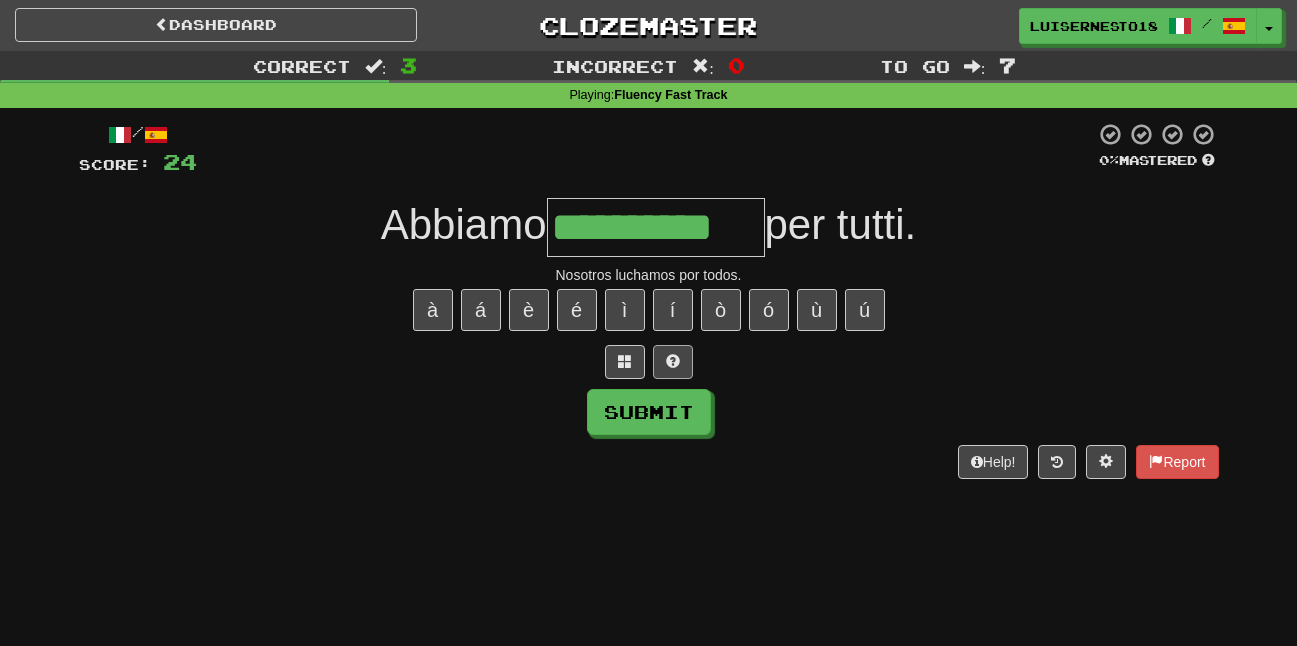 type on "**********" 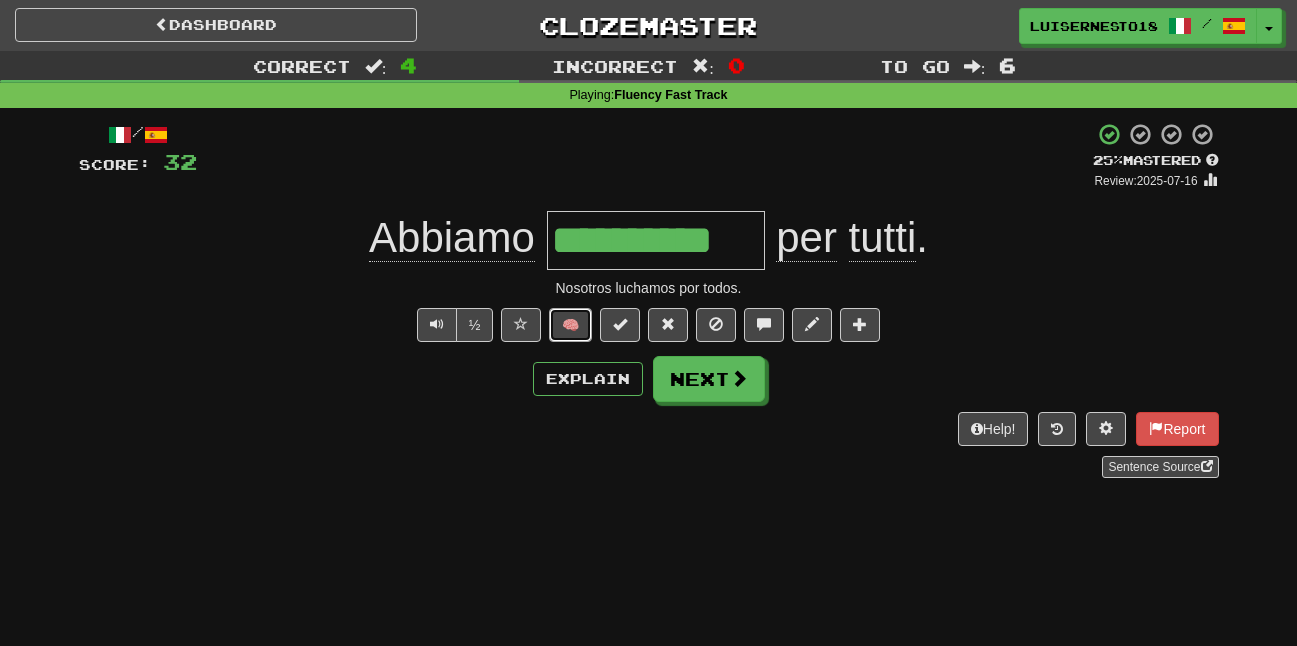 click on "🧠" at bounding box center [570, 325] 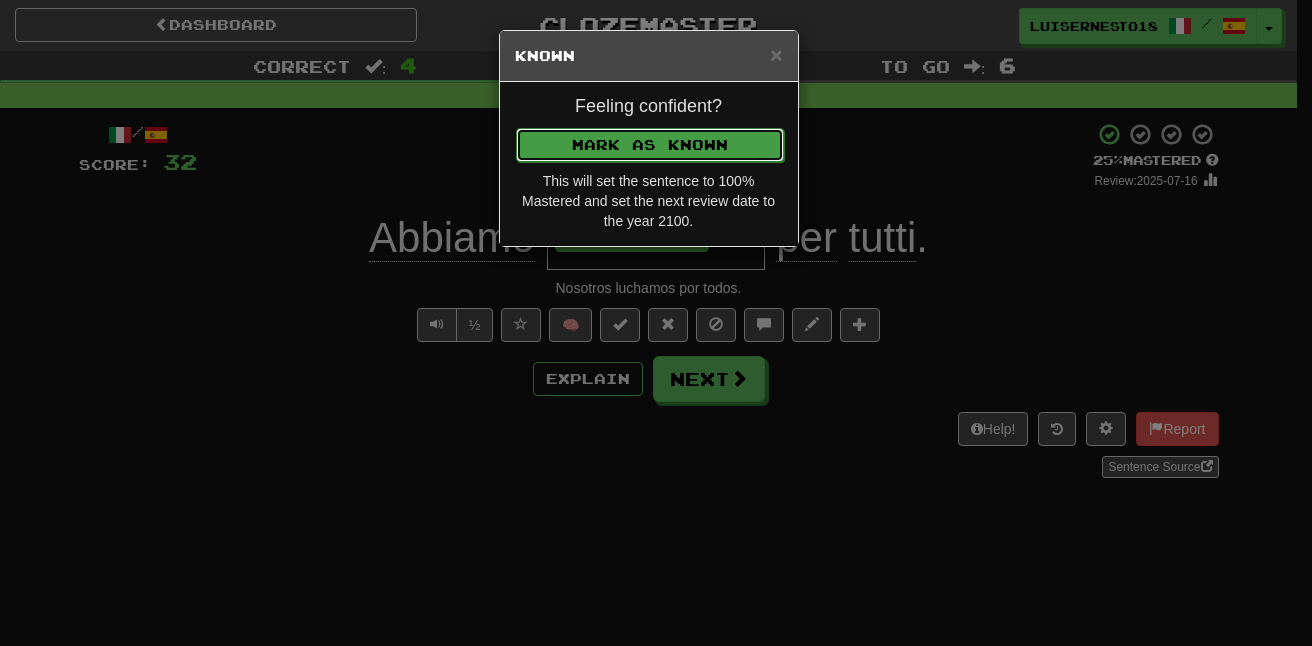 click on "Mark as Known" at bounding box center [650, 145] 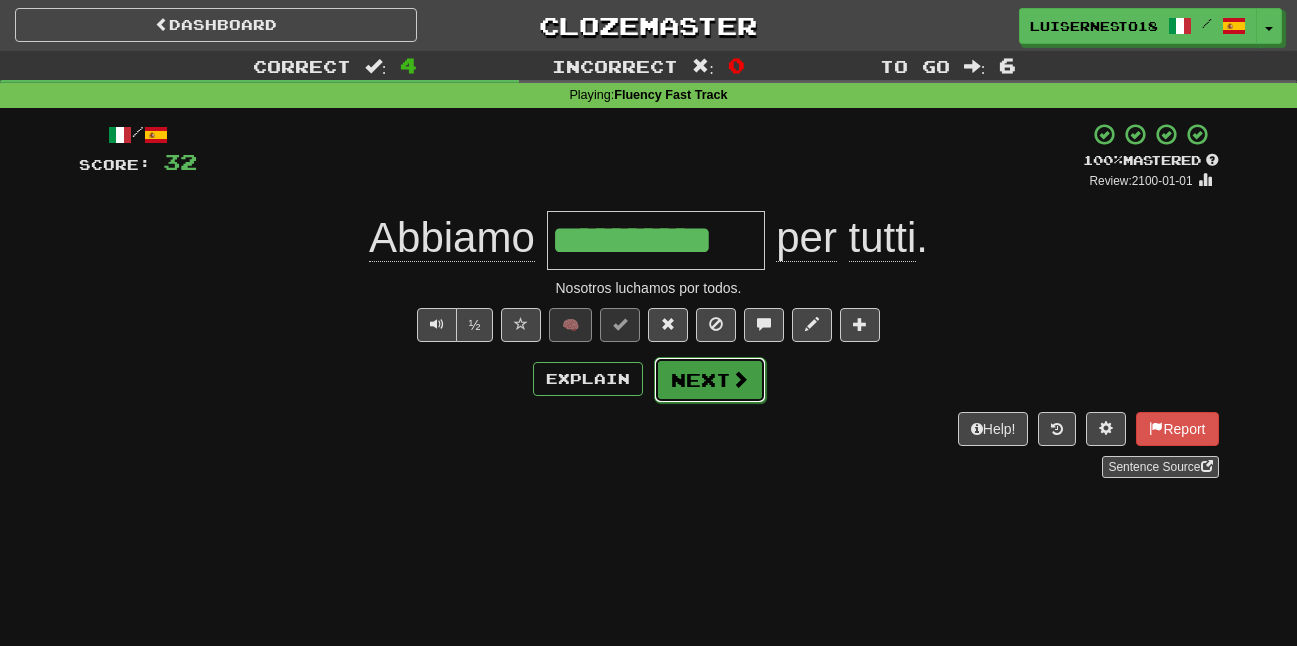 click on "Next" at bounding box center [710, 380] 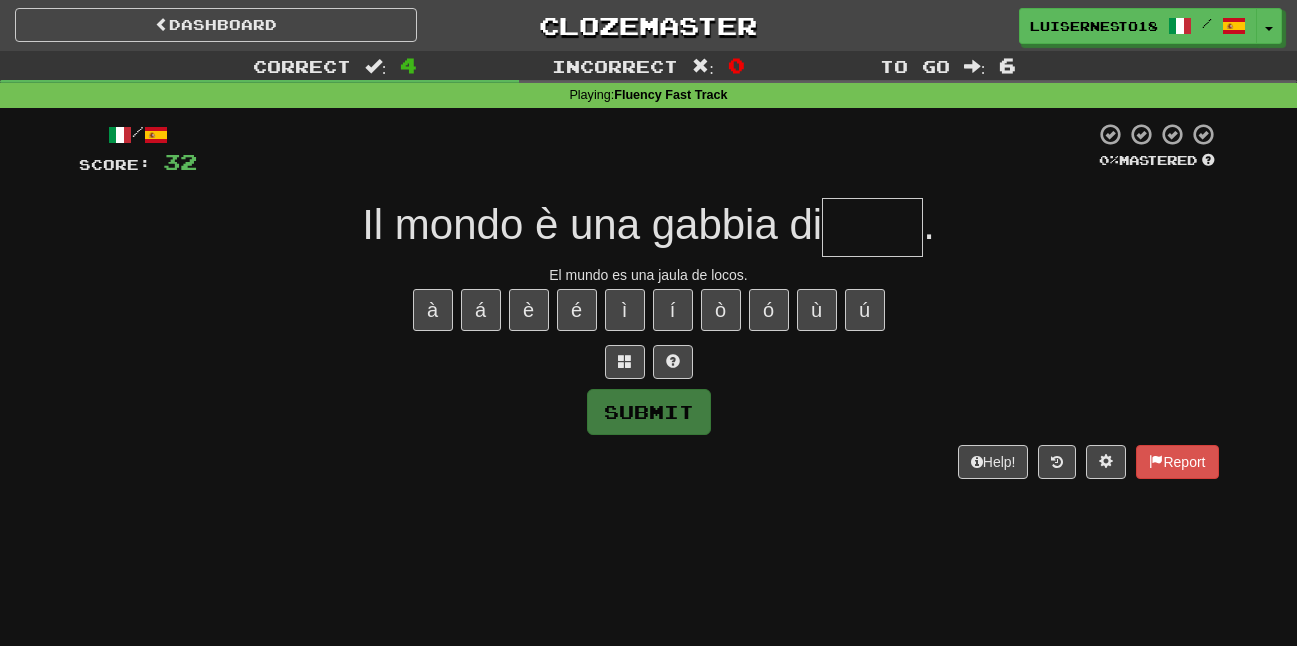 type on "*" 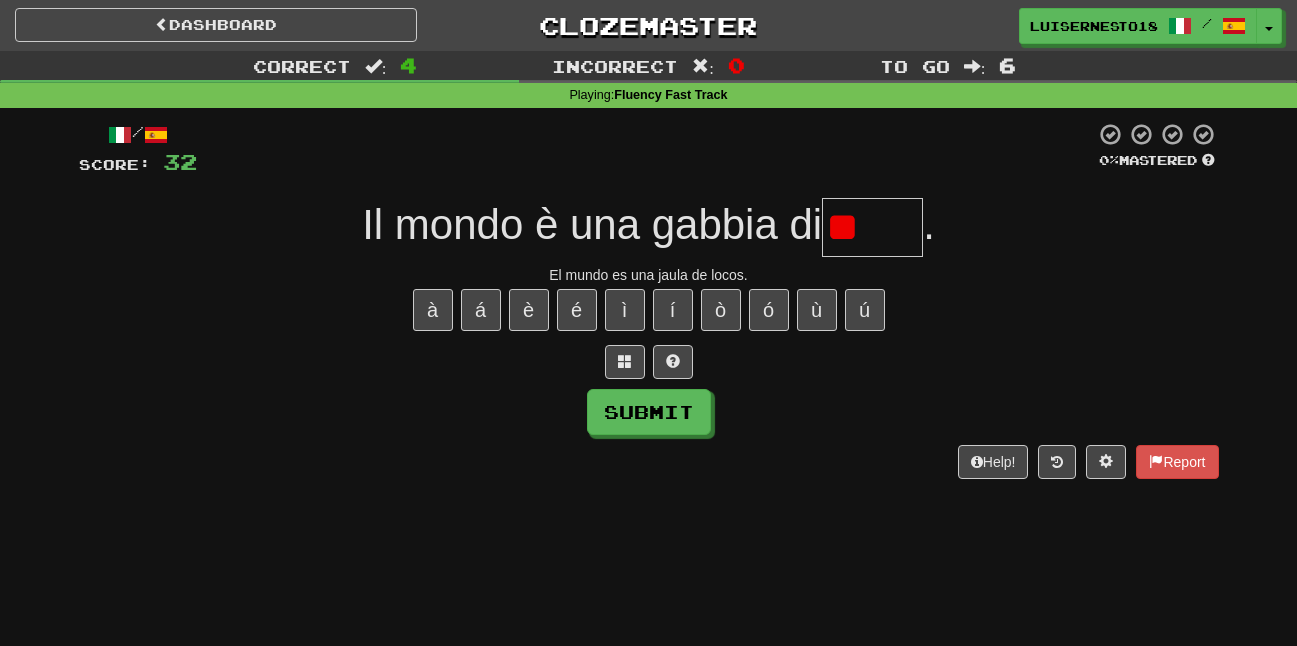 type on "*" 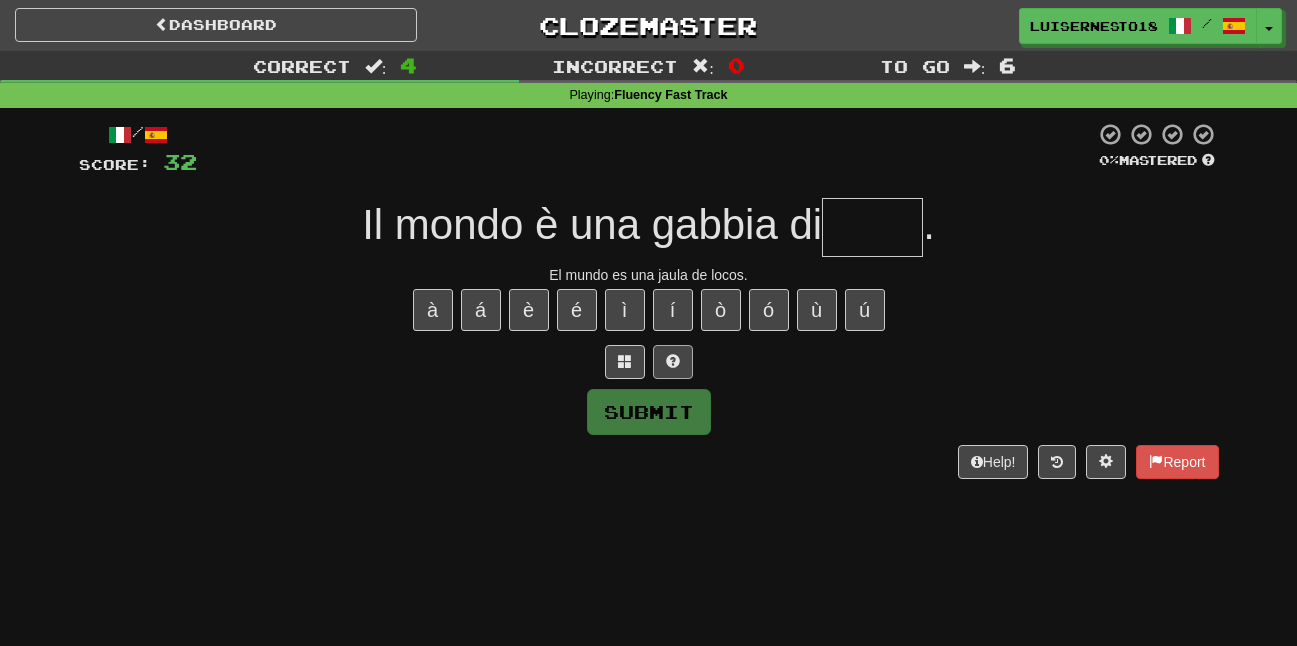 type on "*" 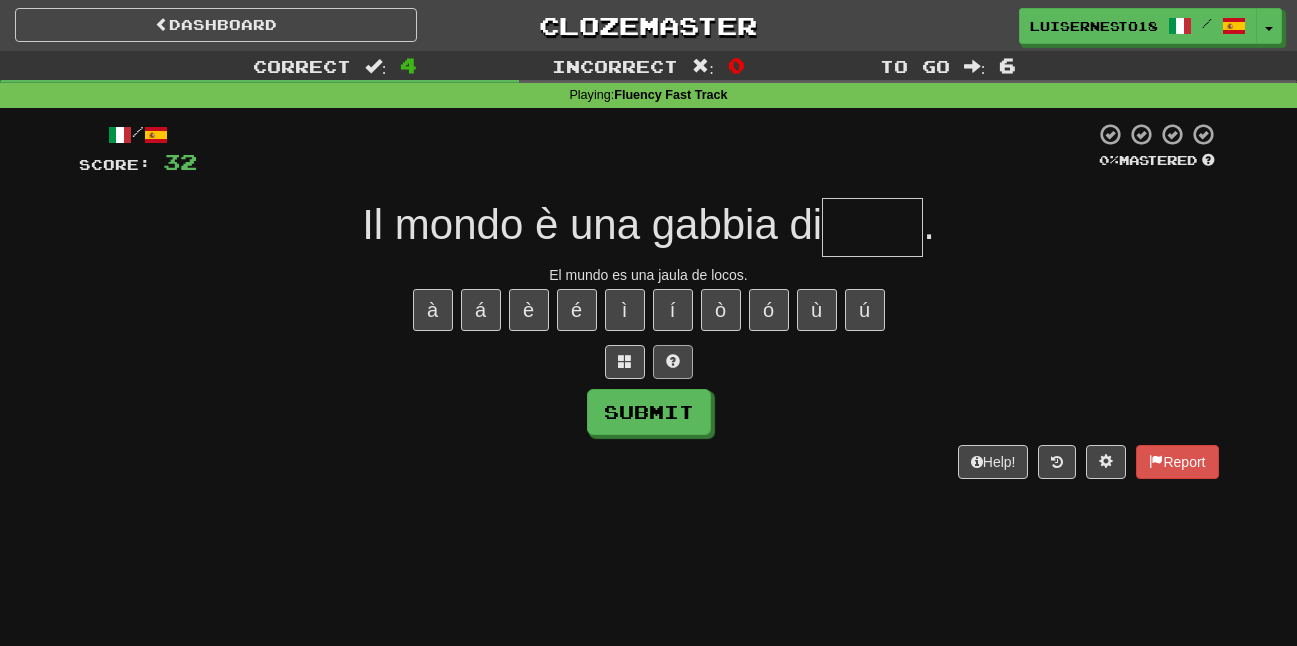 type on "*" 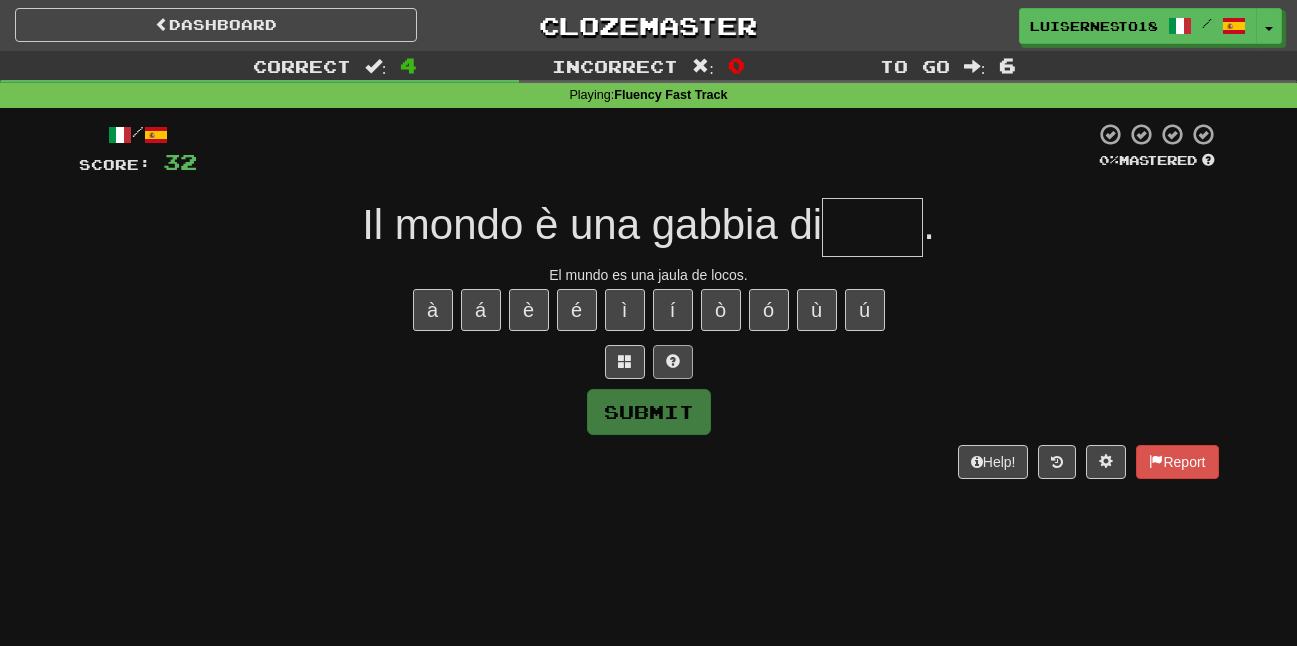 type on "*" 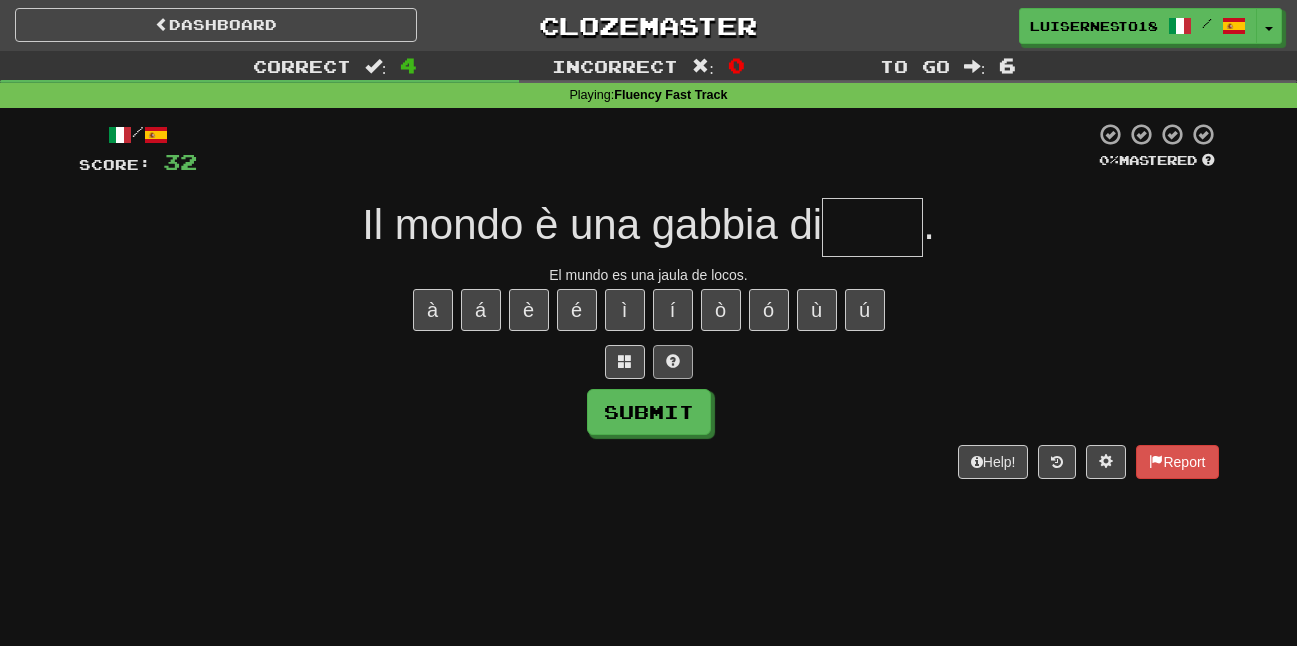 type on "*" 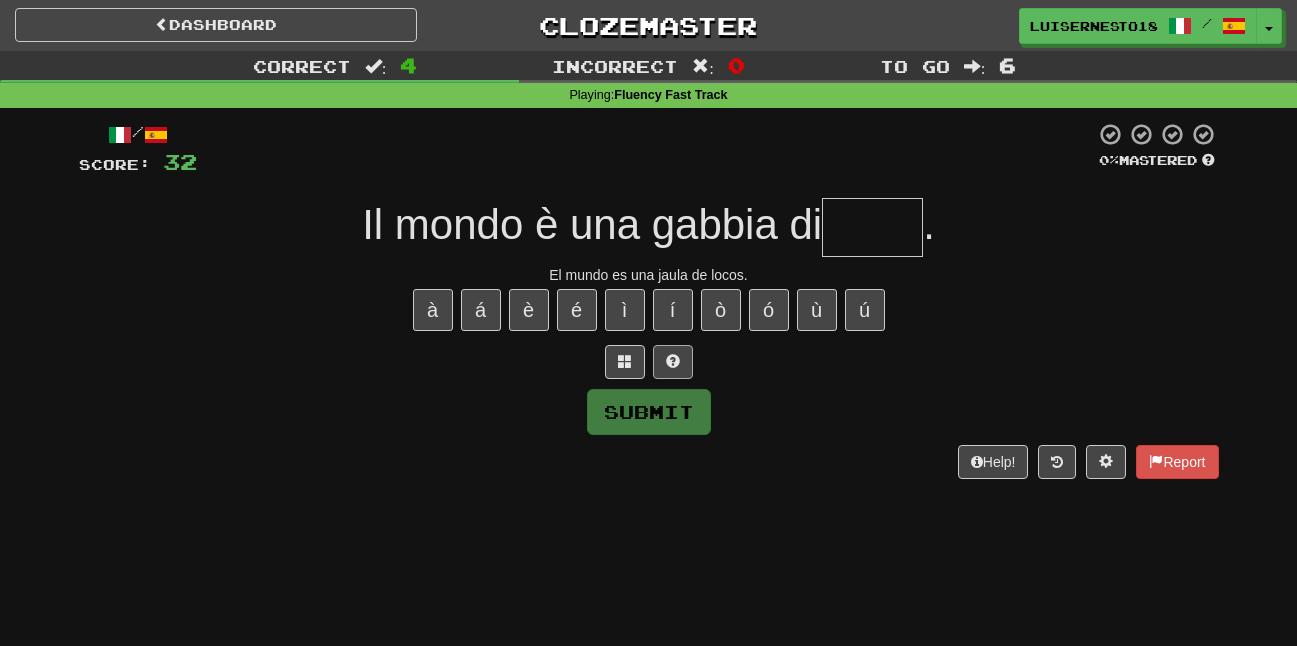 type on "*" 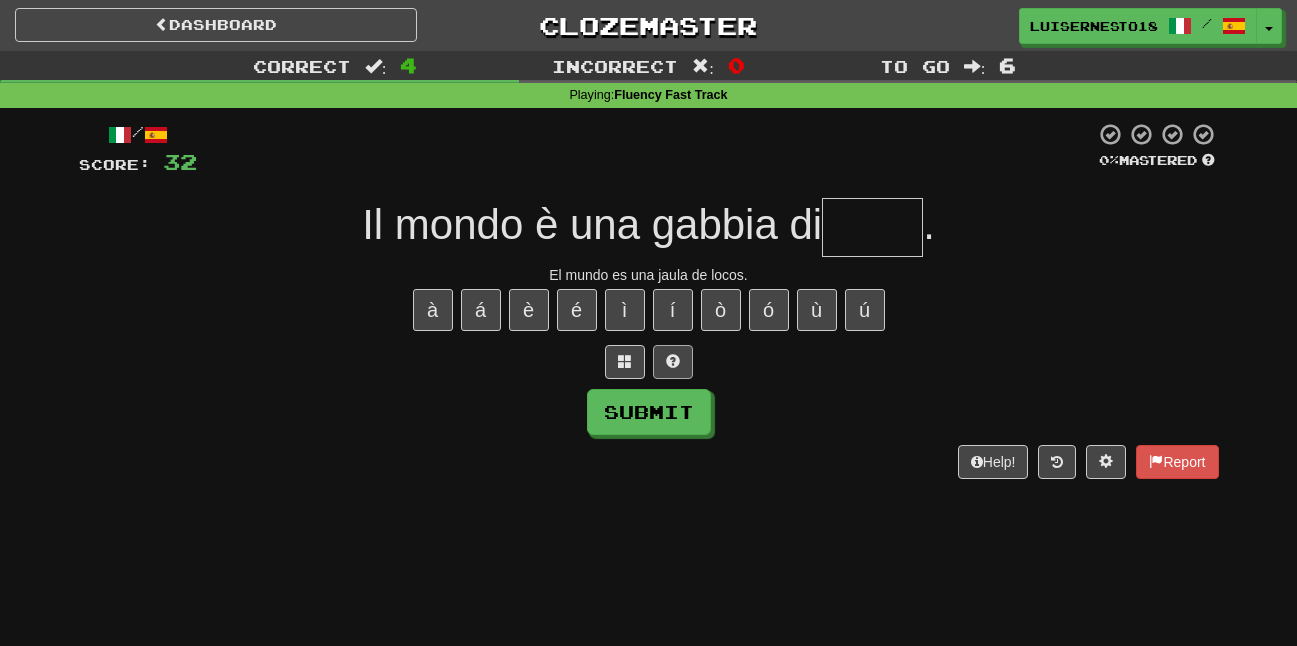 type on "*" 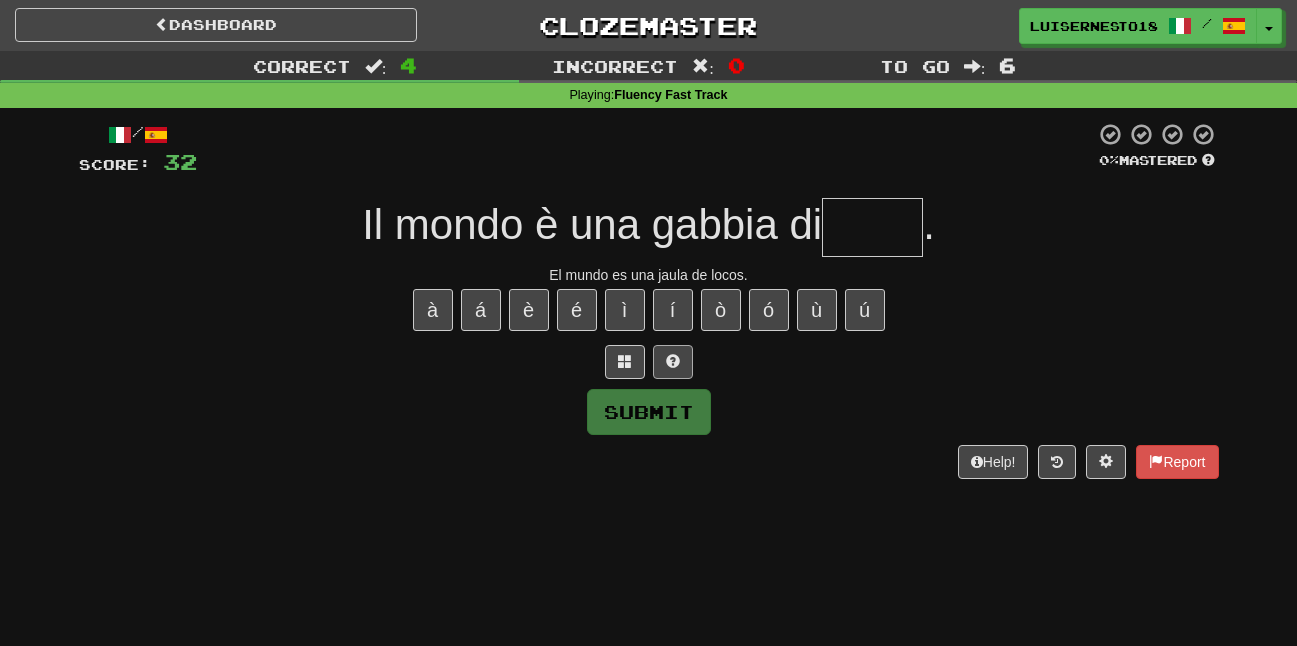 type on "*" 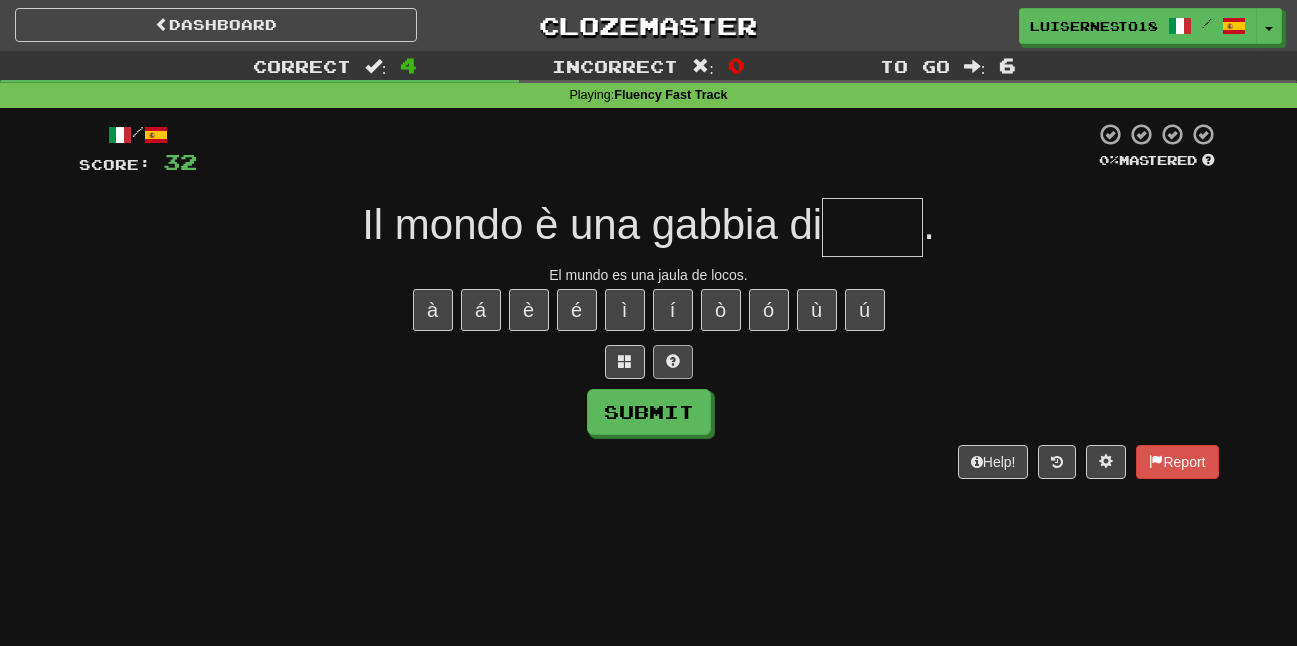 type on "*" 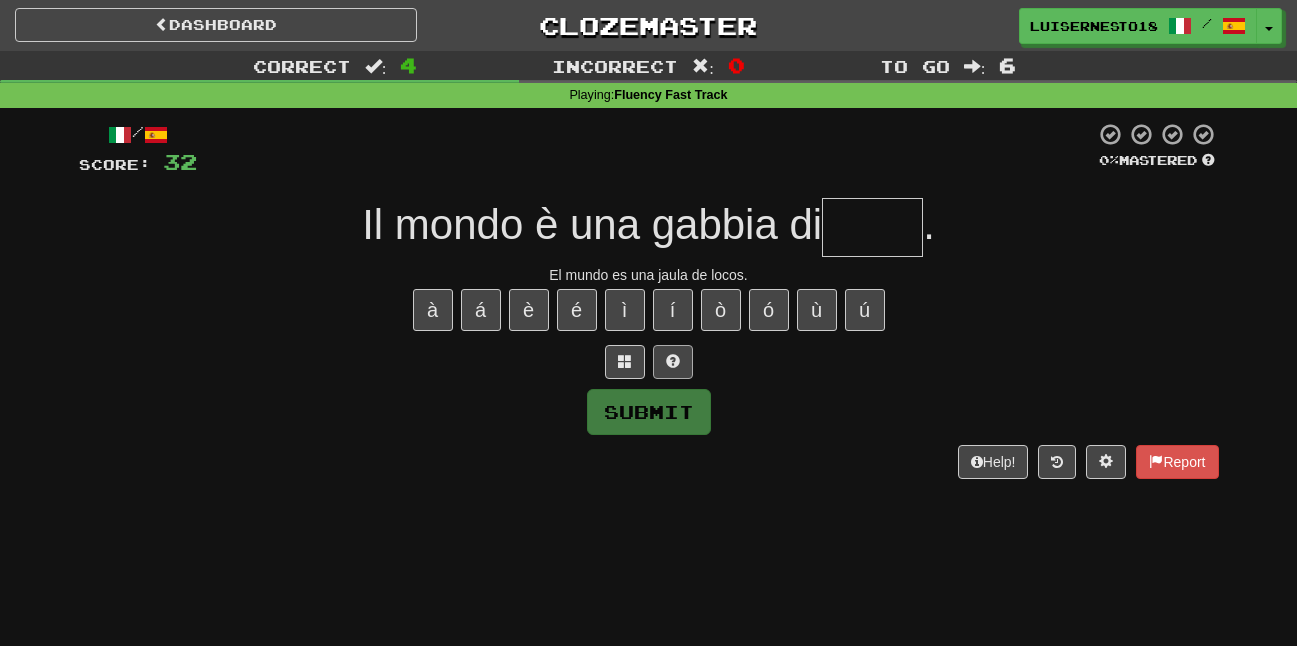 type on "*" 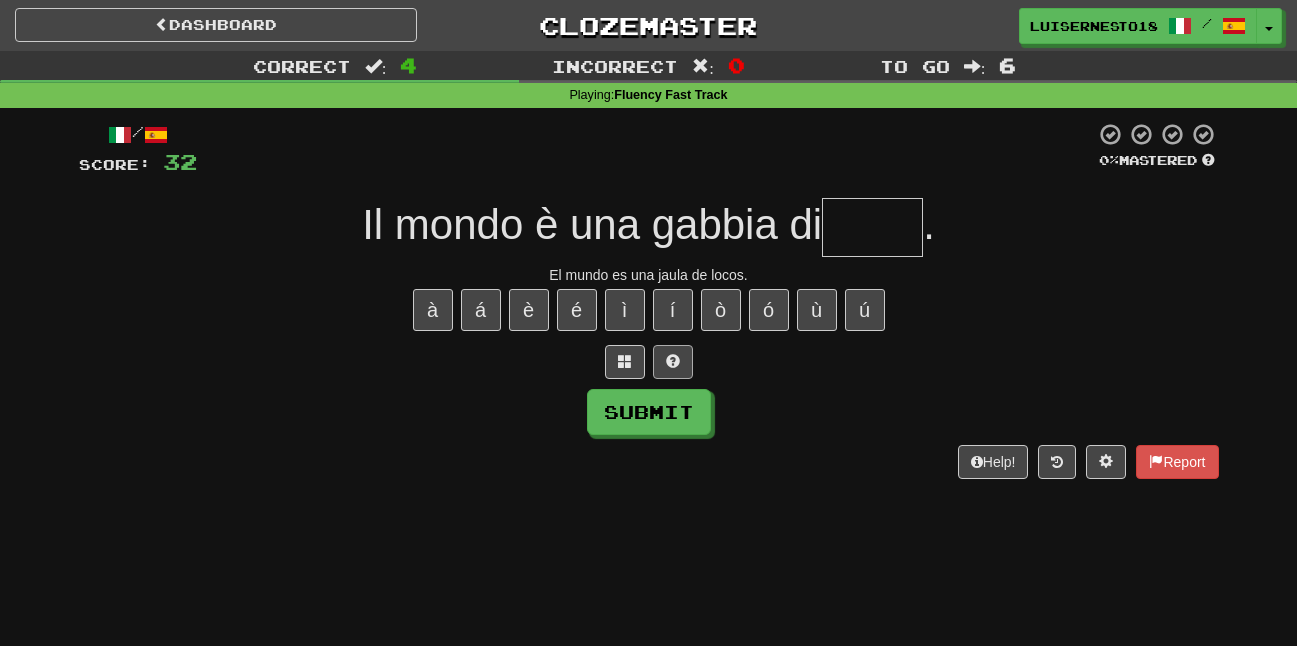 type on "*" 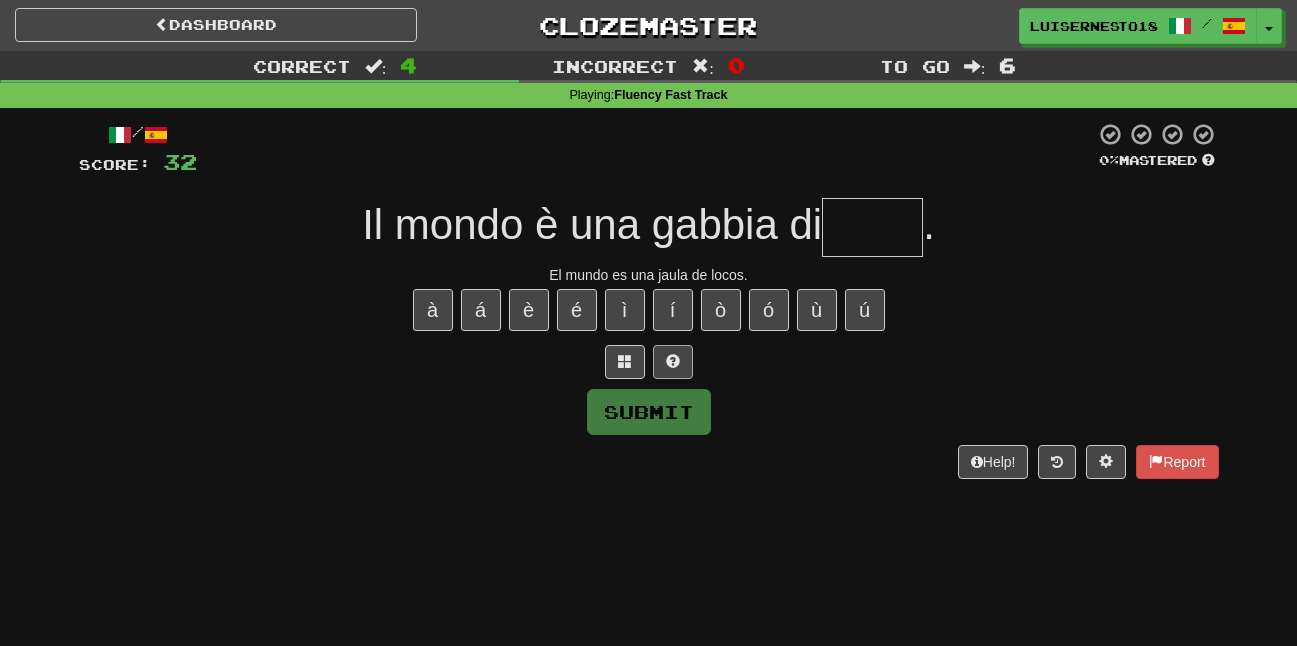 type on "*" 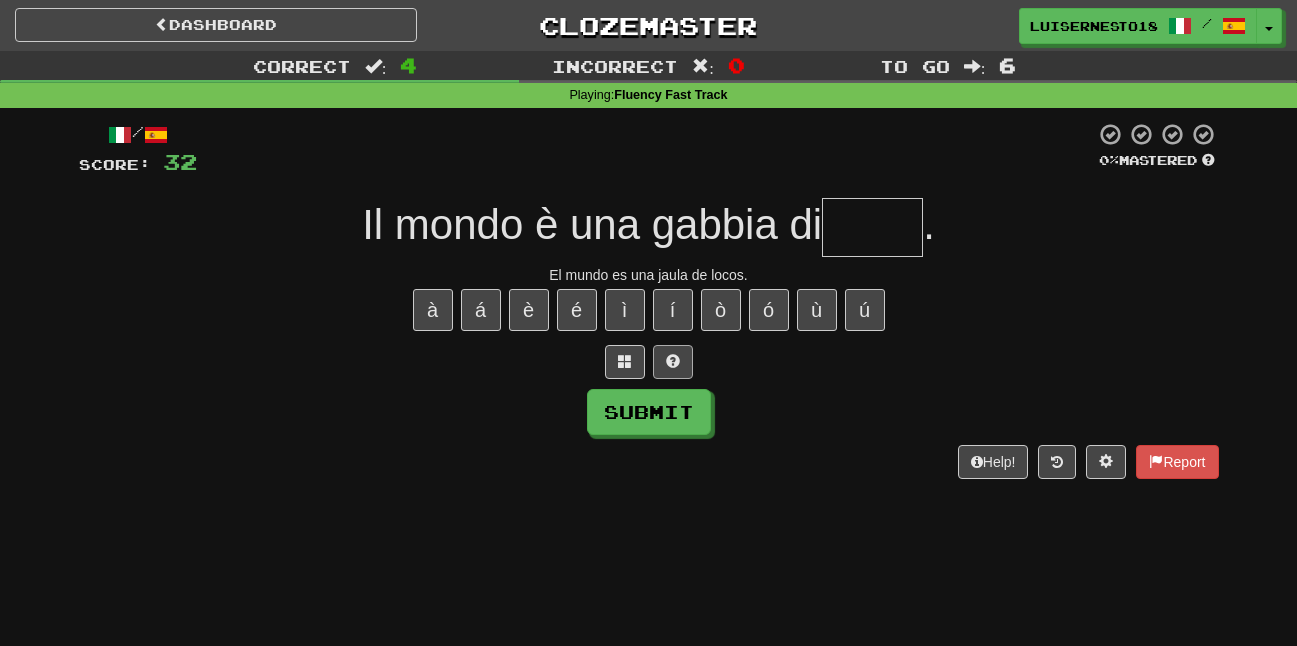 type on "*" 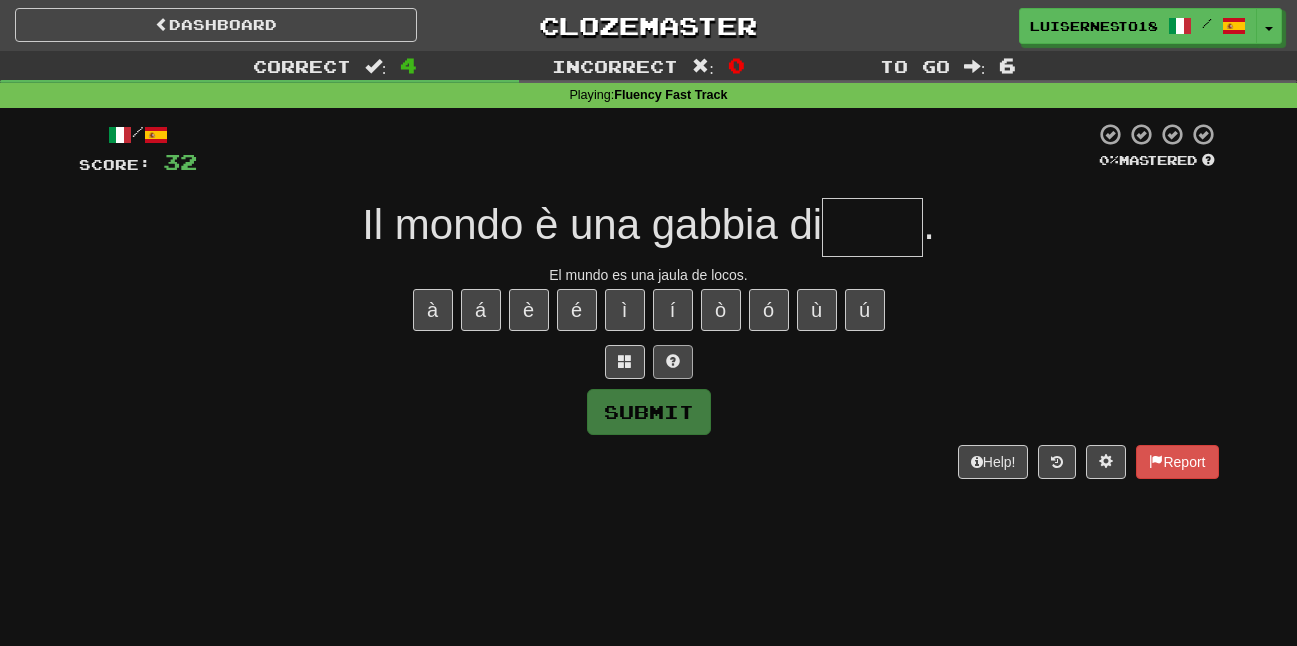 type on "*" 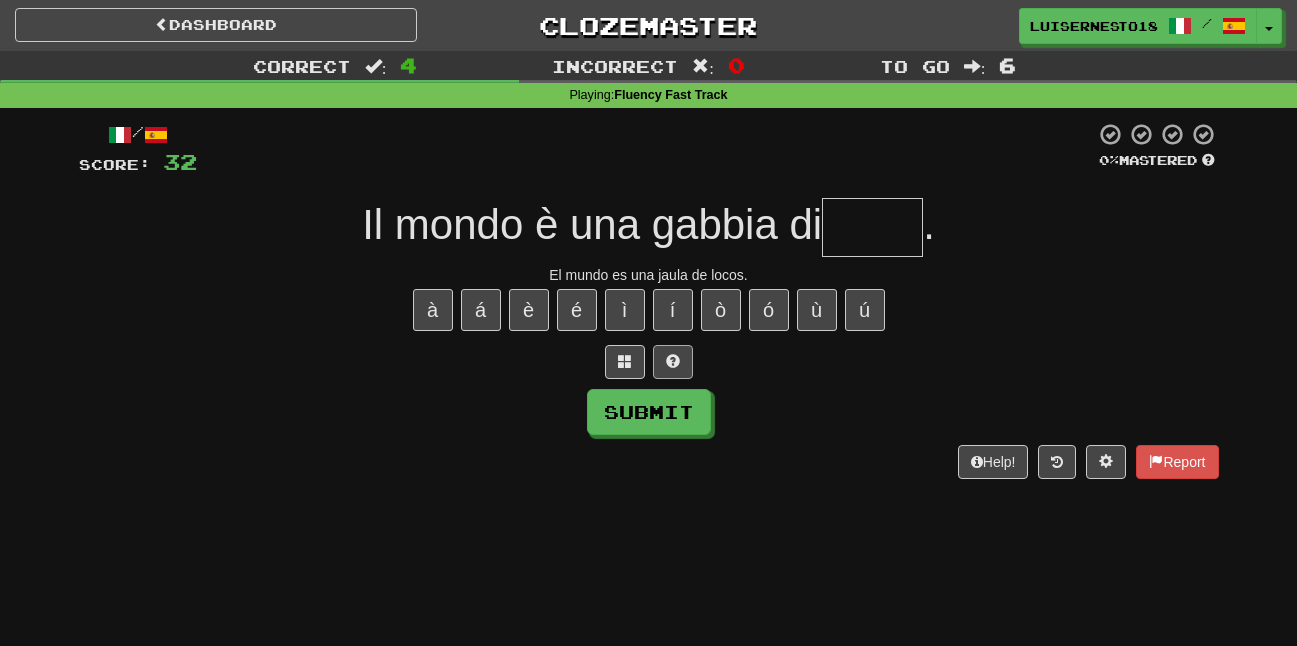type on "*" 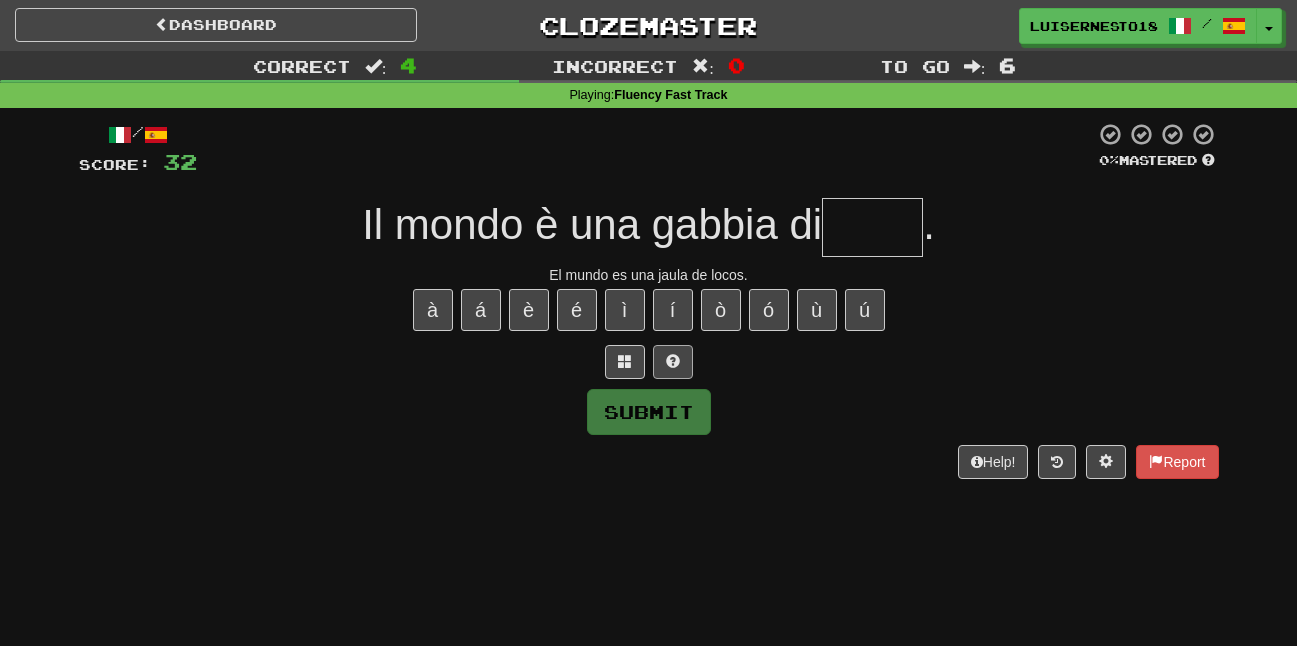 type on "*" 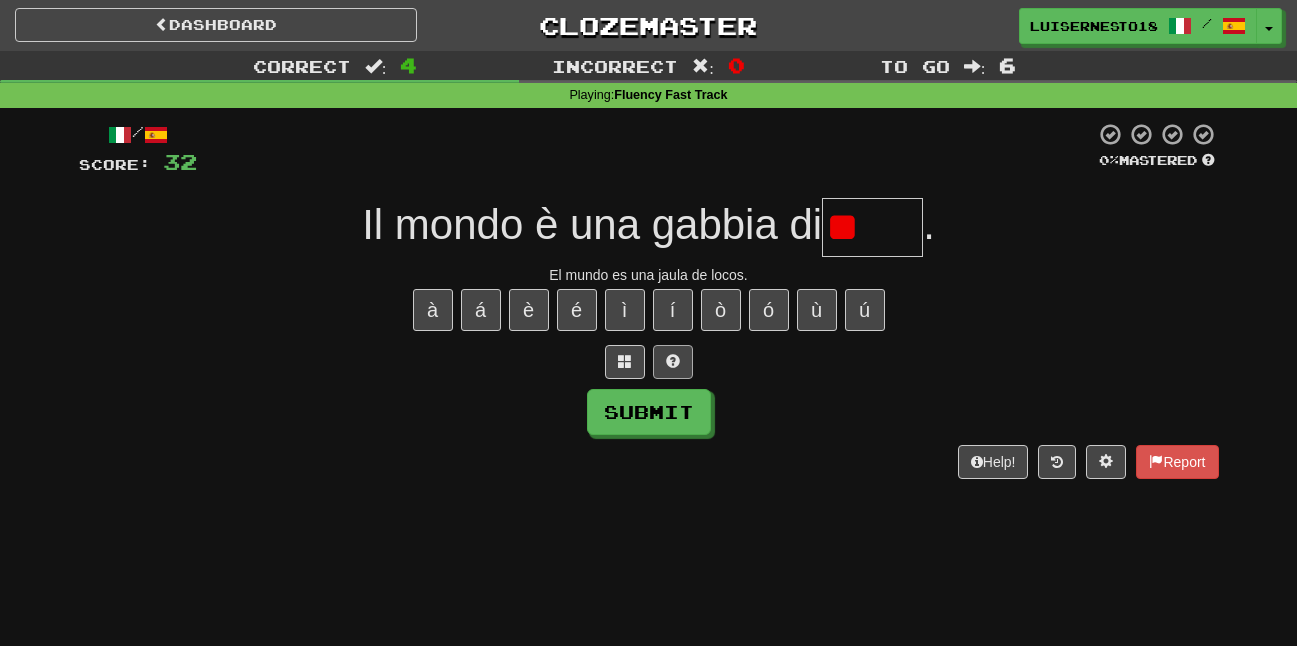 type on "*" 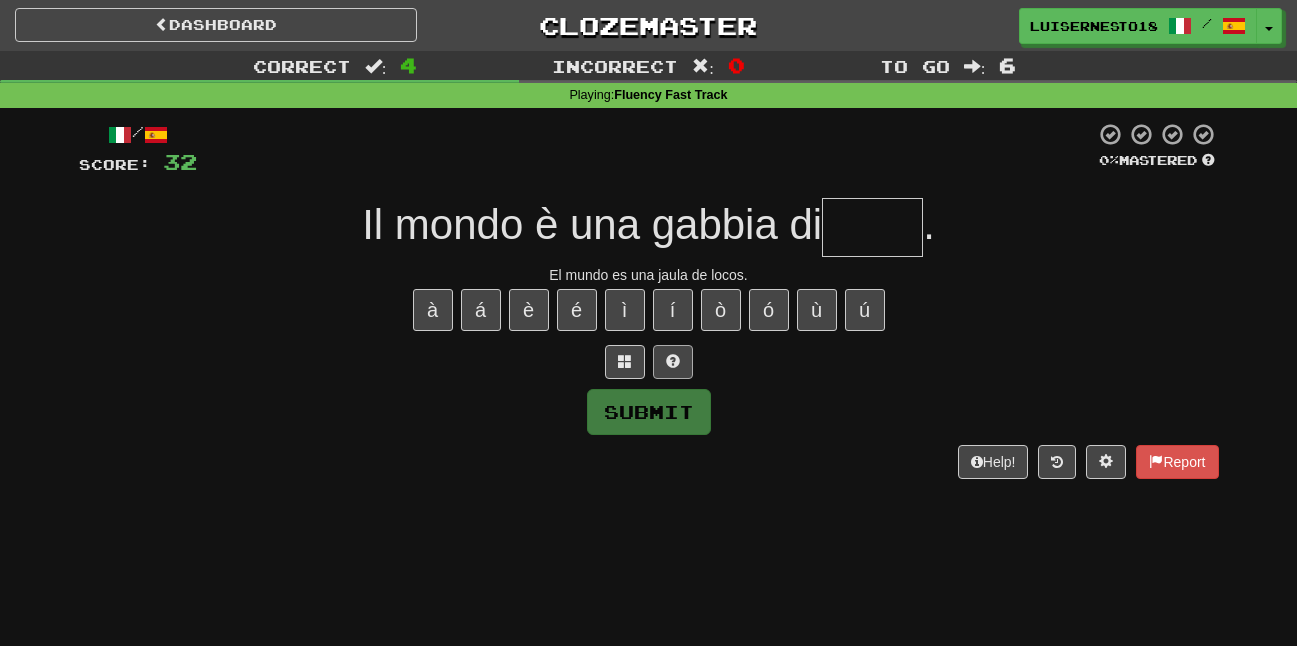 type on "*" 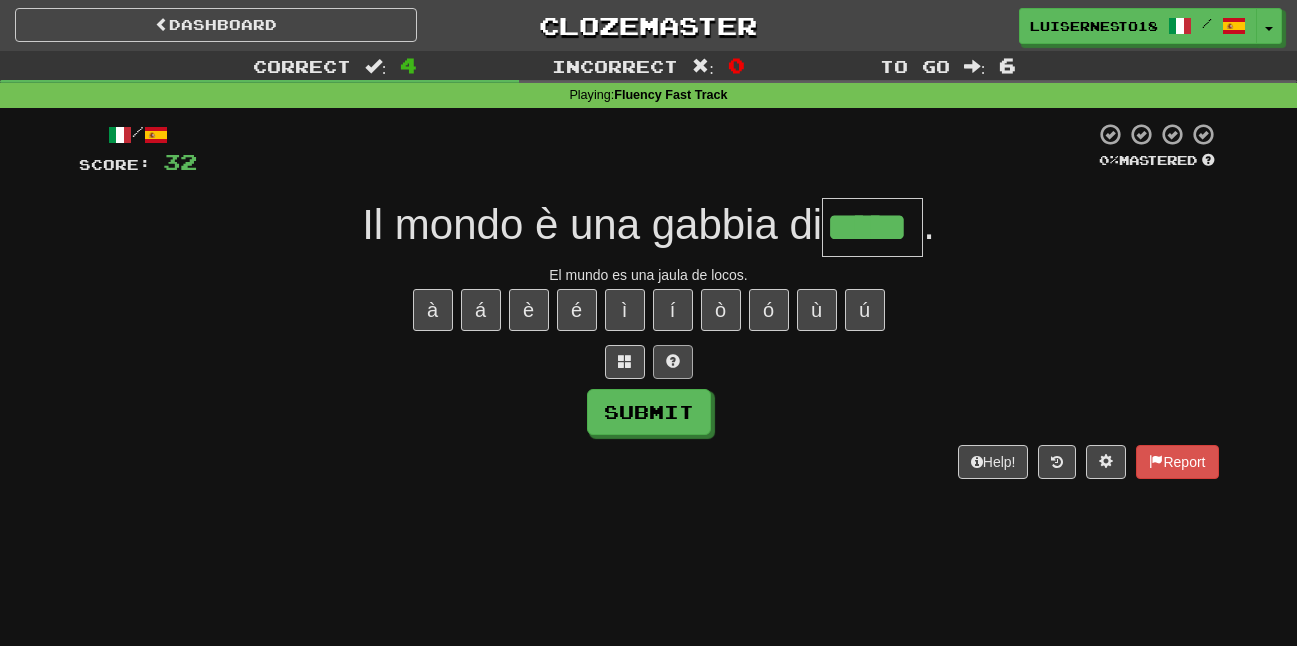 type on "*****" 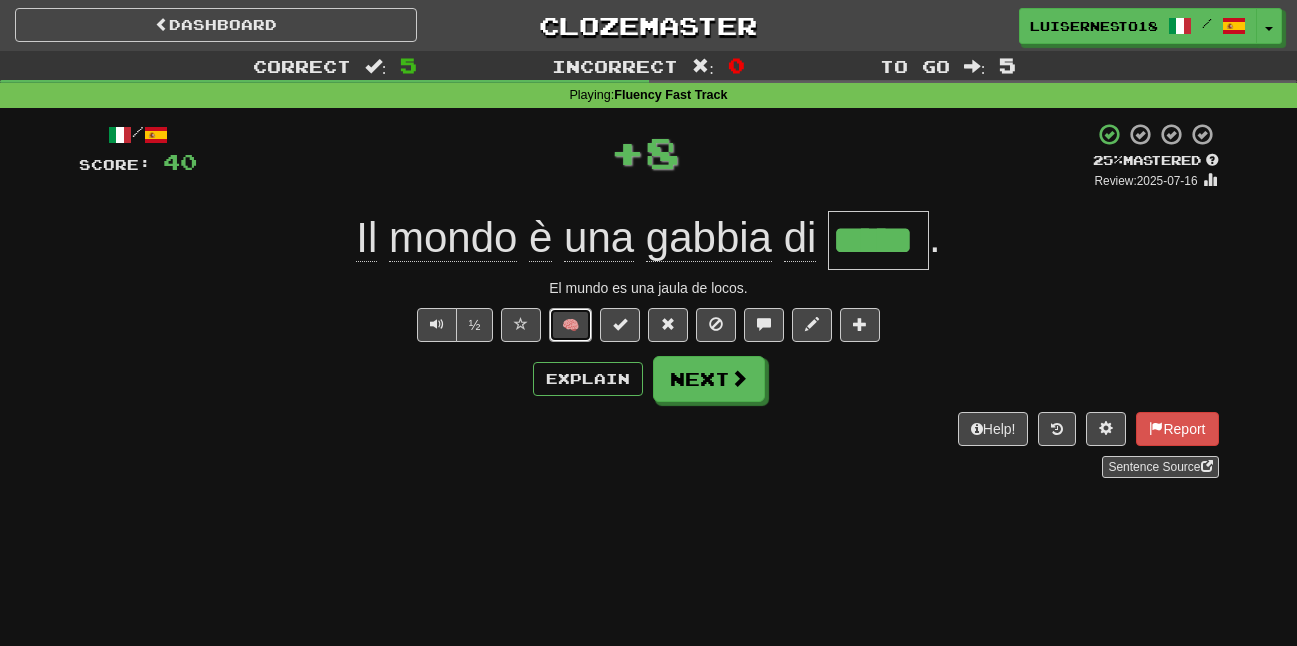 click on "🧠" at bounding box center [570, 325] 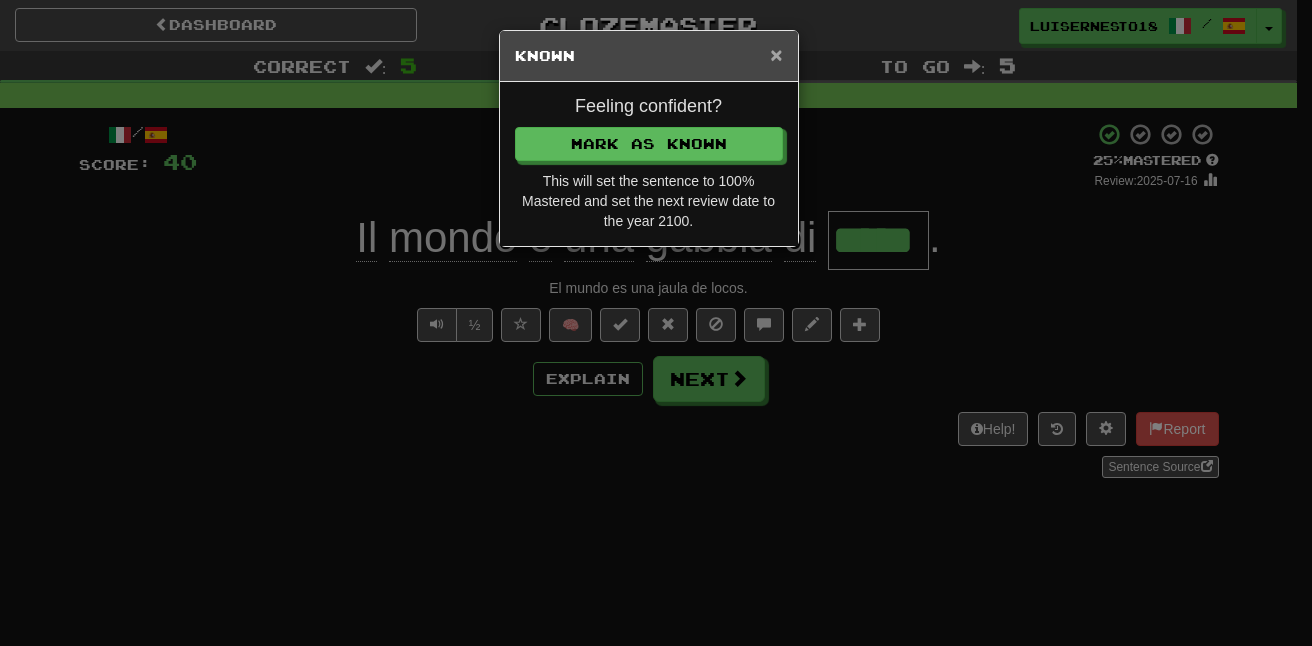 click on "×" at bounding box center (776, 54) 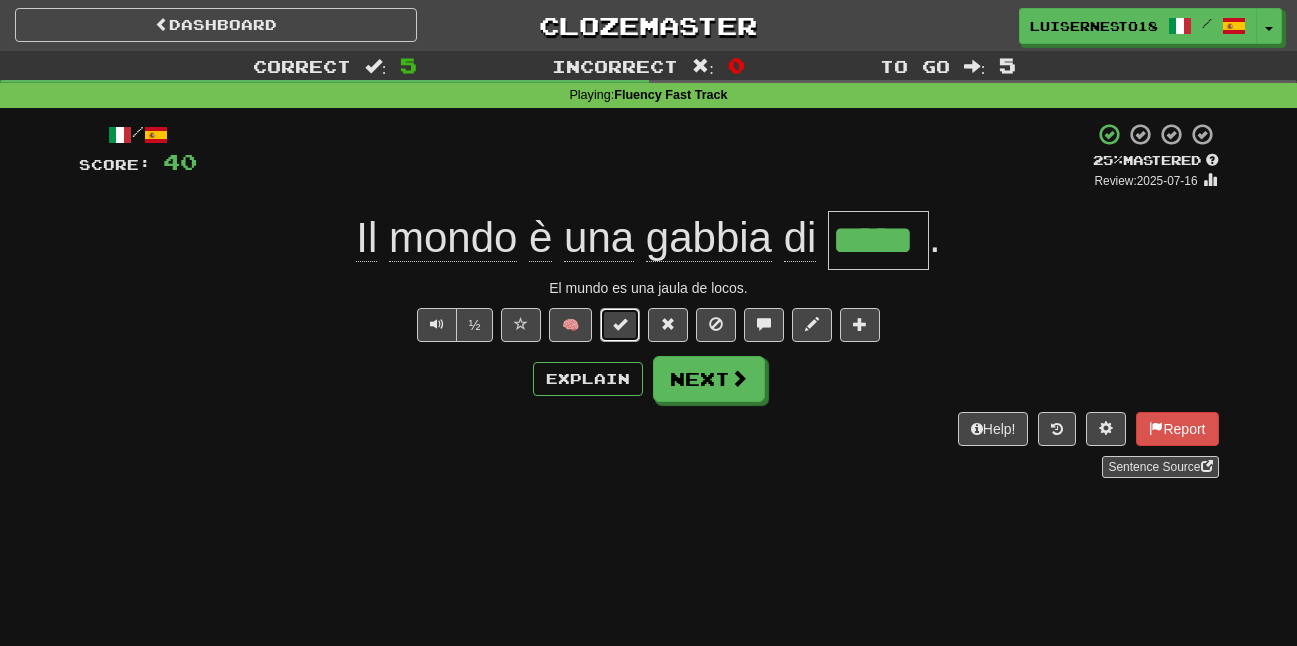 click at bounding box center (620, 324) 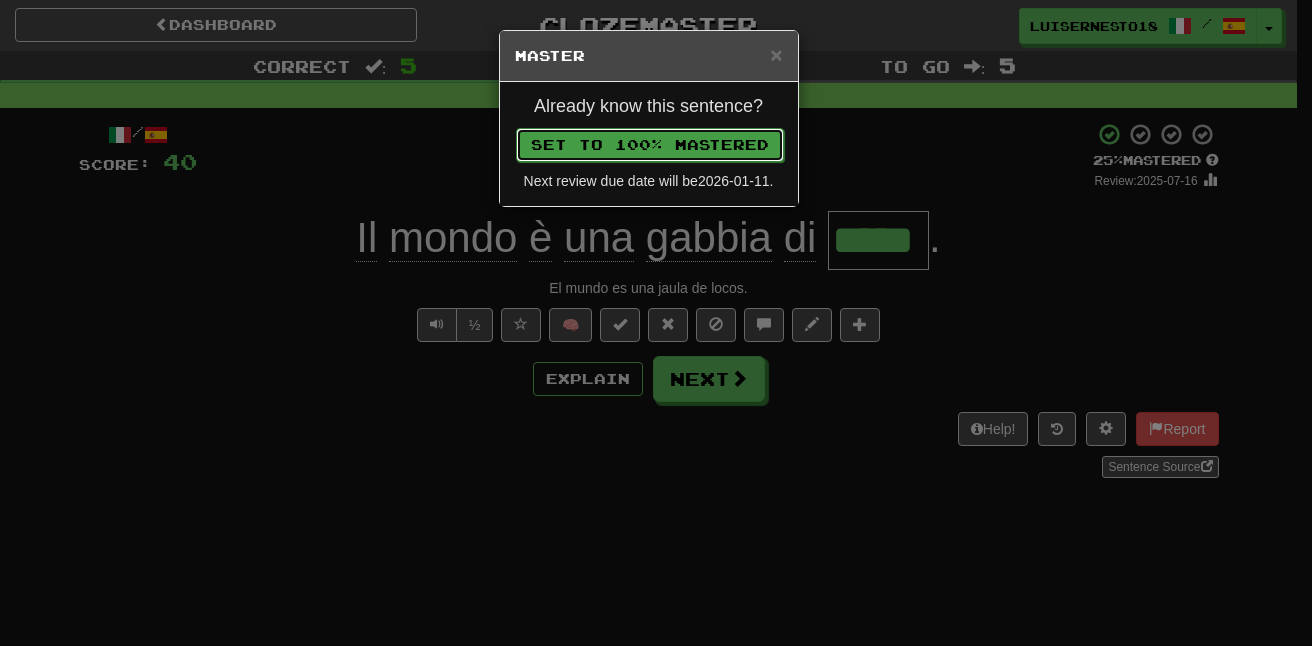 click on "Set to 100% Mastered" at bounding box center [650, 145] 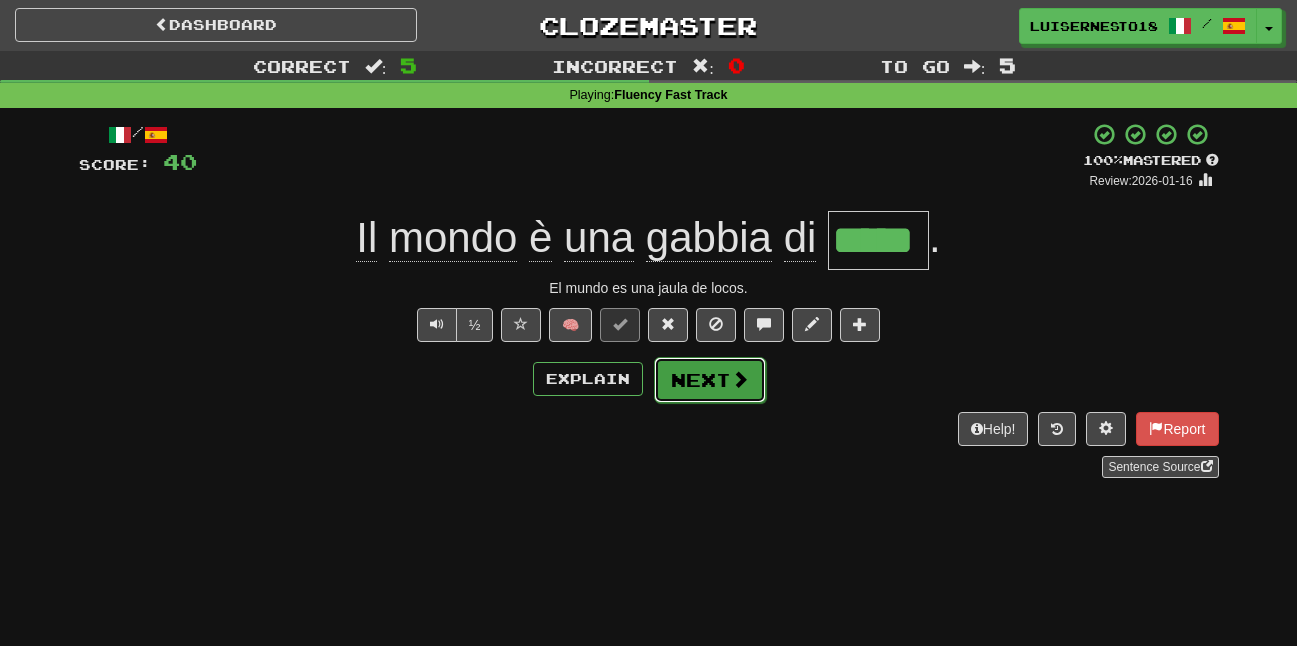 click on "Next" at bounding box center (710, 380) 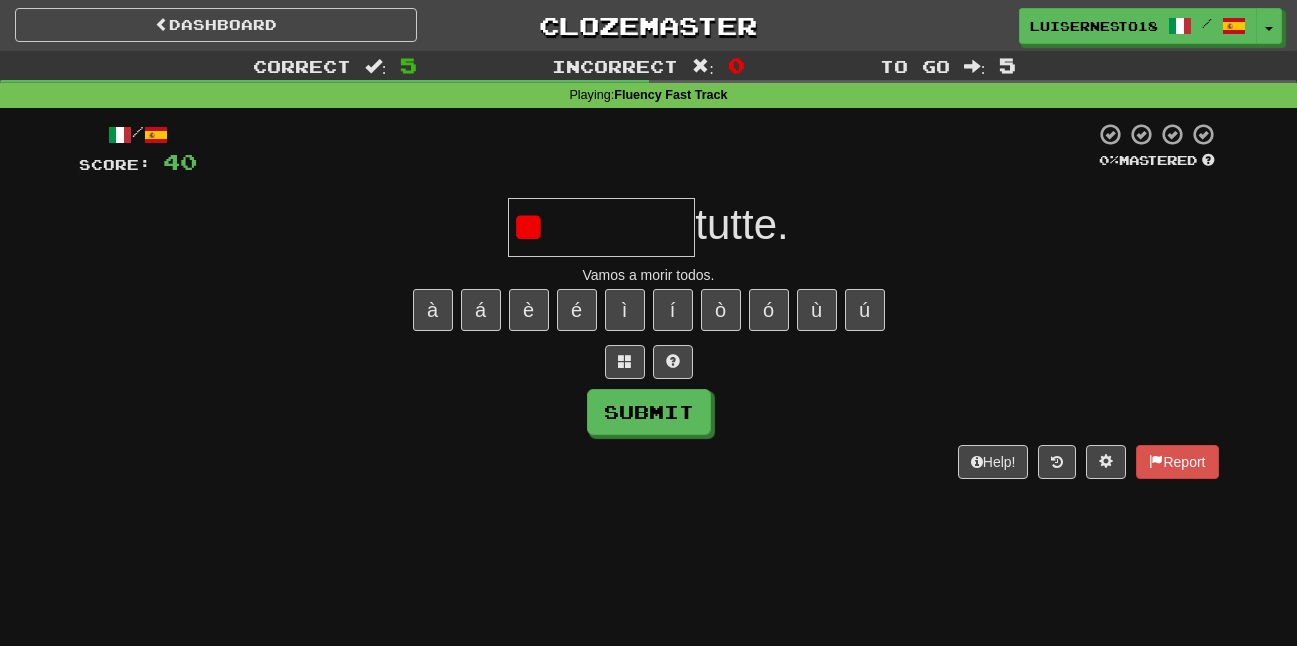 type on "*" 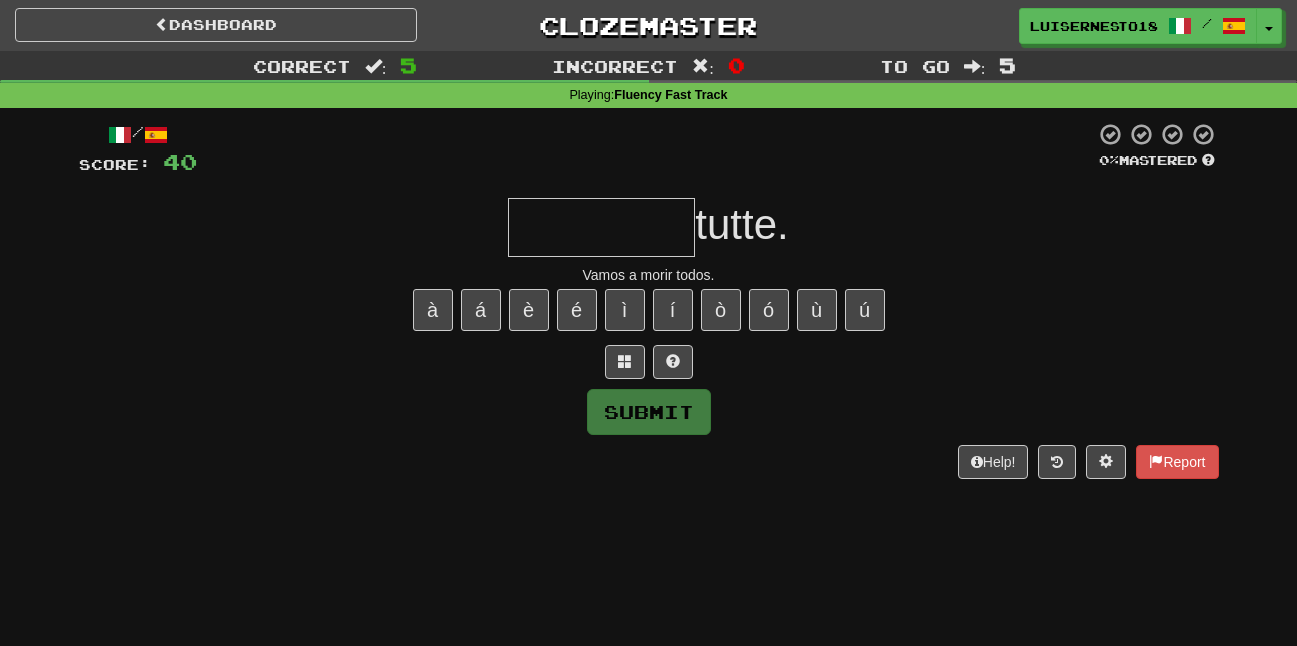 type on "*" 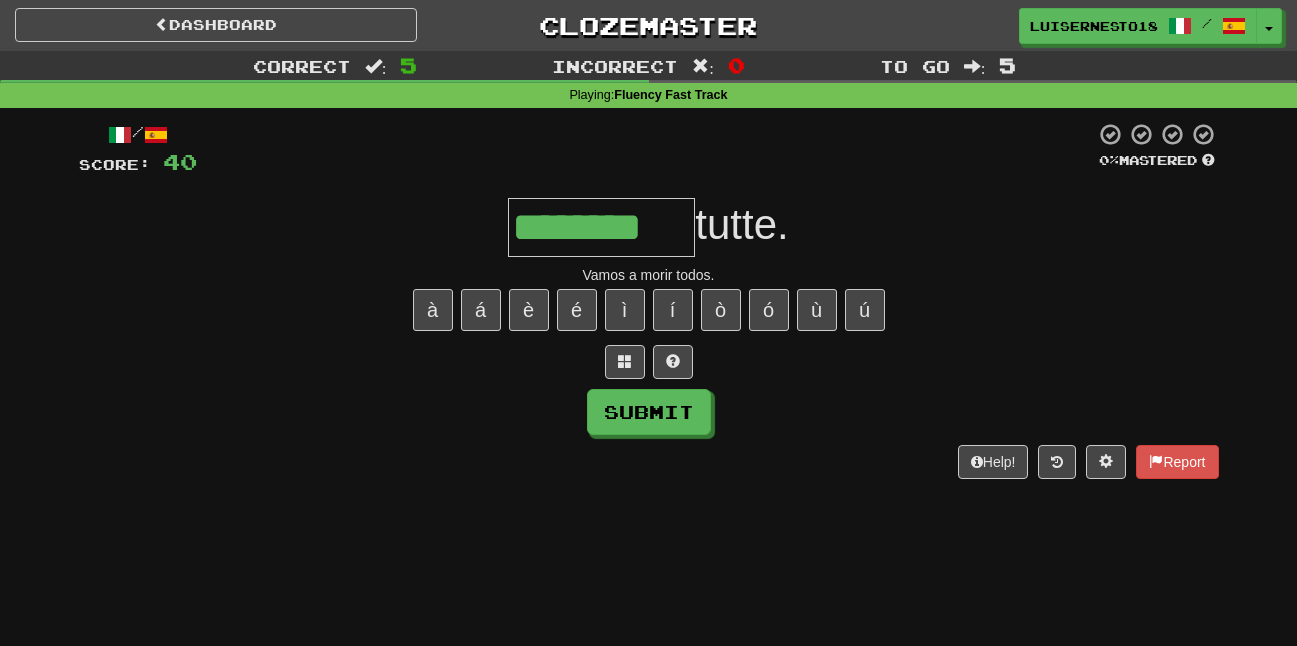 type on "********" 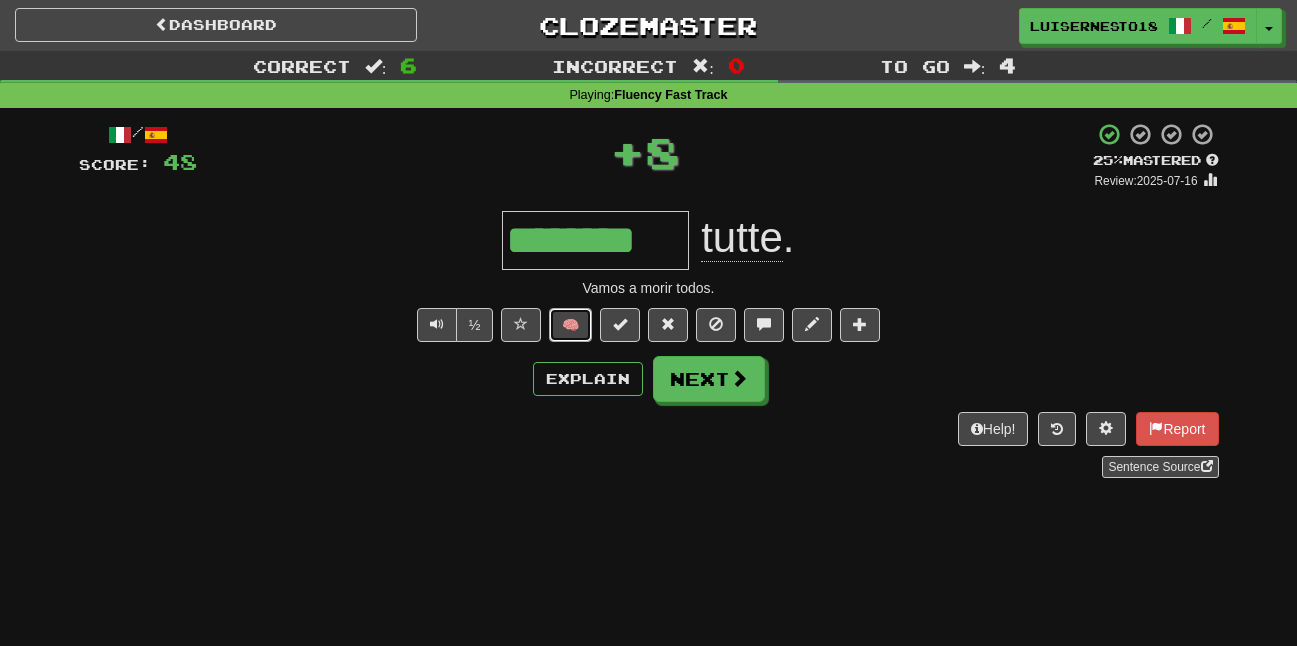 click on "🧠" at bounding box center (570, 325) 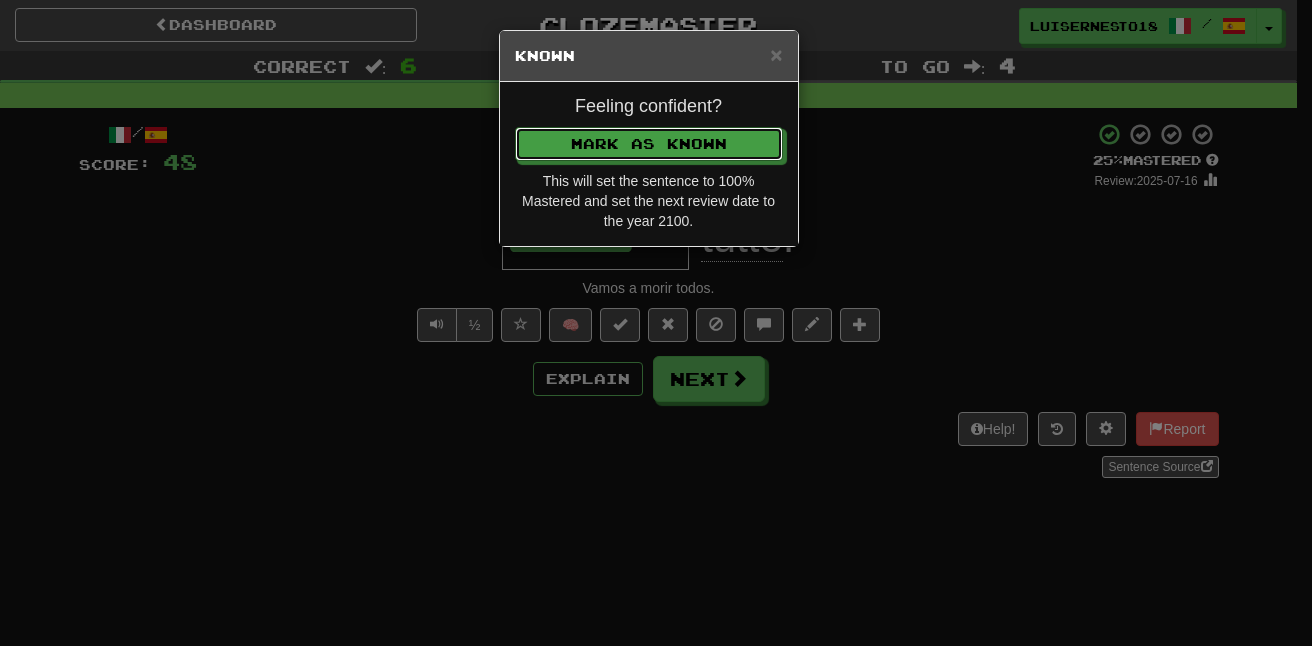 click on "Feeling confident?" at bounding box center (649, 107) 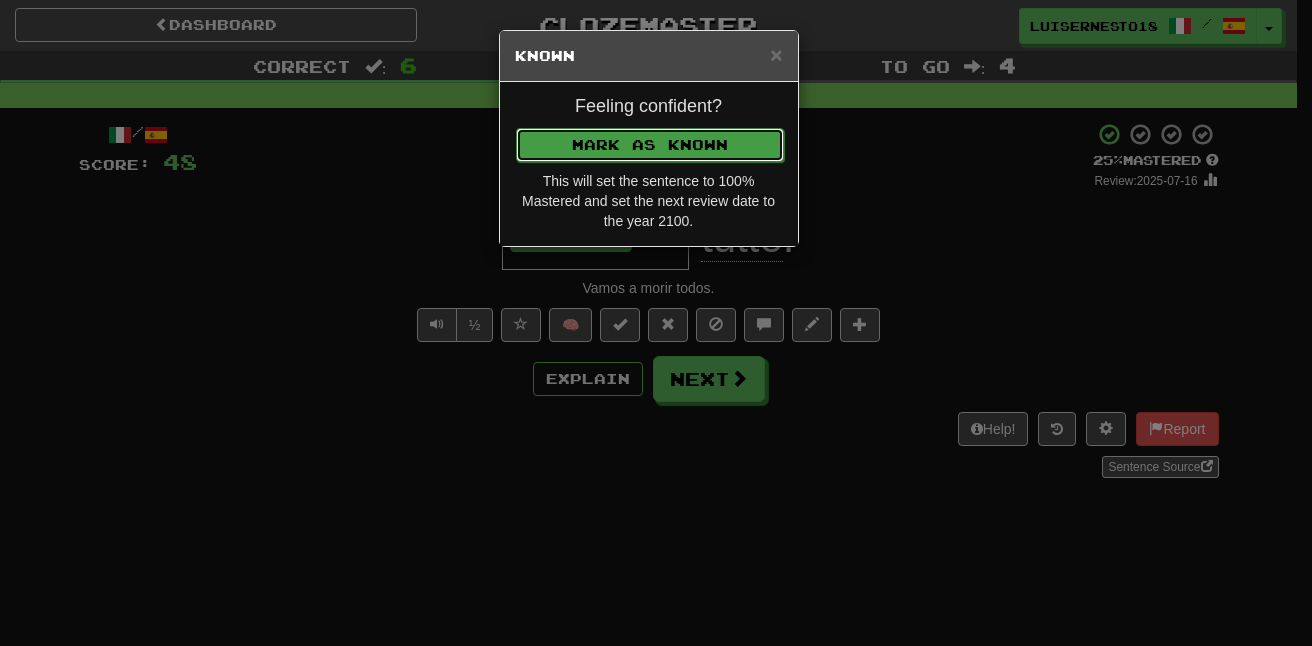 click on "Mark as Known" at bounding box center (650, 145) 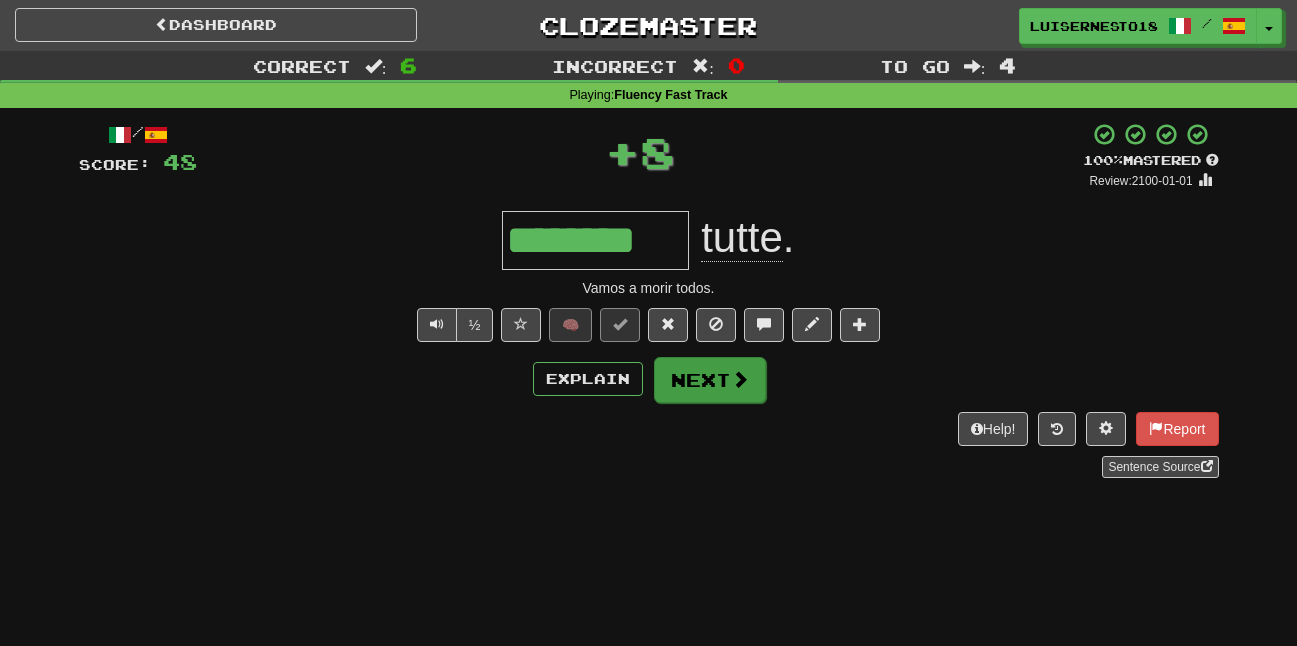 drag, startPoint x: 702, startPoint y: 347, endPoint x: 707, endPoint y: 368, distance: 21.587032 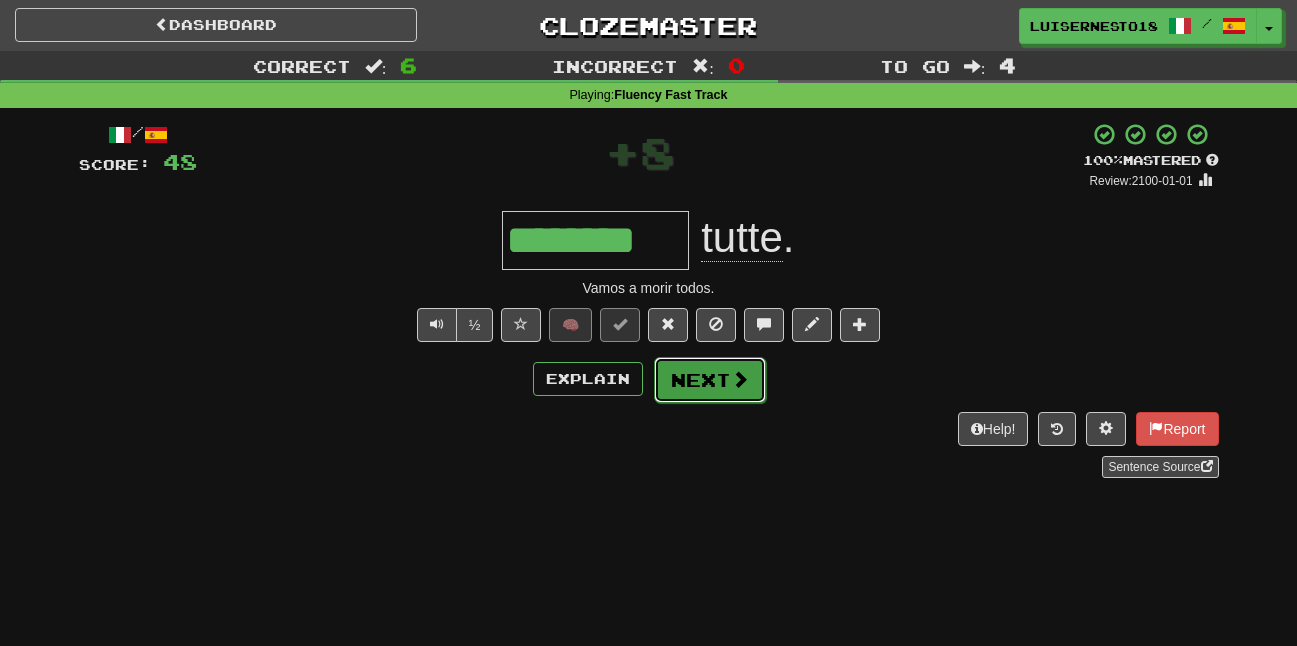 click on "Next" at bounding box center [710, 380] 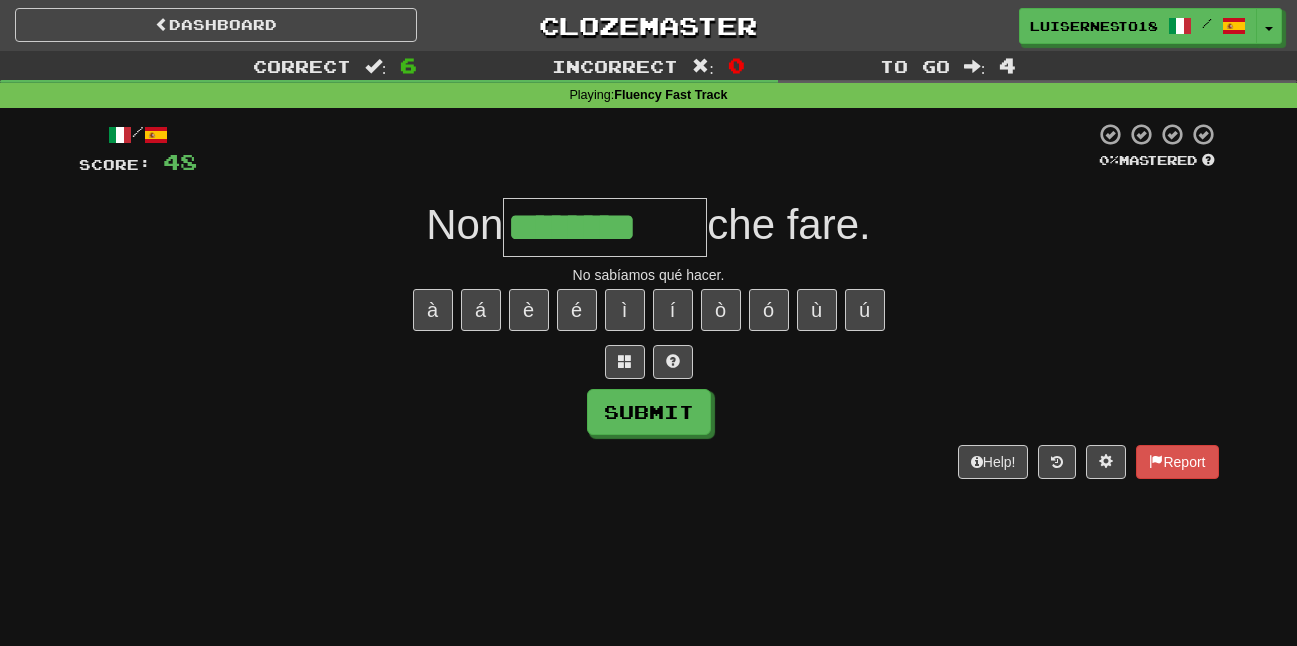 type on "********" 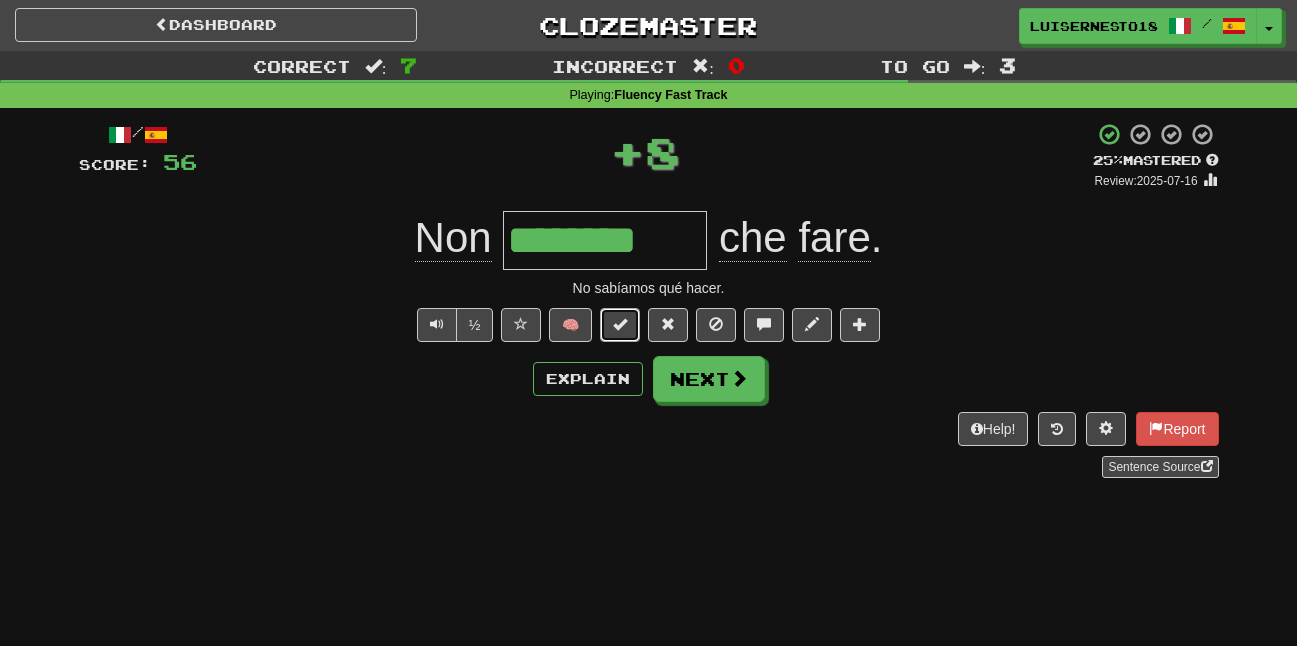 click at bounding box center (620, 325) 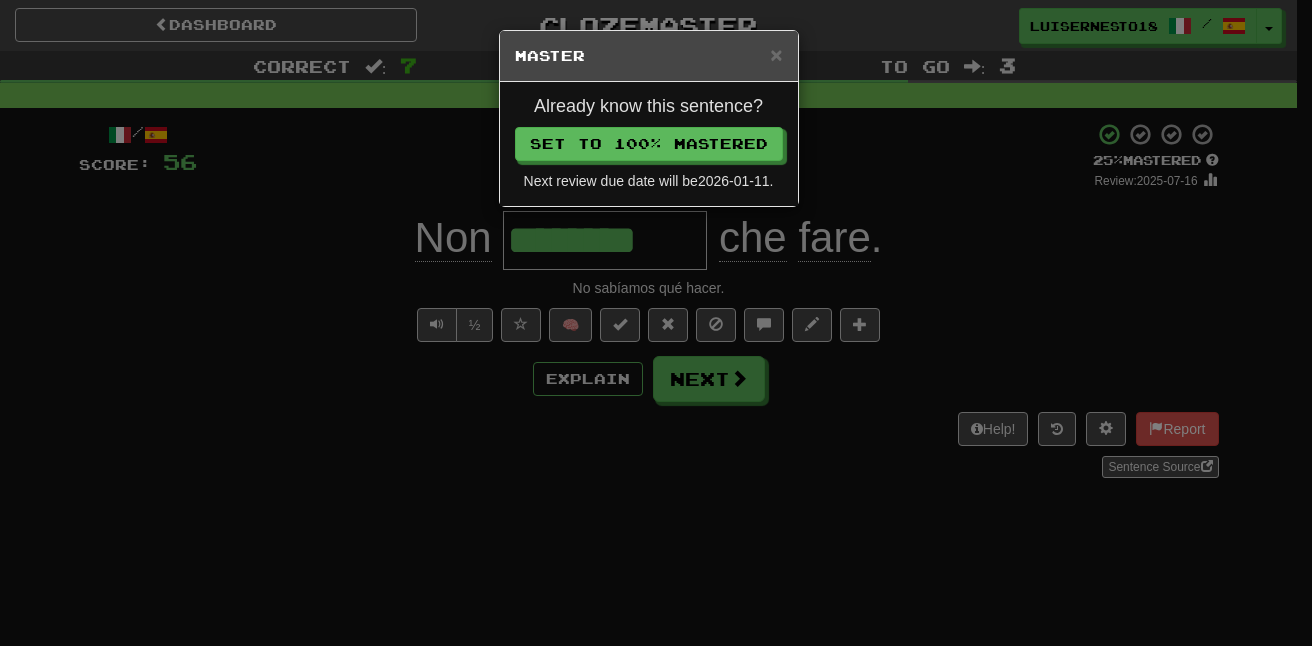 click on "Already know this sentence?" at bounding box center (649, 107) 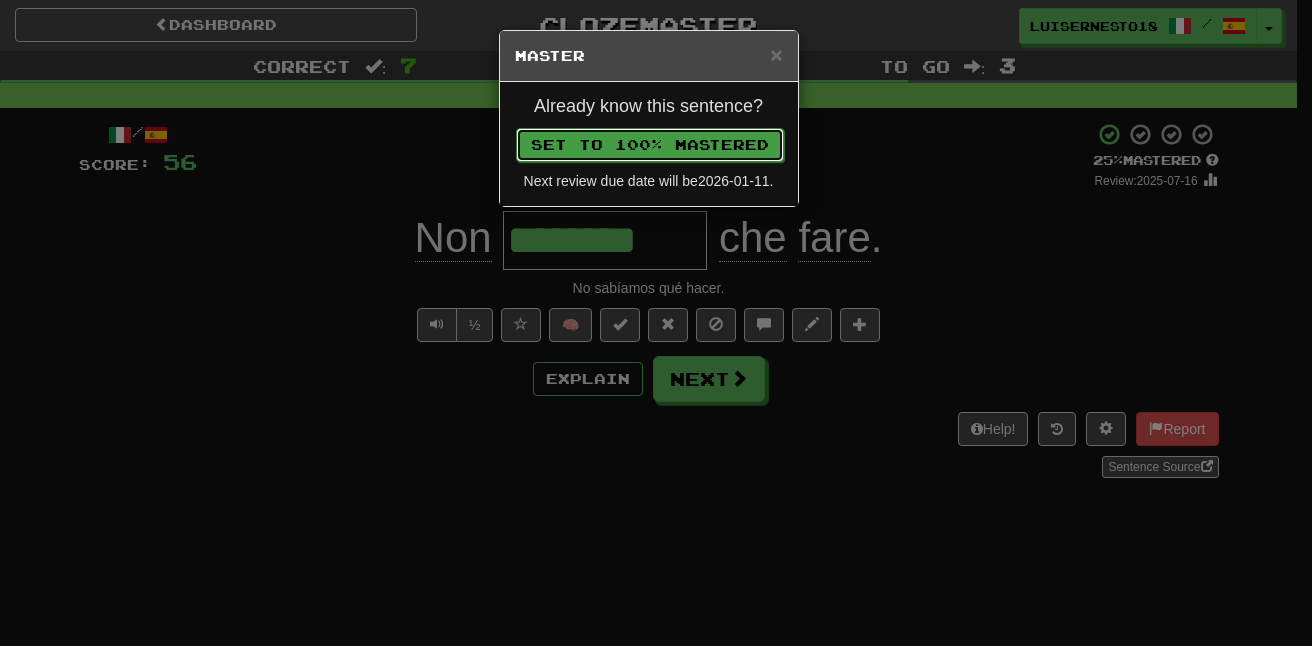 click on "Set to 100% Mastered" at bounding box center (650, 145) 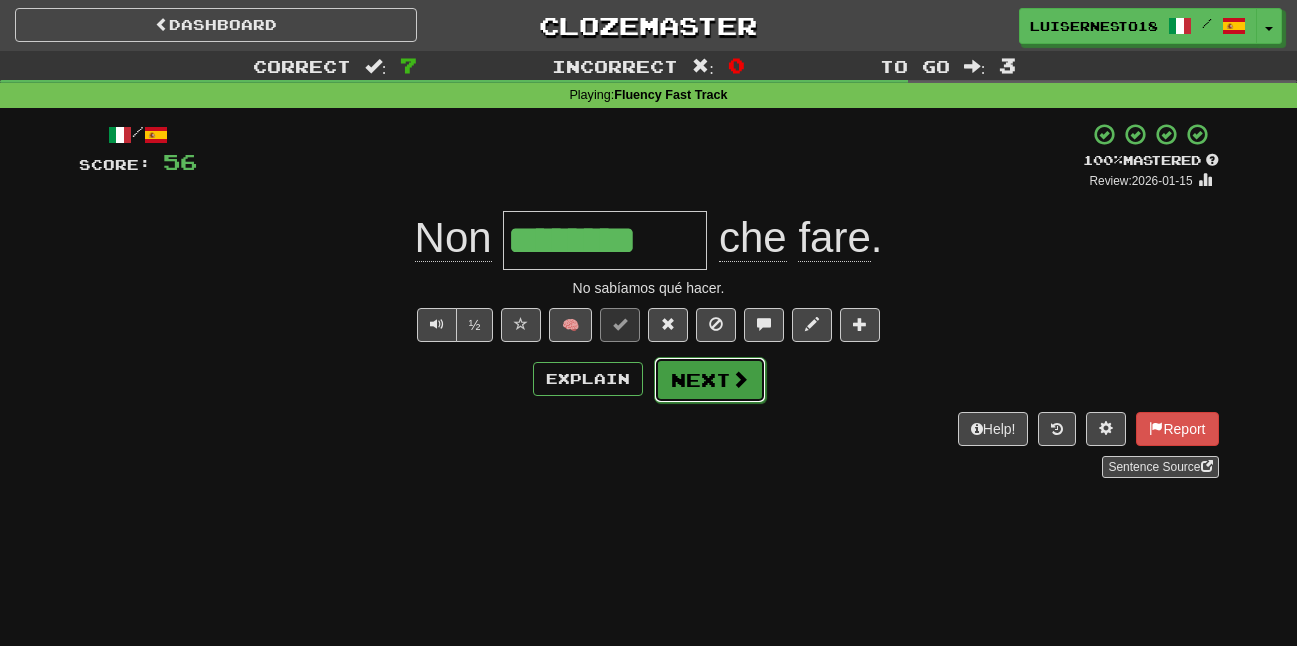 click on "Next" at bounding box center [710, 380] 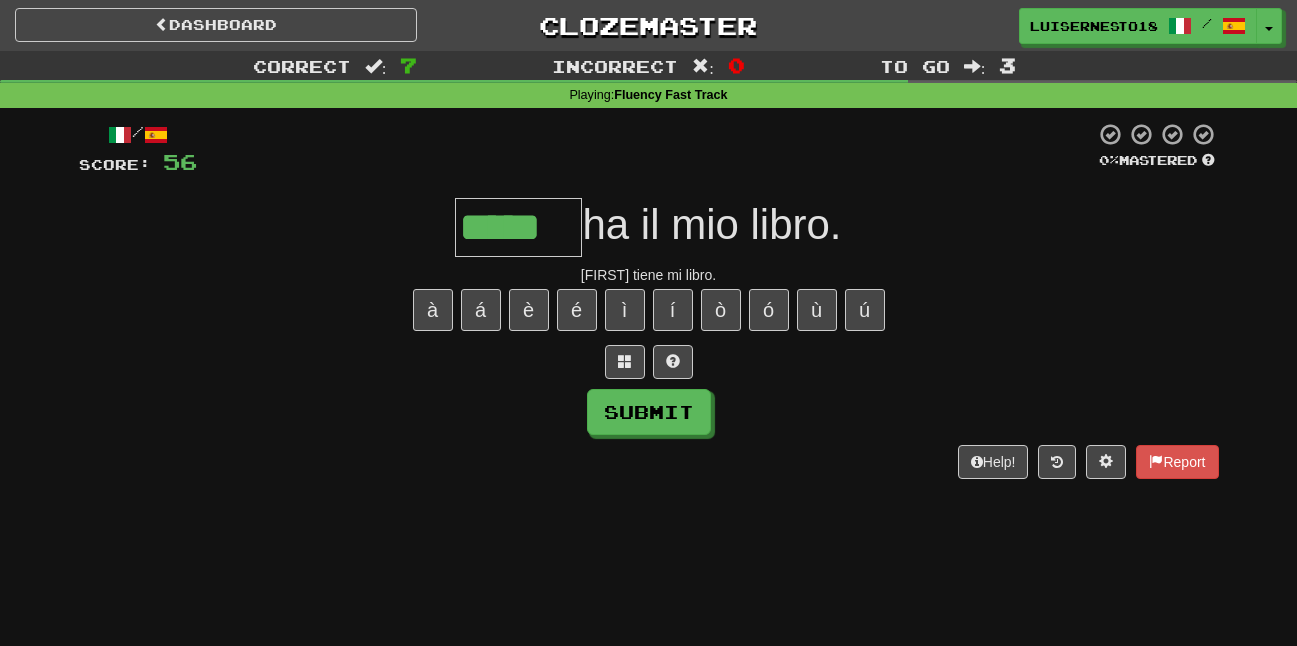type on "*****" 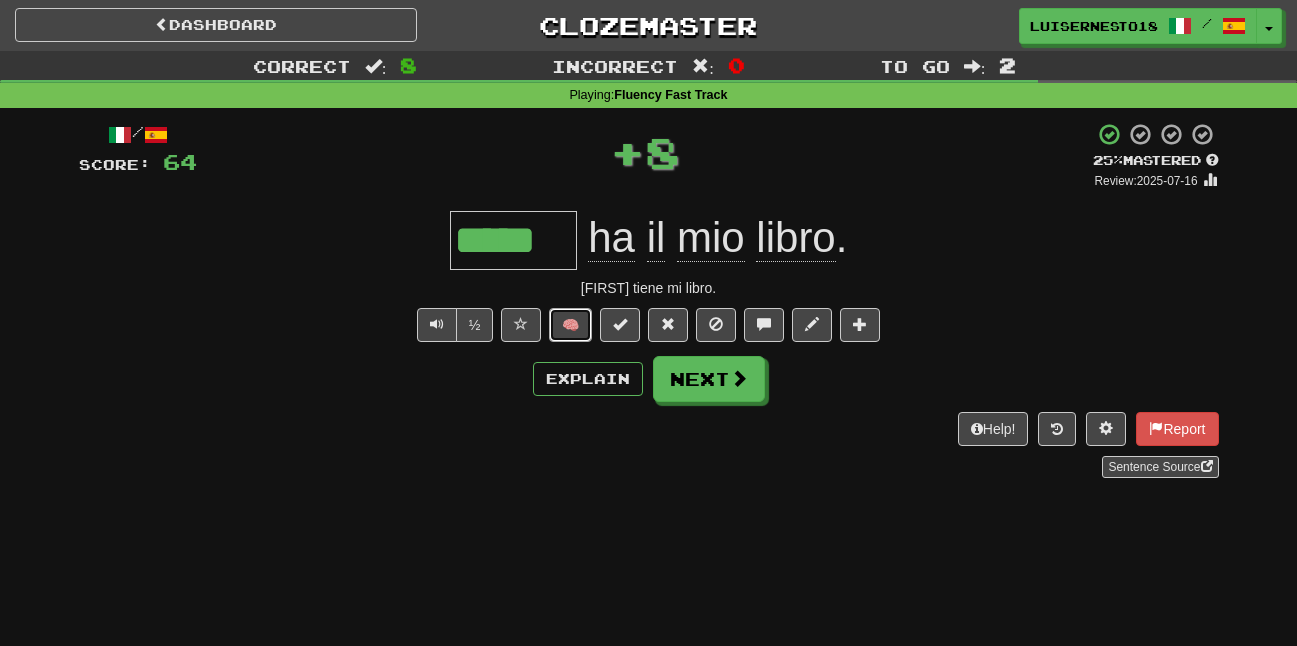 click on "🧠" at bounding box center [570, 325] 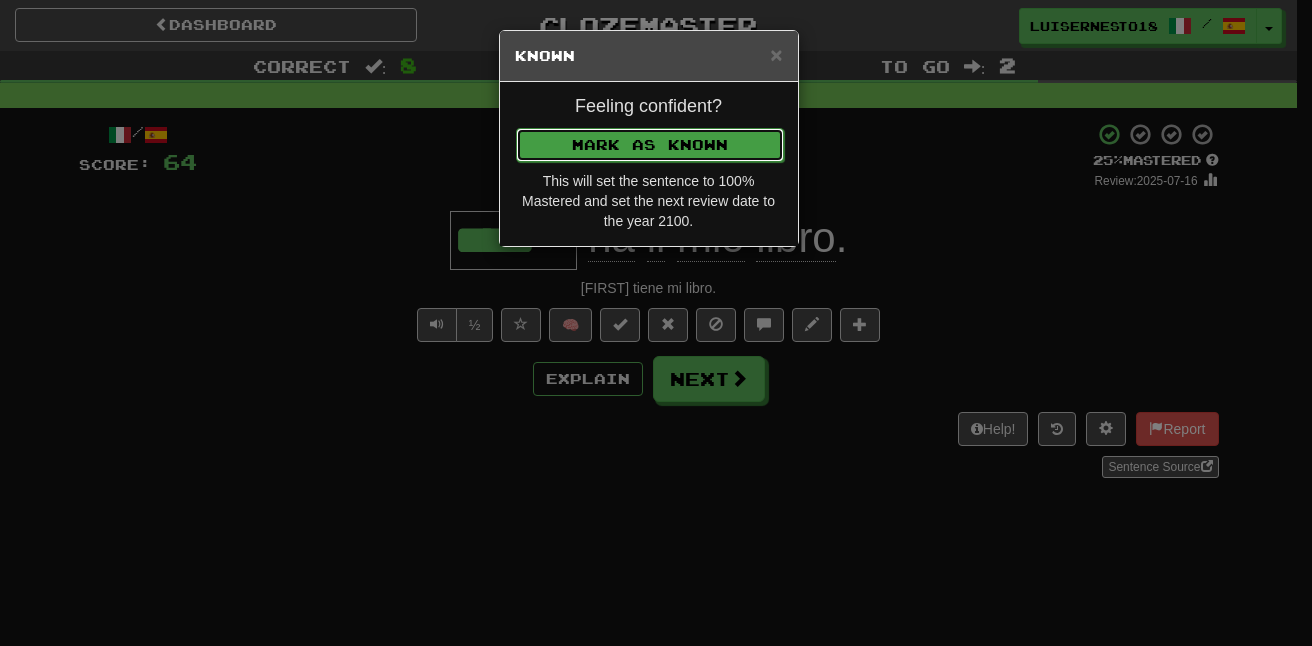 click on "Mark as Known" at bounding box center (650, 145) 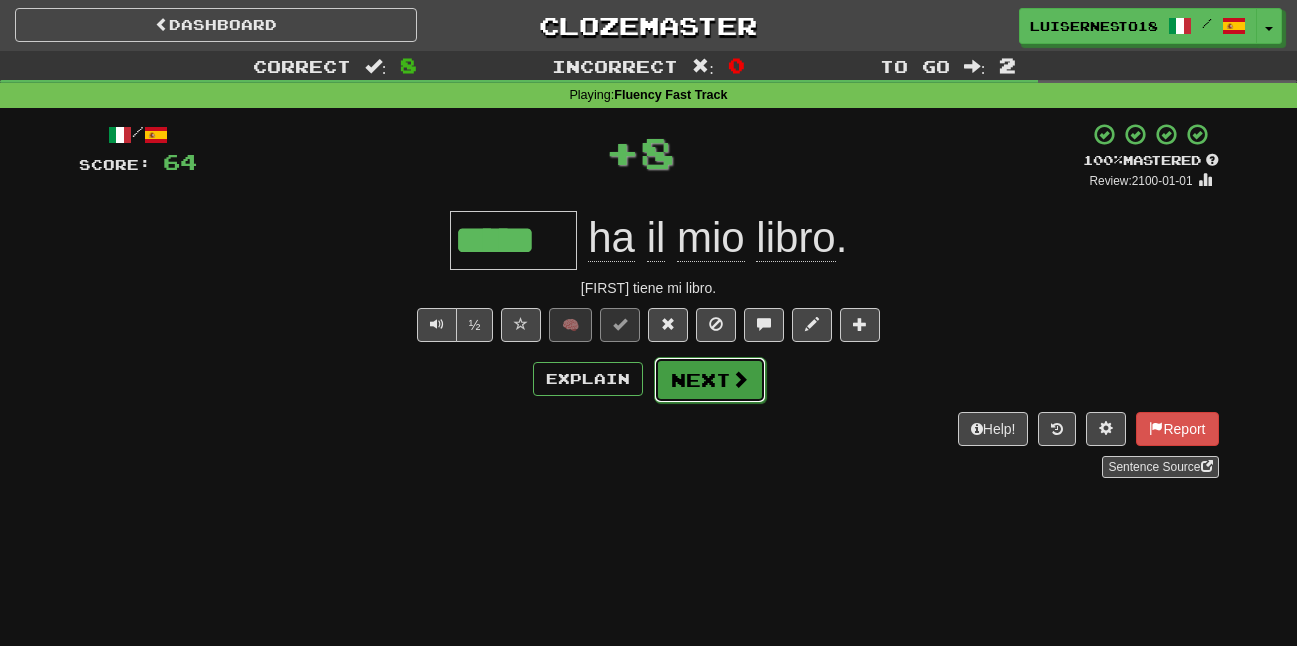 click on "Next" at bounding box center [710, 380] 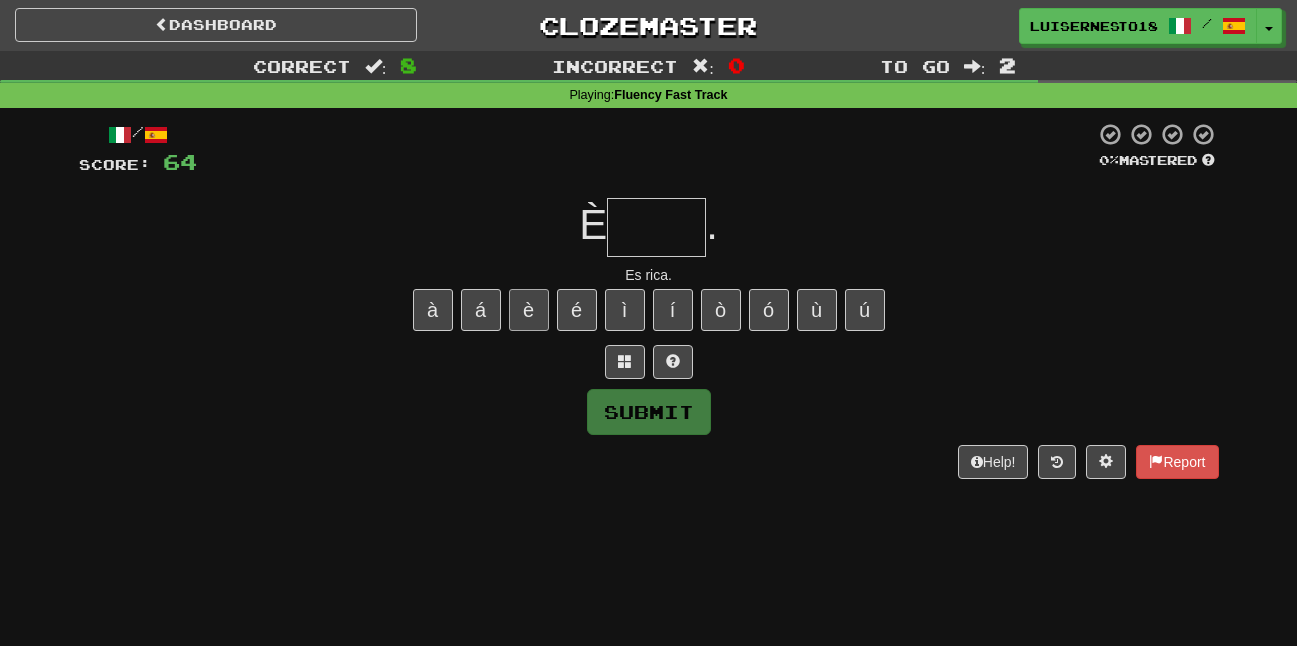 type on "*" 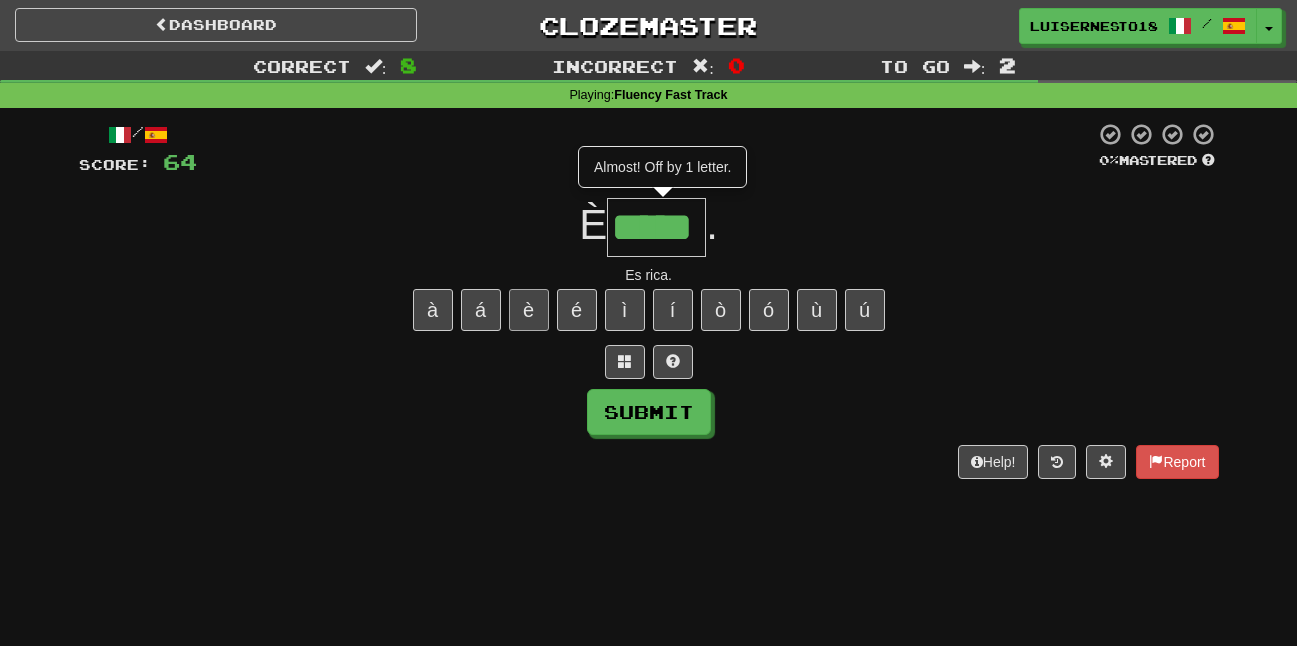 type on "*****" 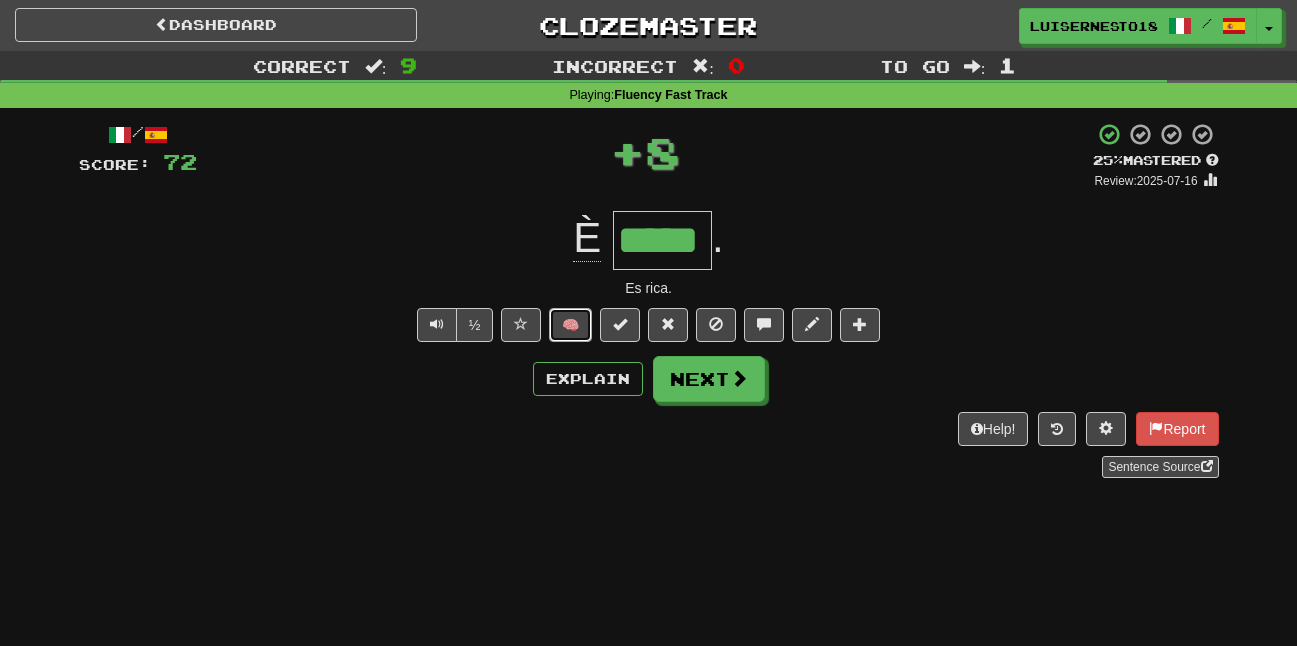 click on "🧠" at bounding box center [570, 325] 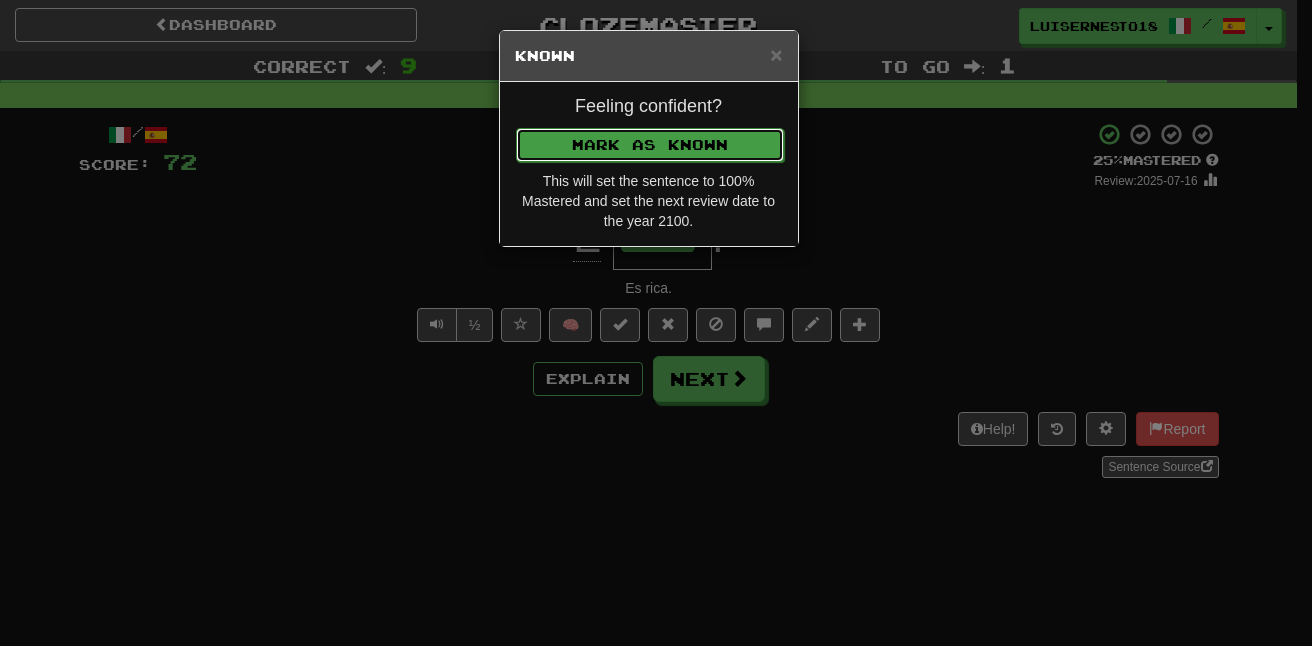 click on "Mark as Known" at bounding box center (650, 145) 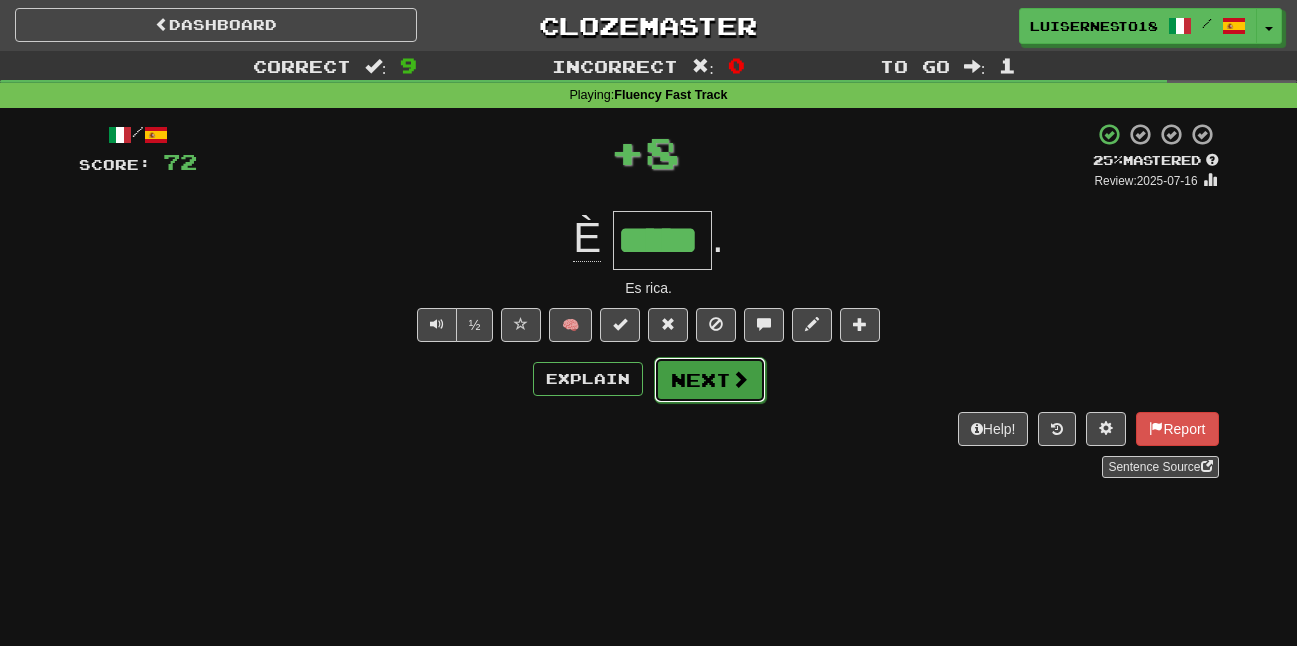 click on "Next" at bounding box center (710, 380) 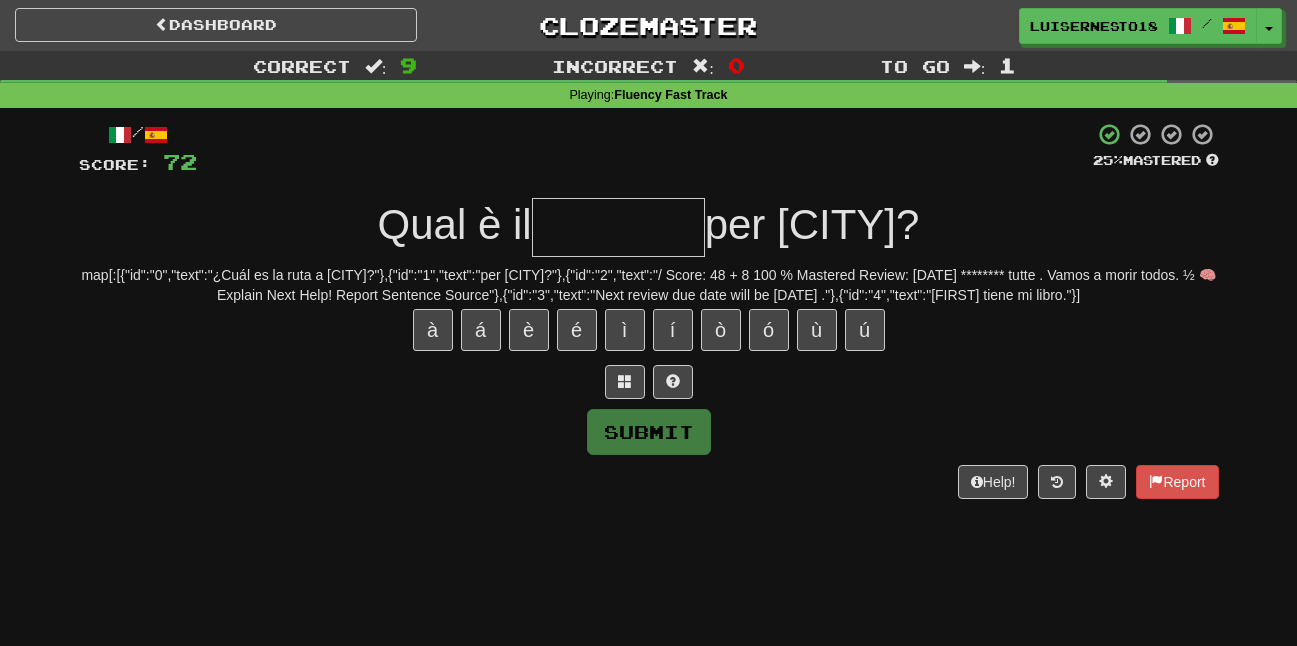 type on "*" 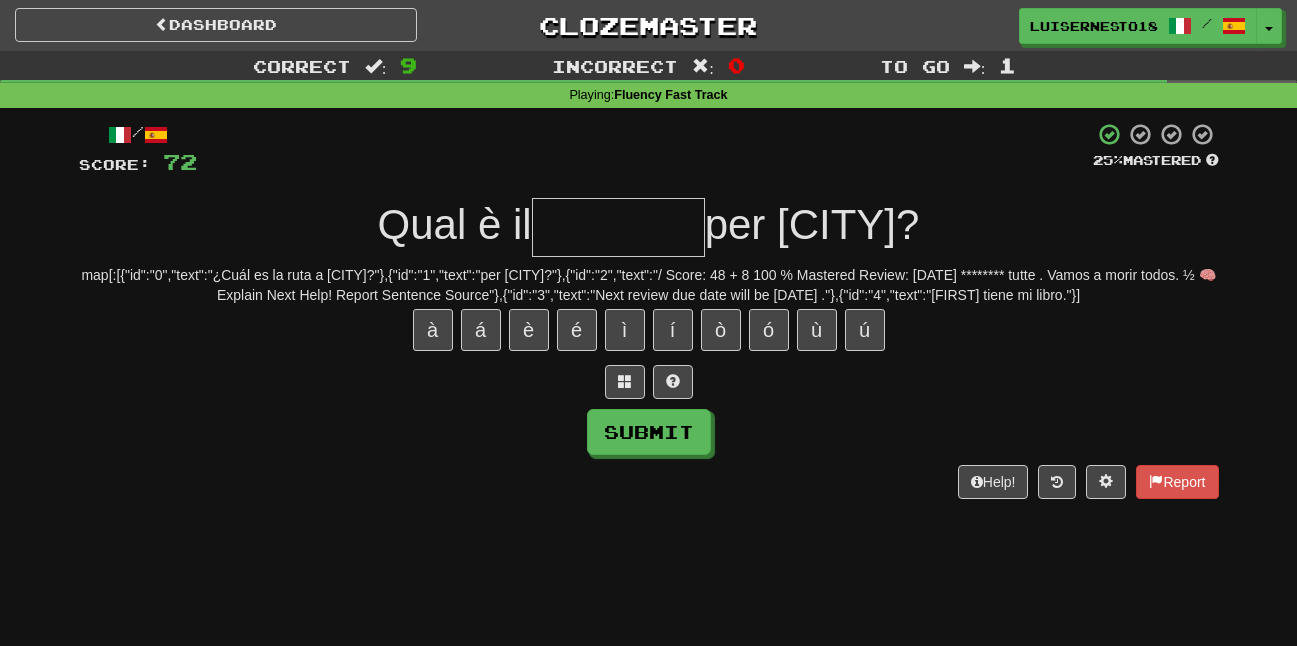 type on "*" 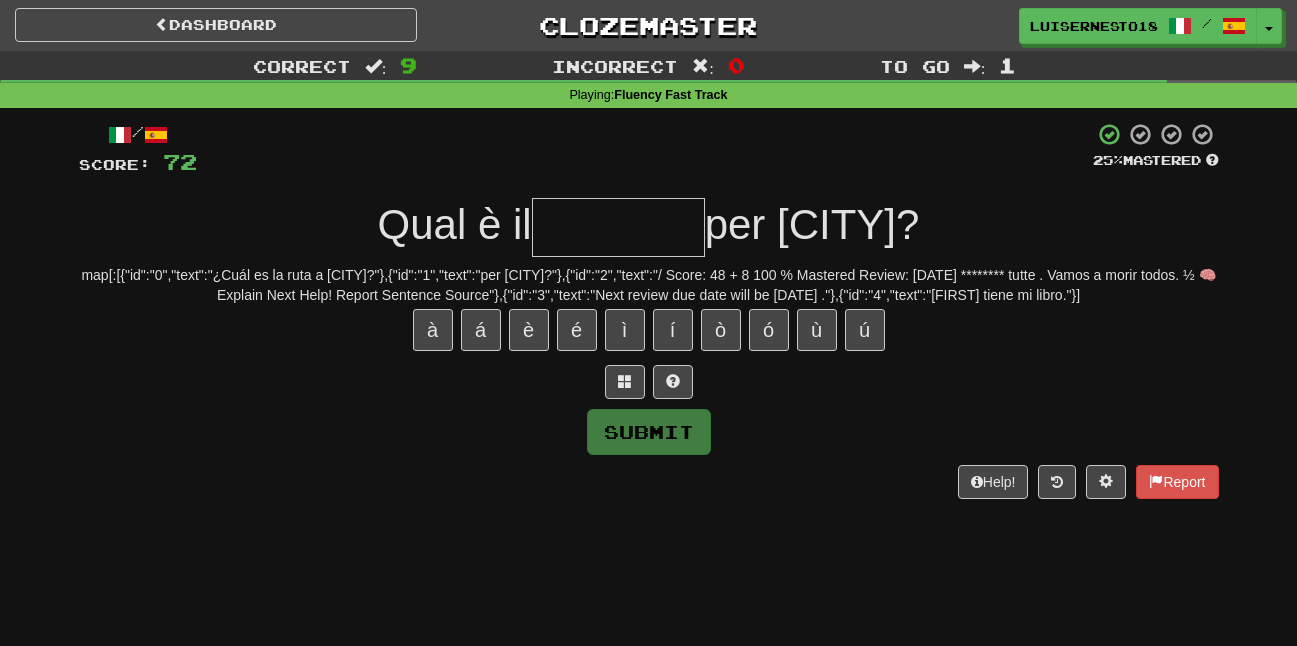 type on "*" 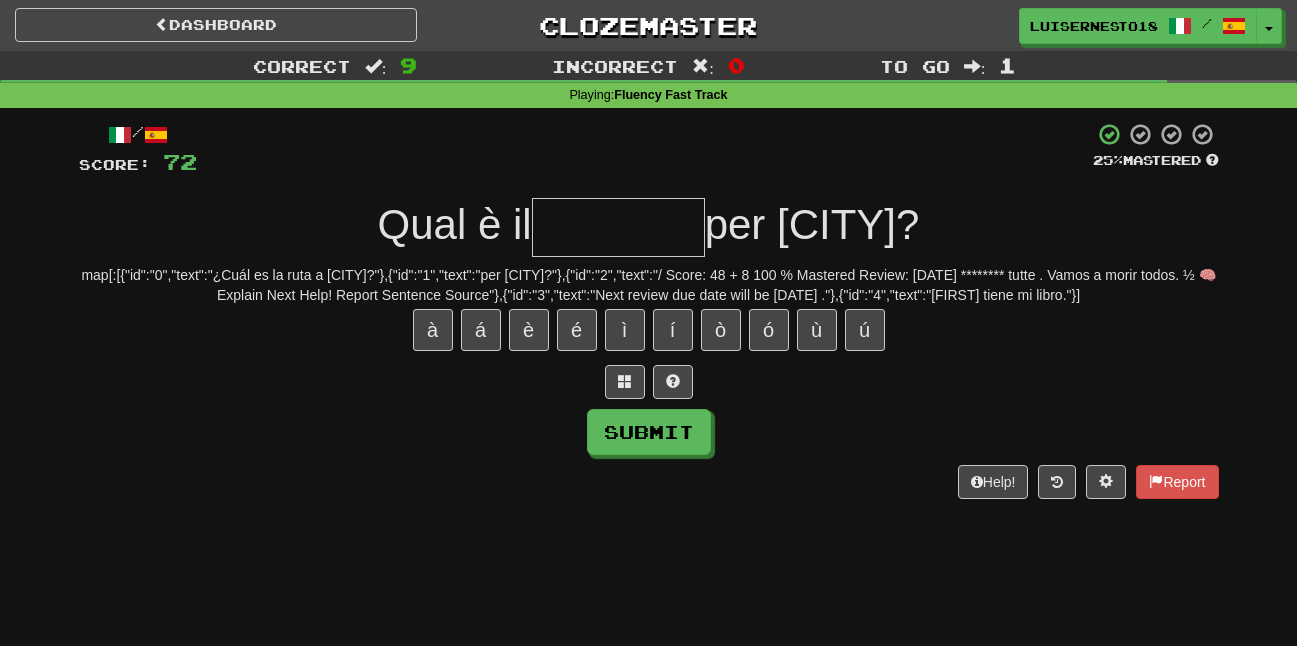 type on "*" 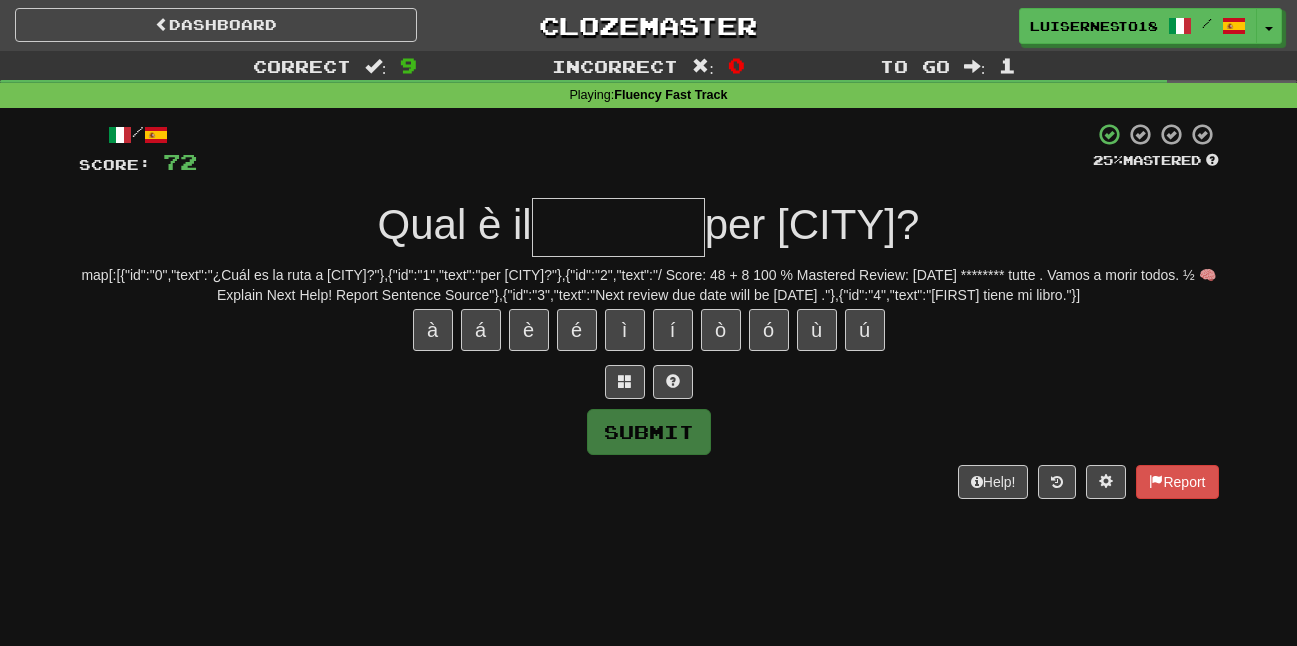 type on "*" 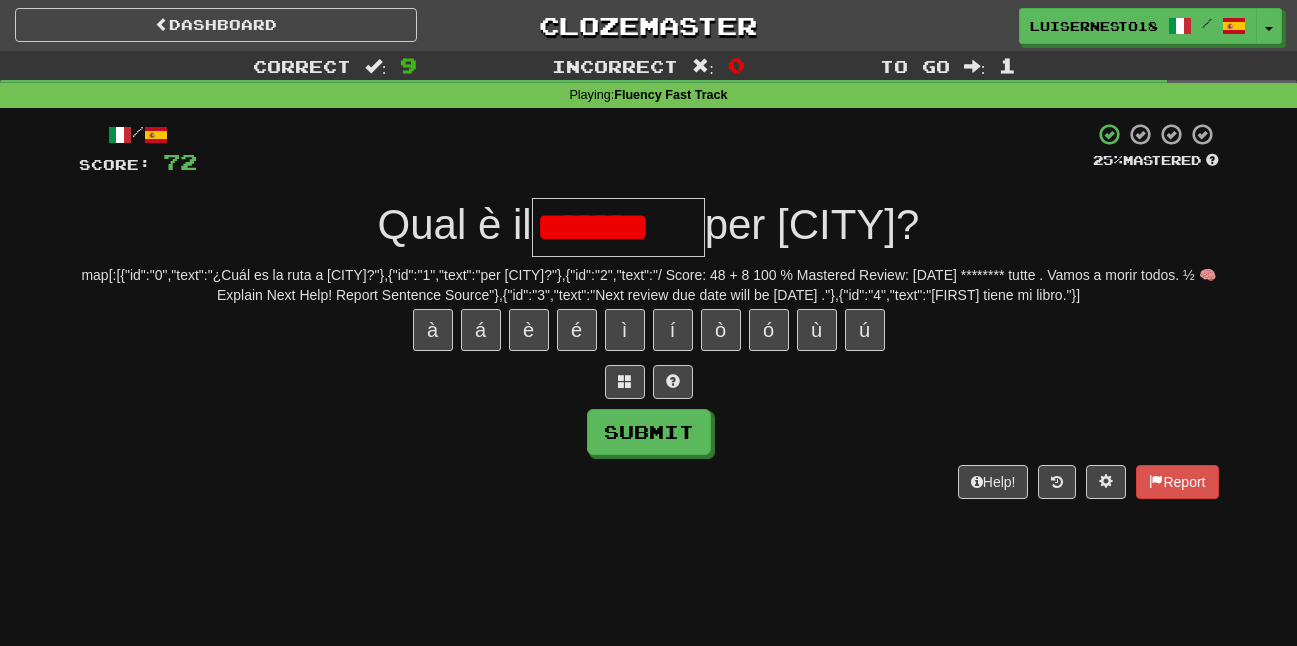 scroll, scrollTop: 0, scrollLeft: 0, axis: both 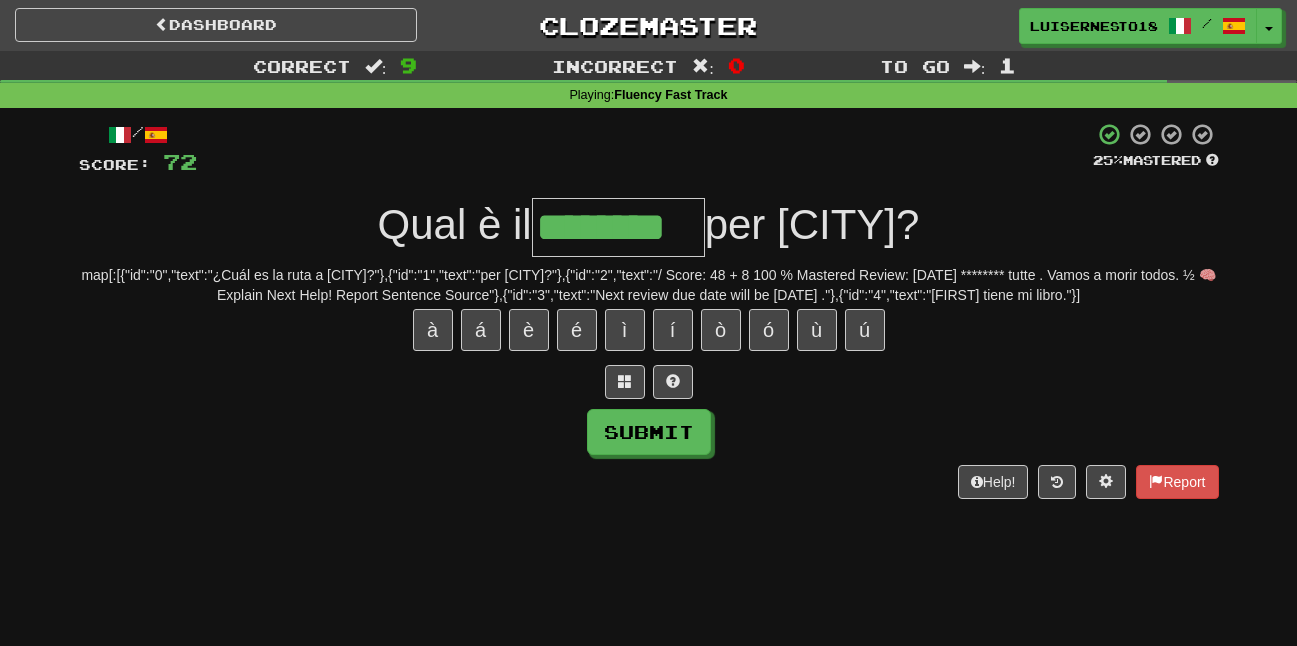 type on "********" 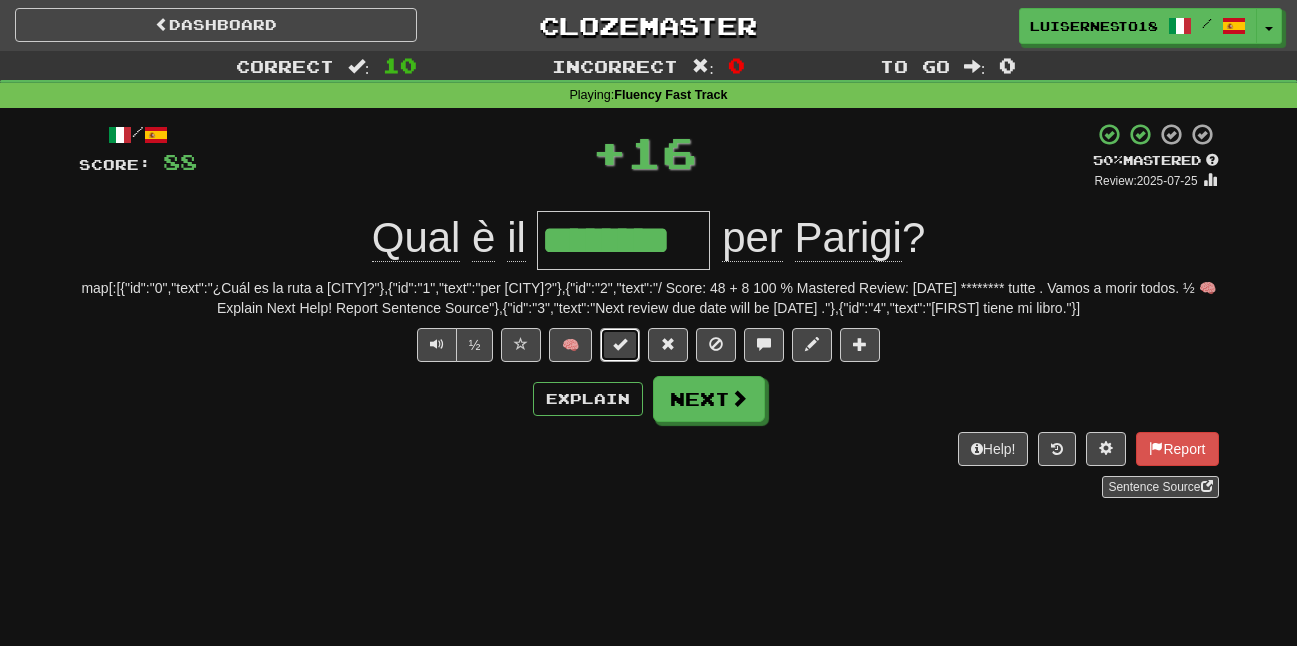 click at bounding box center (620, 345) 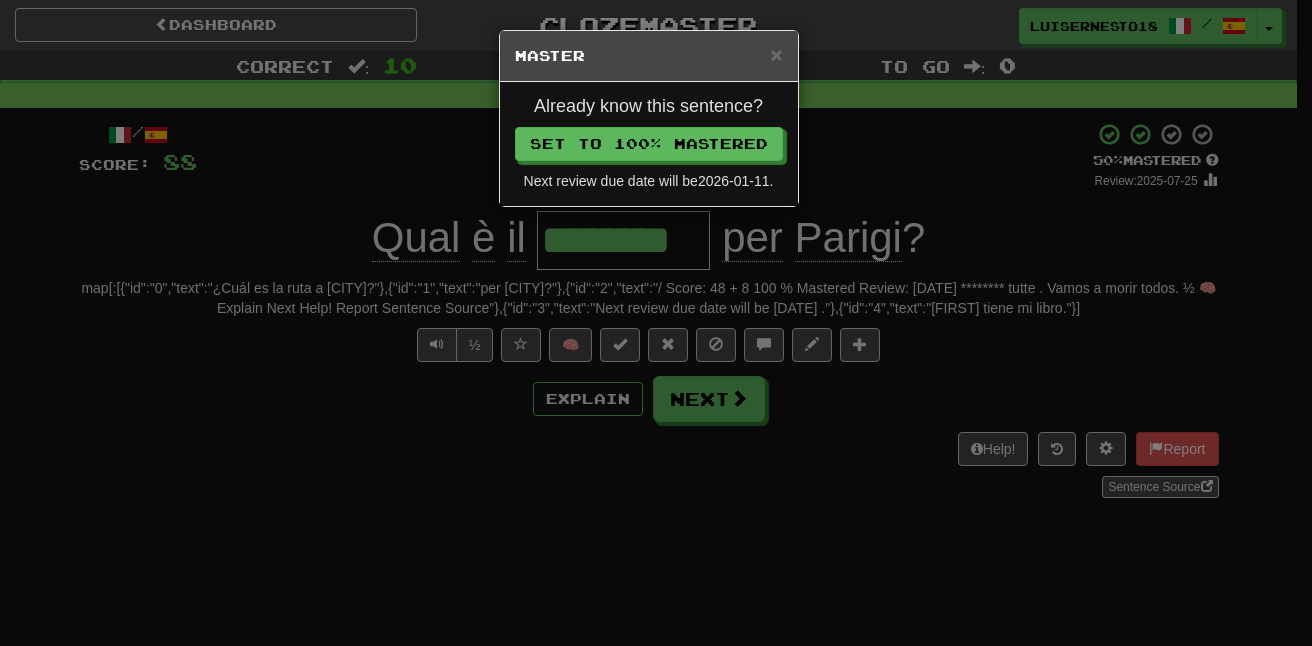 click on "Next review due date will be  2026-01-11 ." at bounding box center [649, 181] 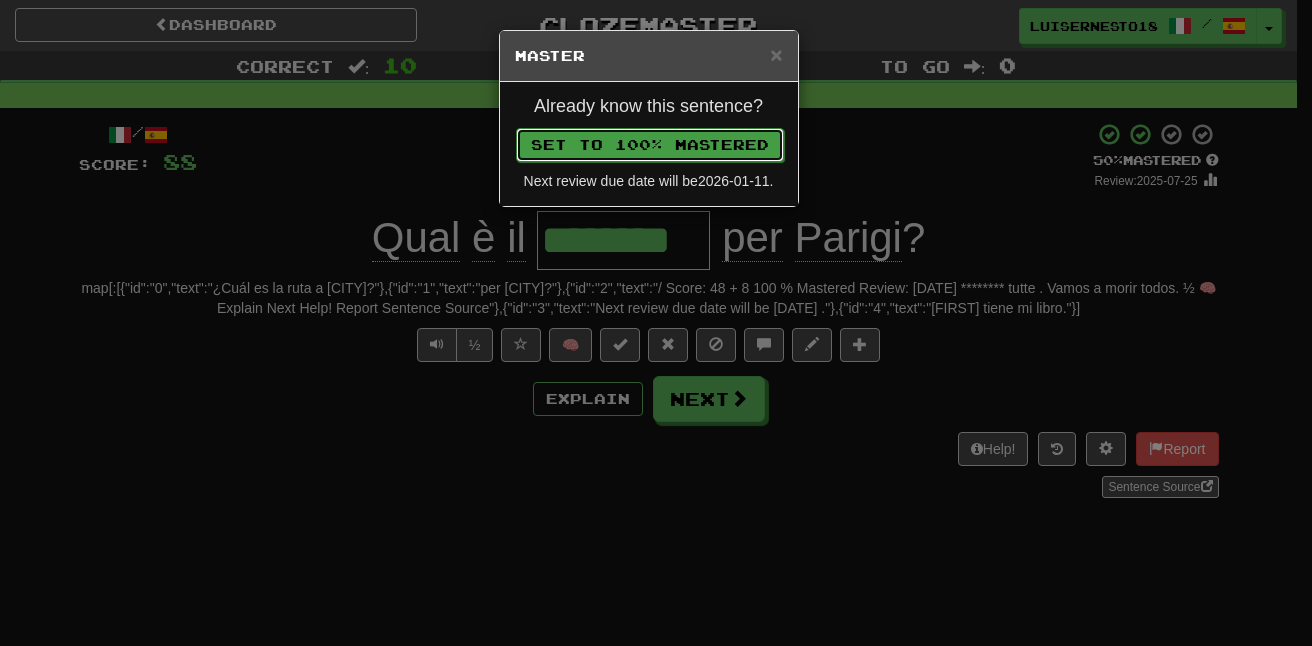 click on "Set to 100% Mastered" at bounding box center (650, 145) 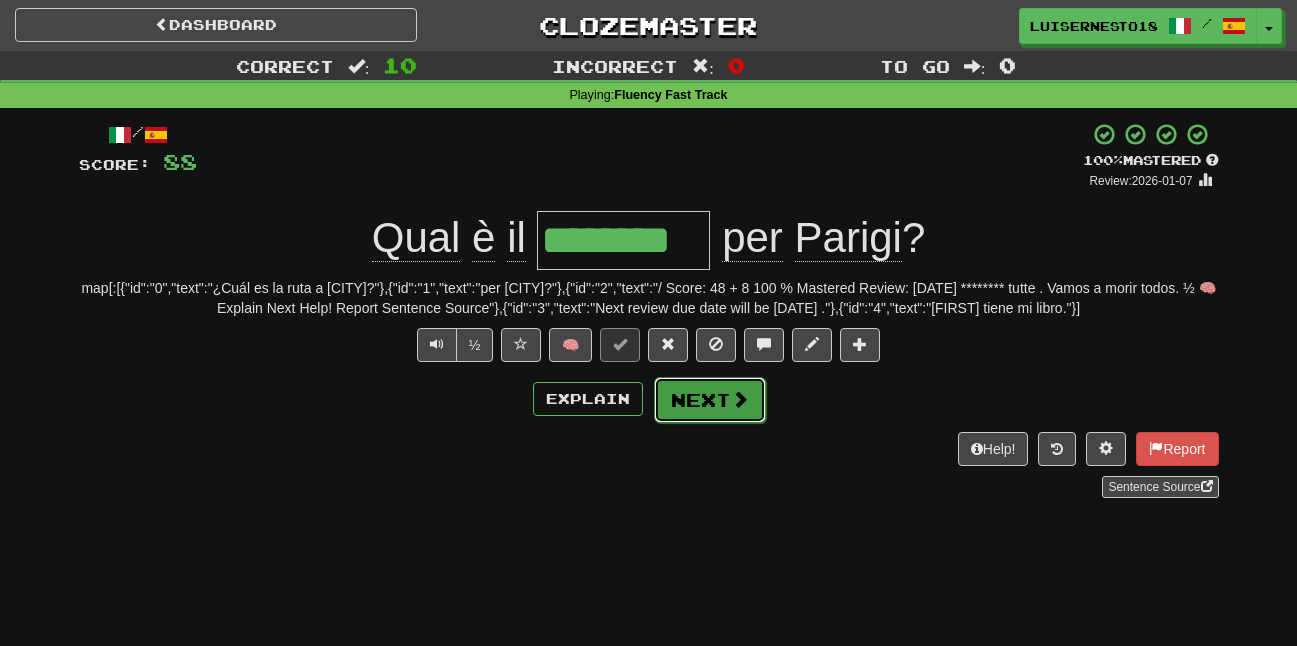 click on "Next" at bounding box center [710, 400] 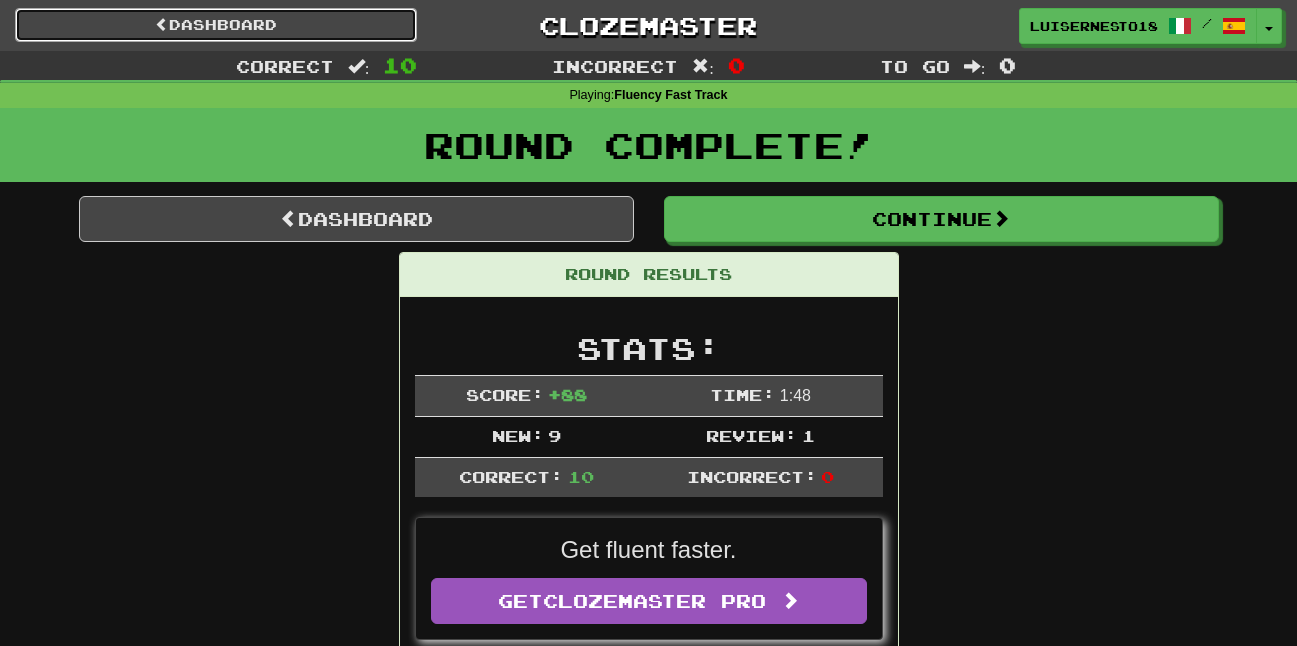 click on "Dashboard" at bounding box center [216, 25] 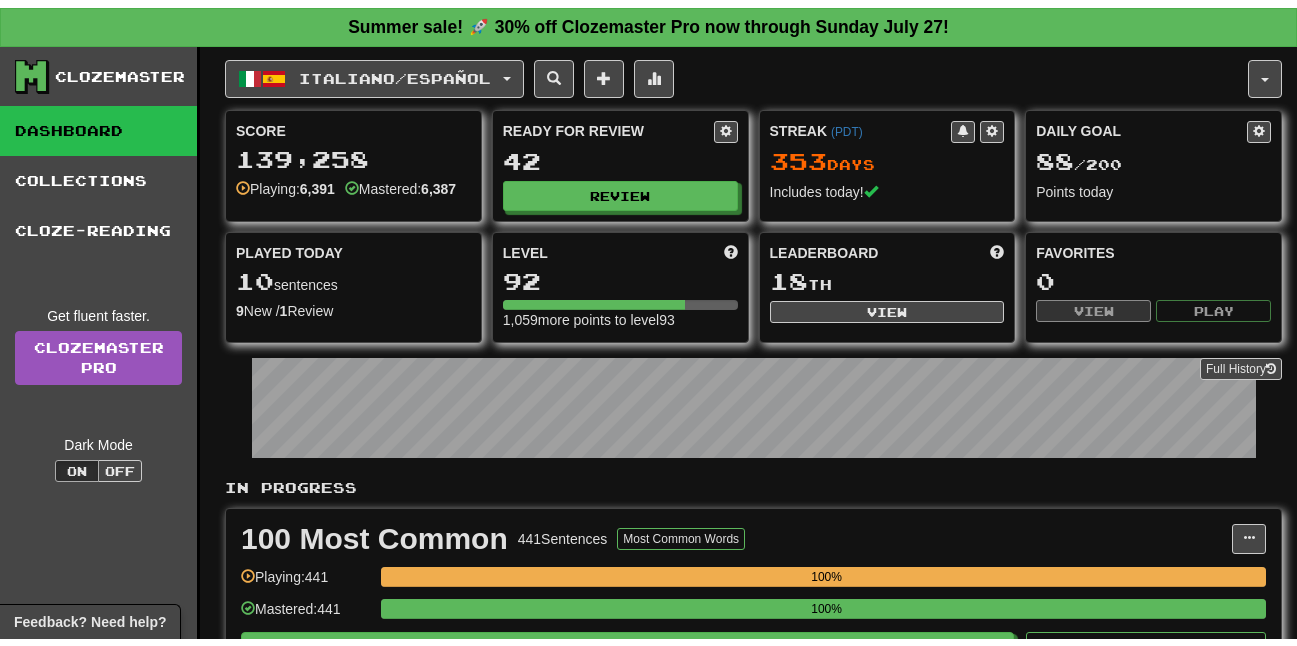 scroll, scrollTop: 0, scrollLeft: 0, axis: both 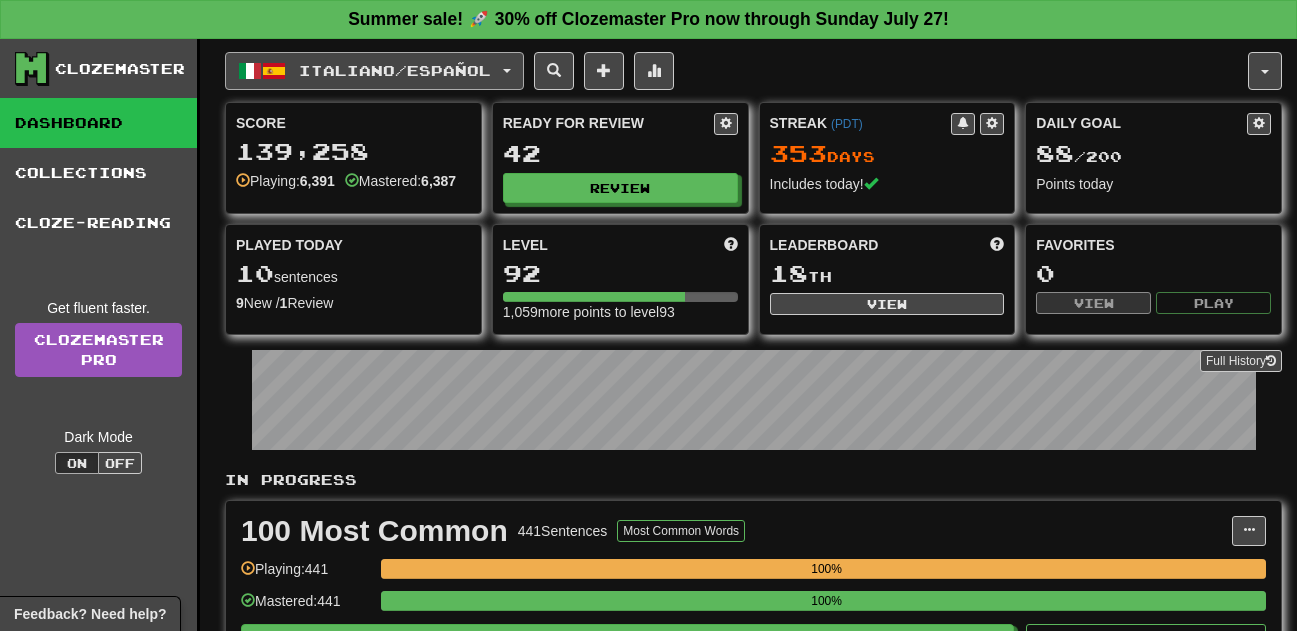 click on "Italiano  /  Español" at bounding box center [374, 71] 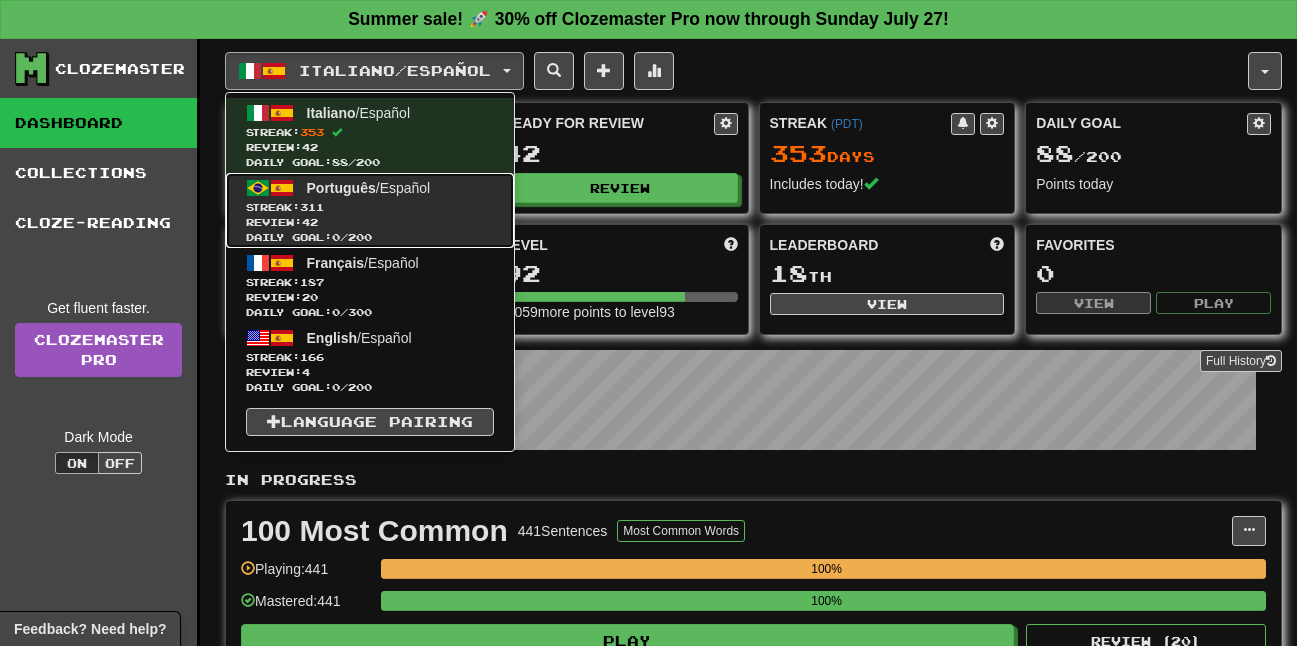 click on "Português" at bounding box center [341, 188] 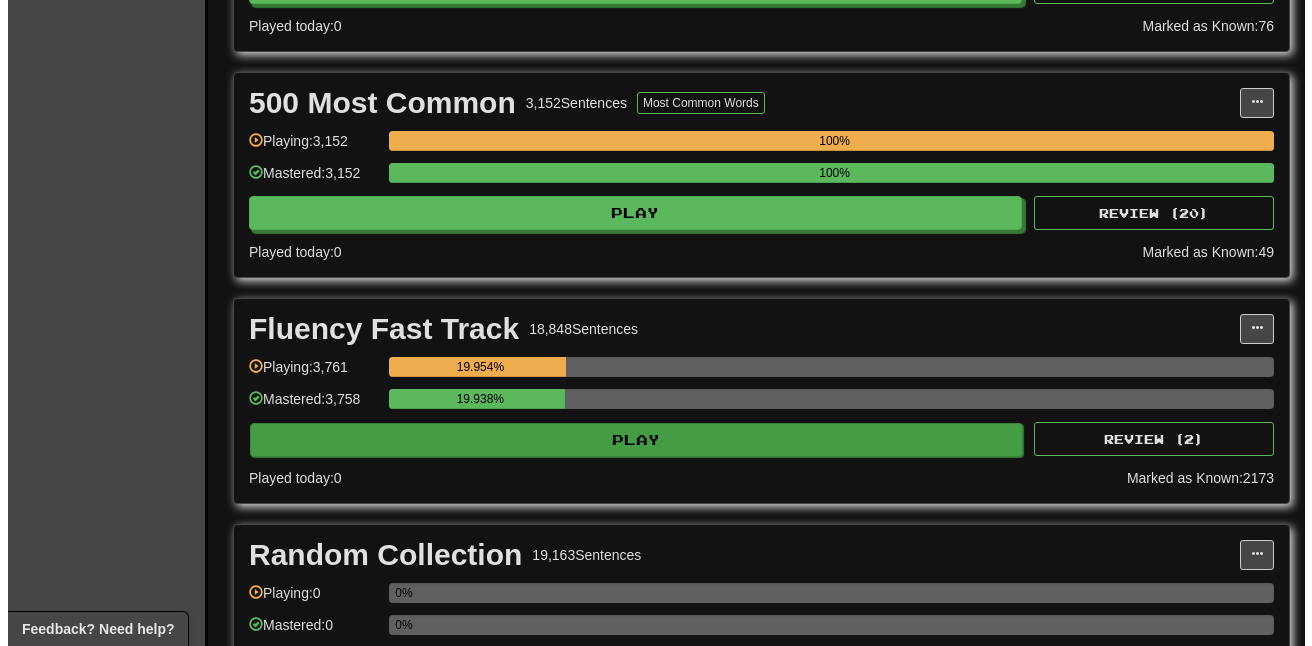 scroll, scrollTop: 800, scrollLeft: 0, axis: vertical 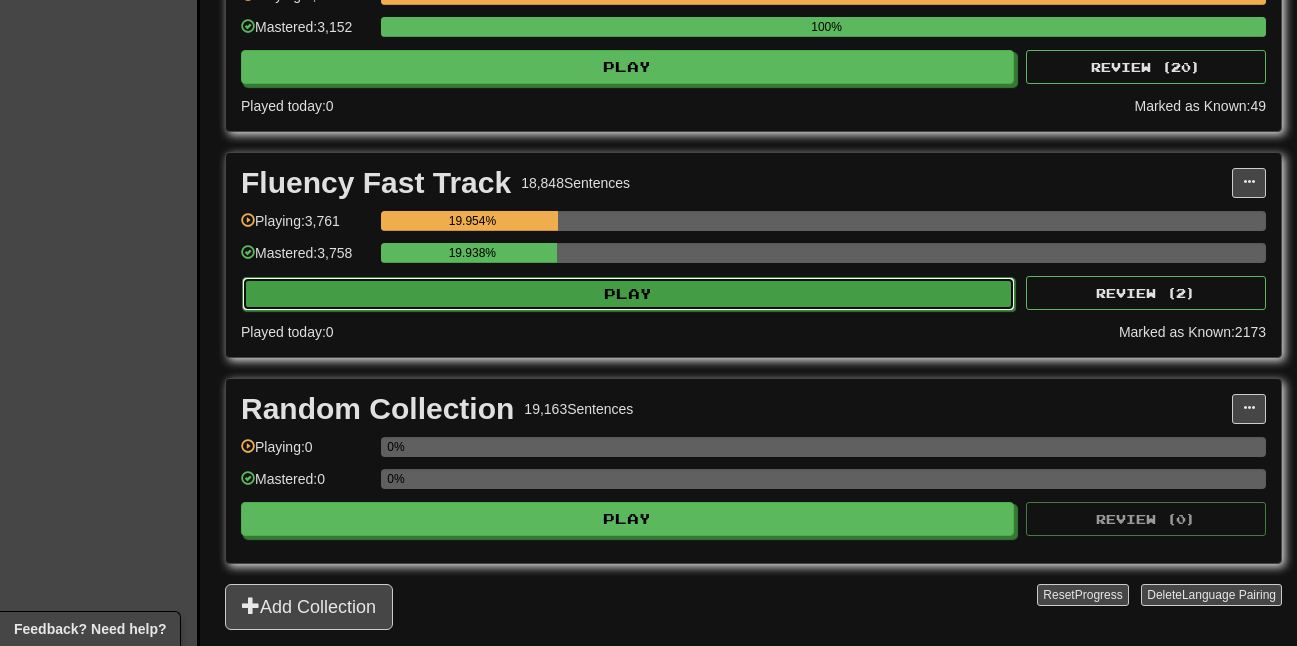 click on "Play" at bounding box center [628, 294] 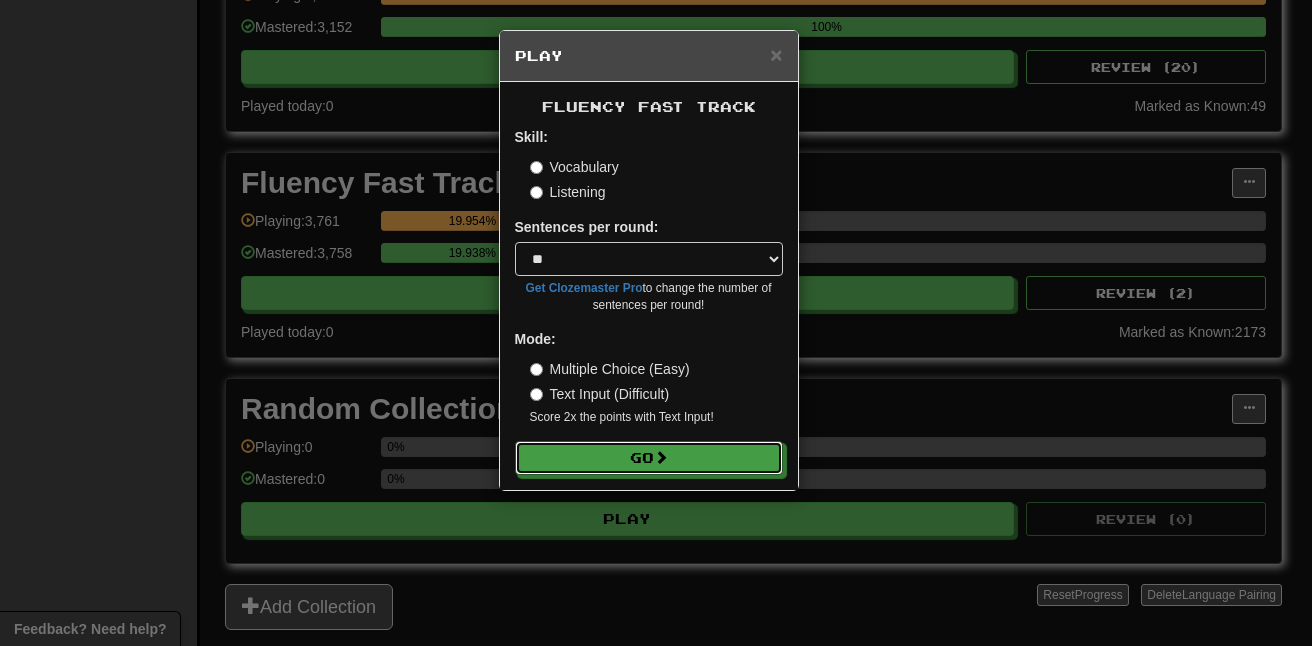 drag, startPoint x: 612, startPoint y: 453, endPoint x: 649, endPoint y: 438, distance: 39.92493 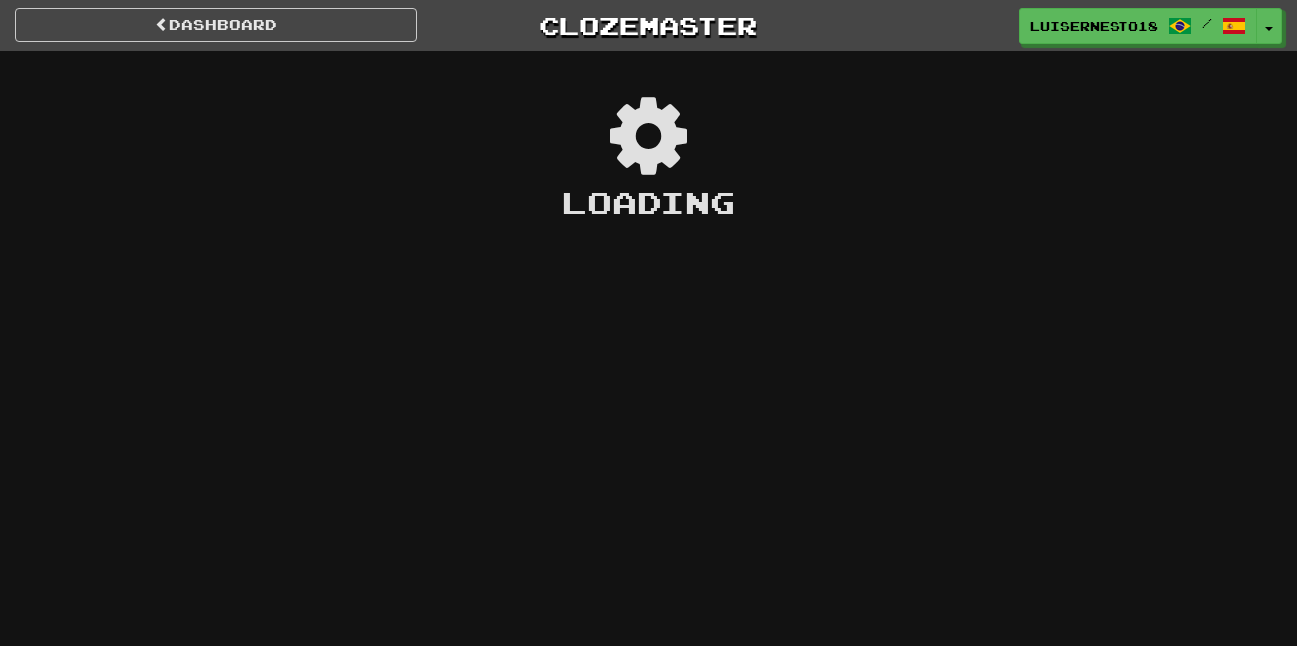 scroll, scrollTop: 0, scrollLeft: 0, axis: both 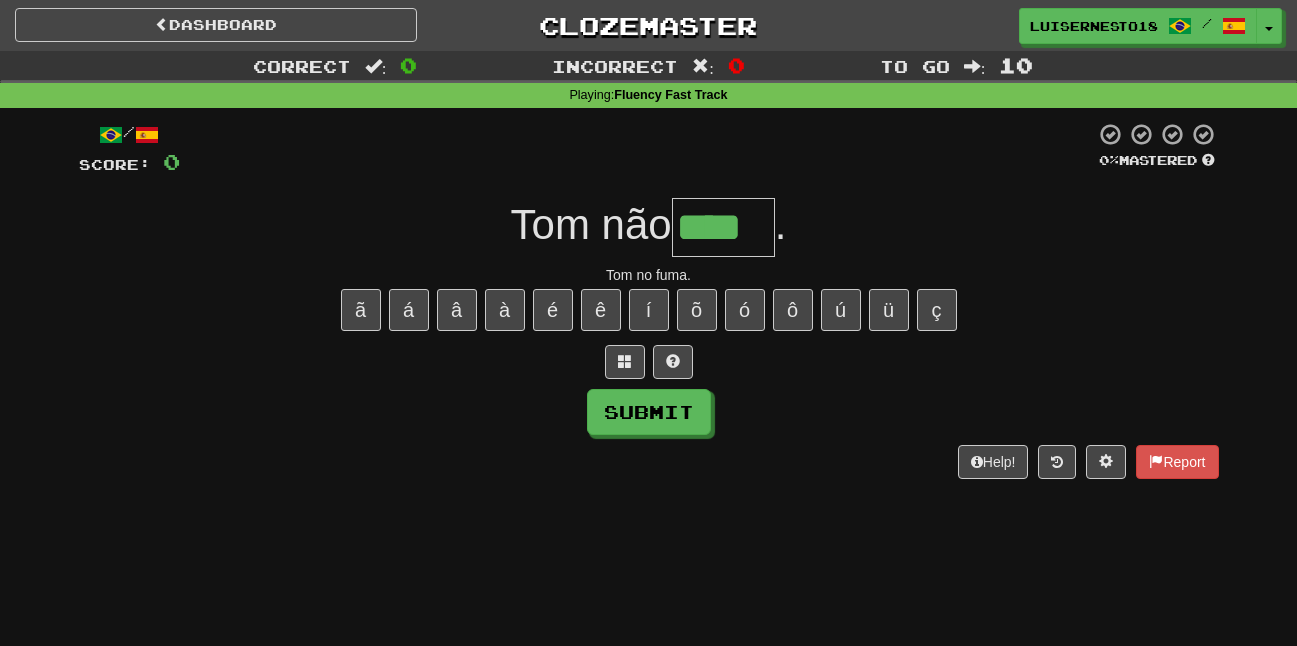type on "****" 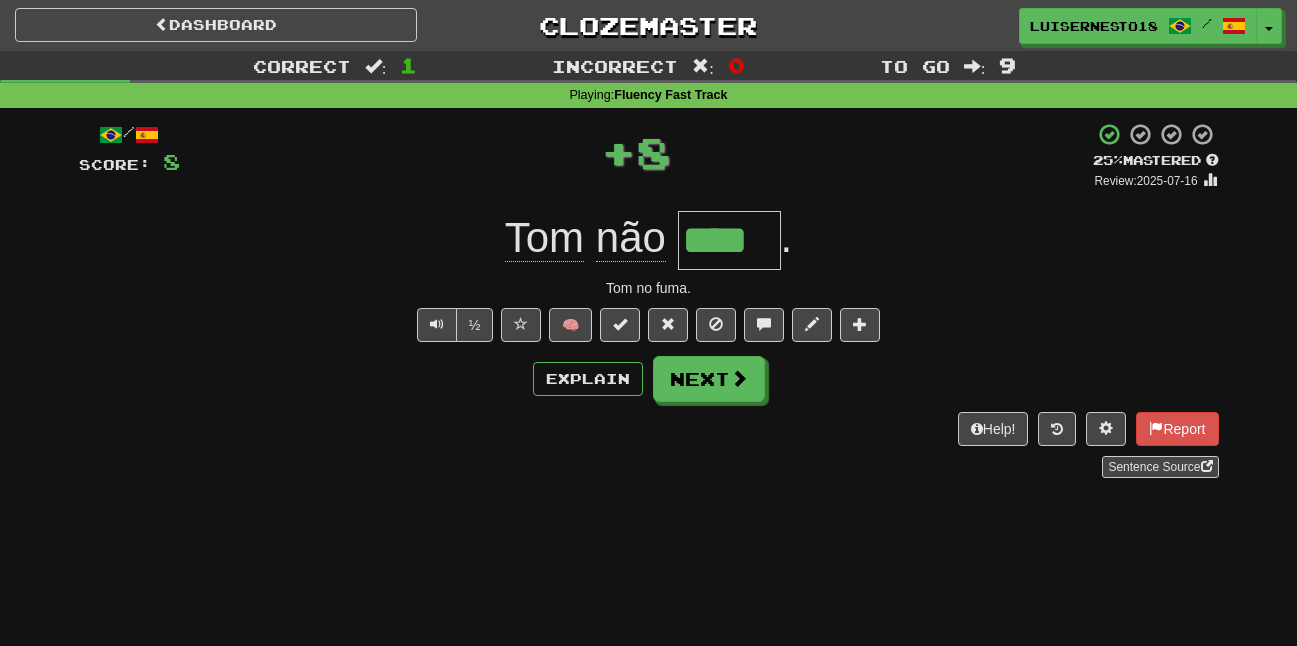 click on "/  Score:   8 + 8 25 %  Mastered Review:  2025-07-16 [FIRST]   não   **** . [FIRST] no fuma. ½ 🧠 Explain Next  Help!  Report Sentence Source" at bounding box center (649, 300) 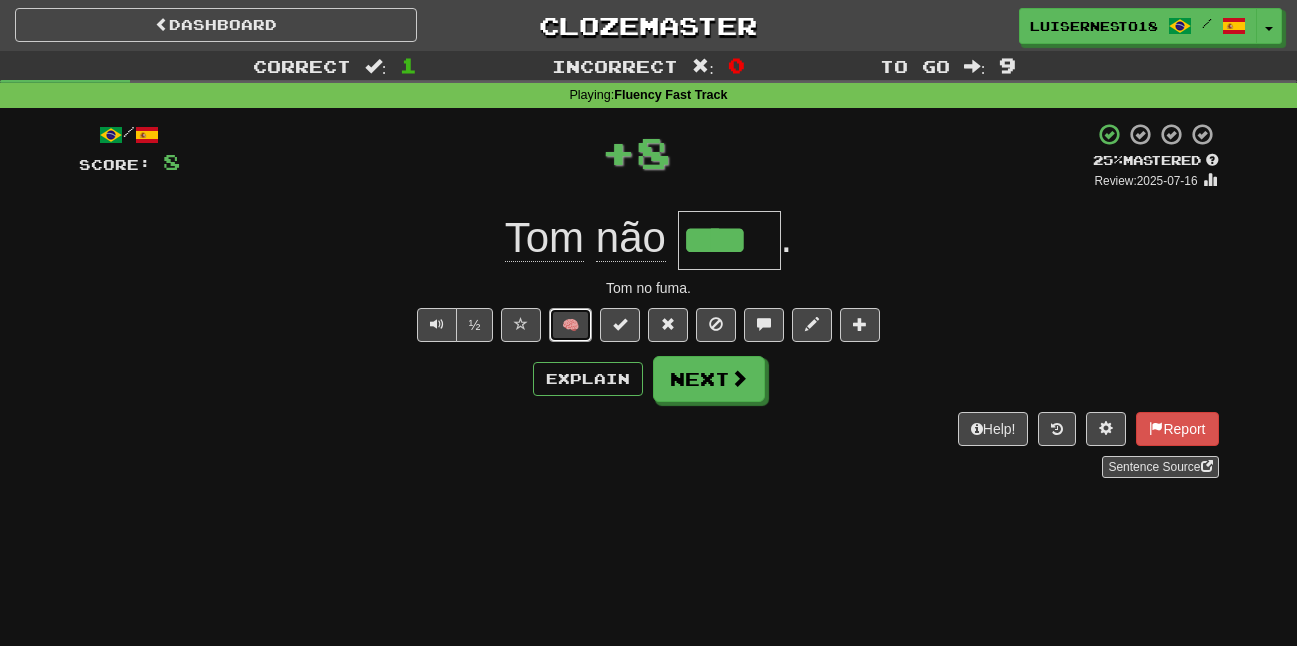 click on "🧠" at bounding box center (570, 325) 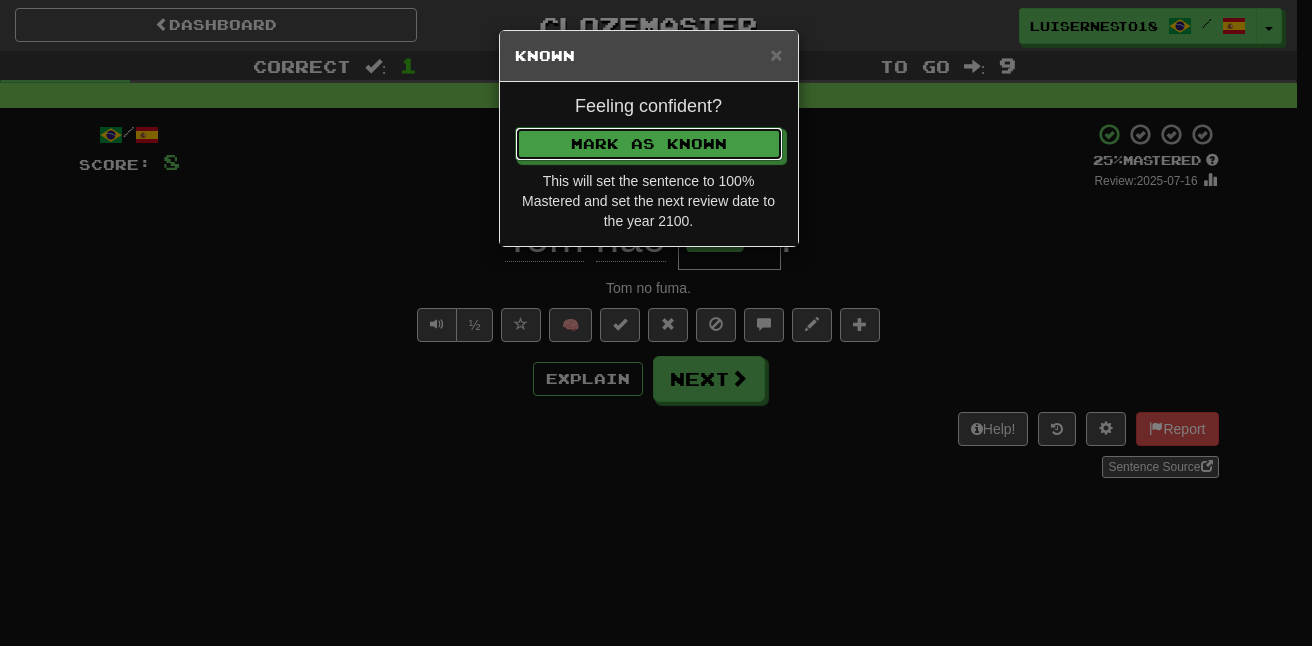 click on "Feeling confident? Mark as Known This will set the sentence to 100% Mastered and set the next review date to the year 2100." at bounding box center (649, 164) 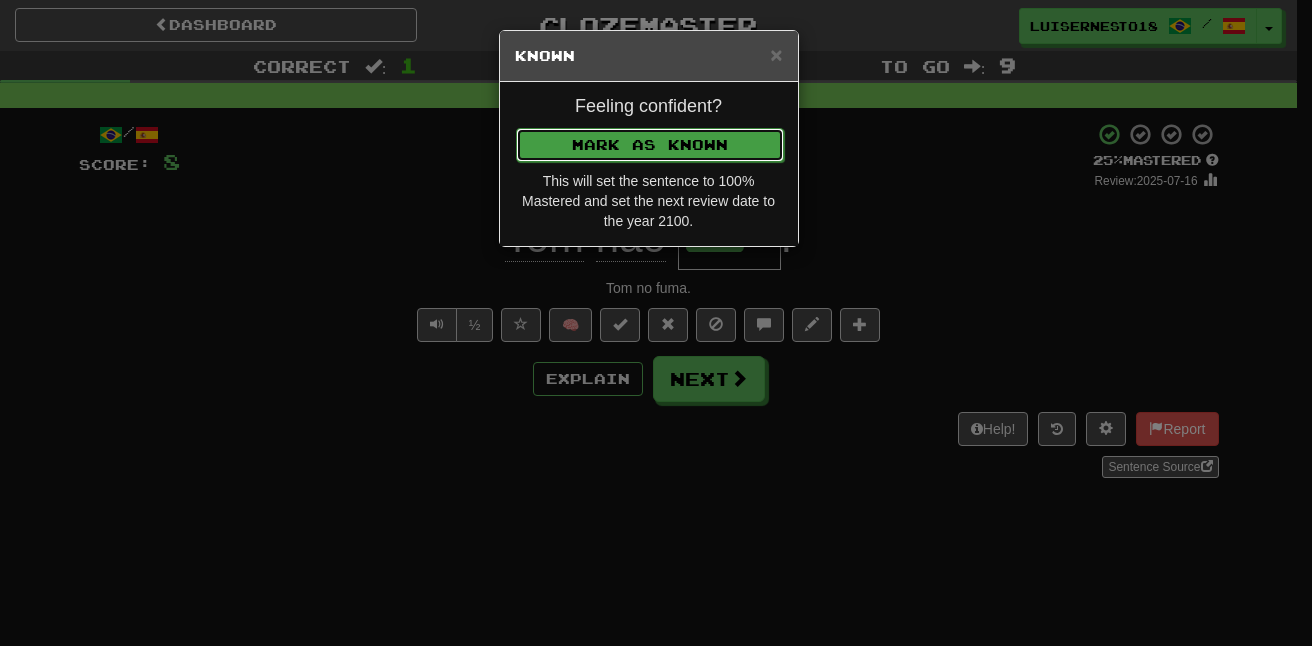 click on "Mark as Known" at bounding box center (650, 145) 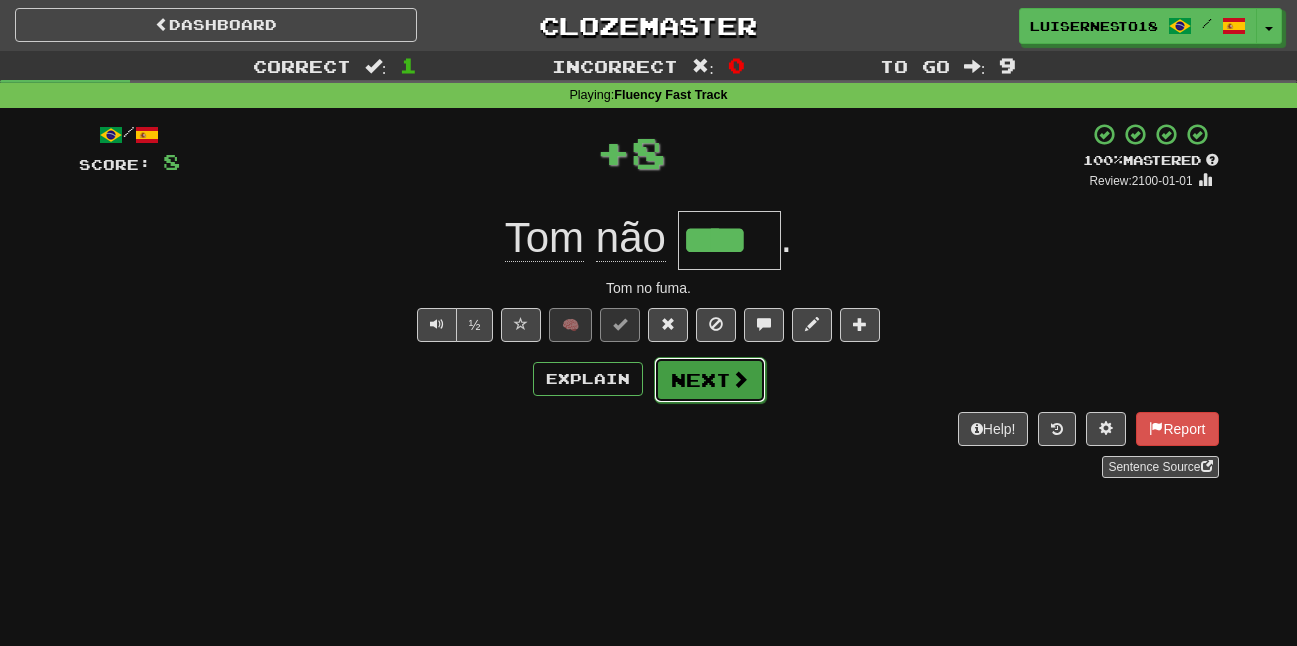 click on "Next" at bounding box center [710, 380] 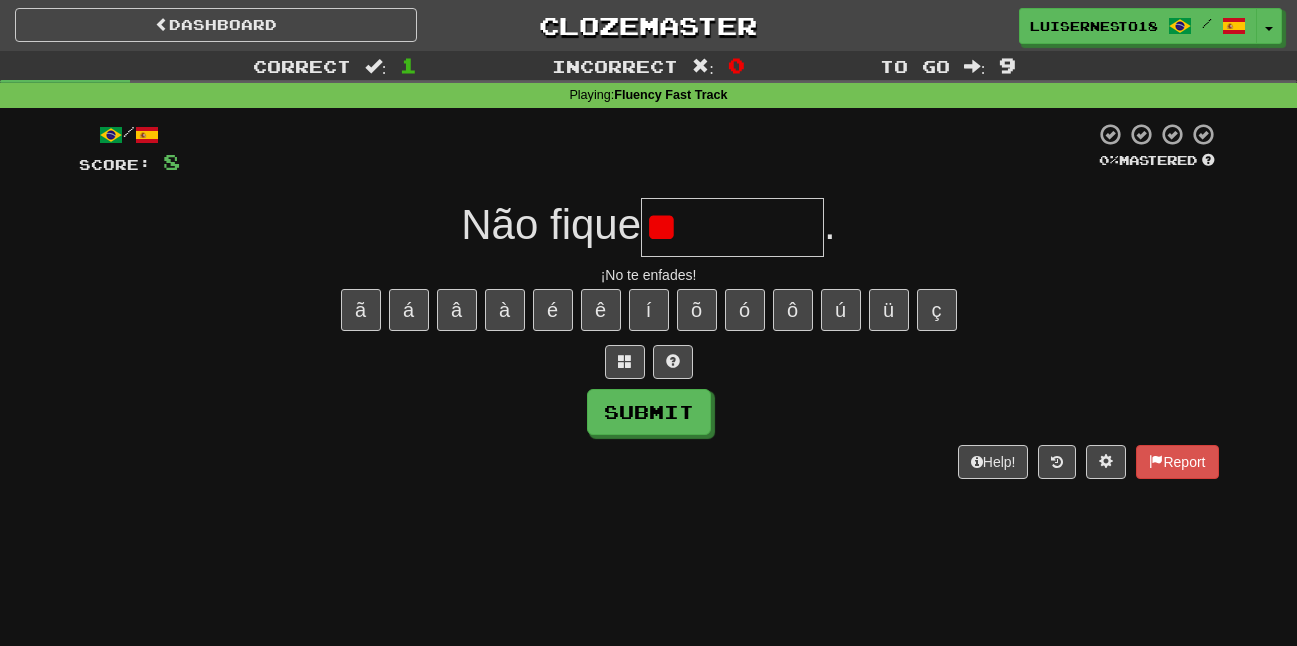 type on "*" 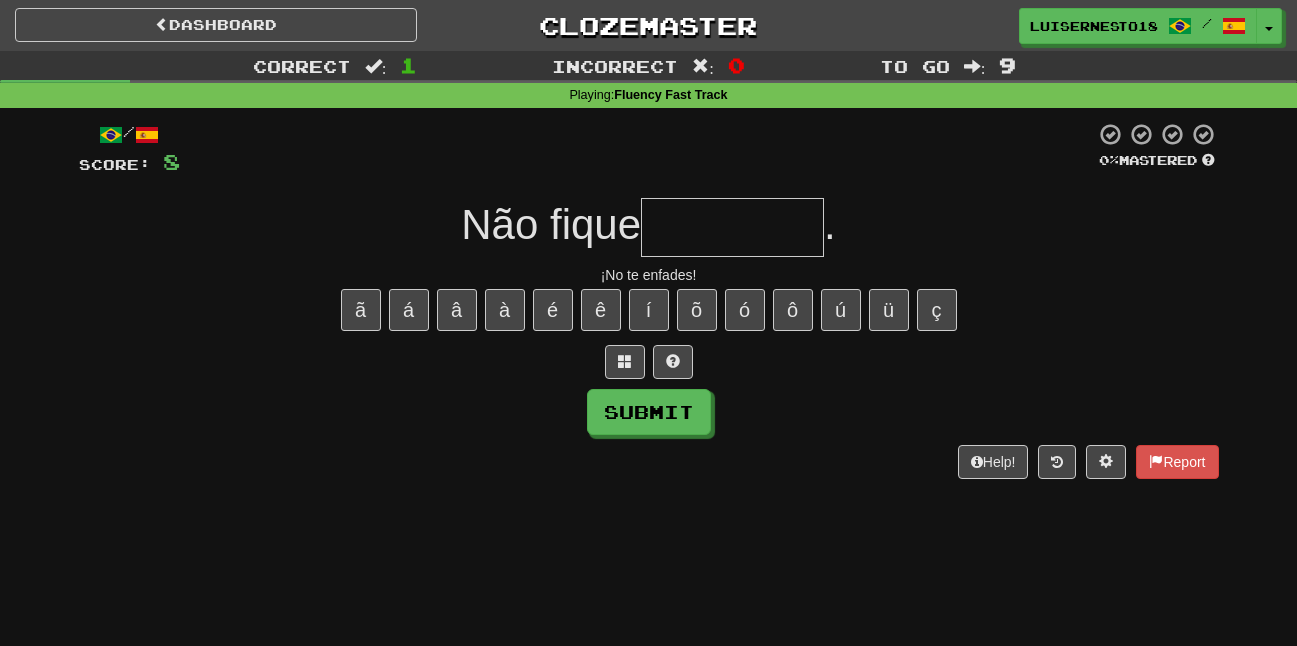 type on "*" 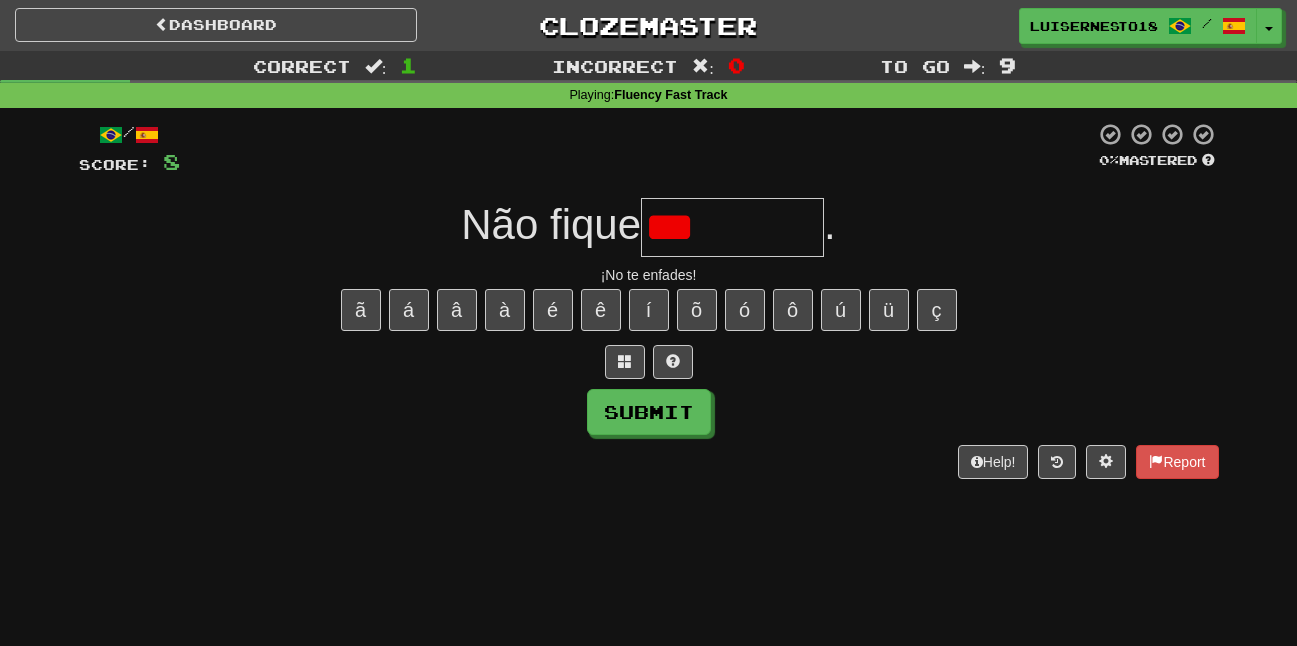 type on "***" 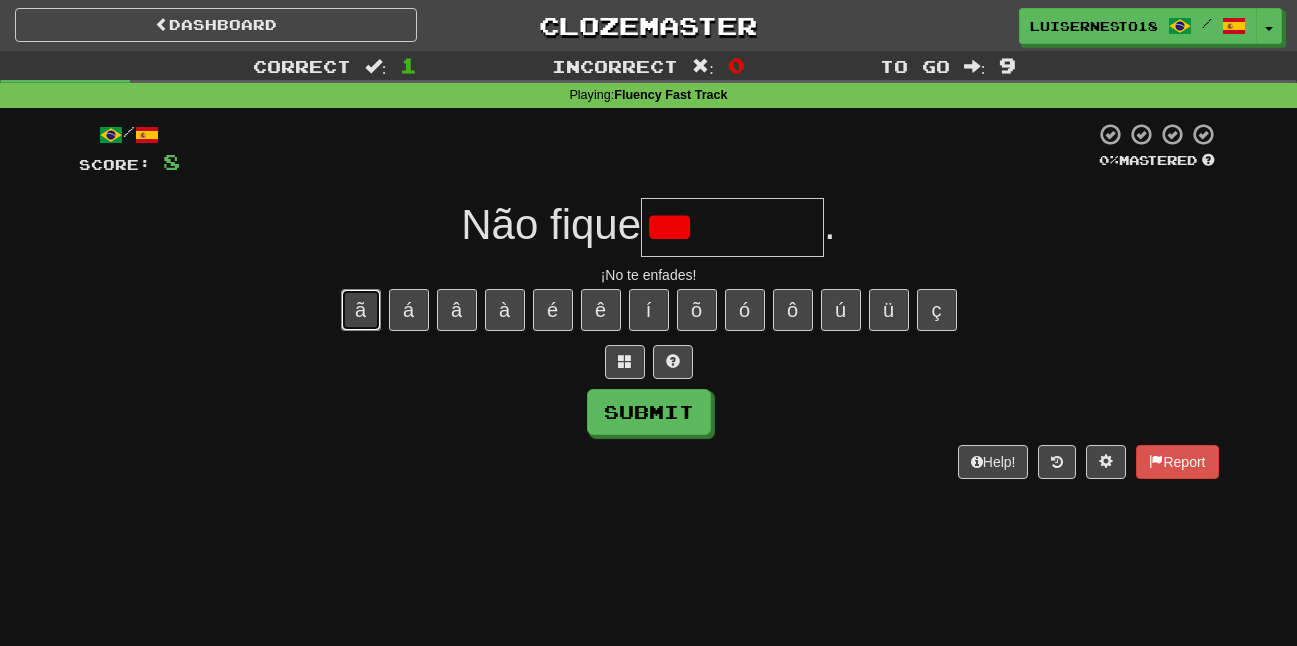 type 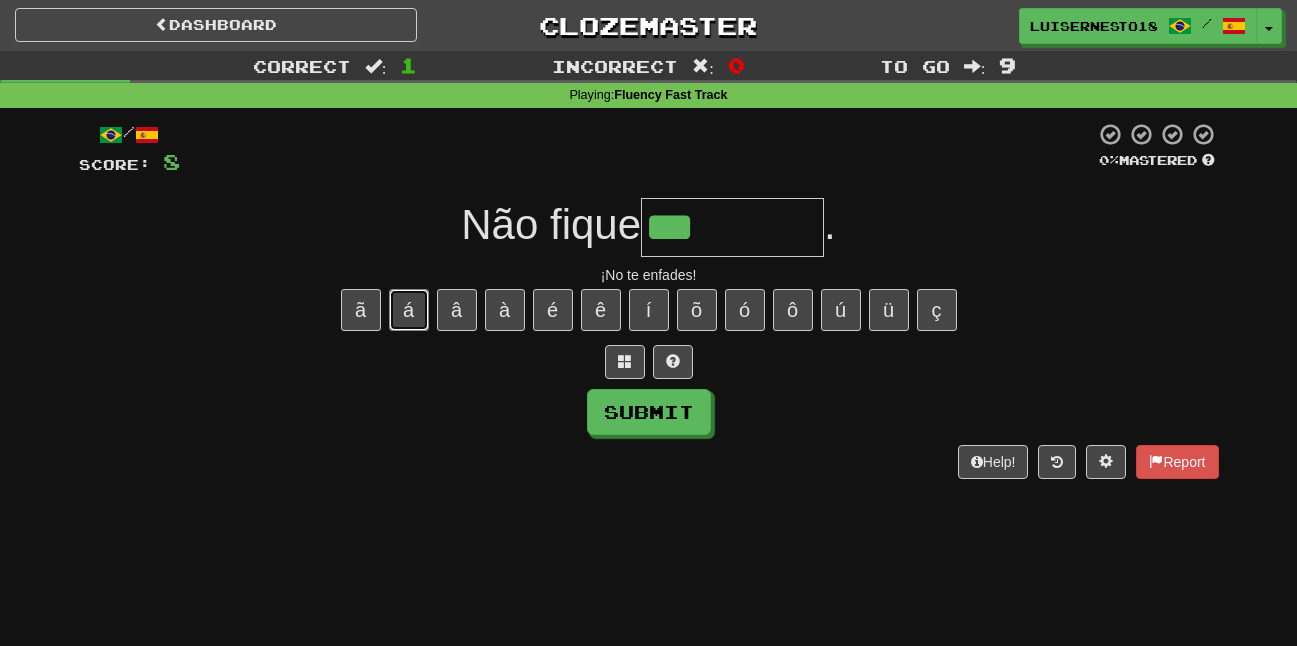 type 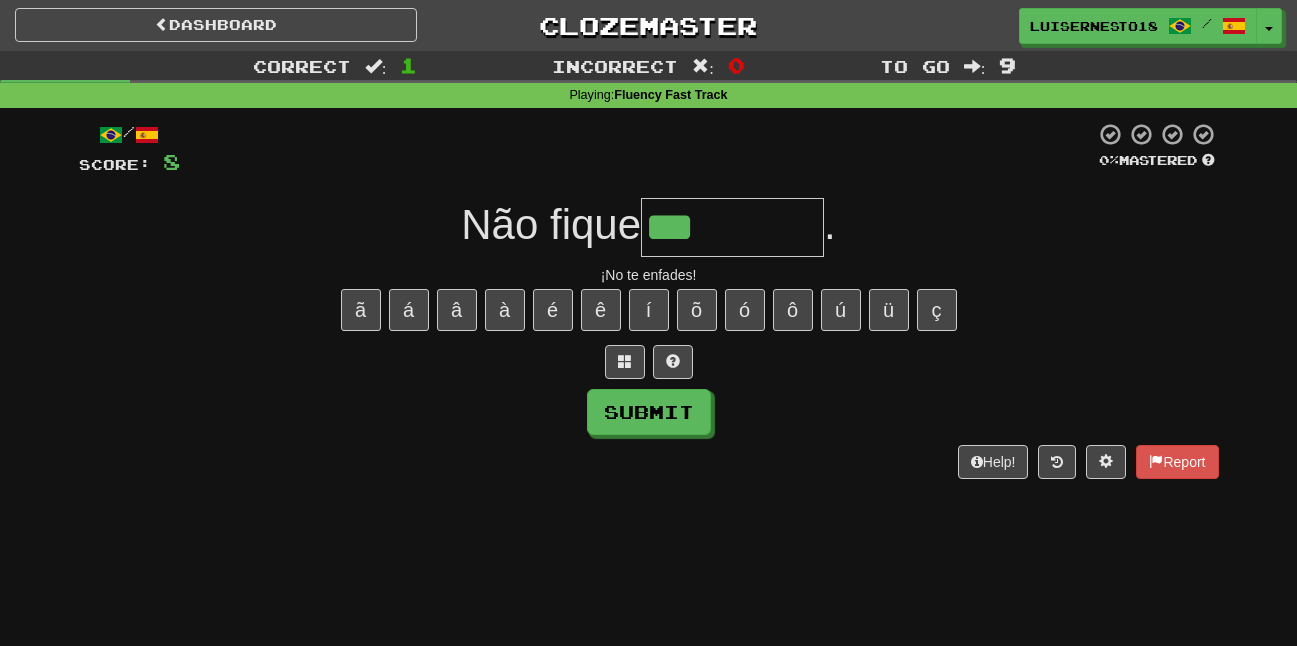 click on "***" at bounding box center (732, 227) 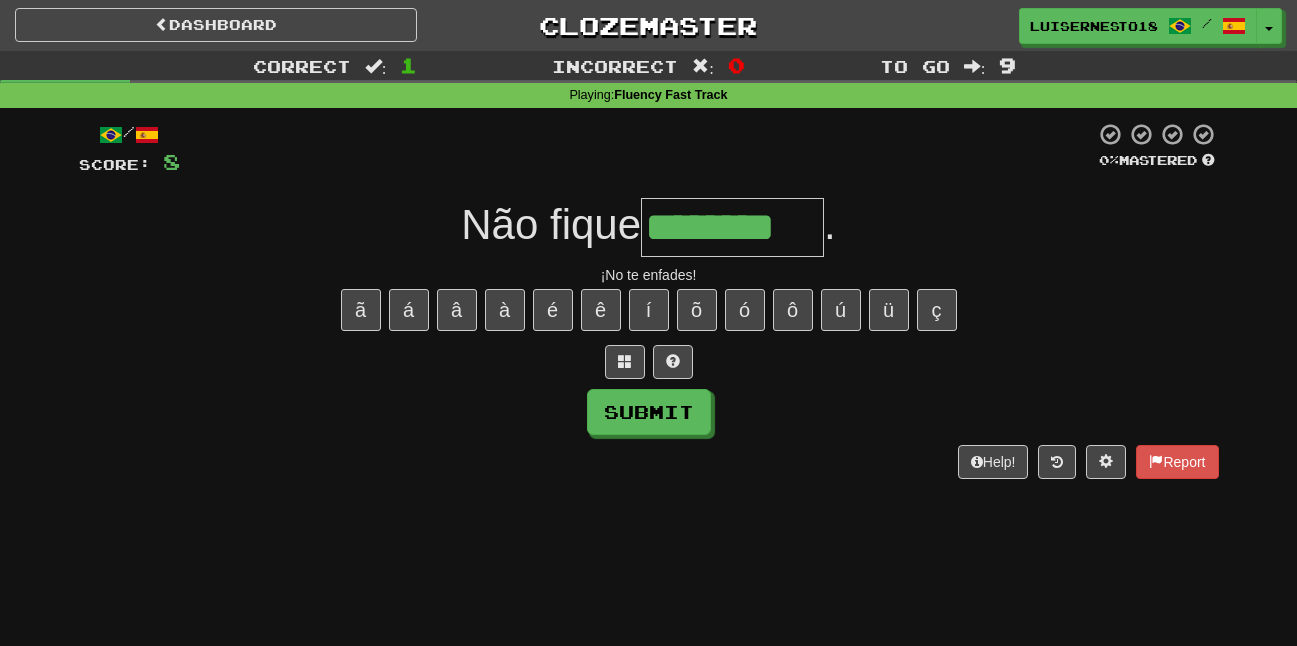 type on "********" 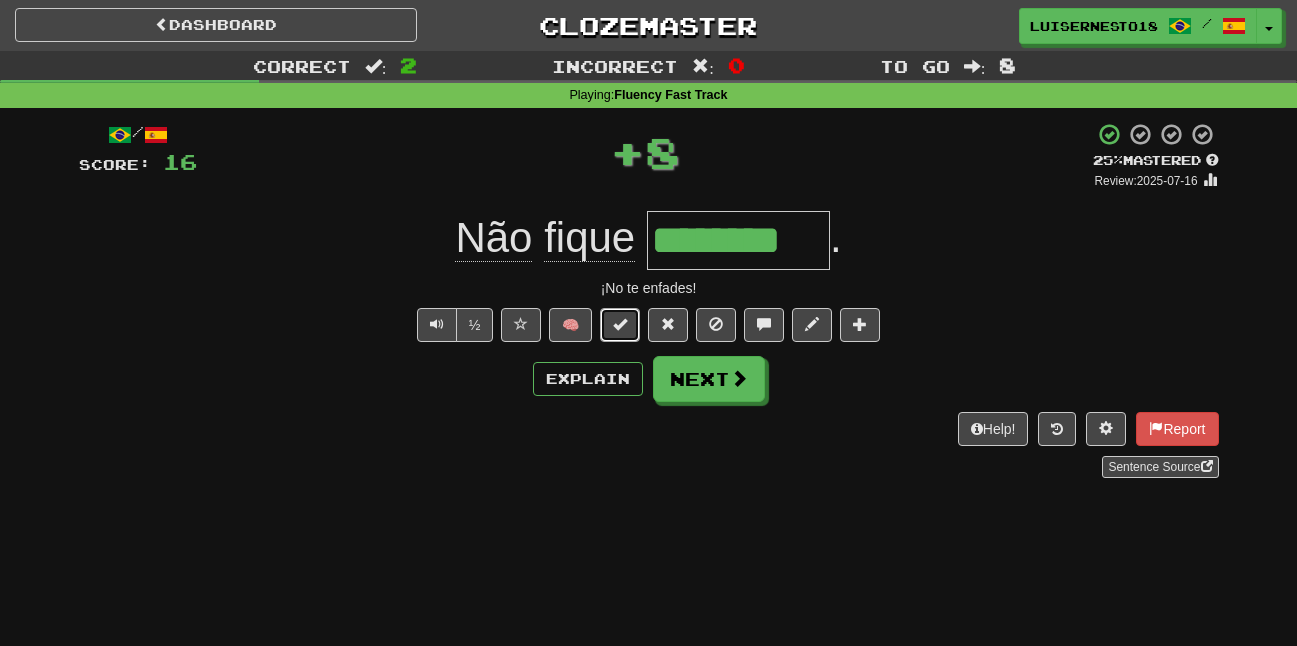 click at bounding box center (620, 325) 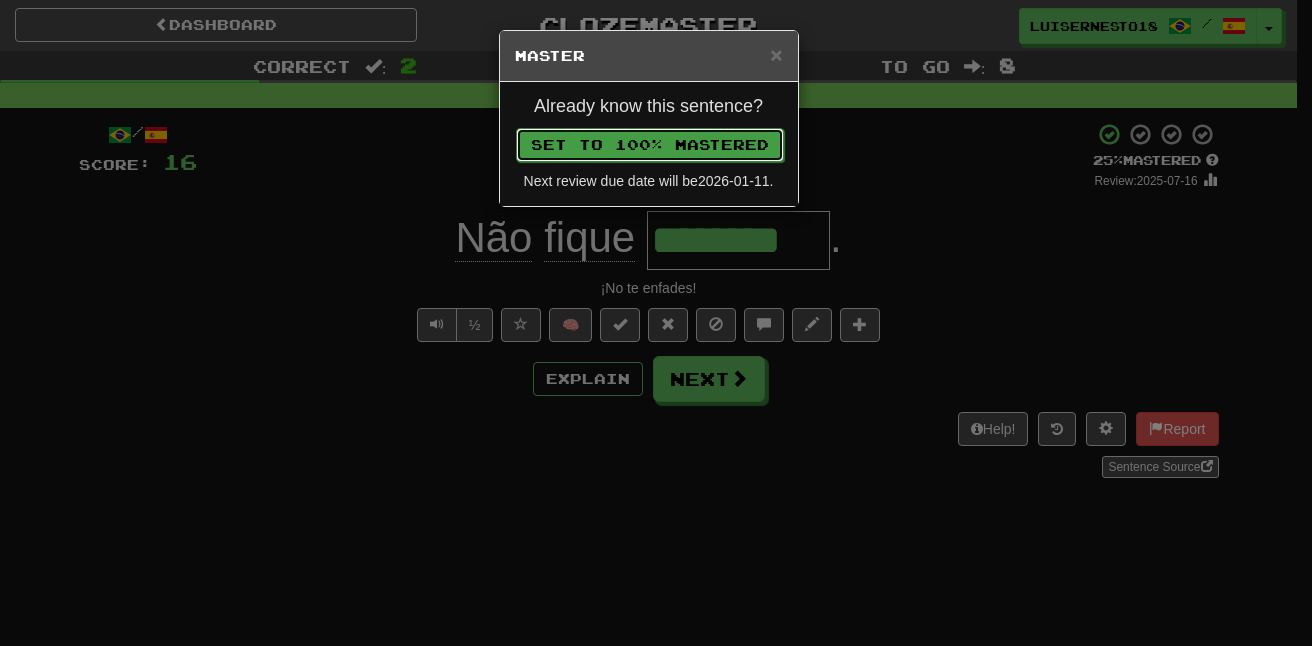 click on "Set to 100% Mastered" at bounding box center (650, 145) 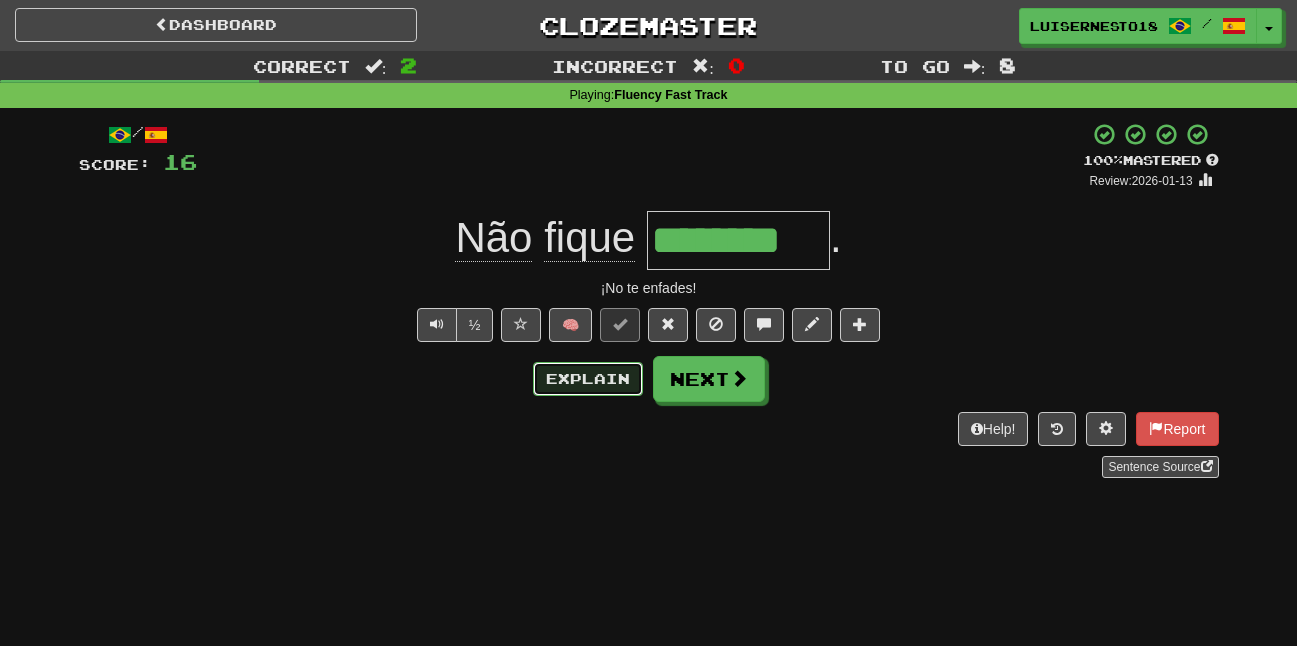 click on "Explain" at bounding box center [588, 379] 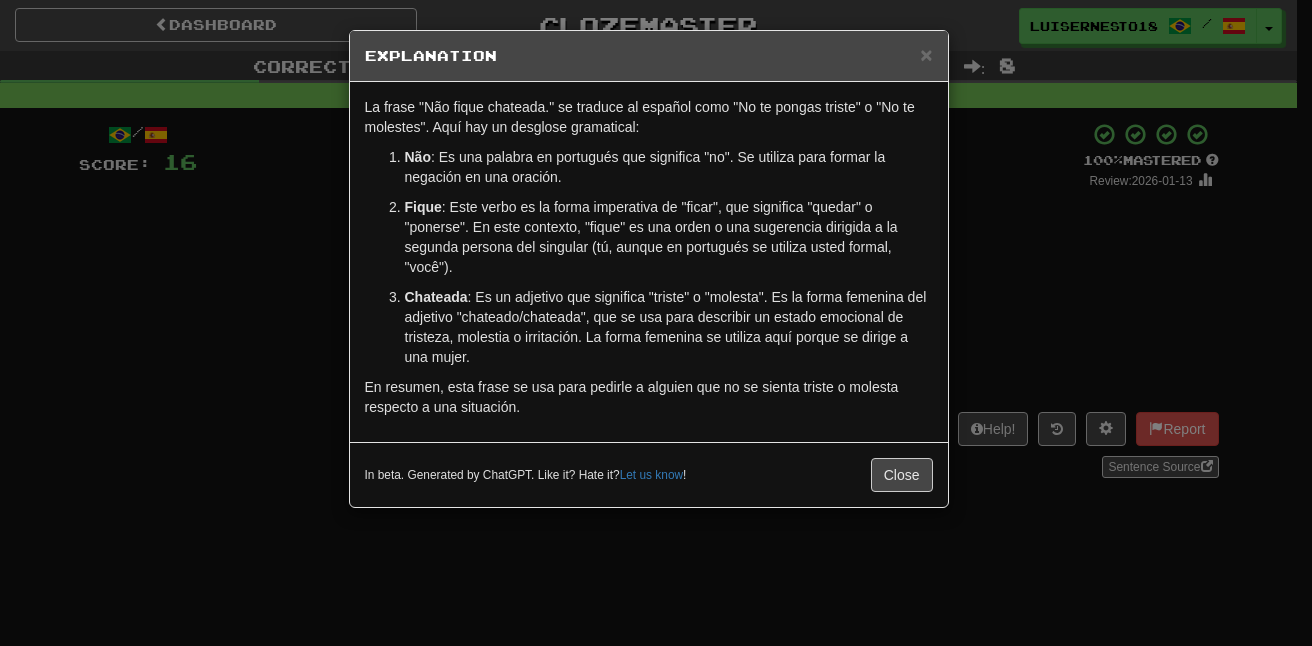 click on "Explanation" at bounding box center [649, 56] 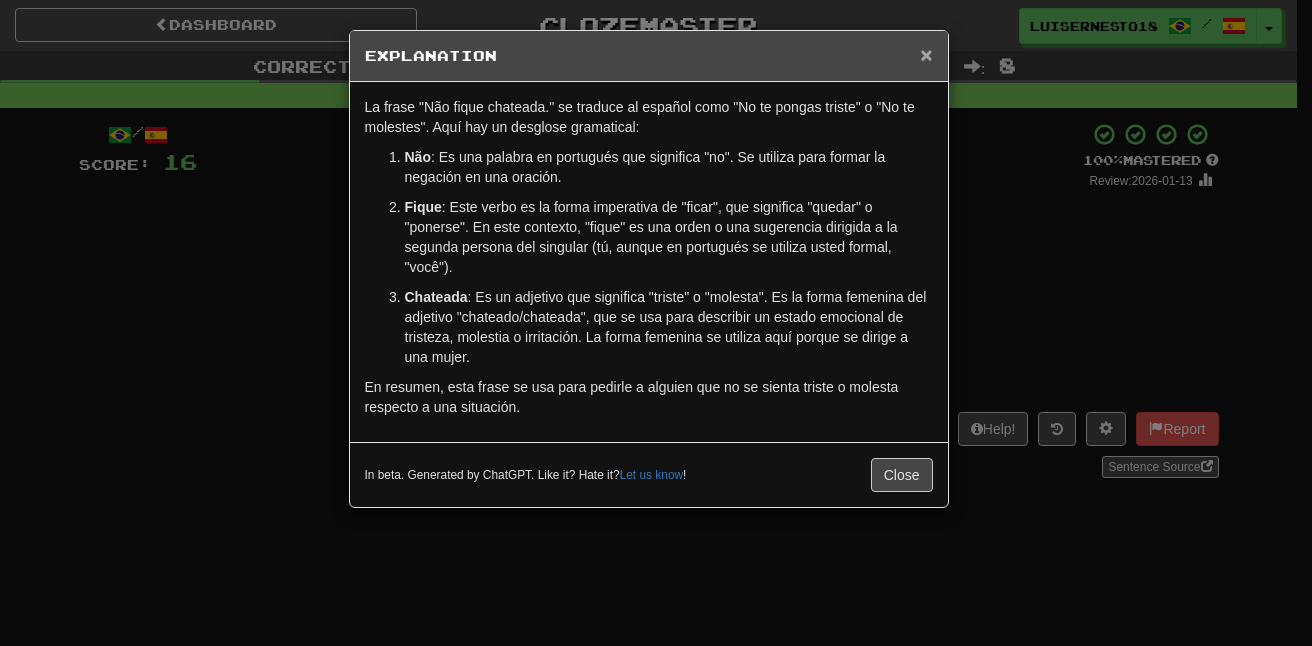 click on "×" at bounding box center (926, 54) 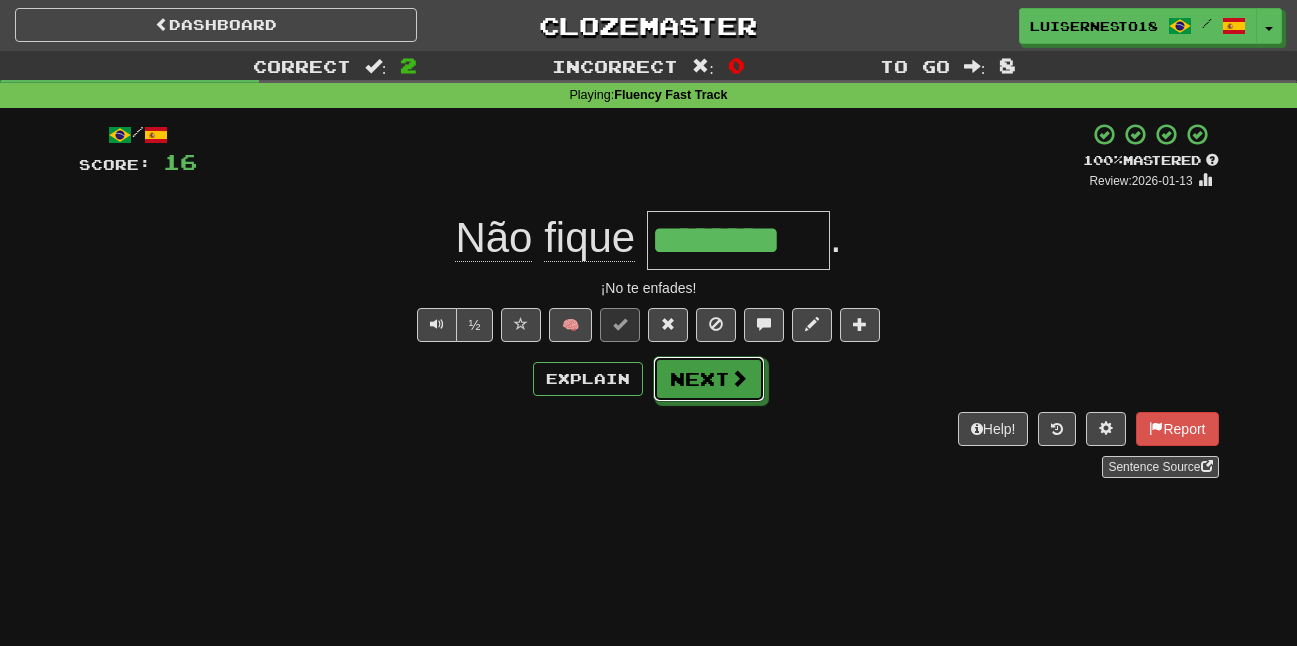click on "Next" at bounding box center [709, 379] 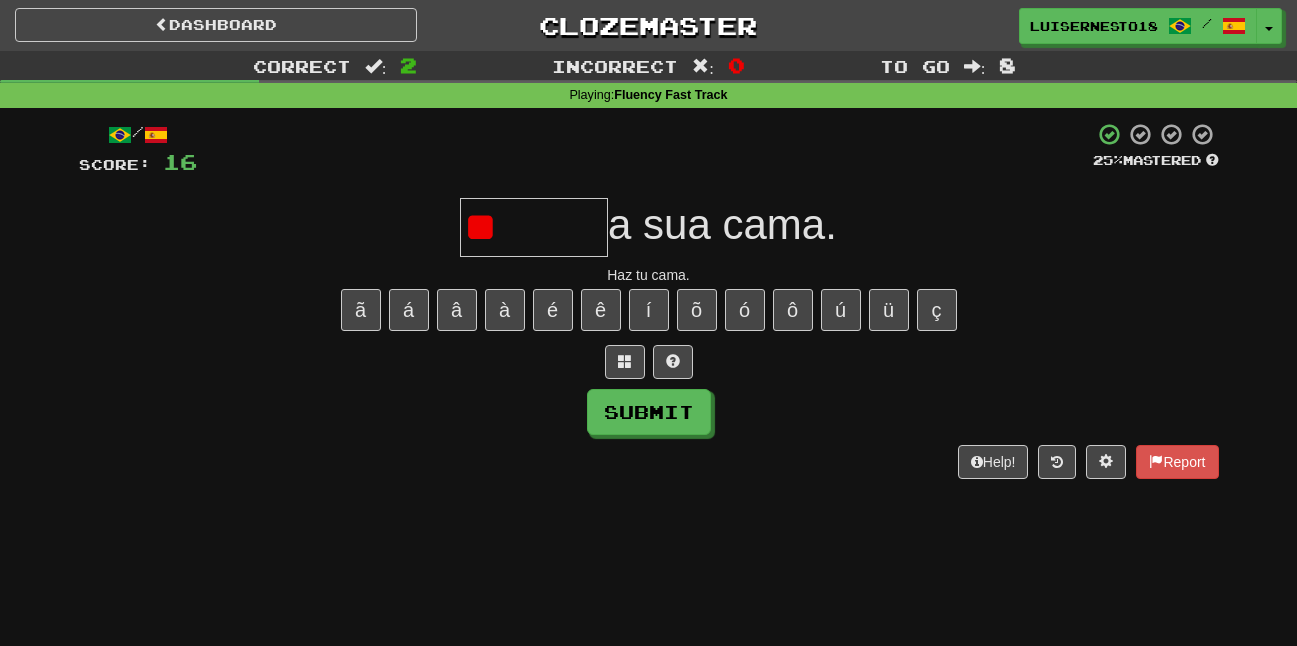 type on "*" 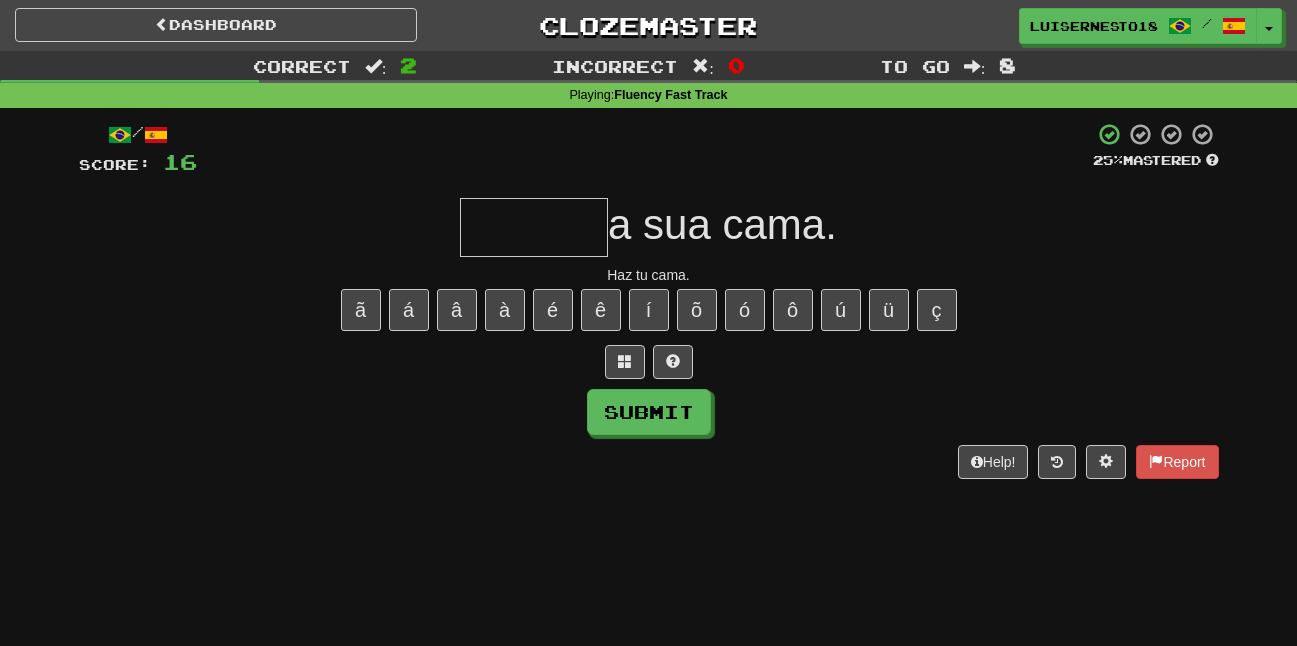 type on "*" 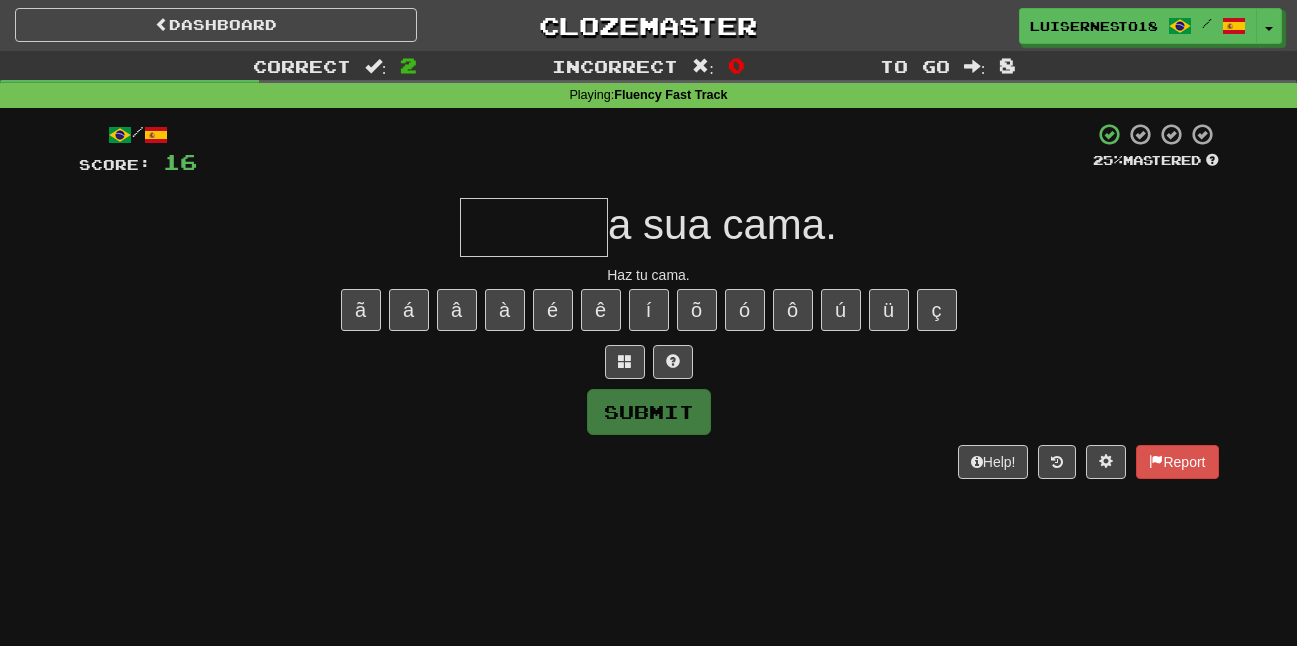 type on "*" 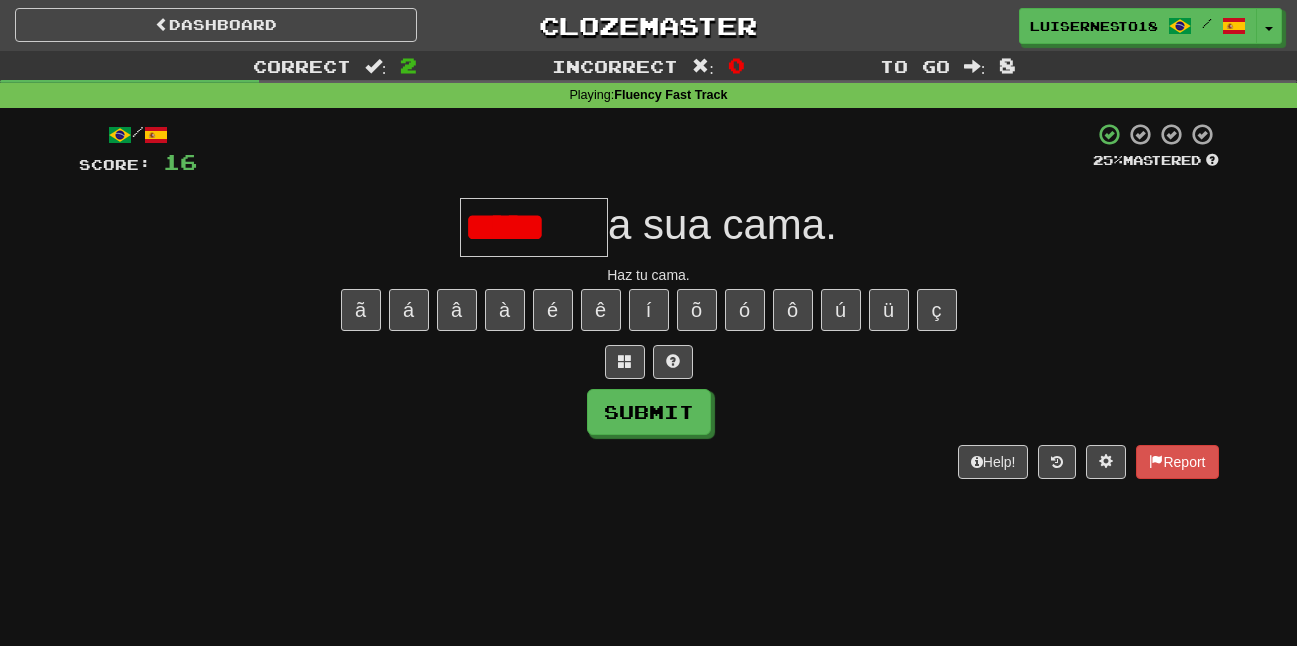 scroll, scrollTop: 0, scrollLeft: 0, axis: both 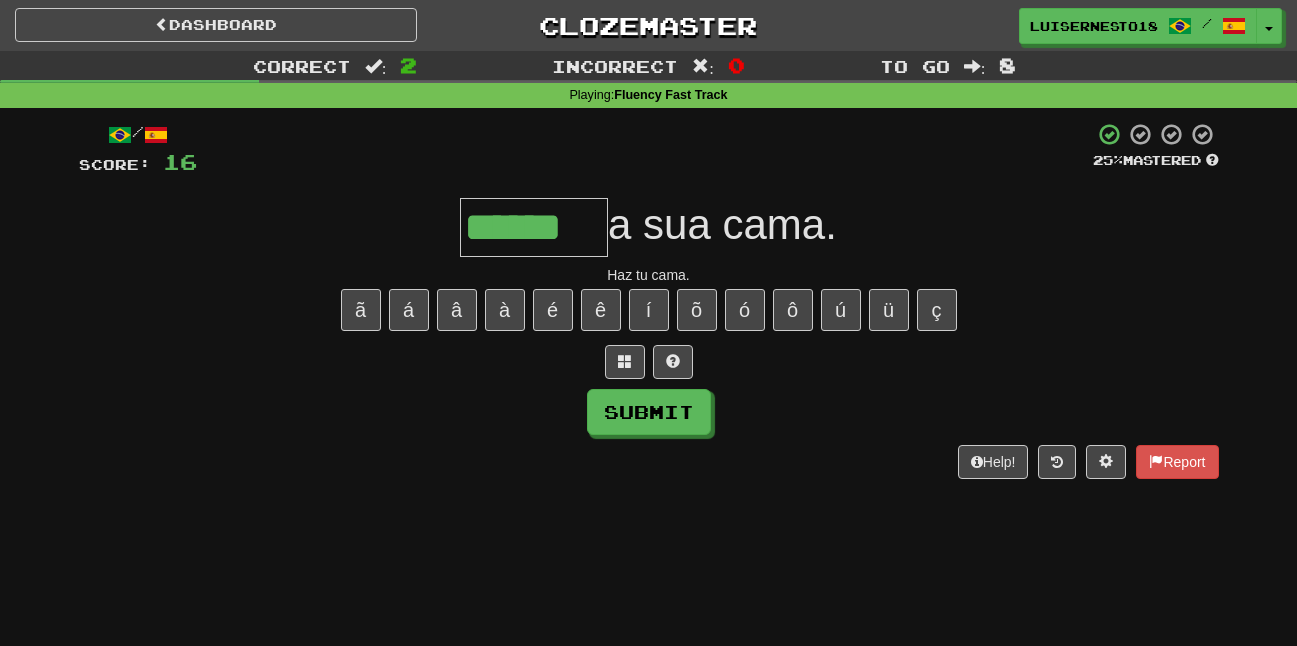 type on "******" 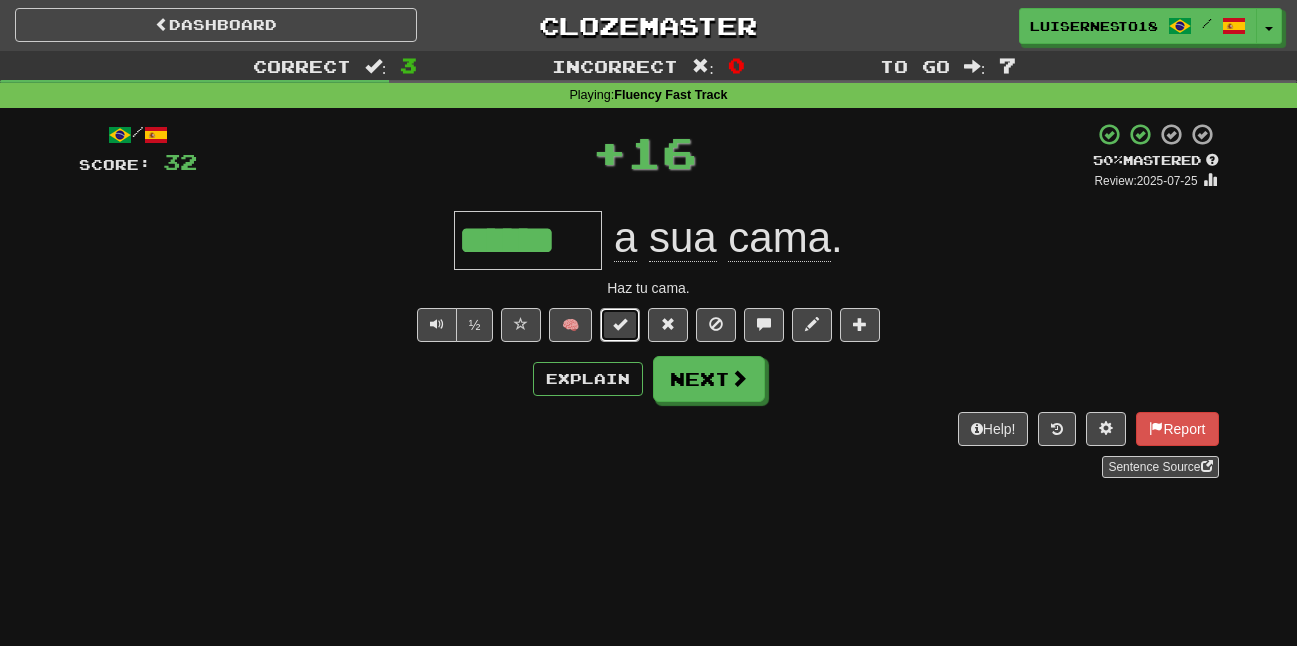 click at bounding box center (620, 325) 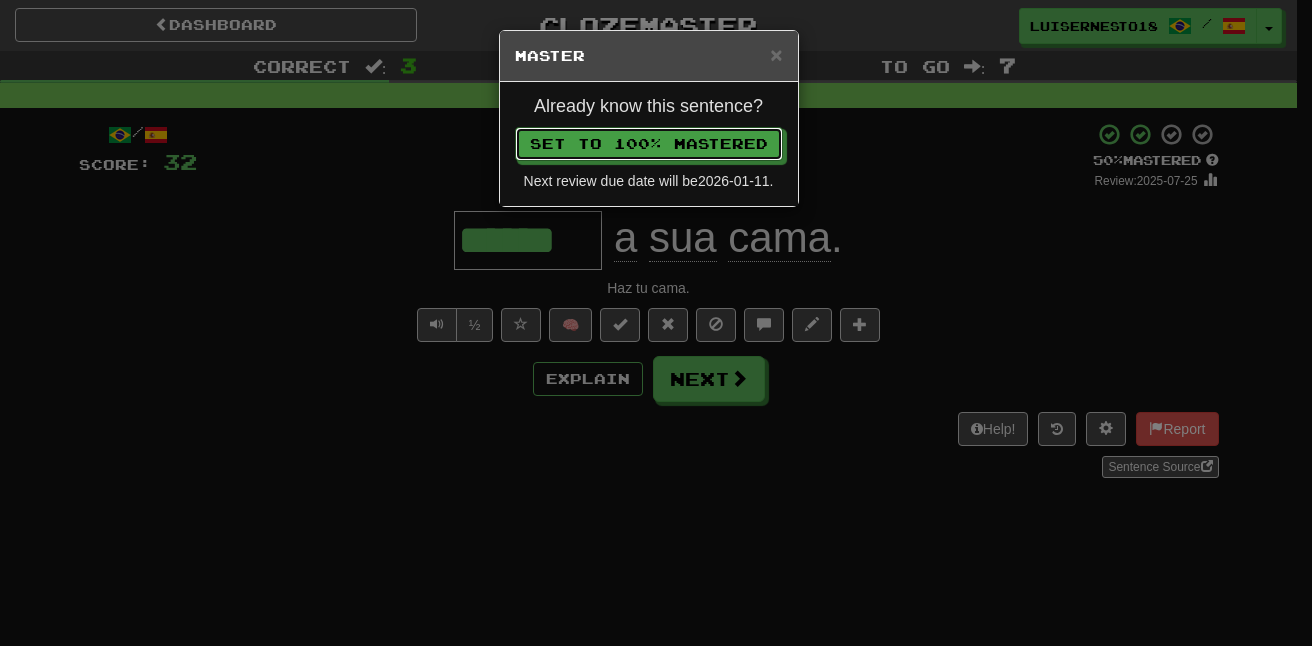 click on "Set to 100% Mastered" at bounding box center (649, 144) 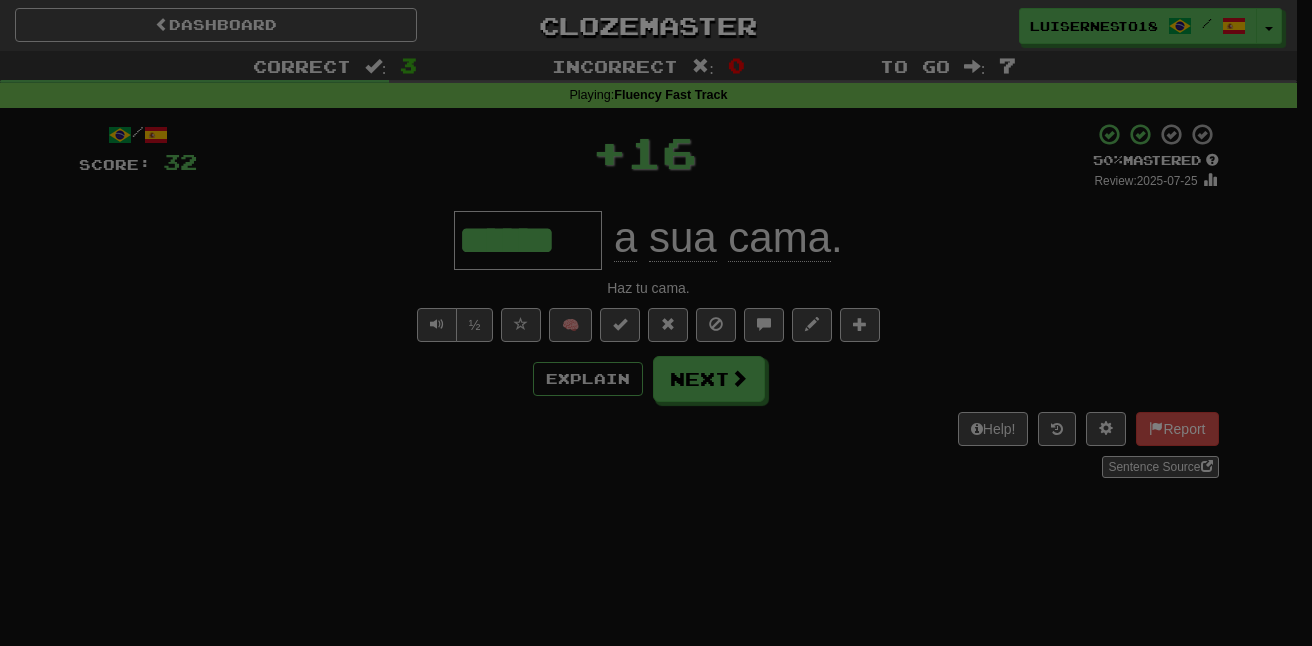 click at bounding box center [656, 323] 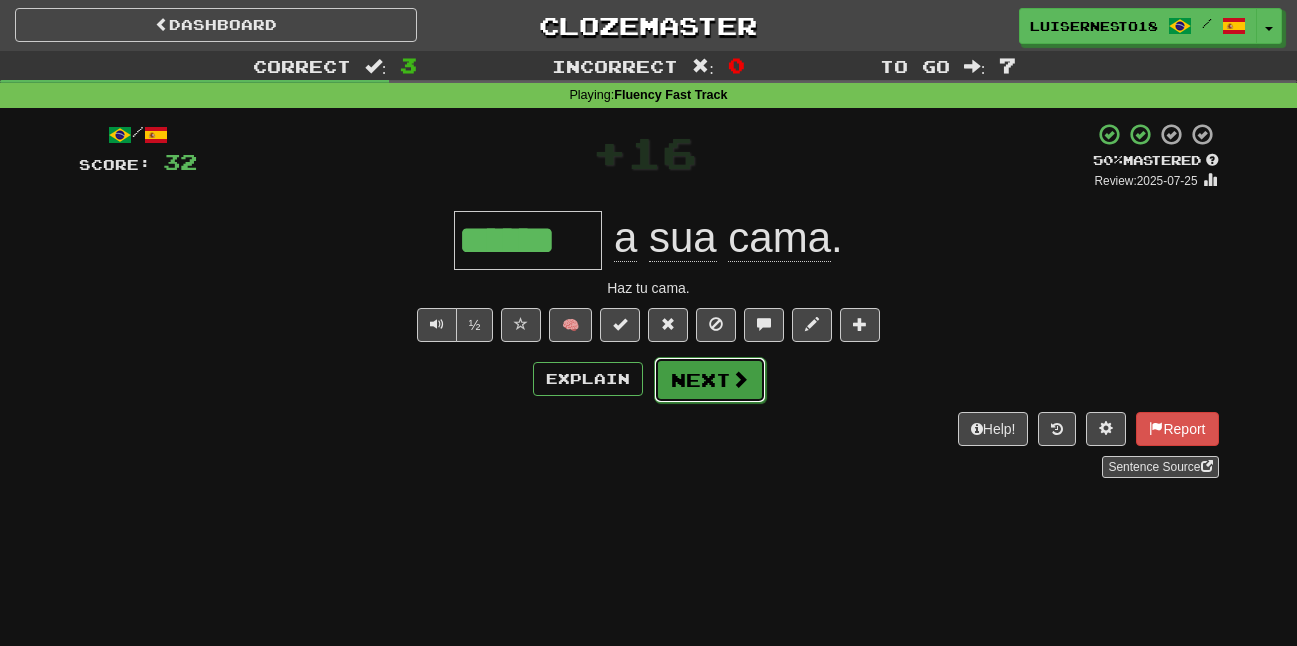 click on "Next" at bounding box center [710, 380] 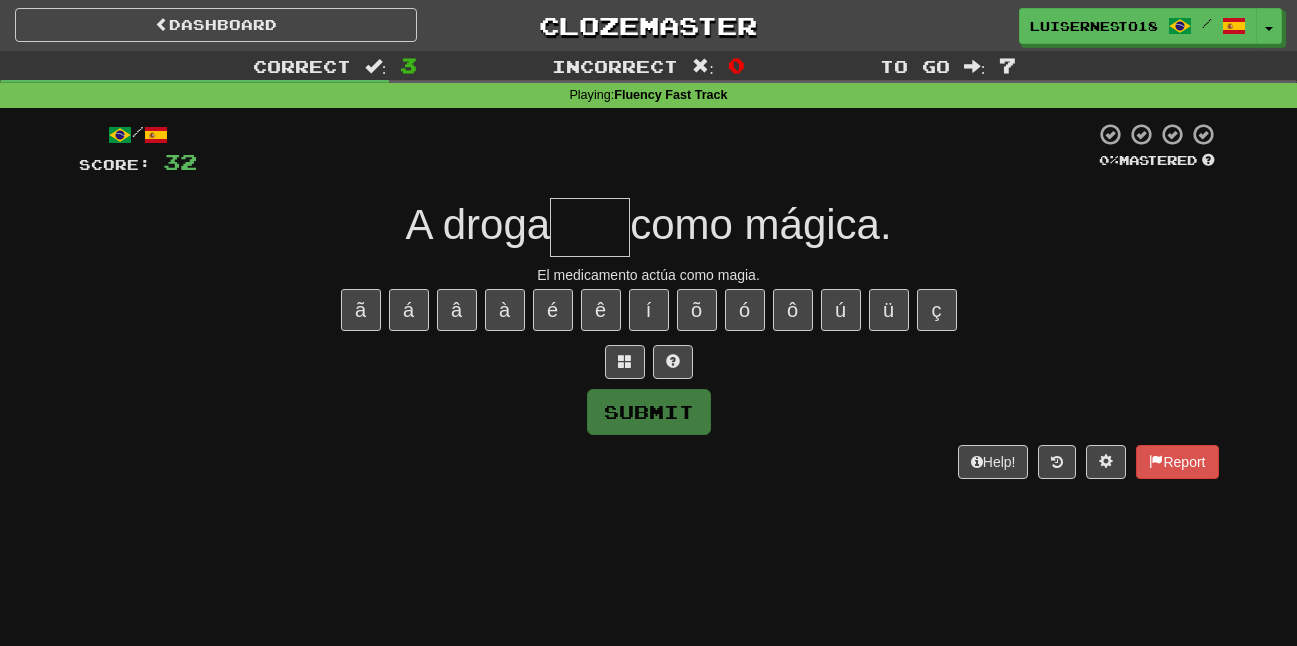 click at bounding box center (590, 227) 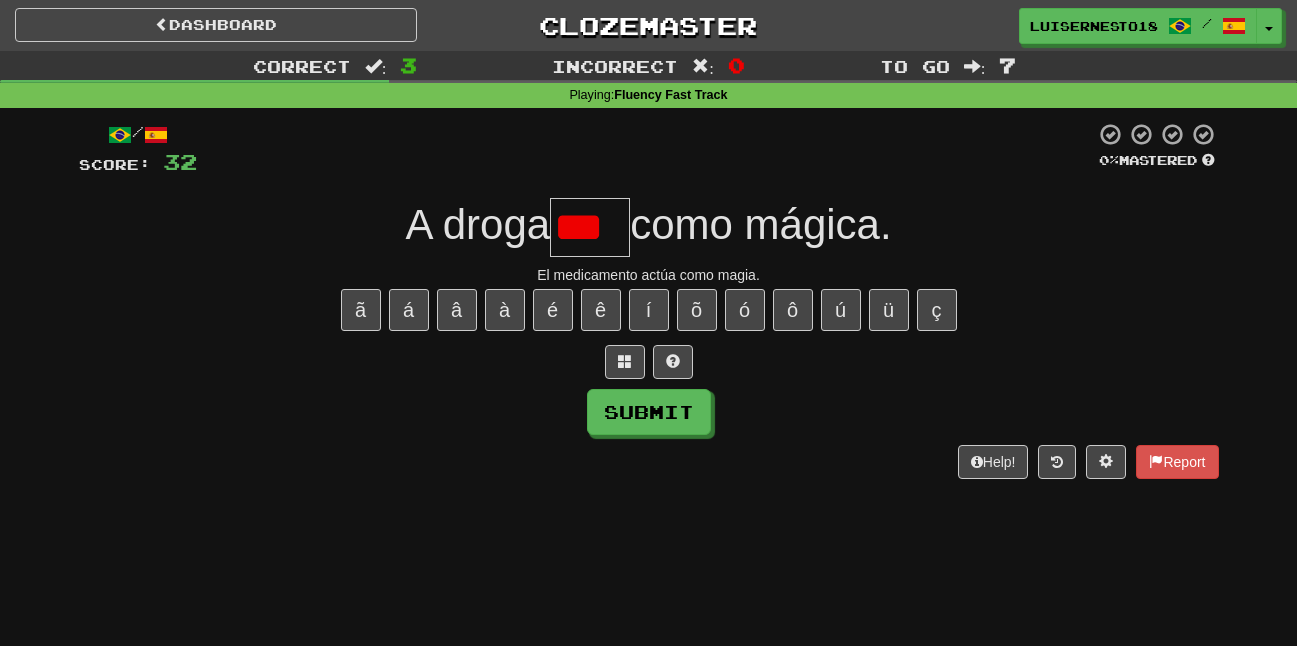scroll, scrollTop: 0, scrollLeft: 0, axis: both 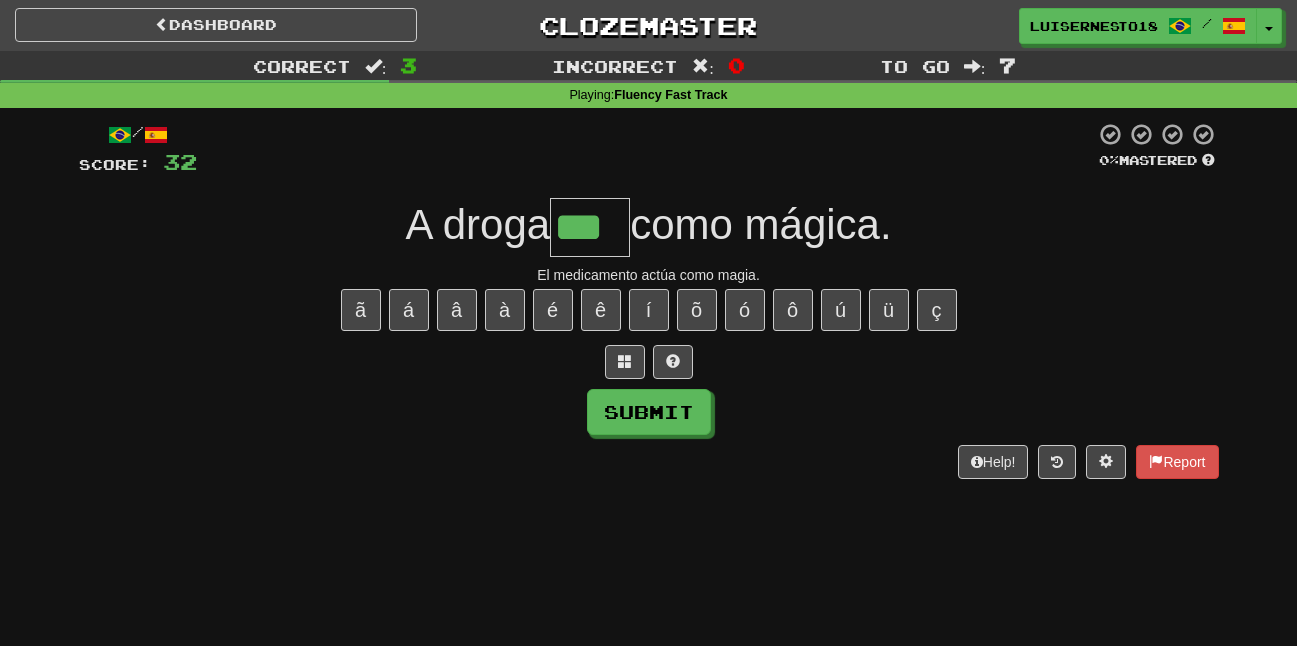 type on "***" 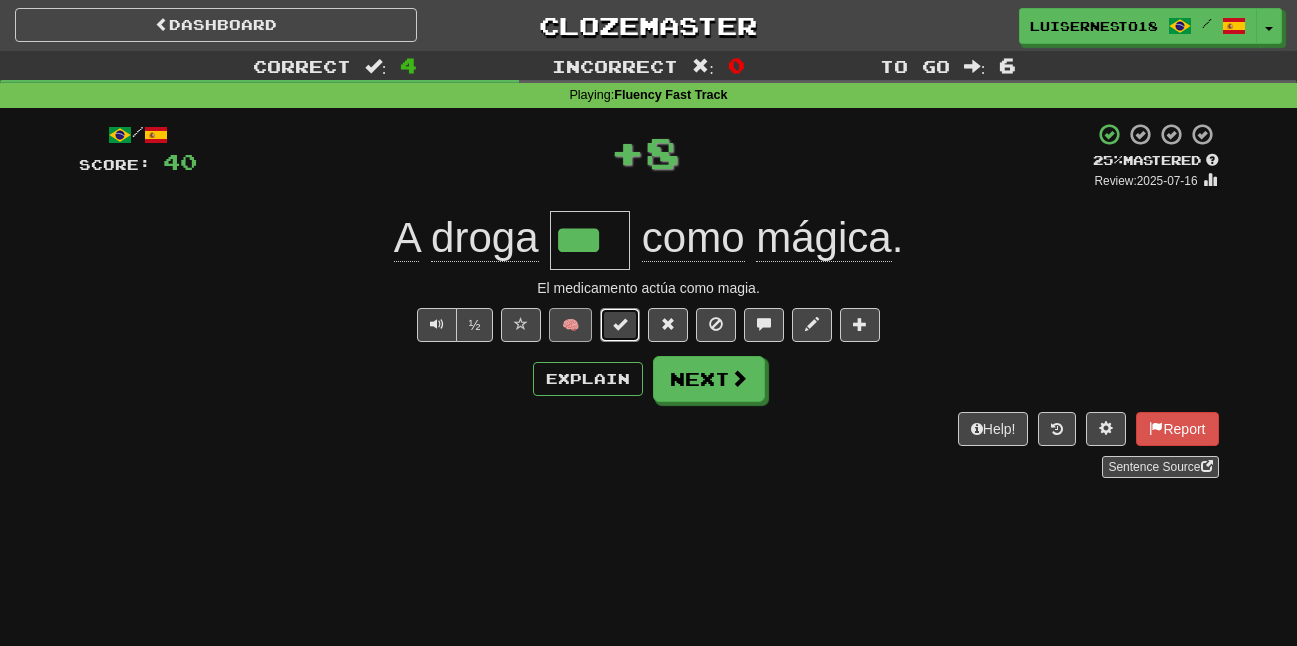 drag, startPoint x: 601, startPoint y: 321, endPoint x: 588, endPoint y: 325, distance: 13.601471 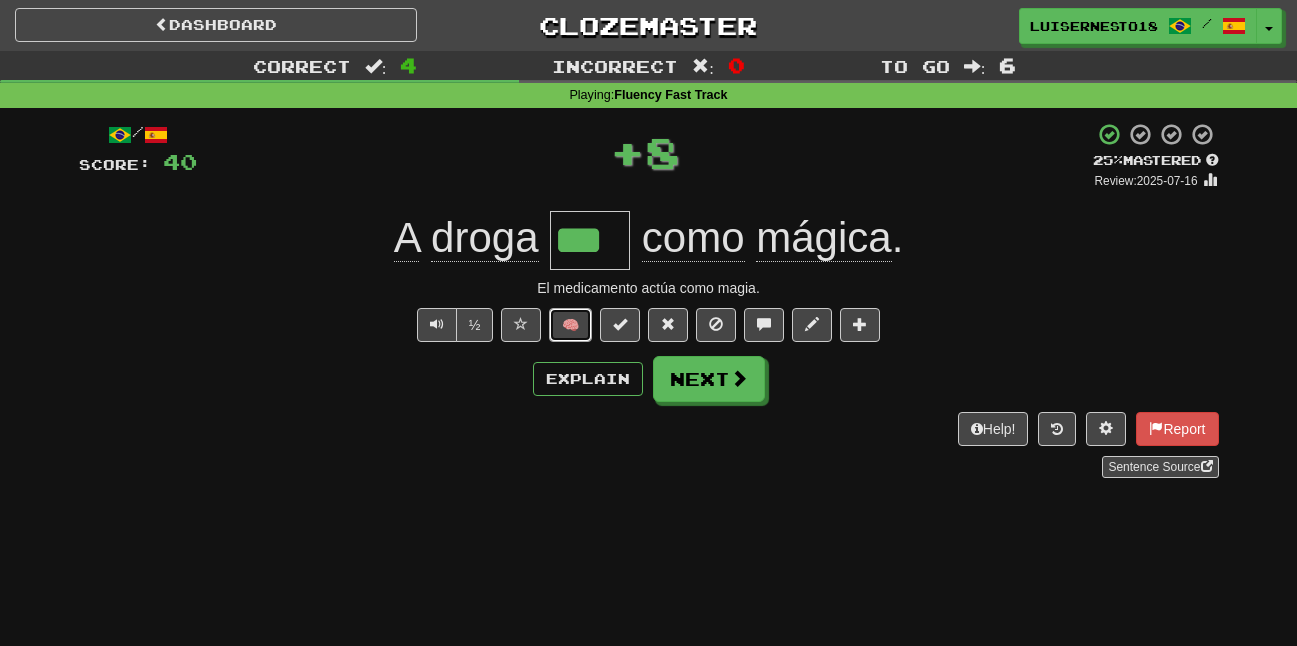 click on "🧠" at bounding box center (570, 325) 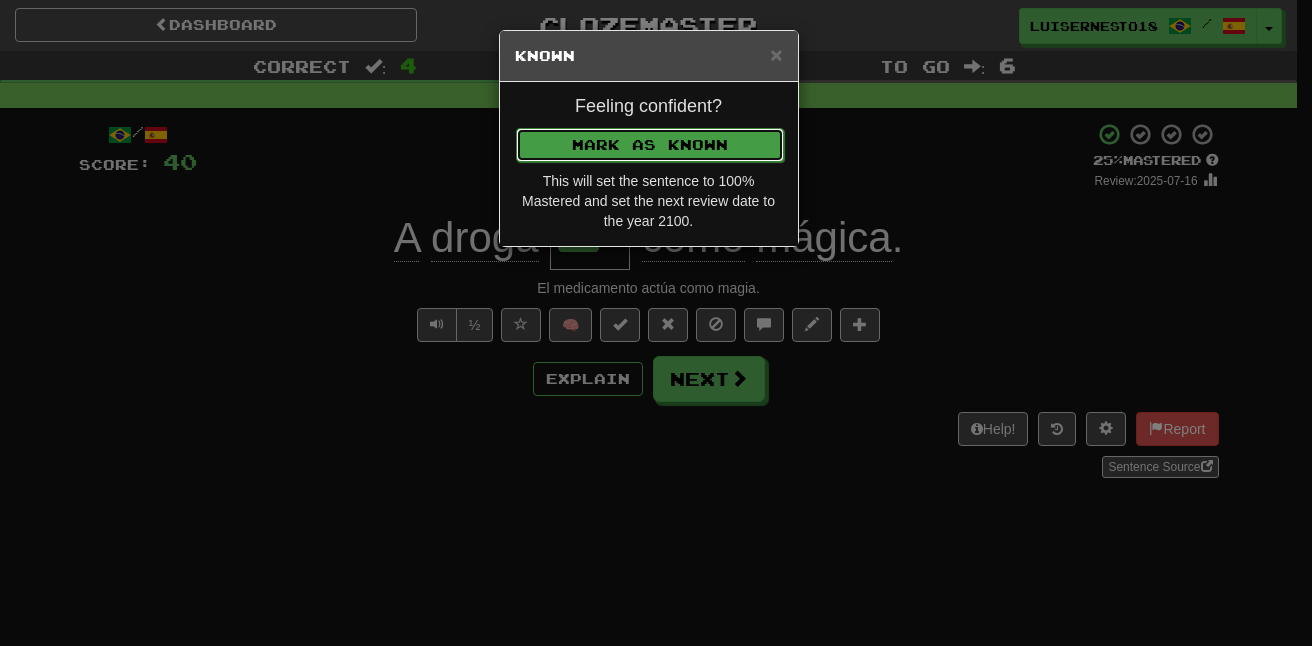 click on "Mark as Known" at bounding box center [650, 145] 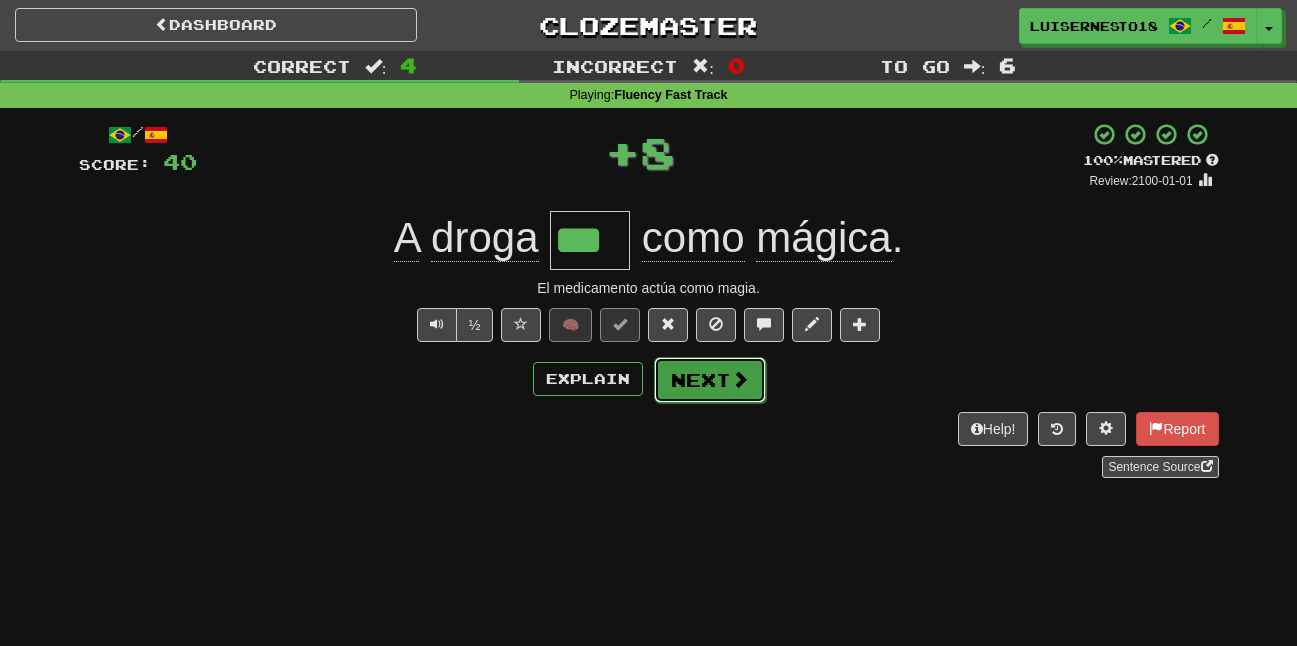 click on "Next" at bounding box center (710, 380) 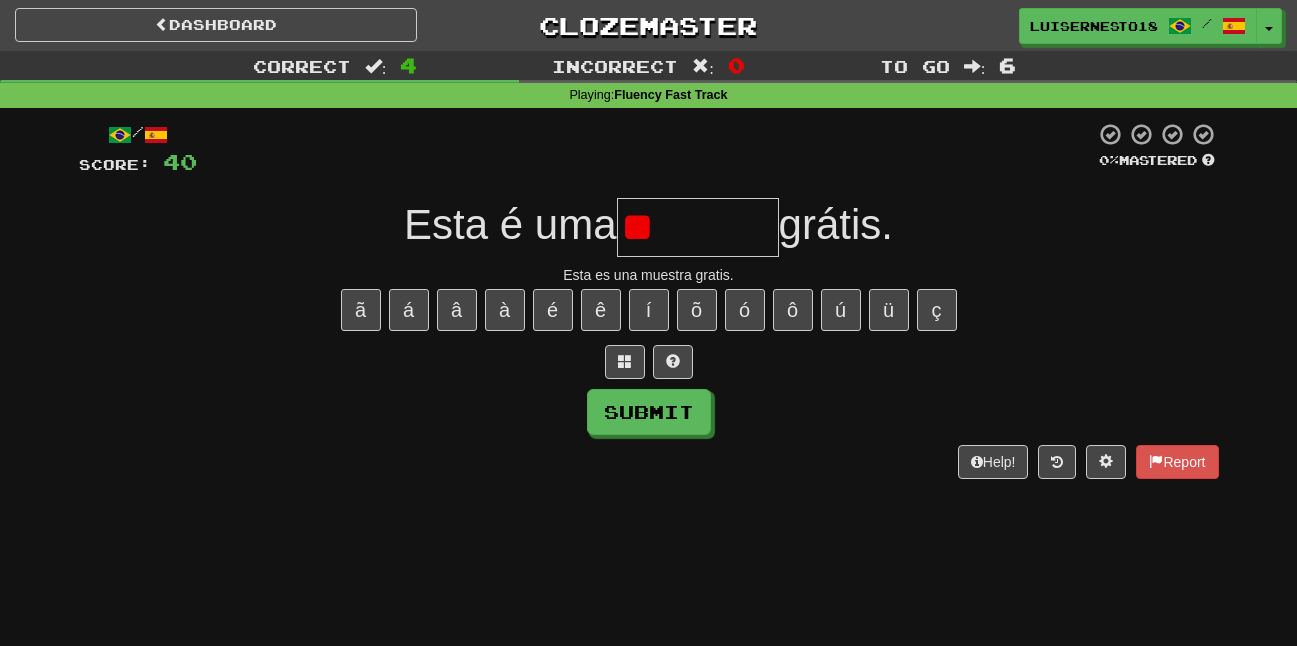 type on "*" 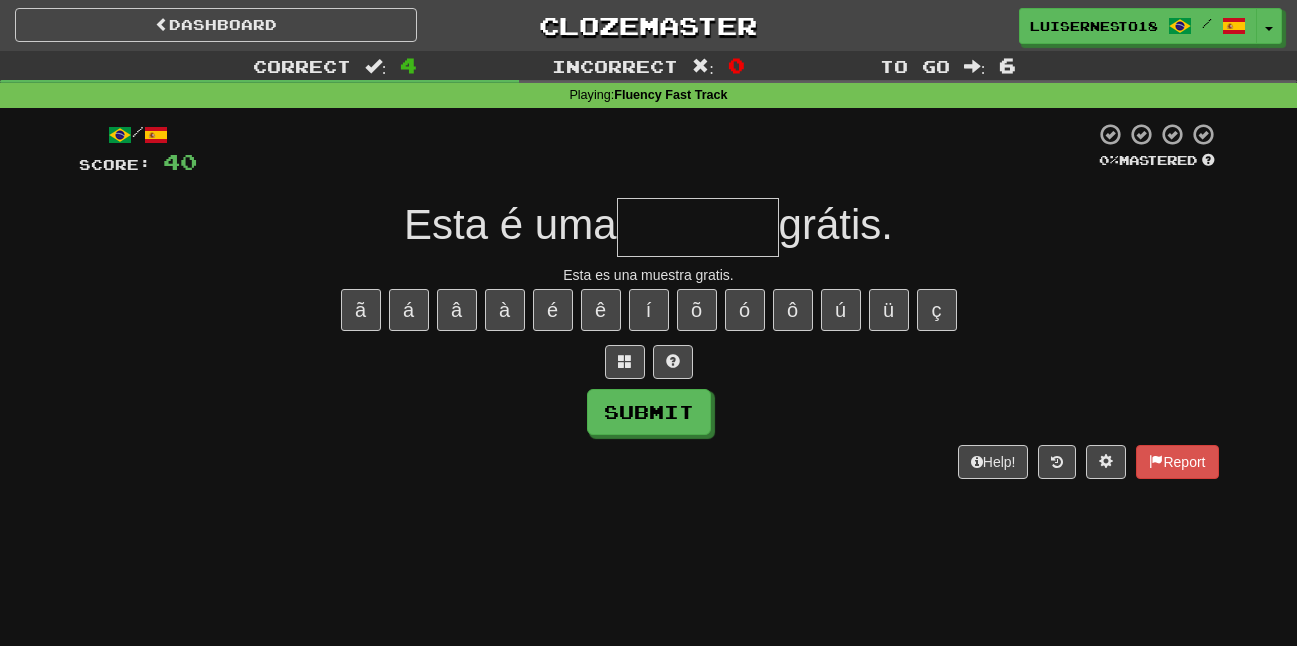 type on "*" 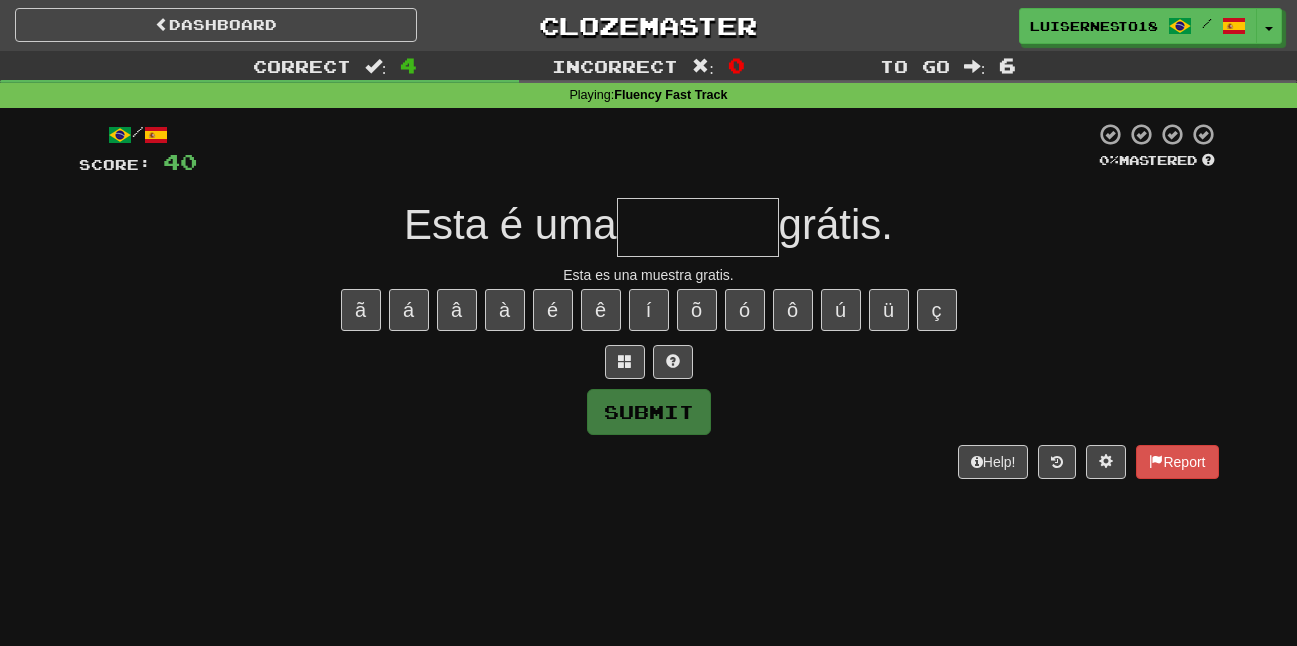 type on "*" 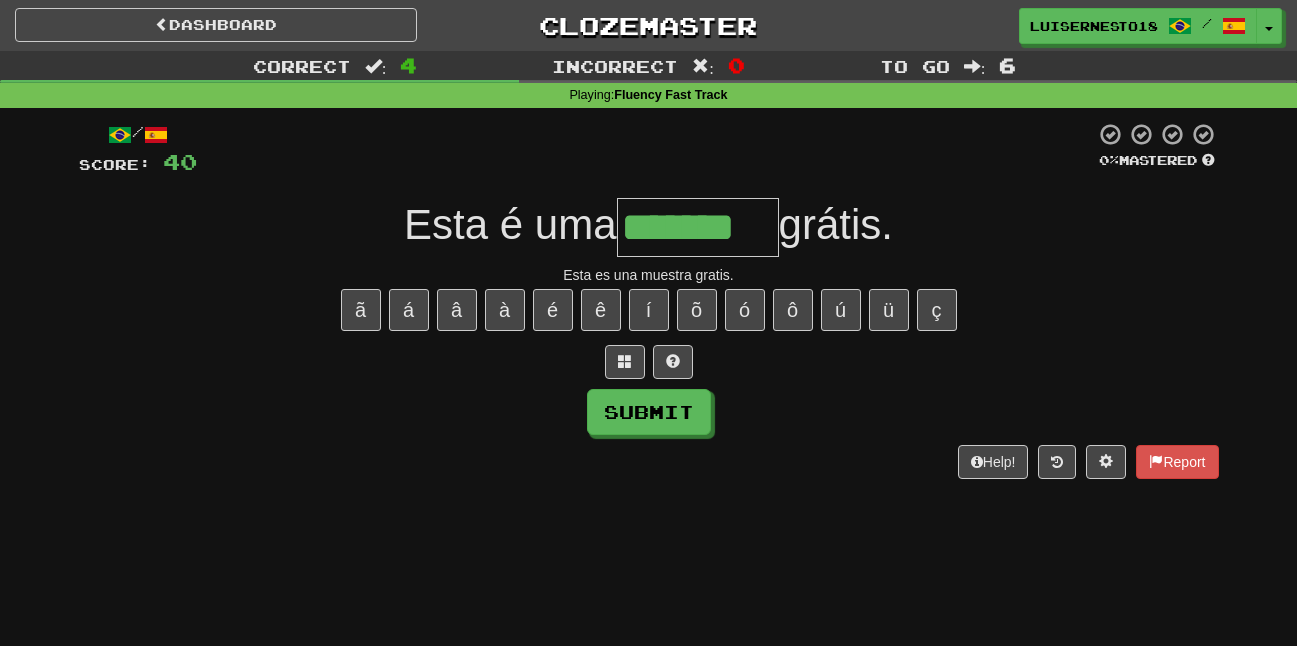 type on "*******" 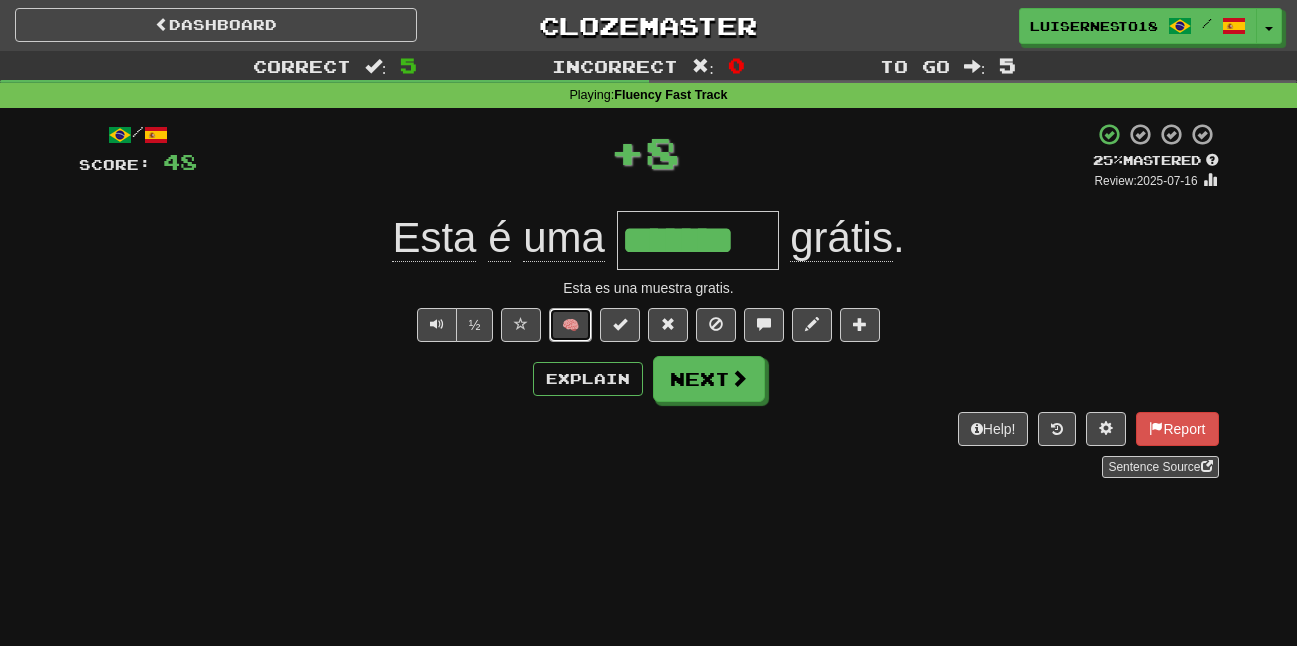 click on "🧠" at bounding box center [570, 325] 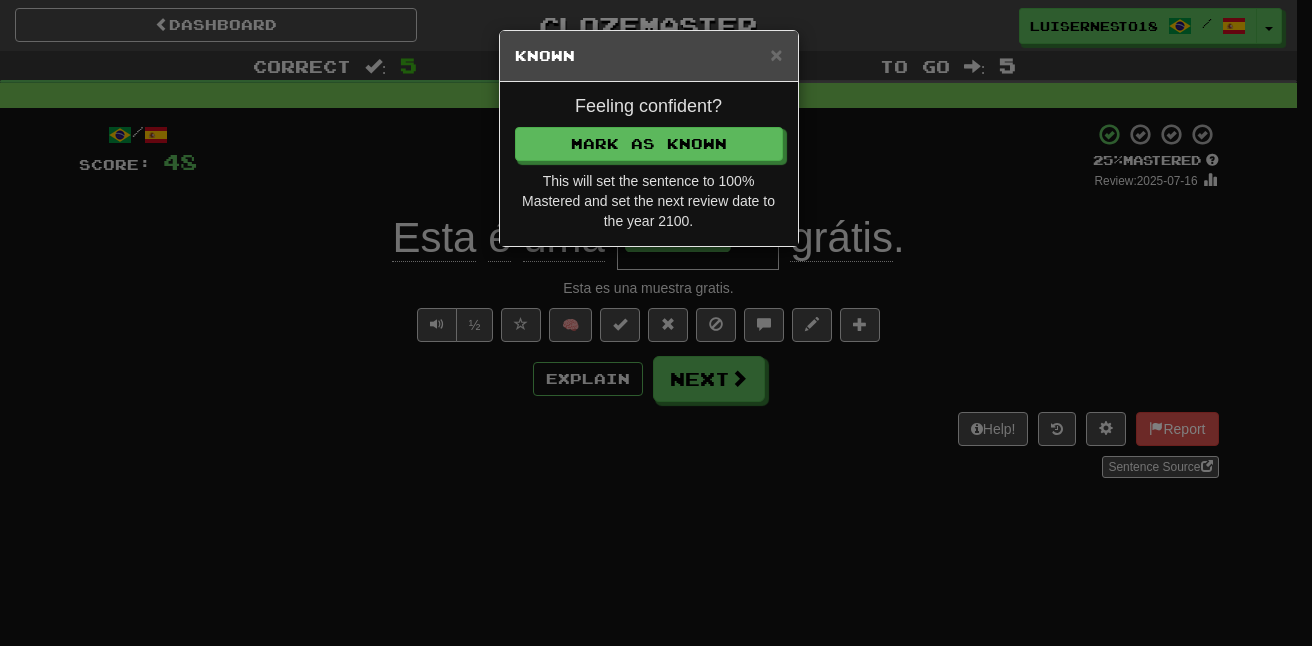 click on "Feeling confident? Mark as Known This will set the sentence to 100% Mastered and set the next review date to the year 2100." at bounding box center (649, 164) 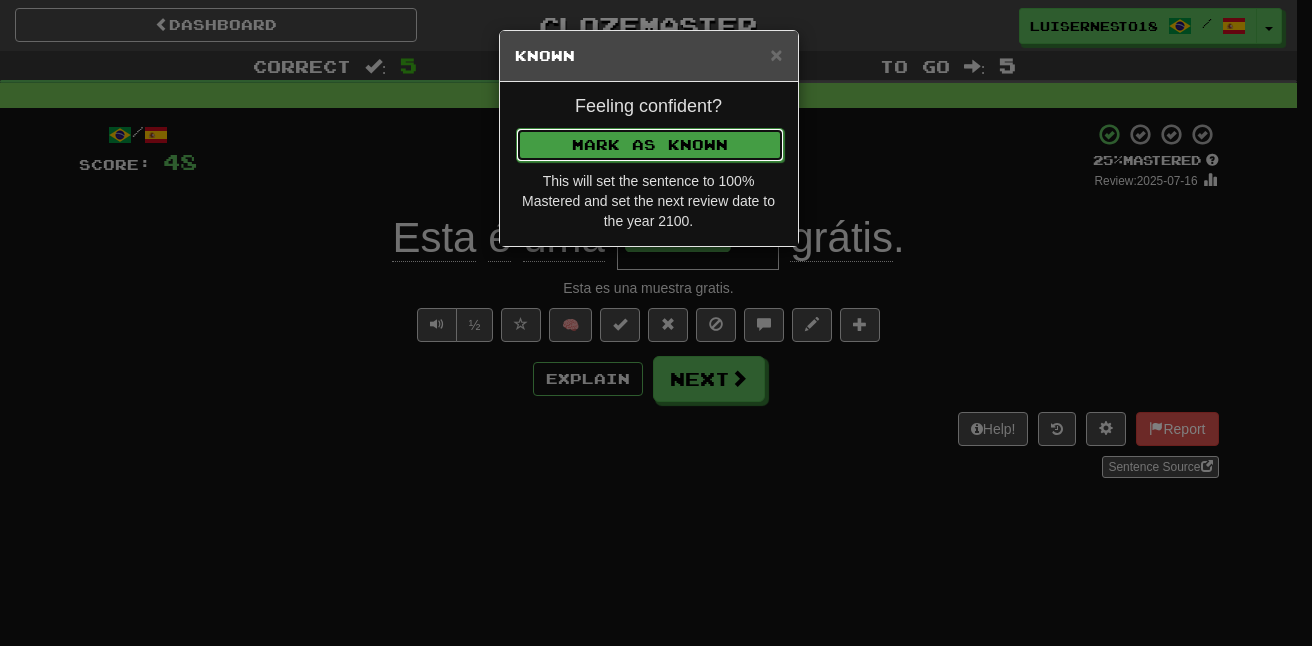 click on "Mark as Known" at bounding box center (650, 145) 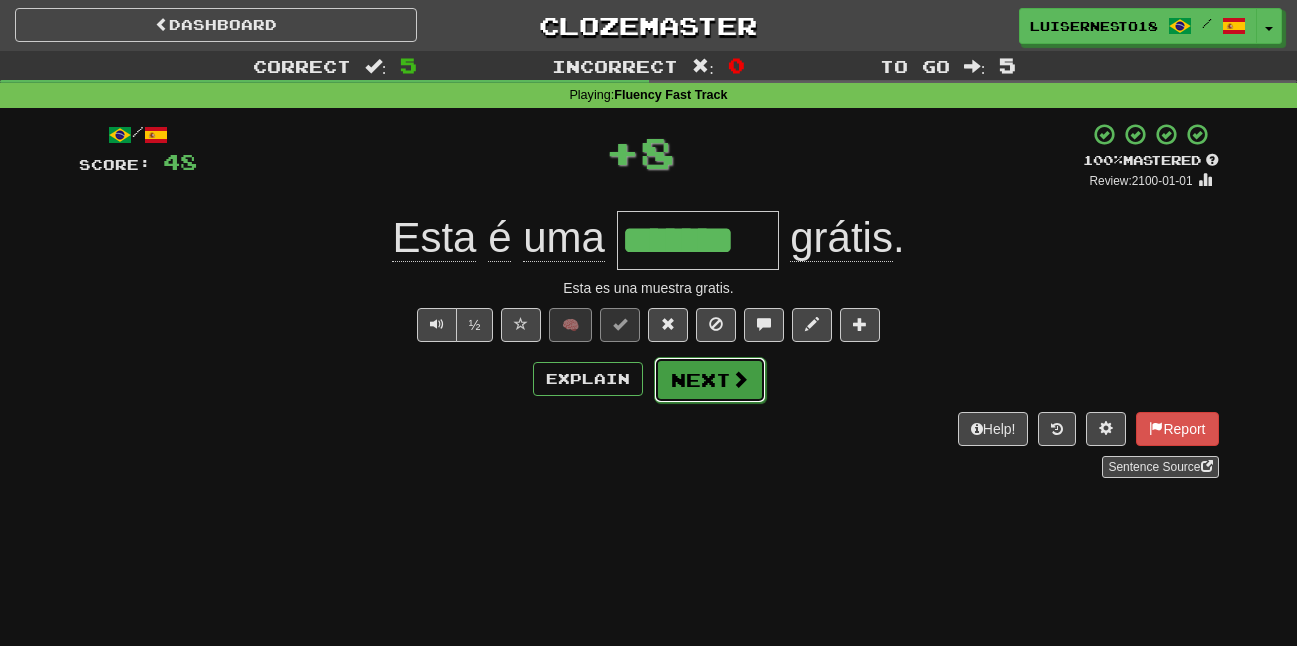click on "Next" at bounding box center (710, 380) 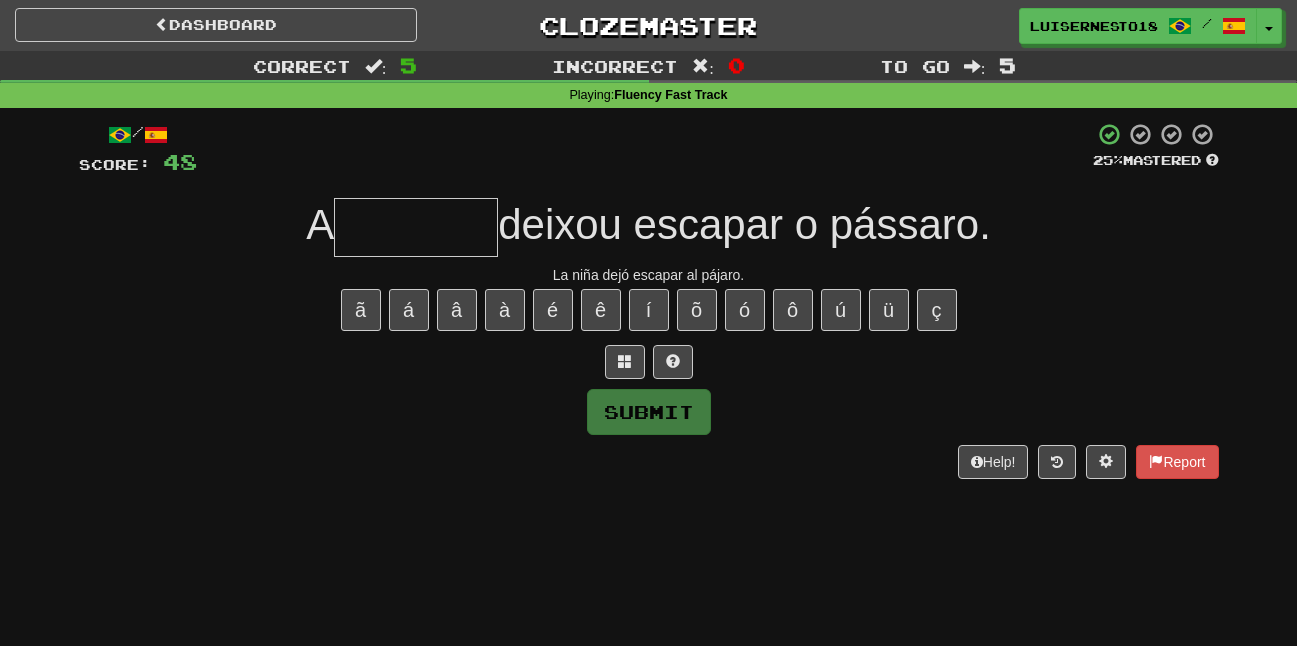 type on "*" 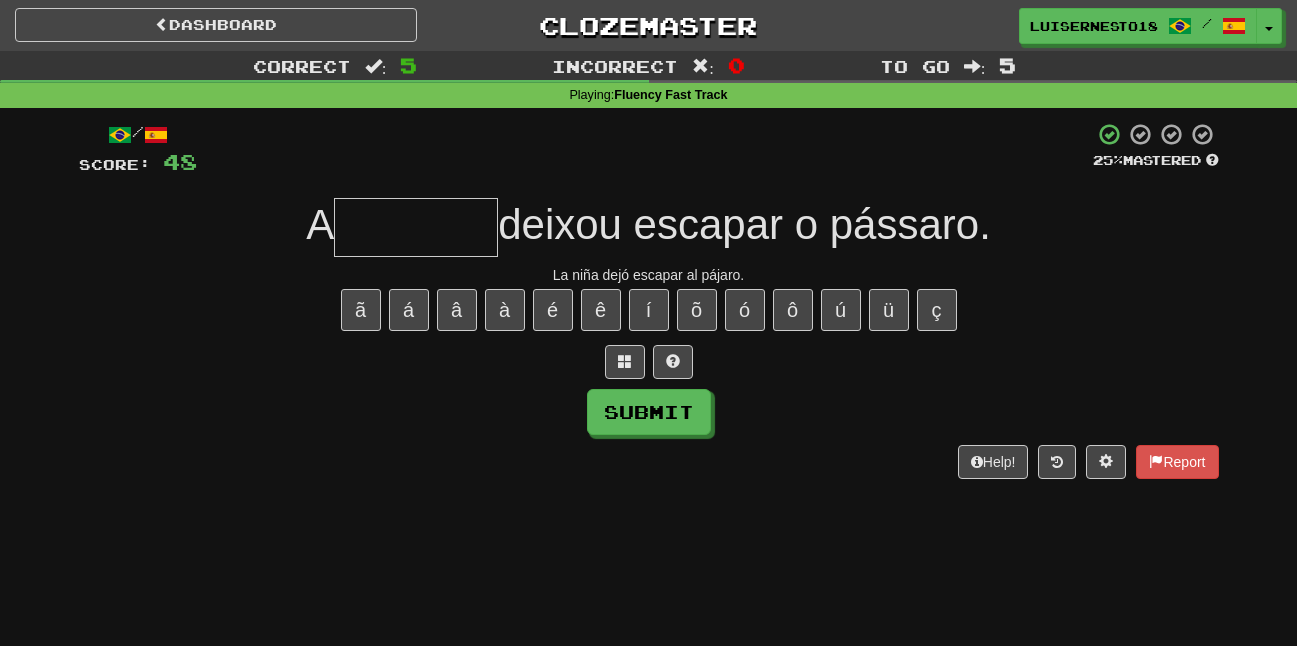 type on "*" 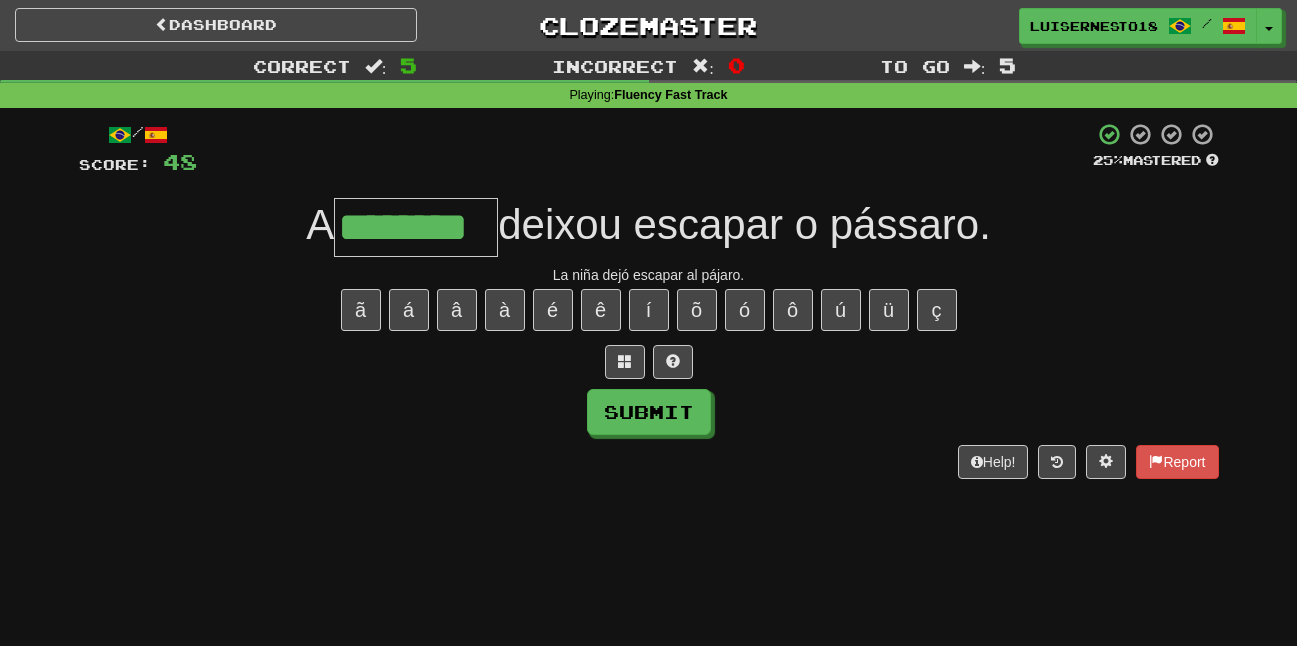 type on "********" 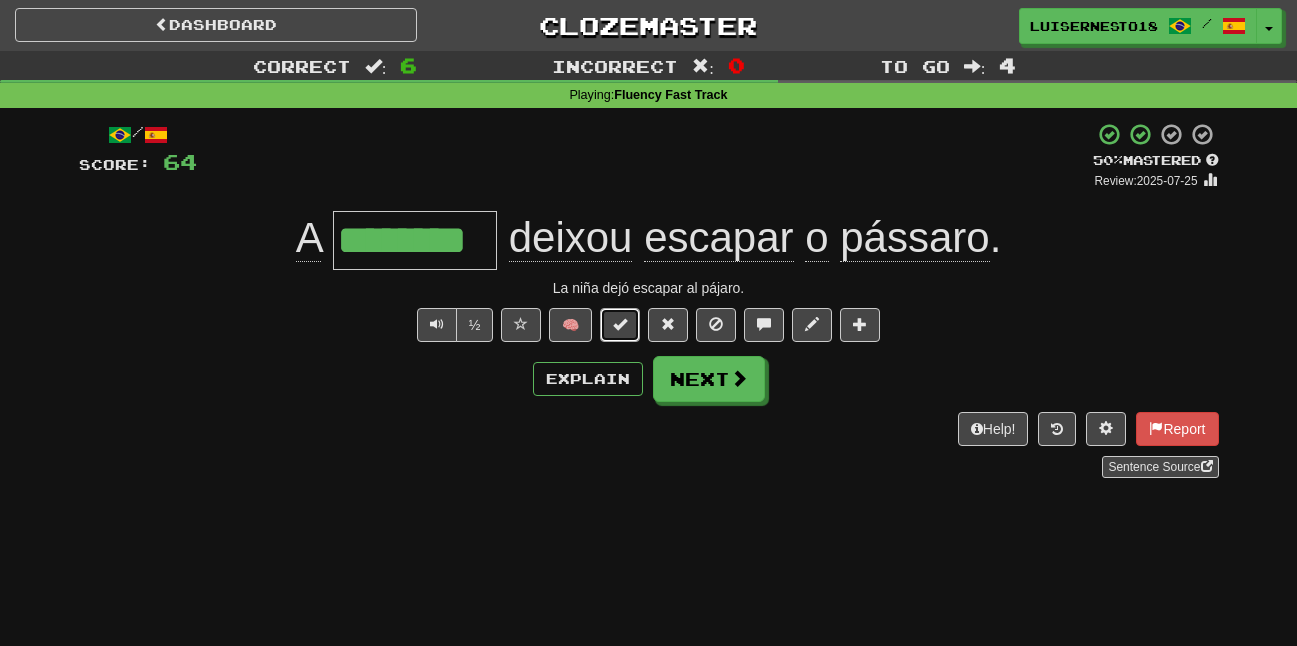 click at bounding box center (620, 325) 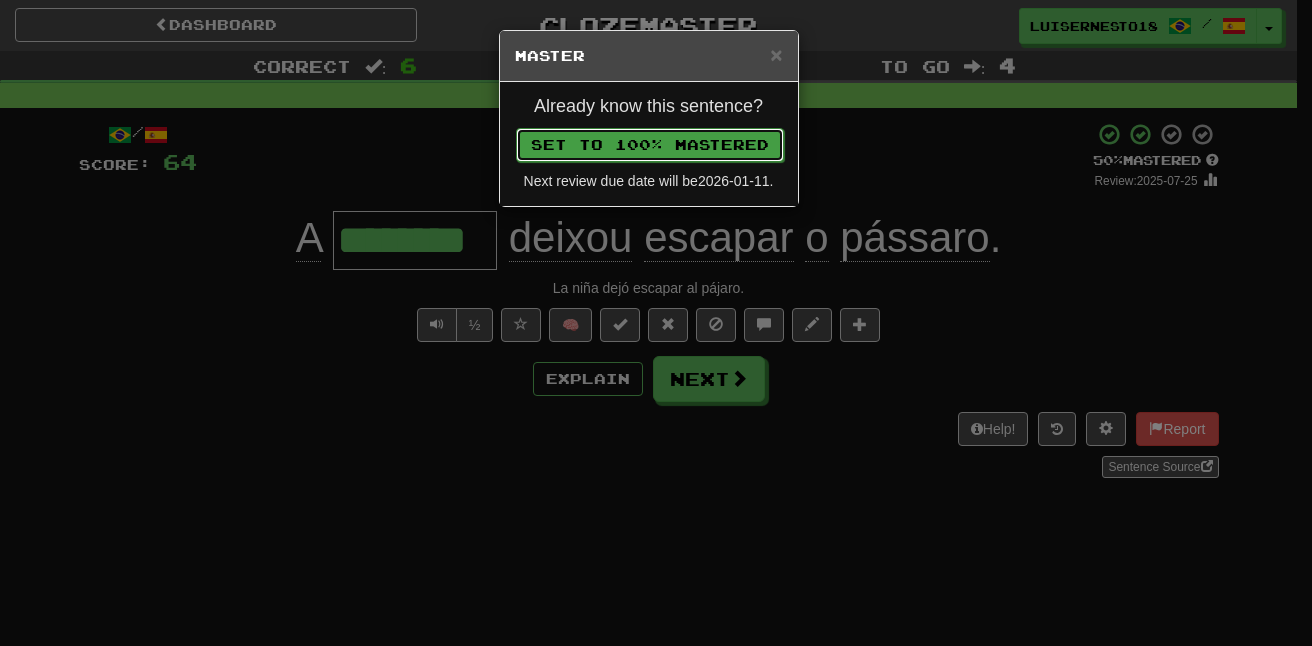 click on "Set to 100% Mastered" at bounding box center [650, 145] 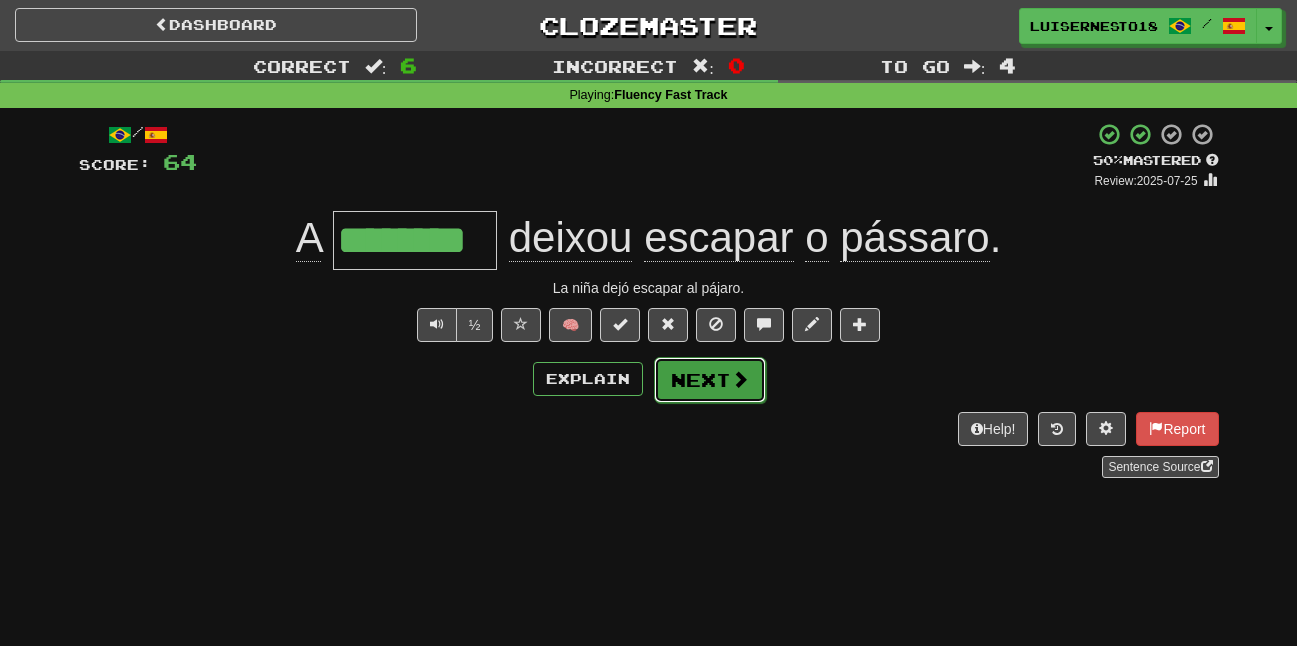 click on "Next" at bounding box center [710, 380] 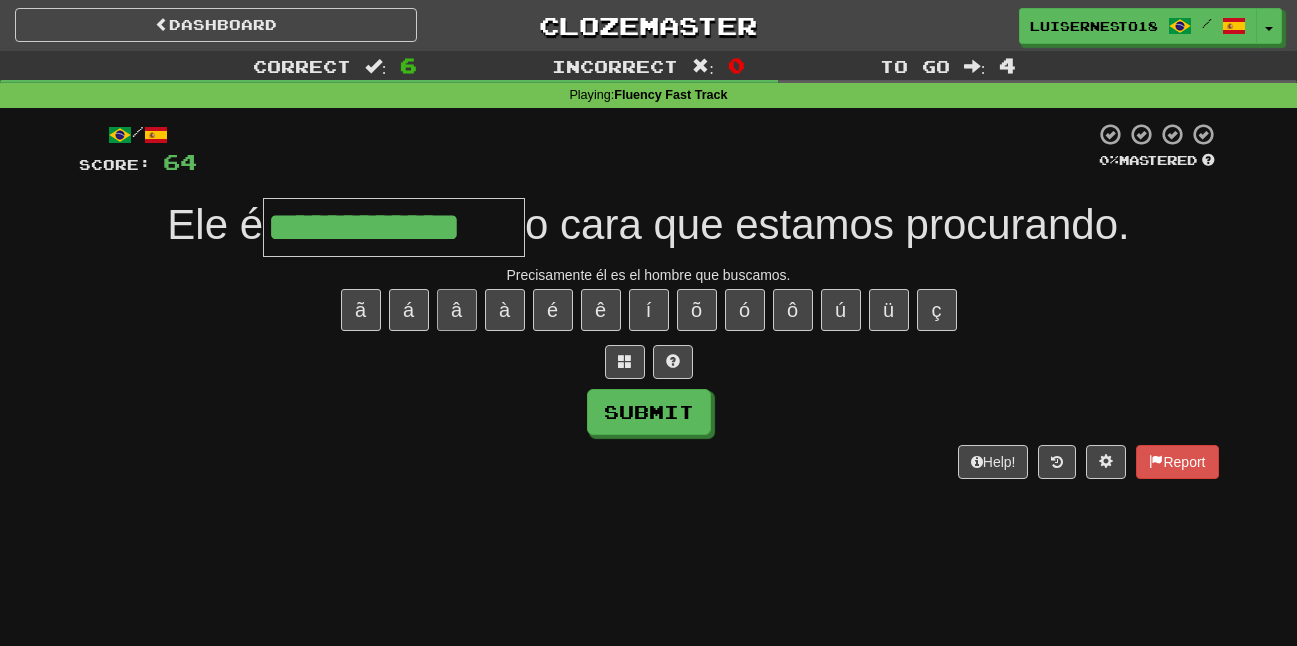 type on "**********" 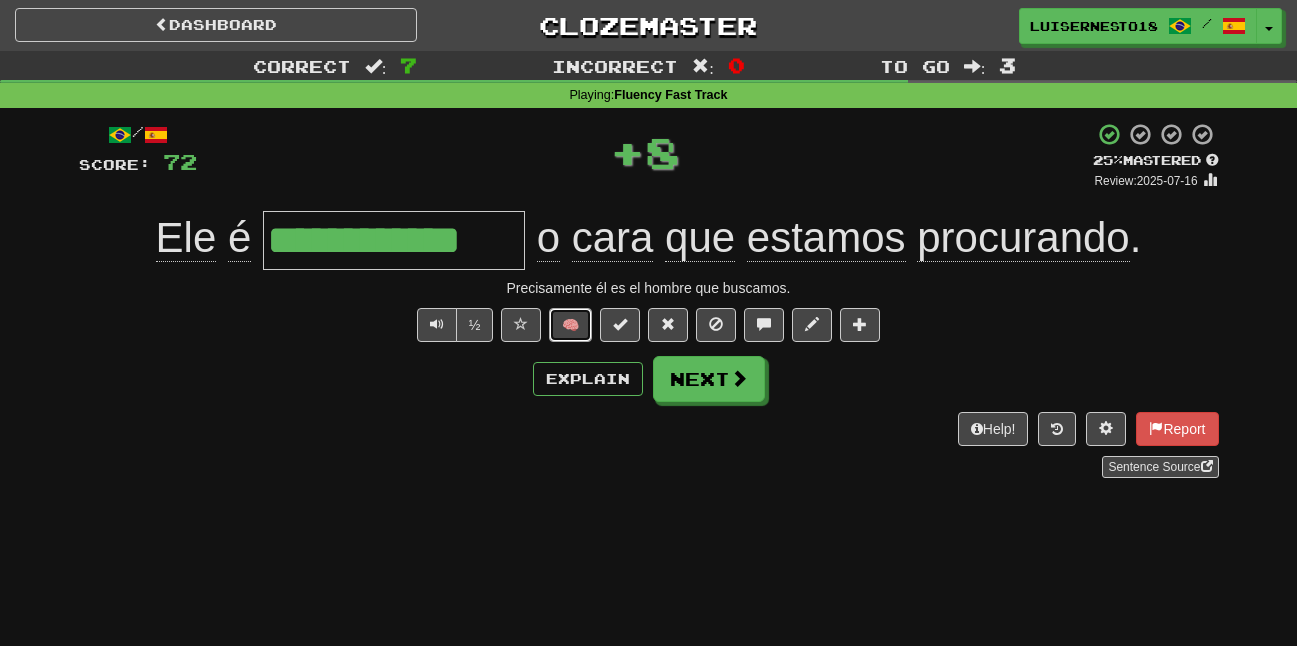 click on "🧠" at bounding box center (570, 325) 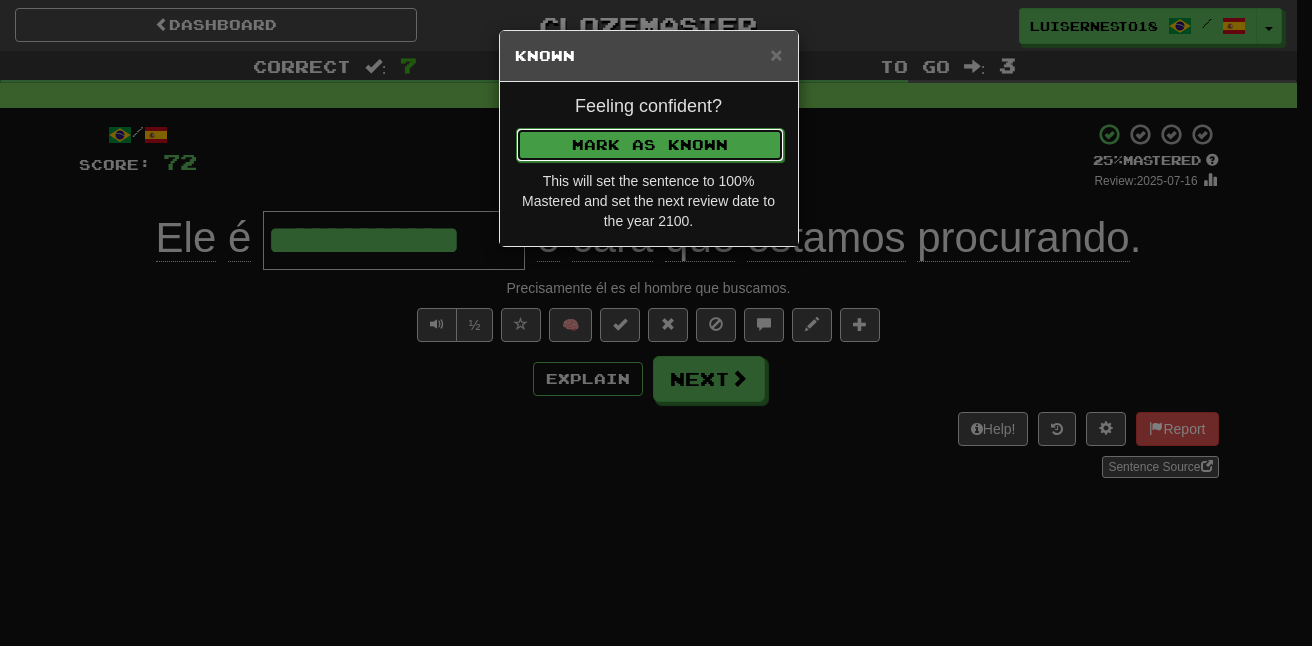 click on "Mark as Known" at bounding box center (650, 145) 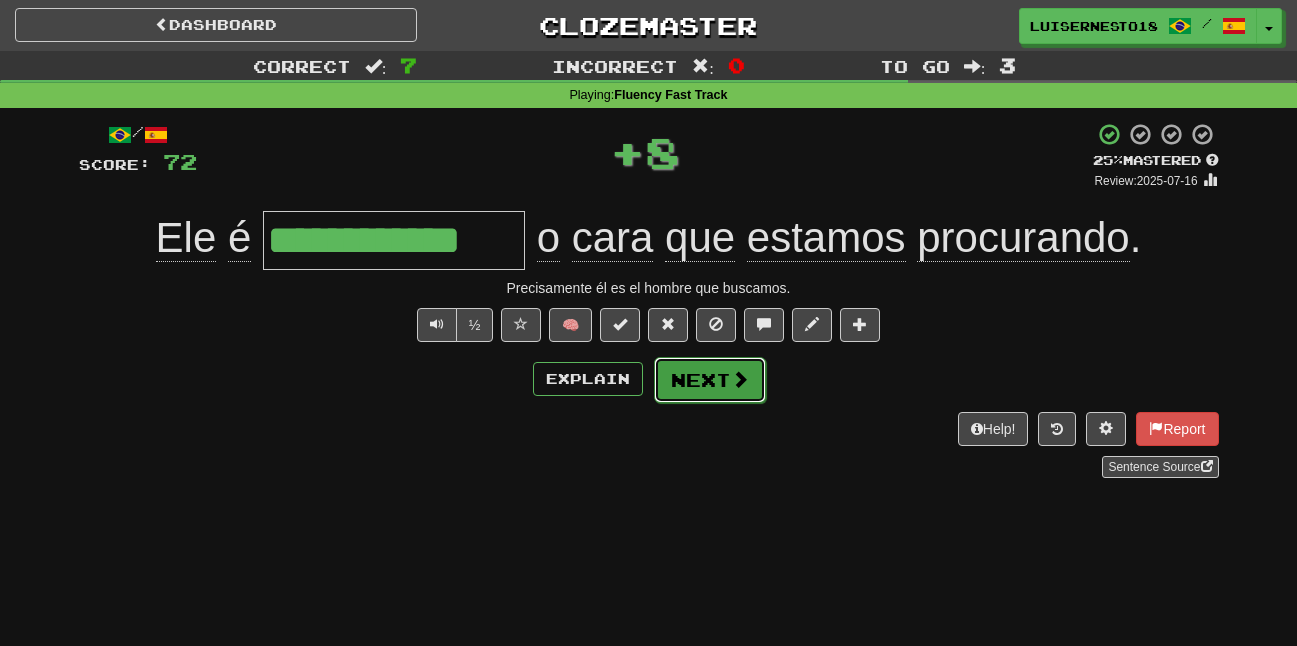 click on "Next" at bounding box center (710, 380) 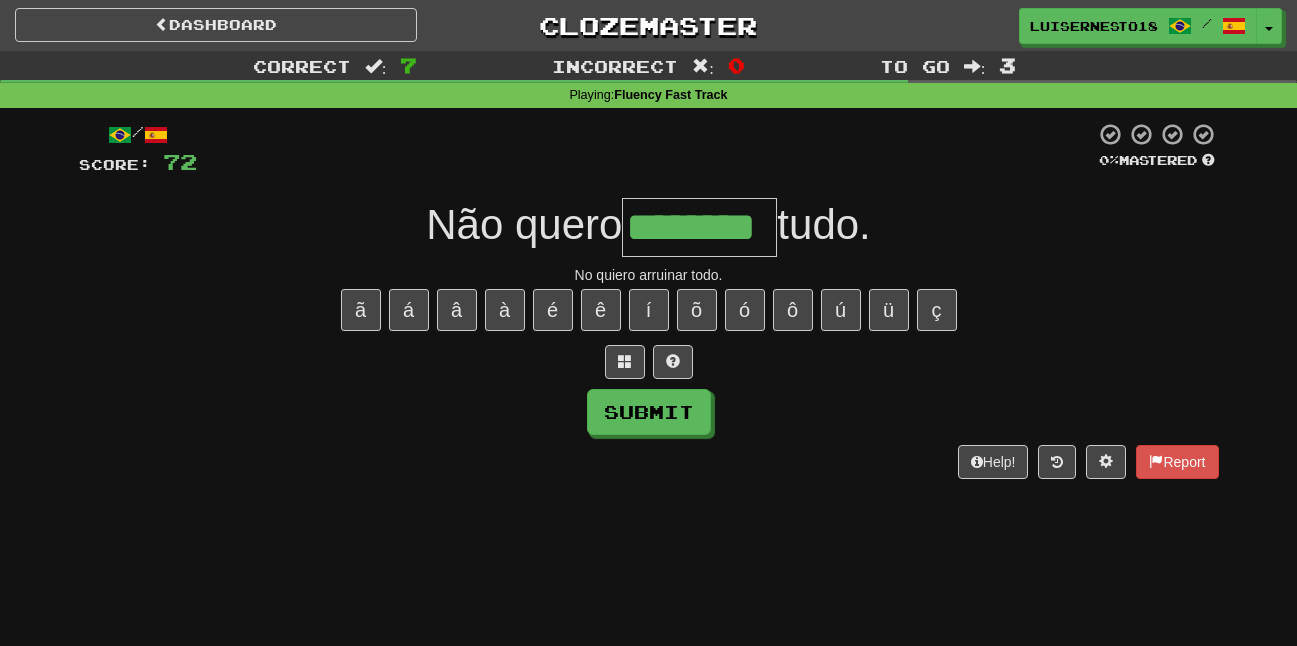 type on "********" 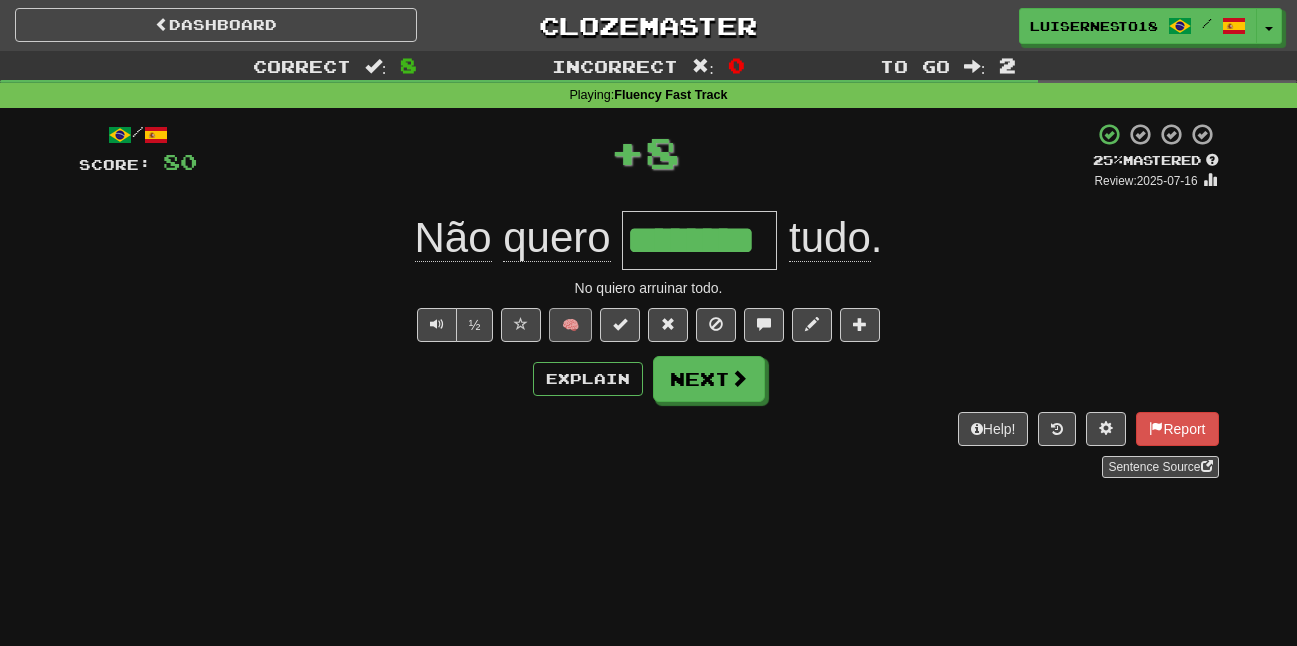 click on "/  Score:   80 + 8 25 %  Mastered Review:  2025-07-16 Não   quero   ********   tudo . No quiero arruinar todo. ½ 🧠 Explain Next  Help!  Report Sentence Source" at bounding box center (649, 300) 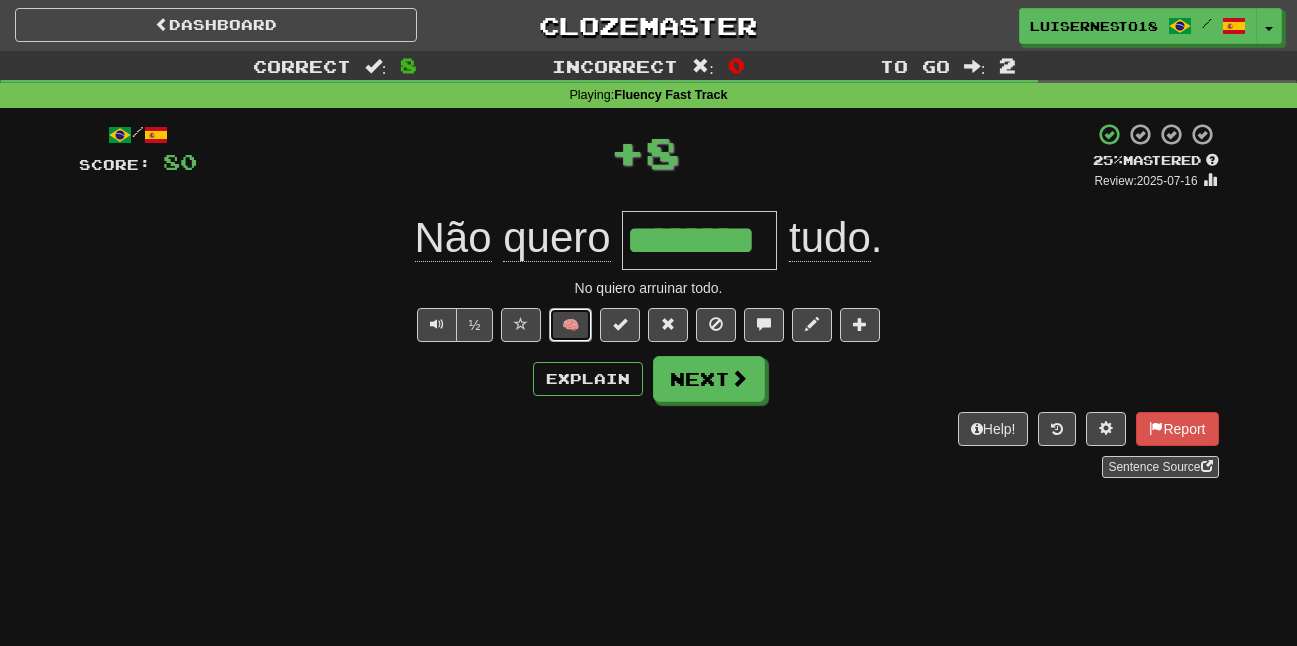 click on "🧠" at bounding box center (570, 325) 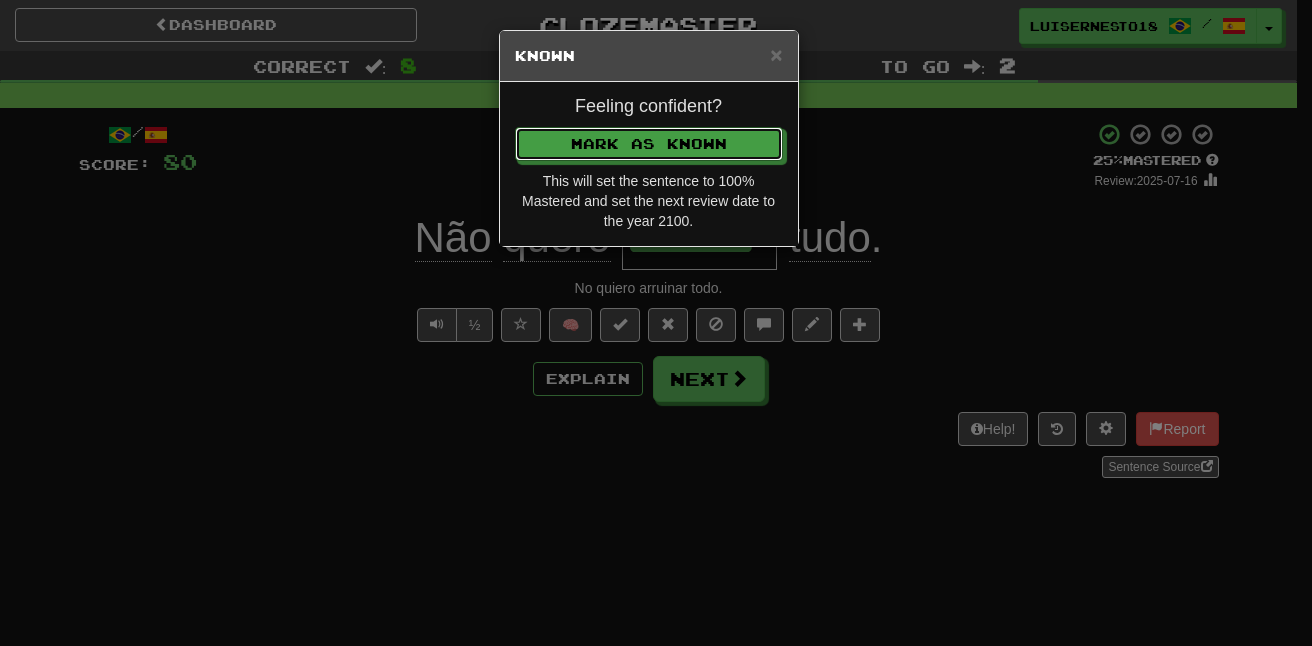 click on "Feeling confident? Mark as Known This will set the sentence to 100% Mastered and set the next review date to the year 2100." at bounding box center [649, 164] 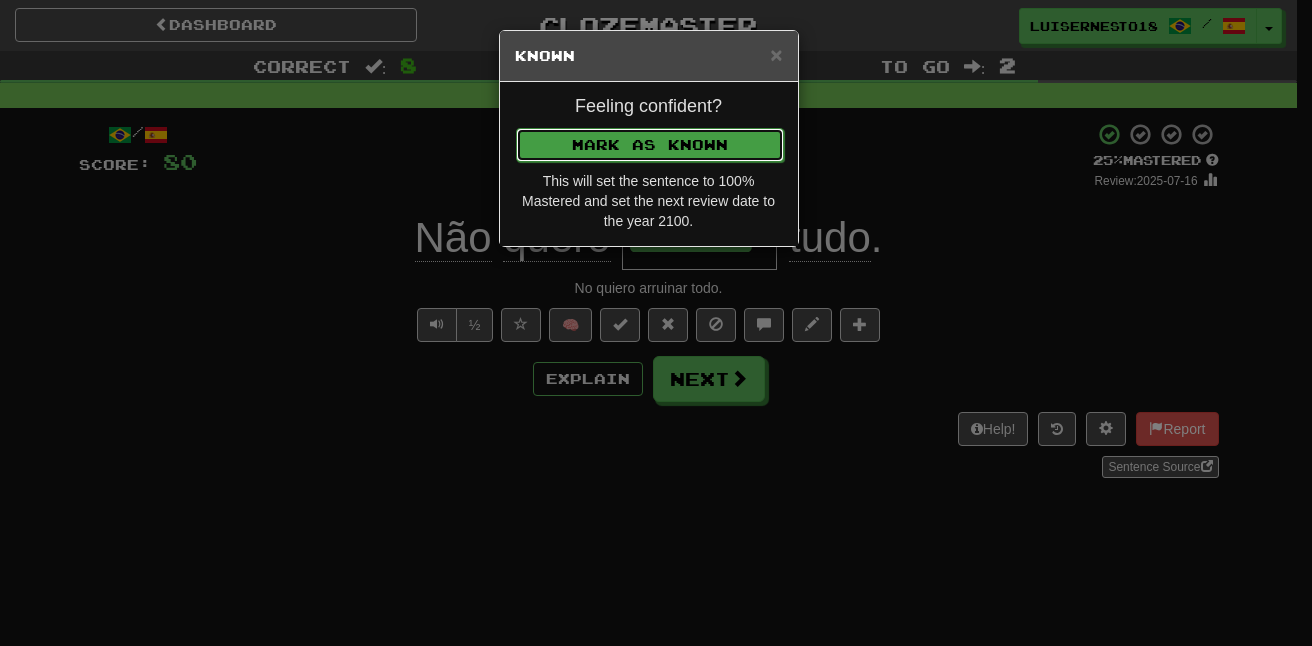 click on "Mark as Known" at bounding box center [650, 145] 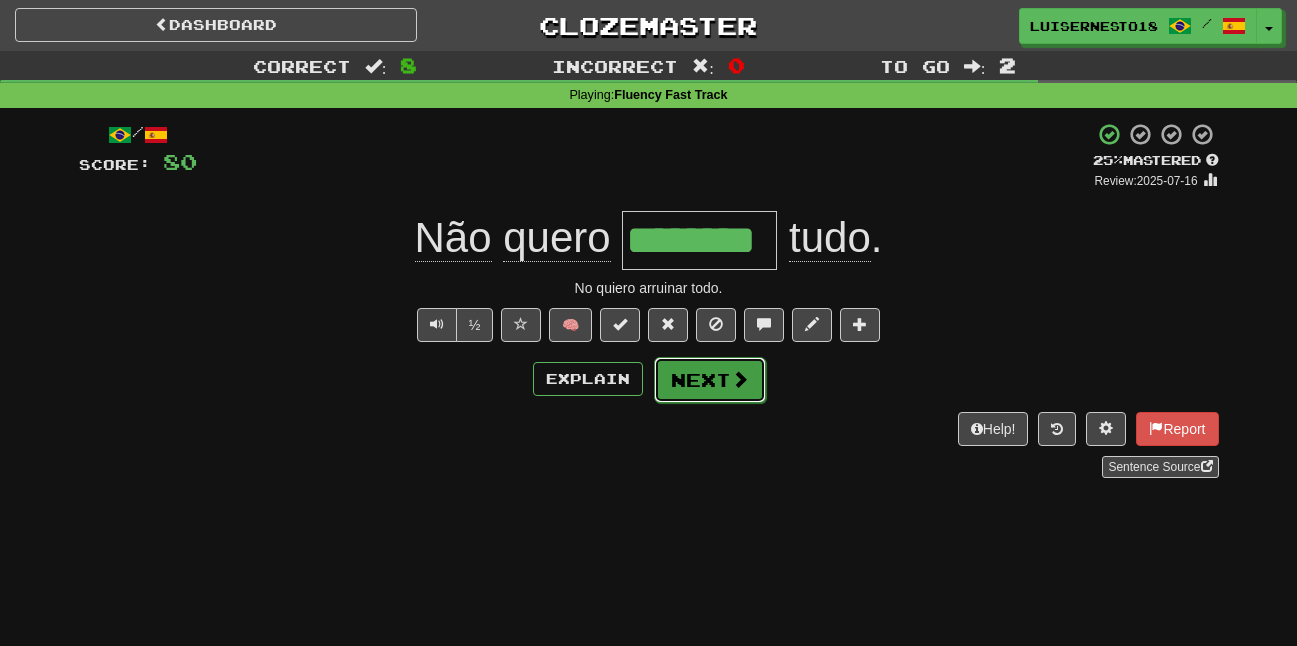 click on "Next" at bounding box center [710, 380] 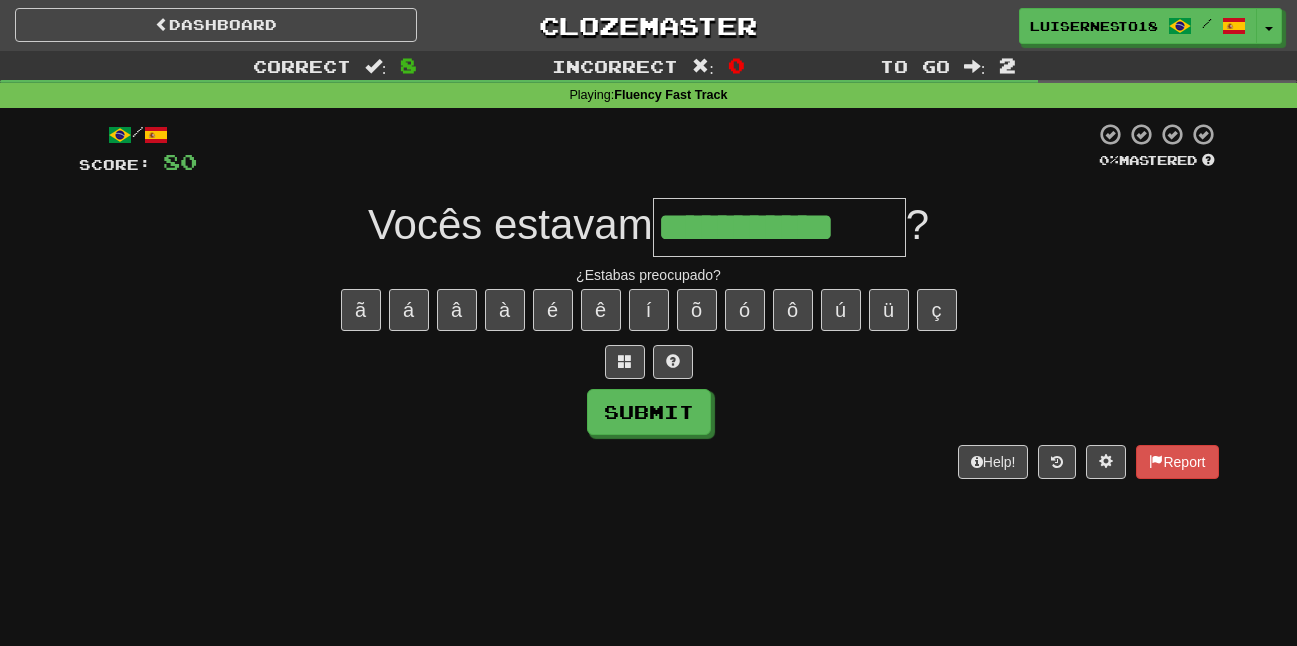 type on "**********" 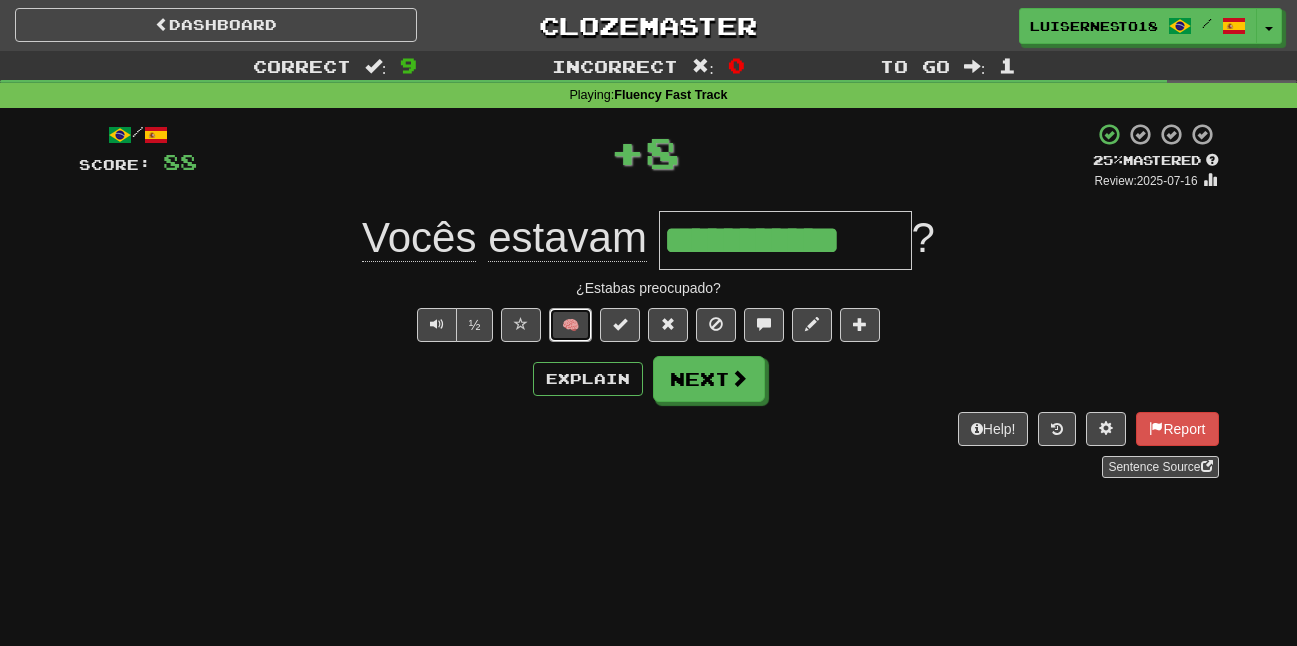 click on "🧠" at bounding box center [570, 325] 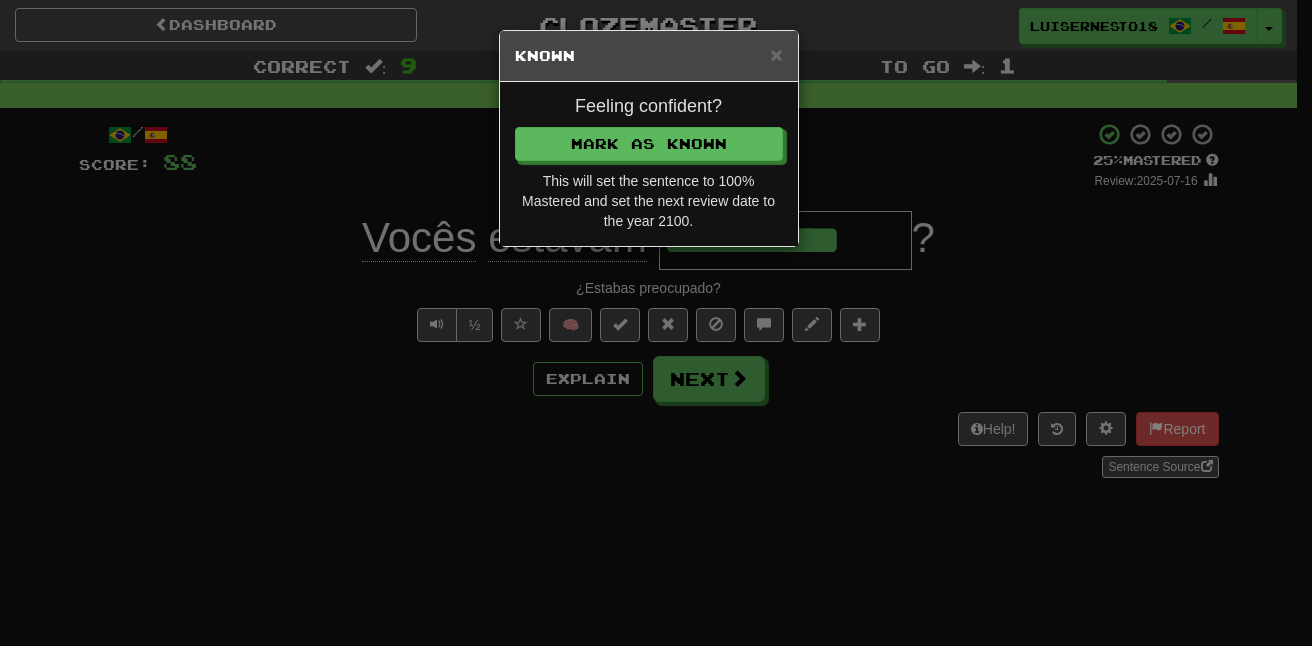 click on "Feeling confident? Mark as Known This will set the sentence to 100% Mastered and set the next review date to the year 2100." at bounding box center [649, 164] 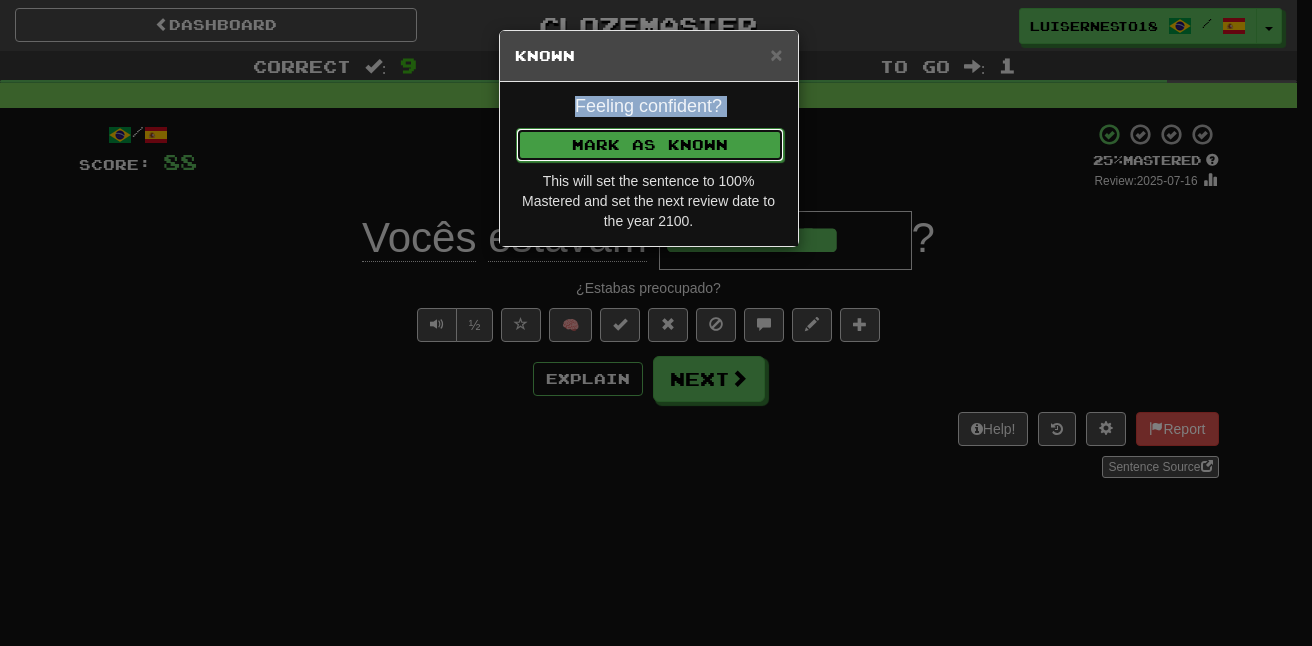 click on "Mark as Known" at bounding box center (650, 145) 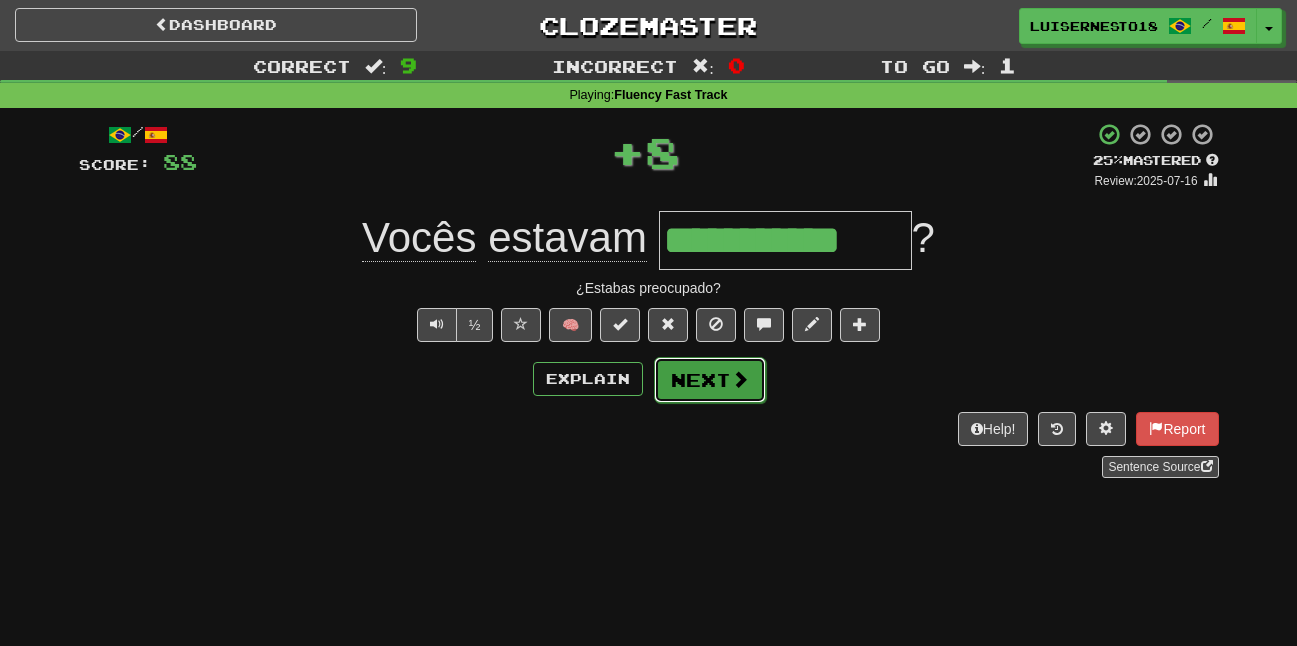 click on "Next" at bounding box center (710, 380) 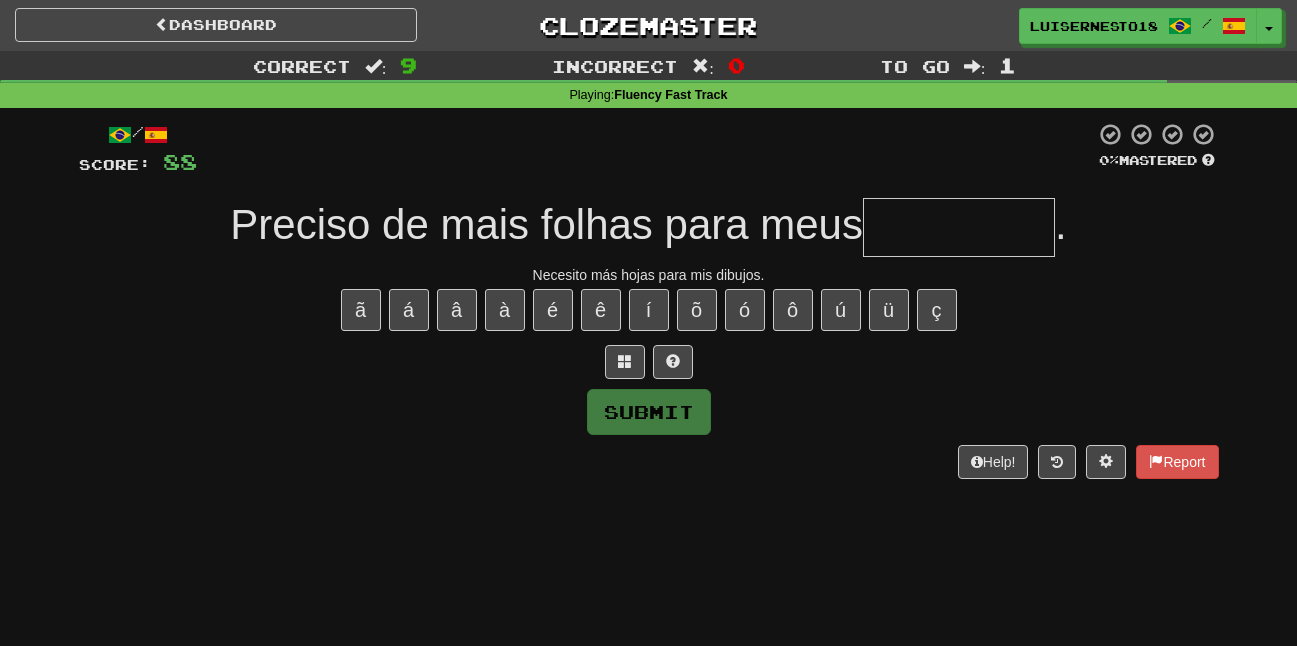 drag, startPoint x: 950, startPoint y: 240, endPoint x: 957, endPoint y: 232, distance: 10.630146 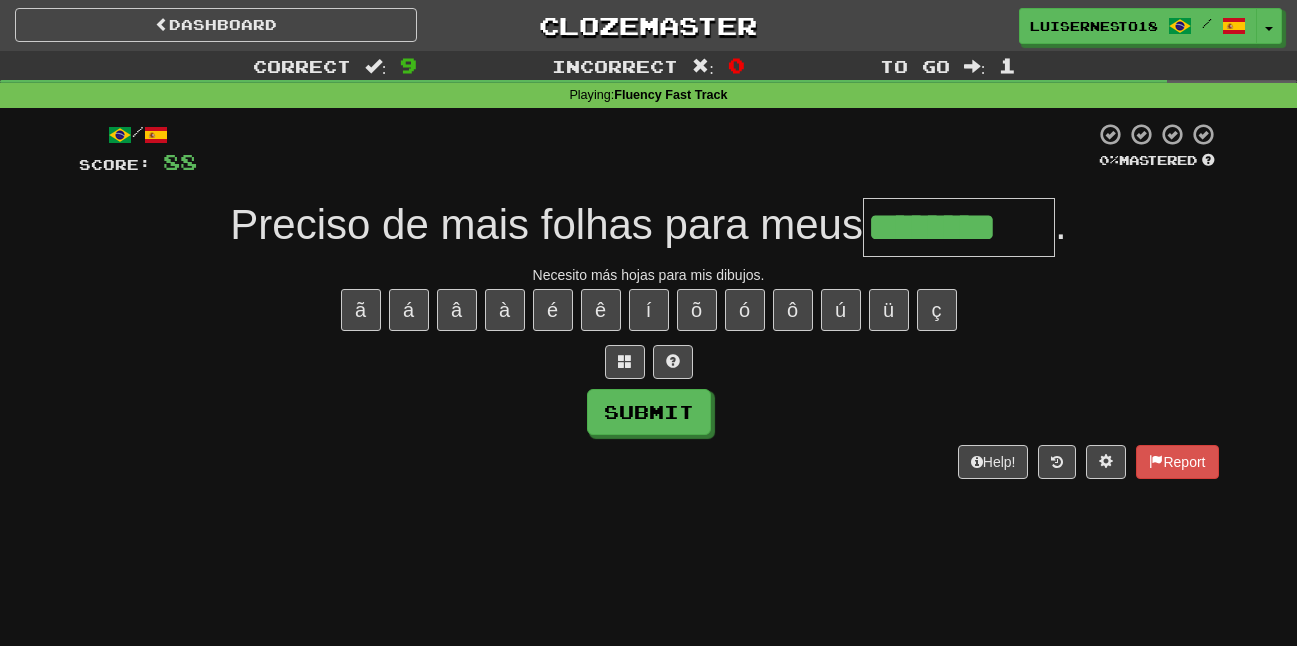 type on "********" 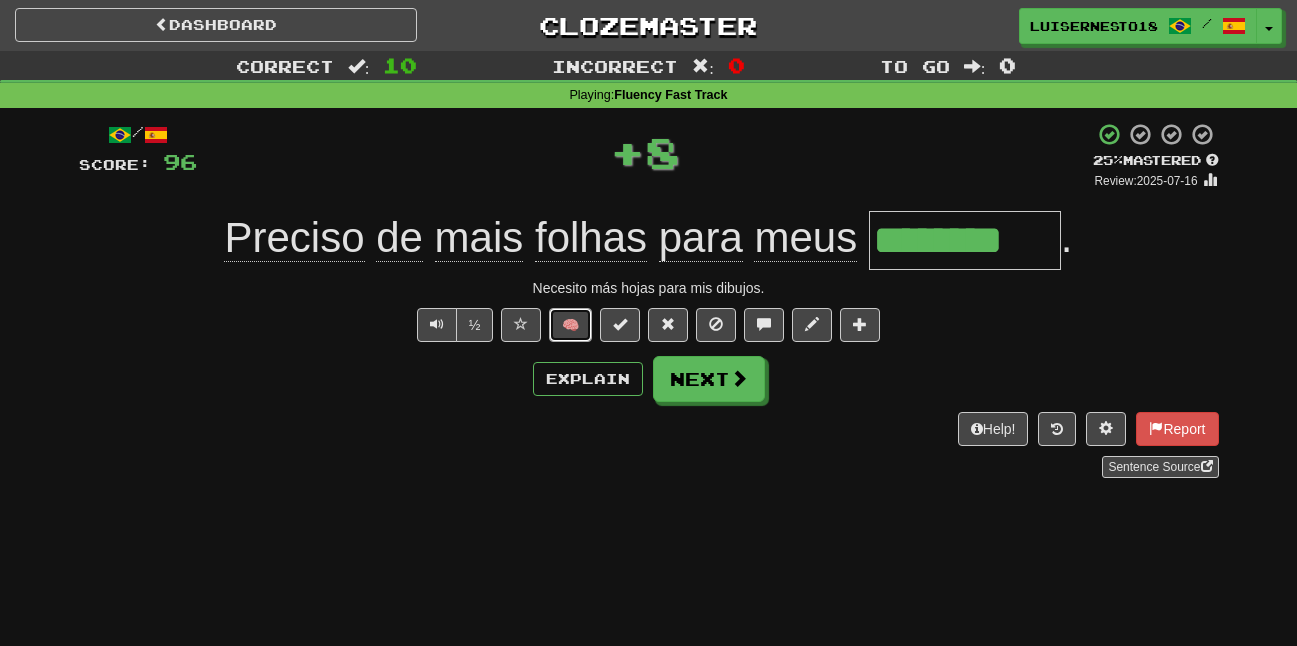 click on "🧠" at bounding box center (570, 325) 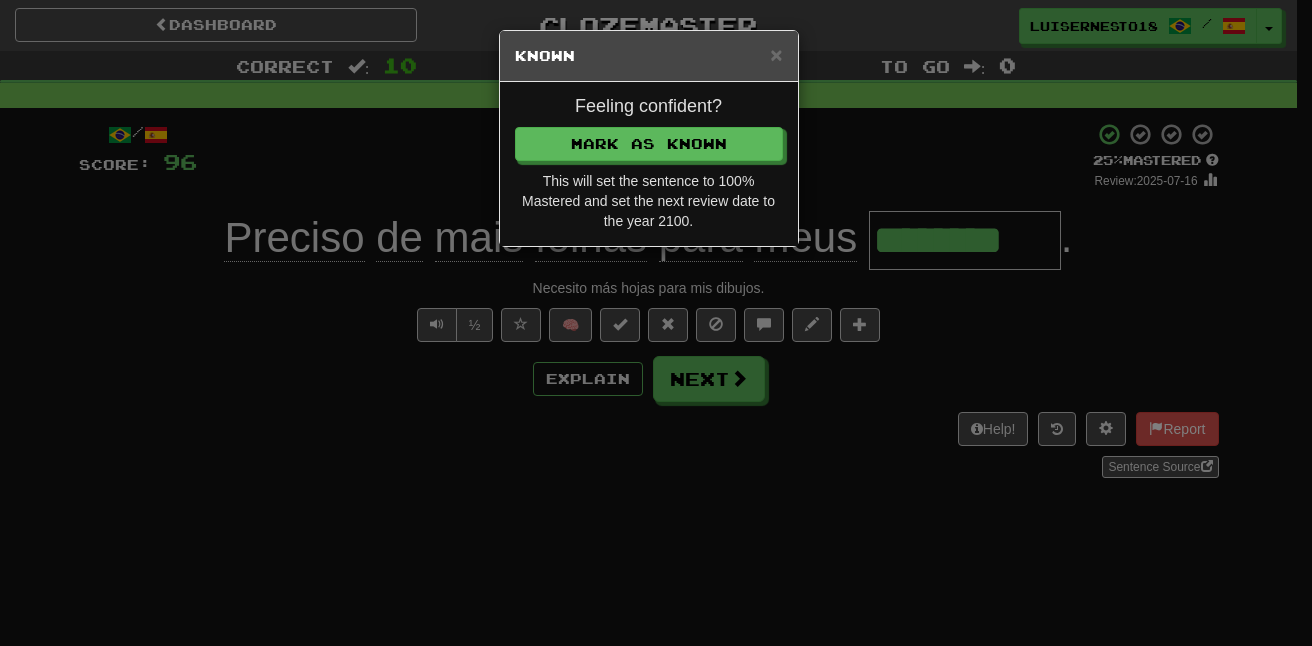 click on "Feeling confident? Mark as Known This will set the sentence to 100% Mastered and set the next review date to the year 2100." at bounding box center (649, 164) 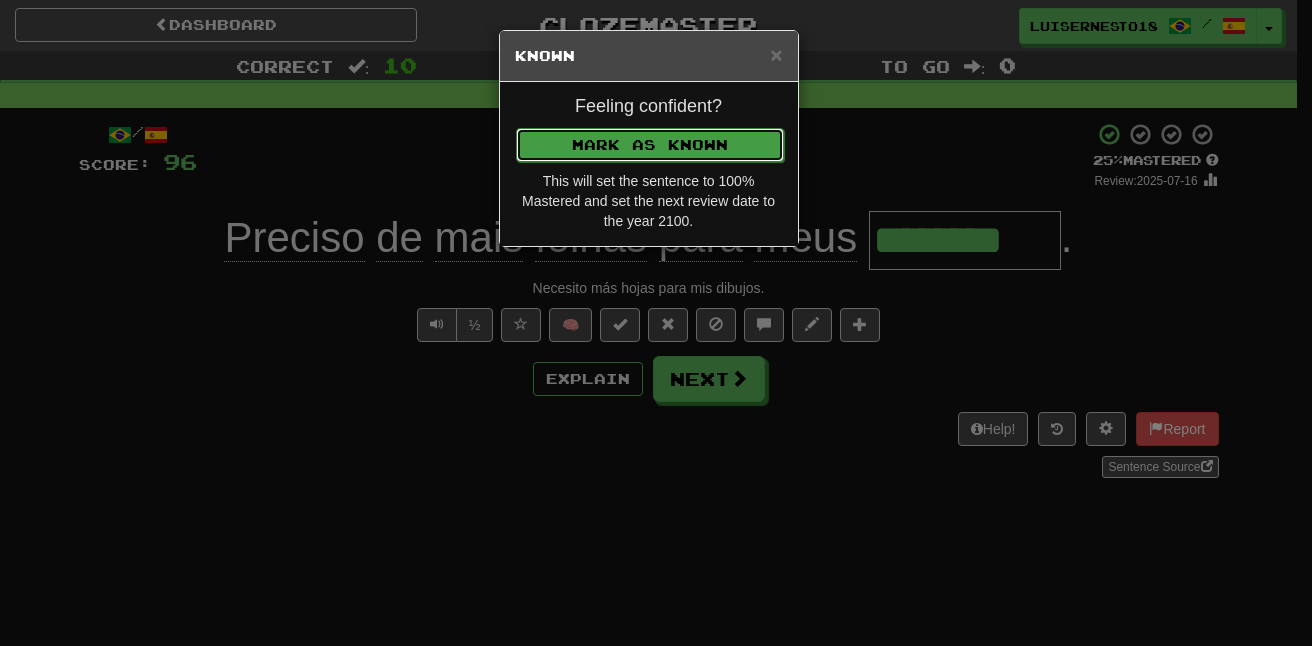 click on "Mark as Known" at bounding box center (650, 145) 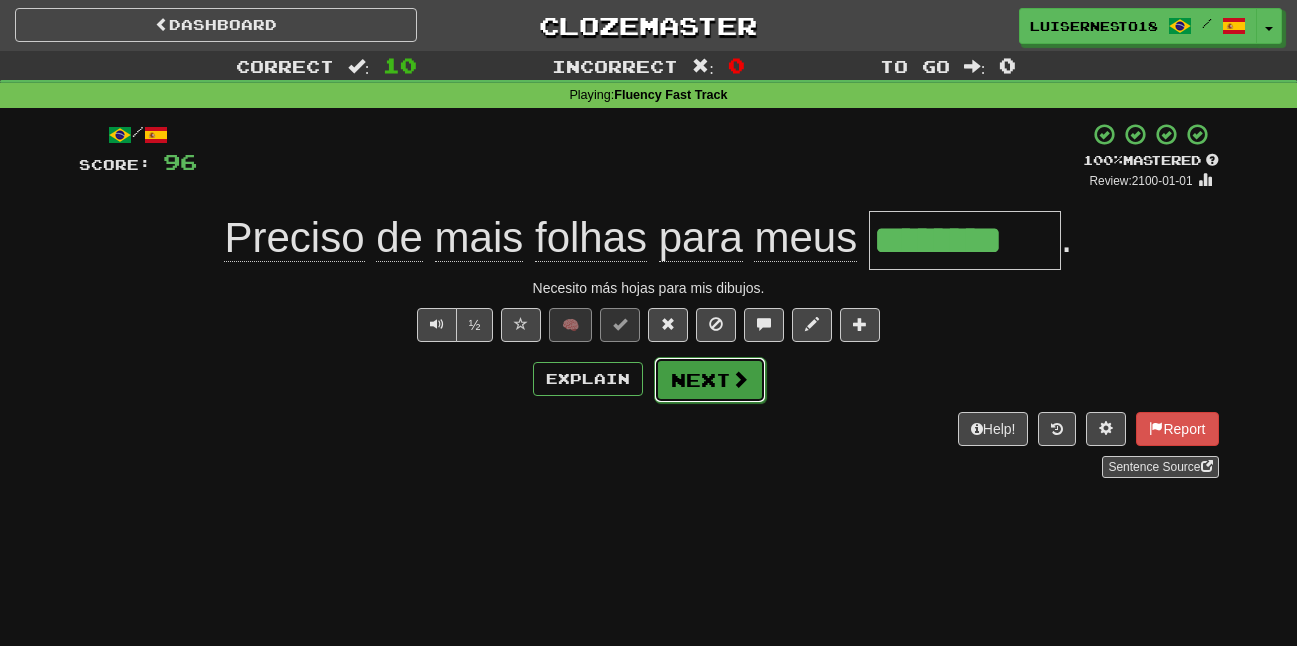 click on "Next" at bounding box center [710, 380] 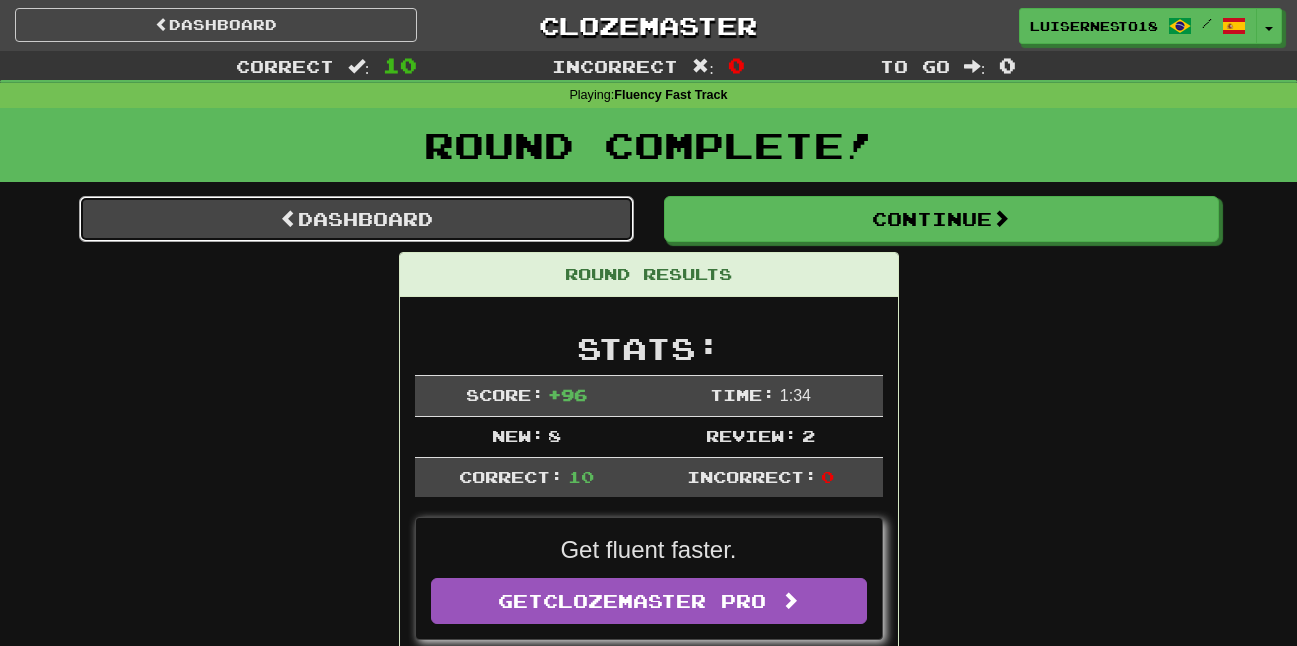 click on "Dashboard" at bounding box center (356, 219) 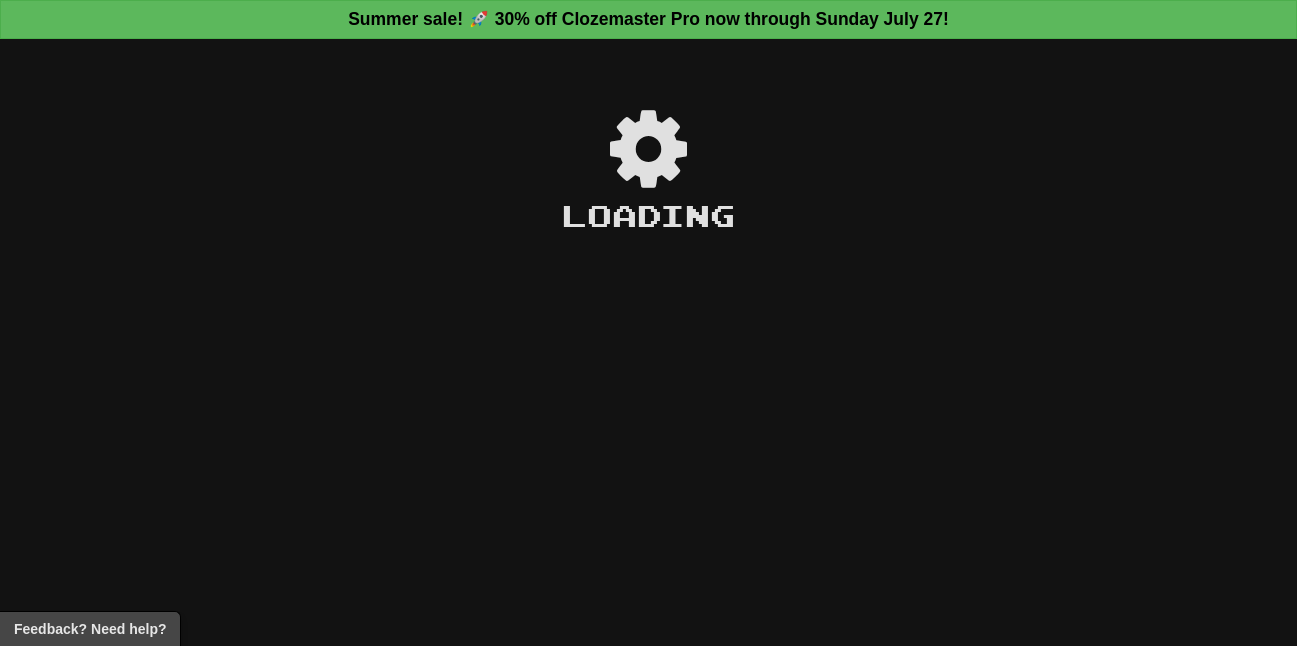 scroll, scrollTop: 0, scrollLeft: 0, axis: both 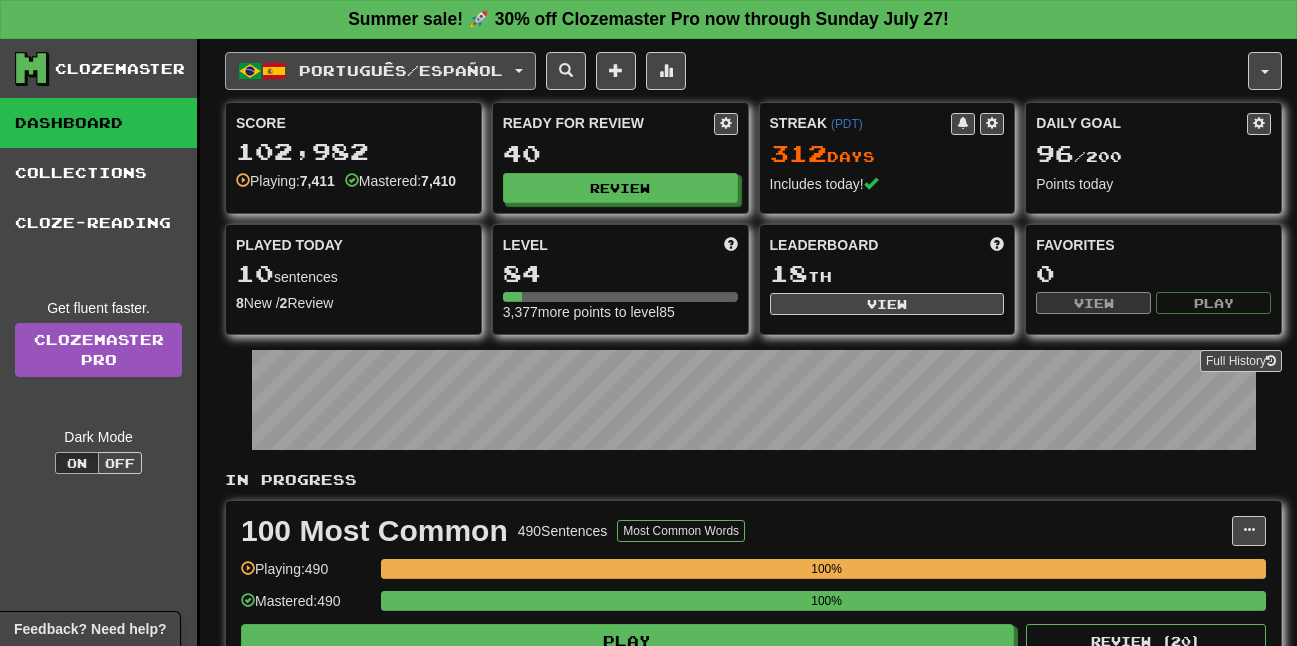 click on "Português  /  Español" at bounding box center (401, 70) 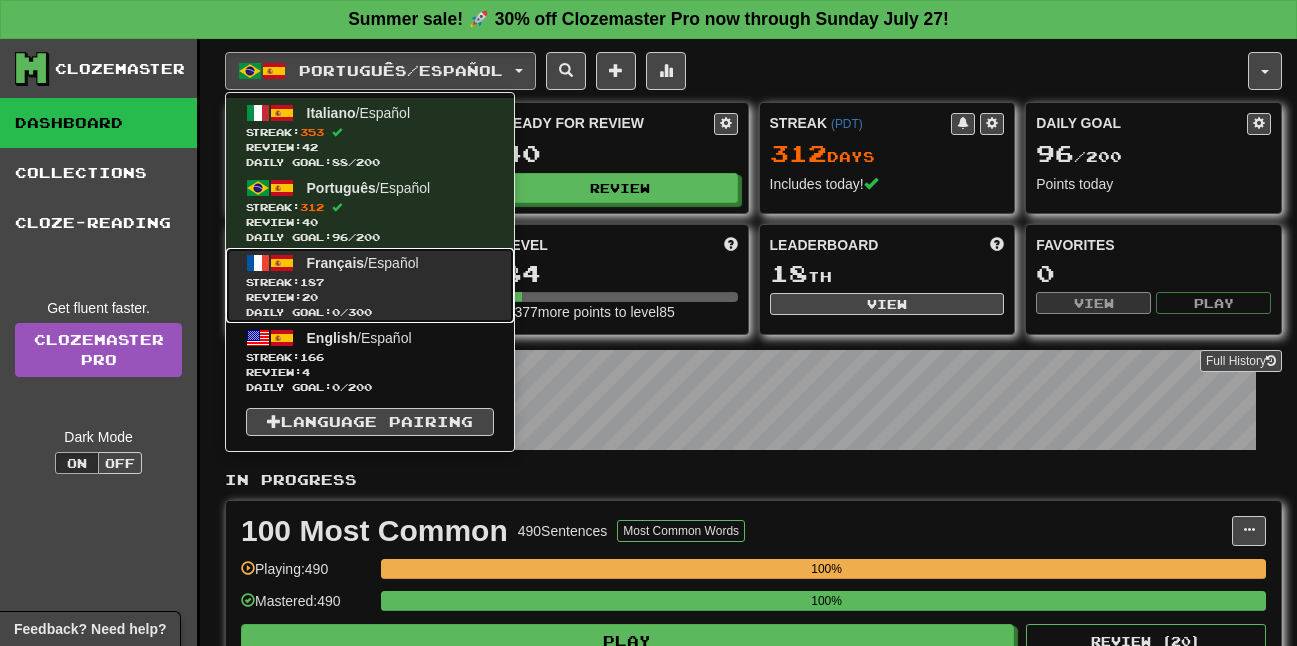 click on "Français  /  Español Streak:  187   Review:  20 Daily Goal:  0  /  300" at bounding box center [370, 285] 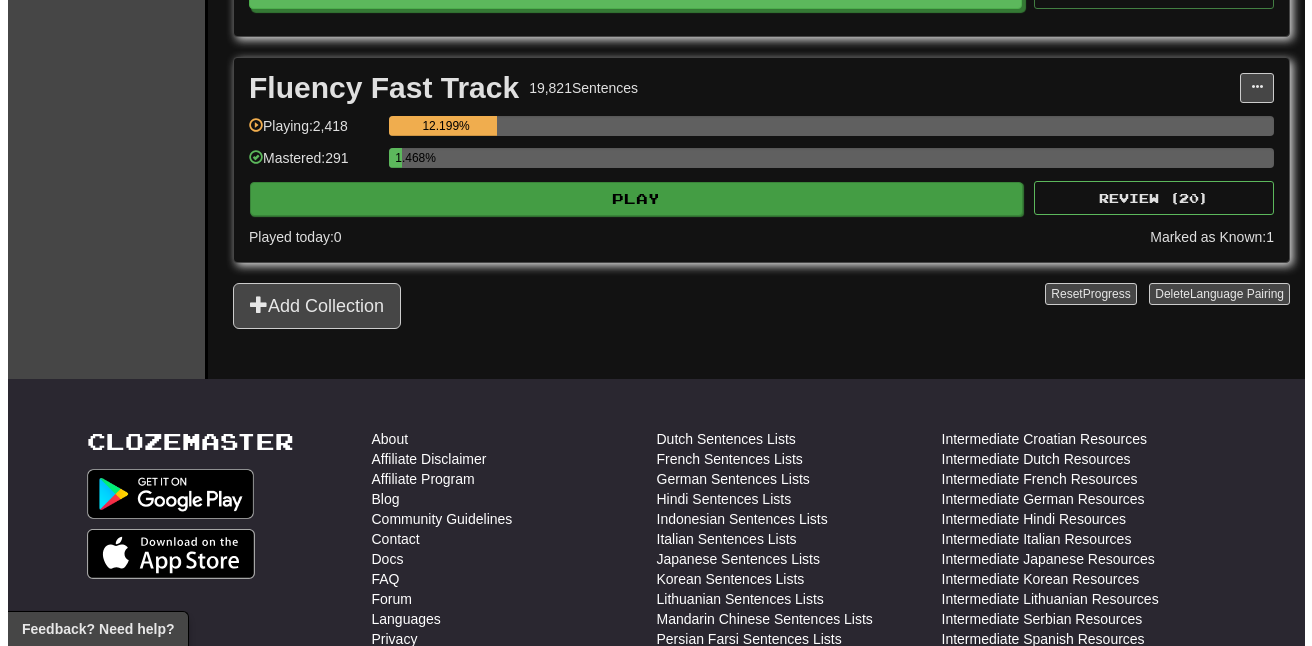 scroll, scrollTop: 600, scrollLeft: 0, axis: vertical 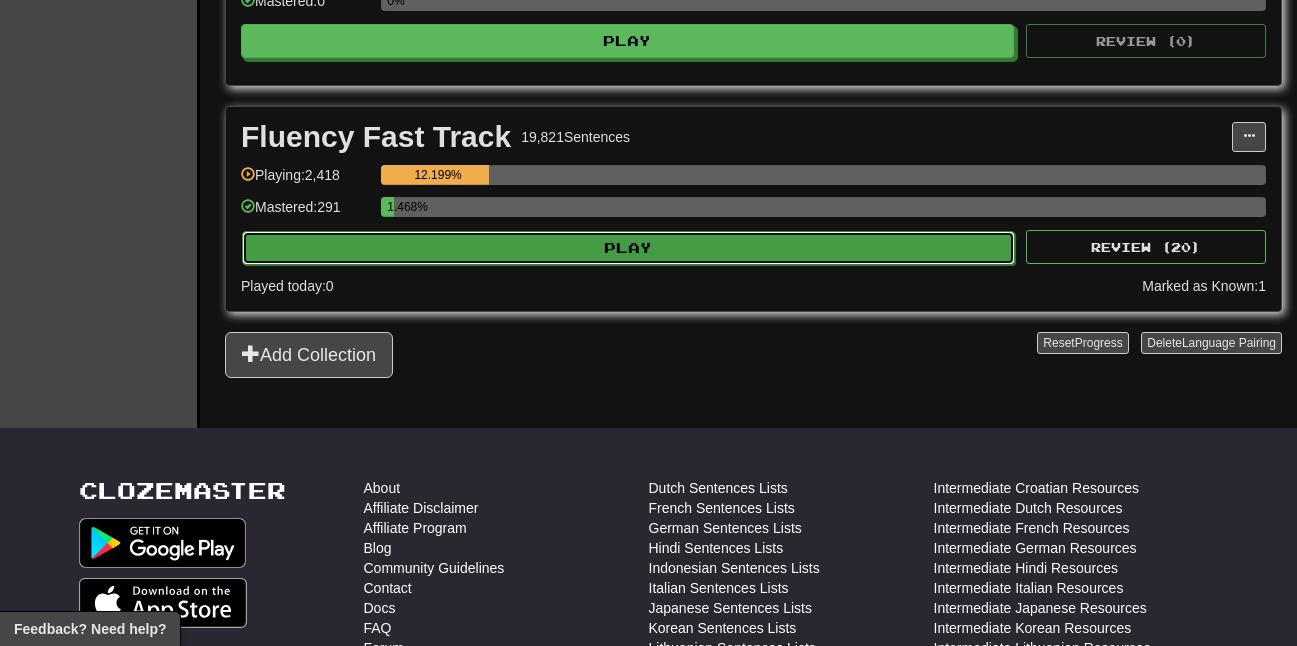 click on "Play" at bounding box center [628, 248] 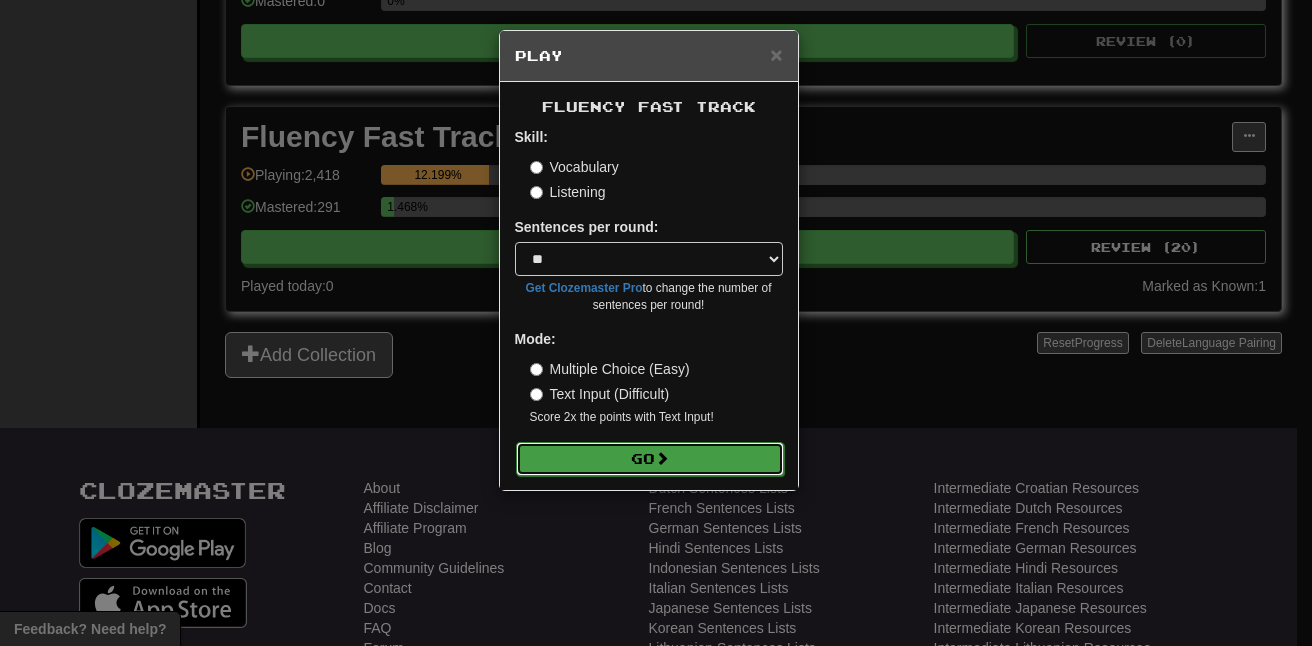 click on "Skill: Vocabulary Listening Sentences per round: * ** ** ** ** ** *** ******** Get Clozemaster Pro  to change the number of sentences per round! Mode: Multiple Choice (Easy) Text Input (Difficult) Score 2x the points with Text Input ! Go" at bounding box center (649, 301) 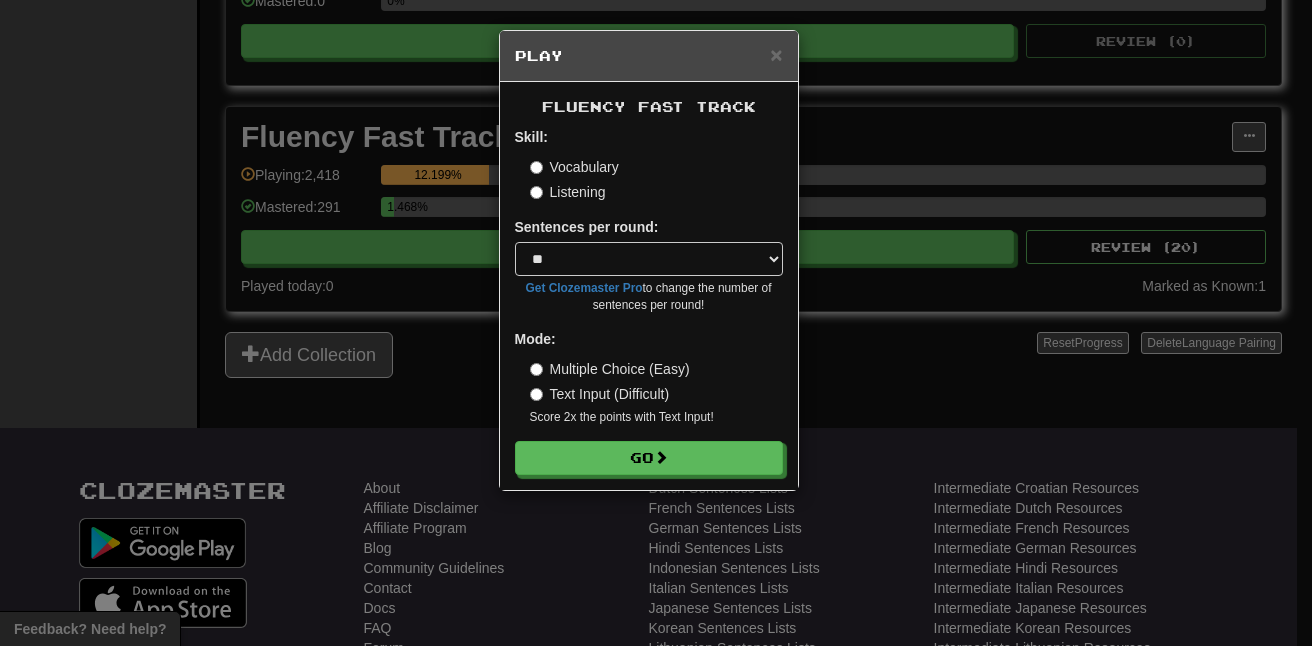 click on "Fluency Fast Track Skill: Vocabulary Listening Sentences per round: * ** ** ** ** ** *** ******** Get Clozemaster Pro  to change the number of sentences per round! Mode: Multiple Choice (Easy) Text Input (Difficult) Score 2x the points with Text Input ! Go" at bounding box center [649, 286] 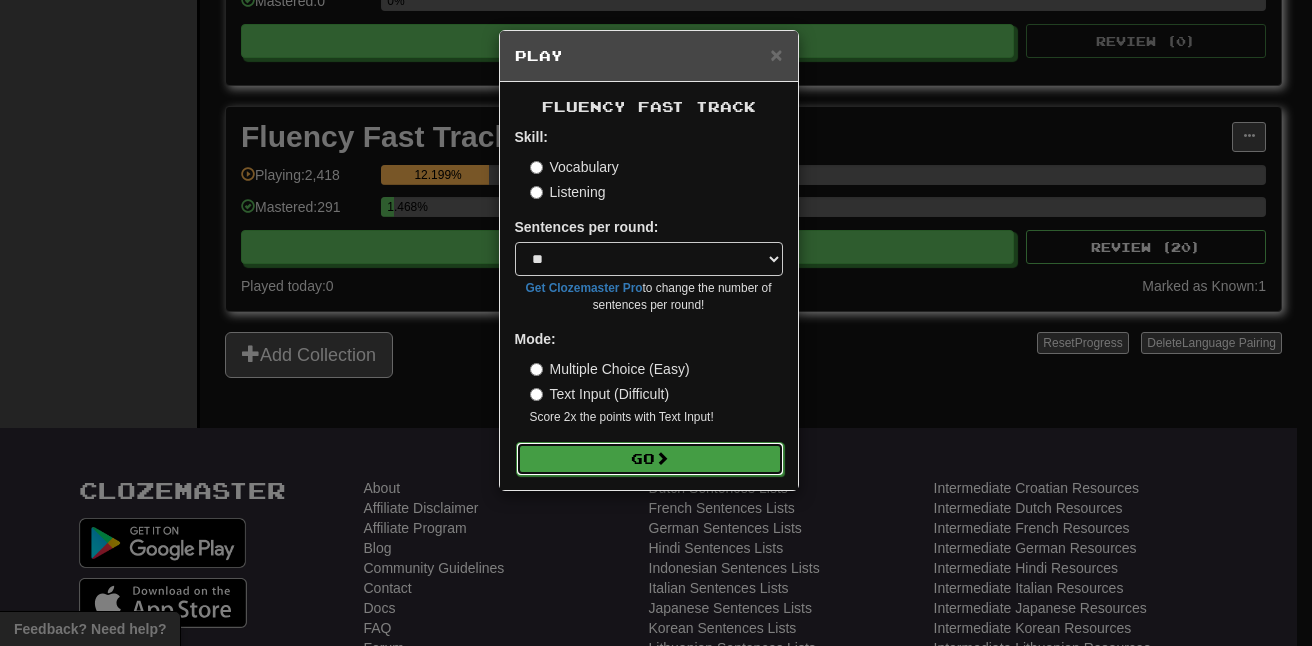 click on "Go" at bounding box center (650, 459) 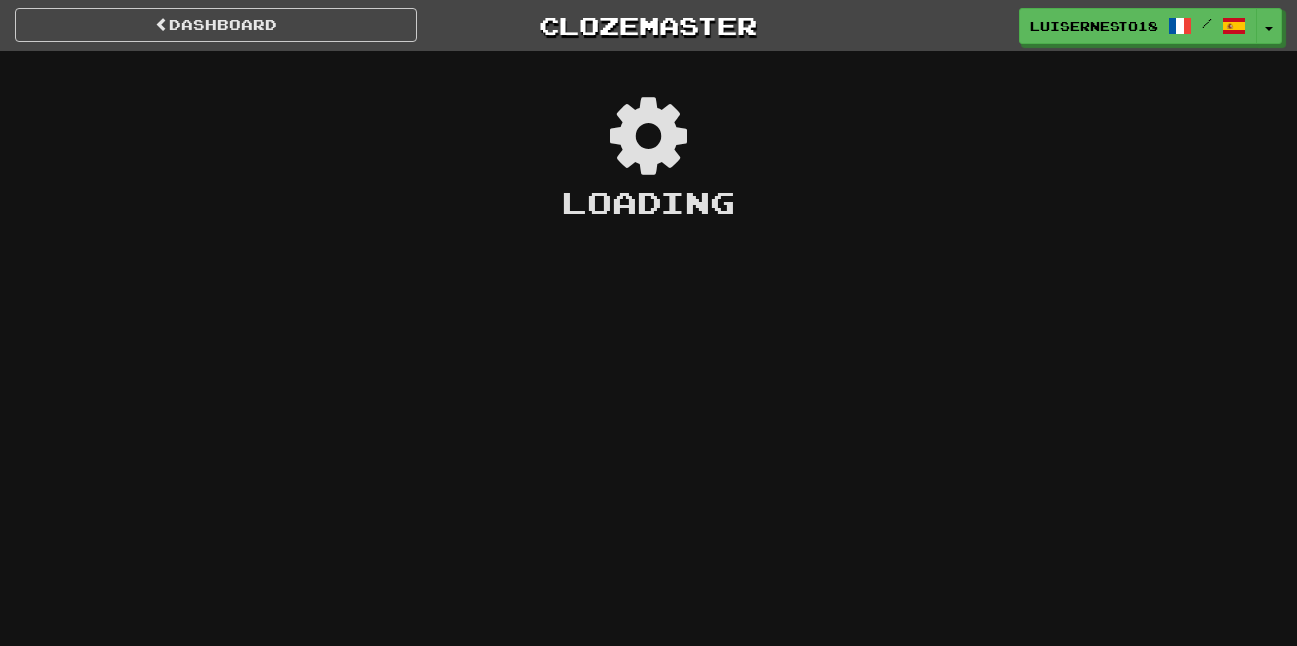 scroll, scrollTop: 0, scrollLeft: 0, axis: both 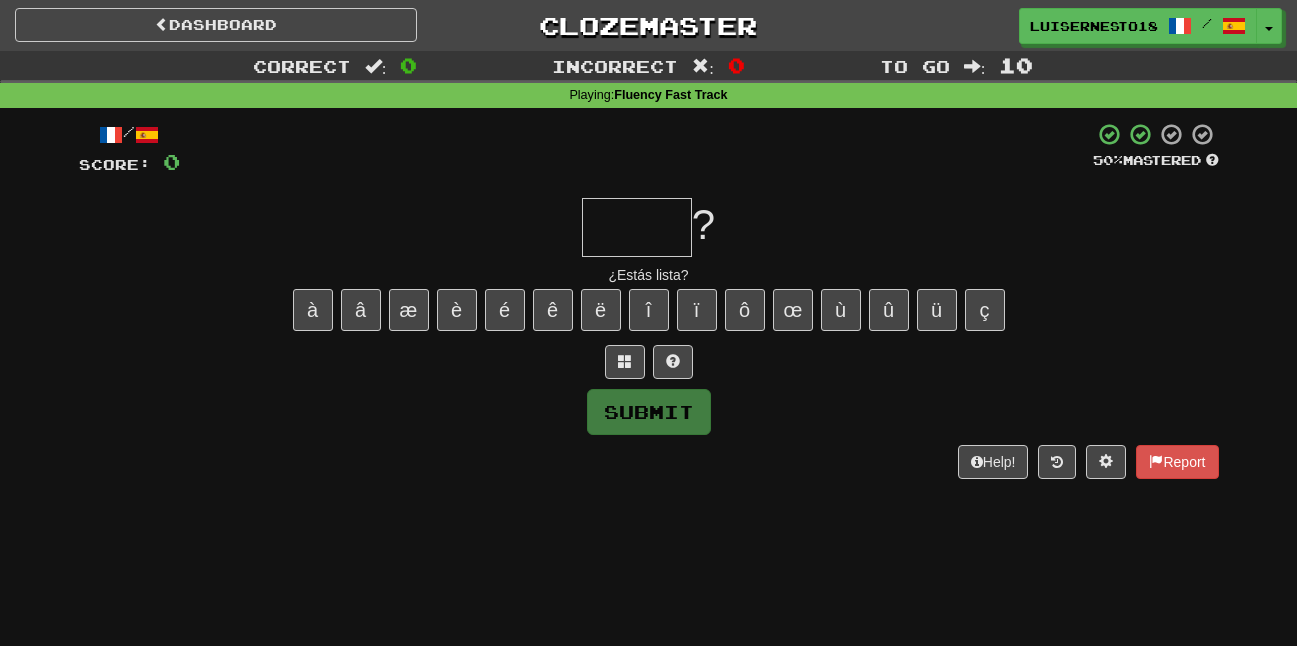 type on "*" 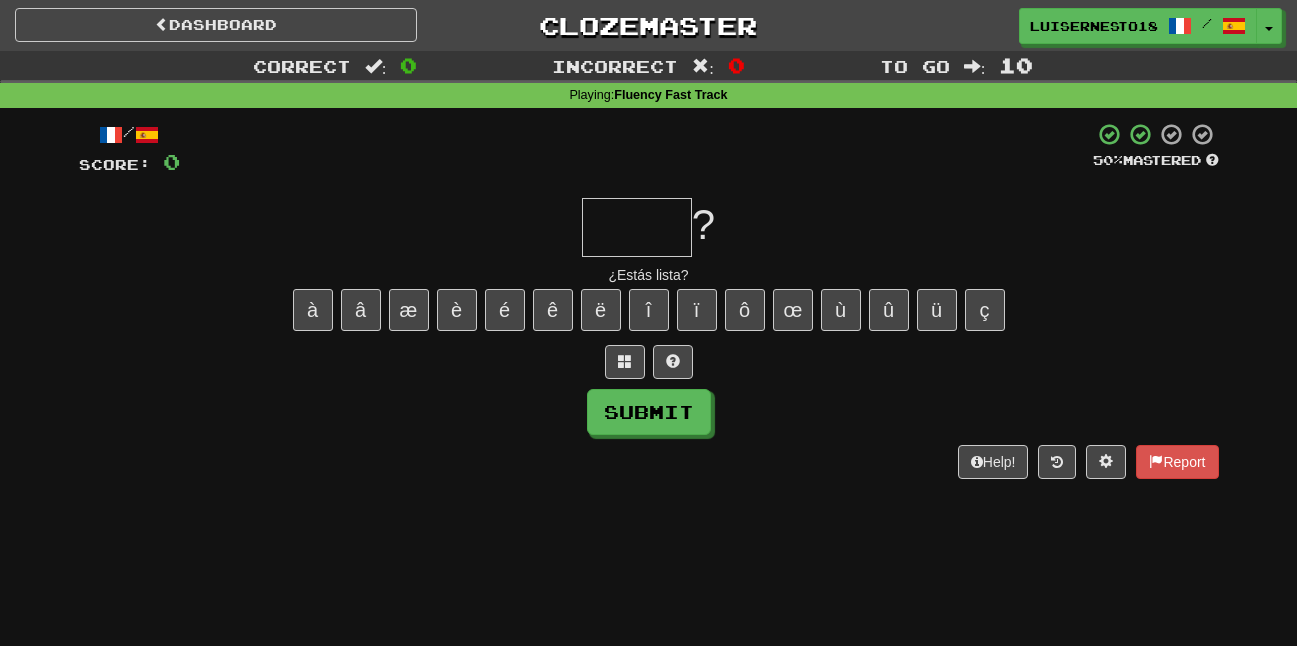 type on "*" 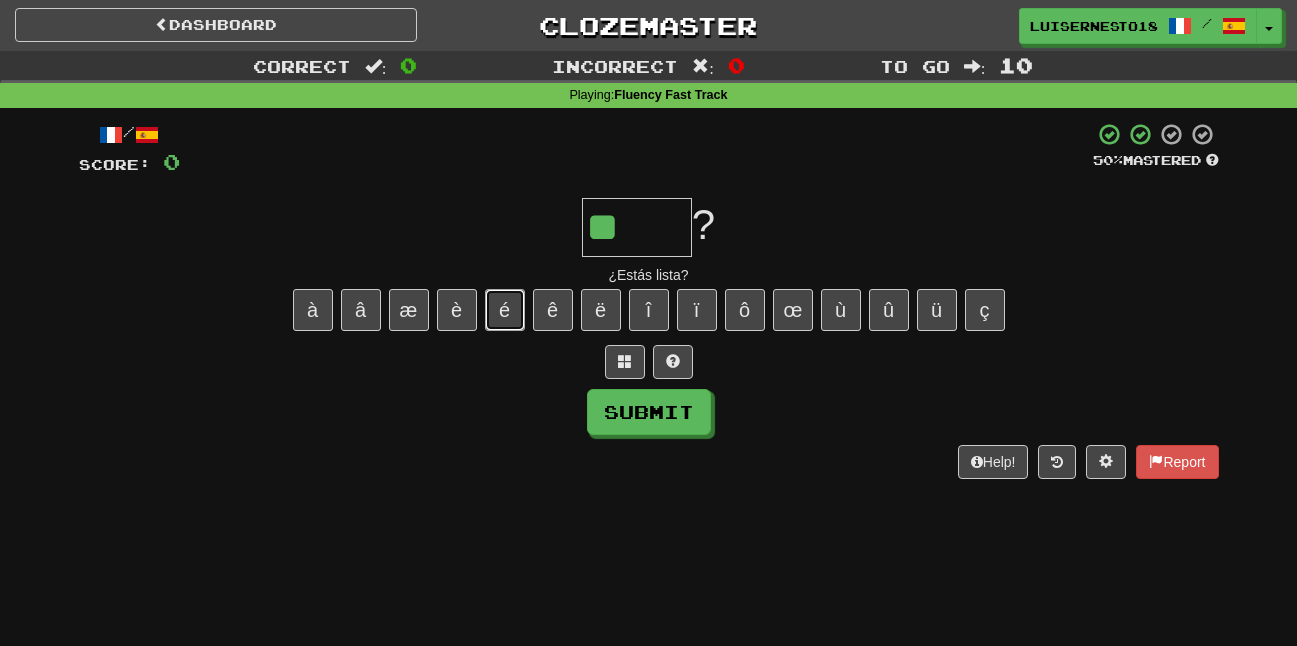 click on "é" at bounding box center (505, 310) 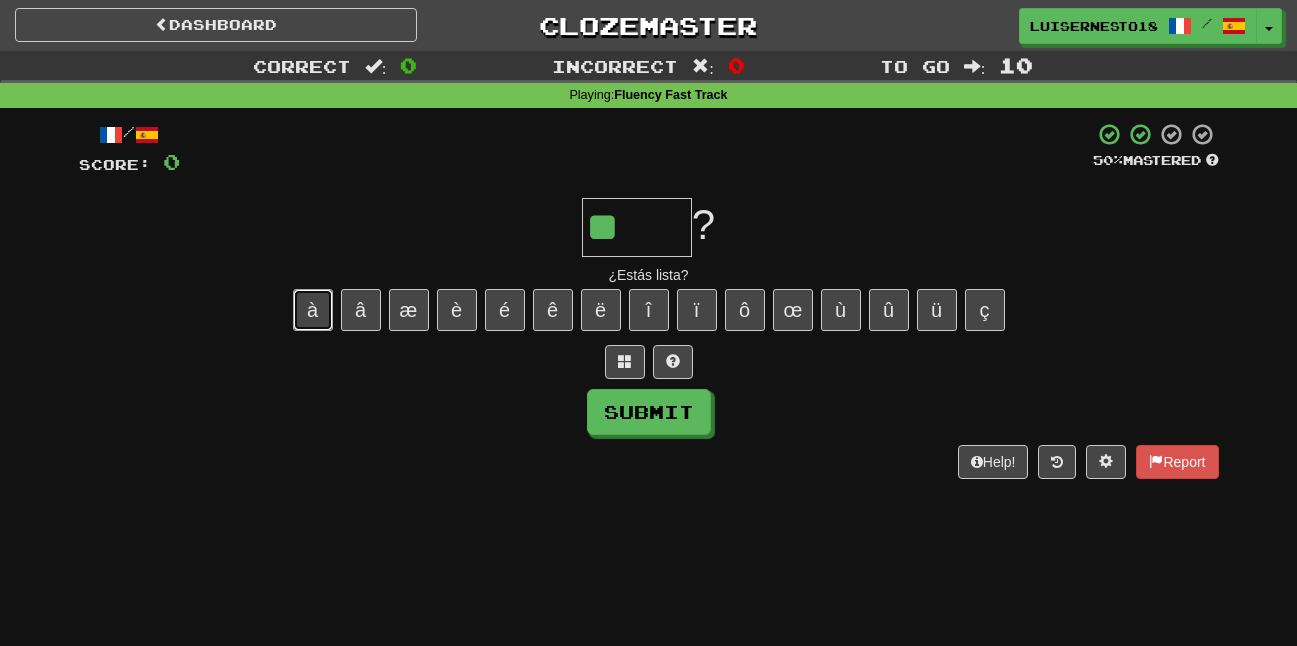 click on "à" at bounding box center (313, 310) 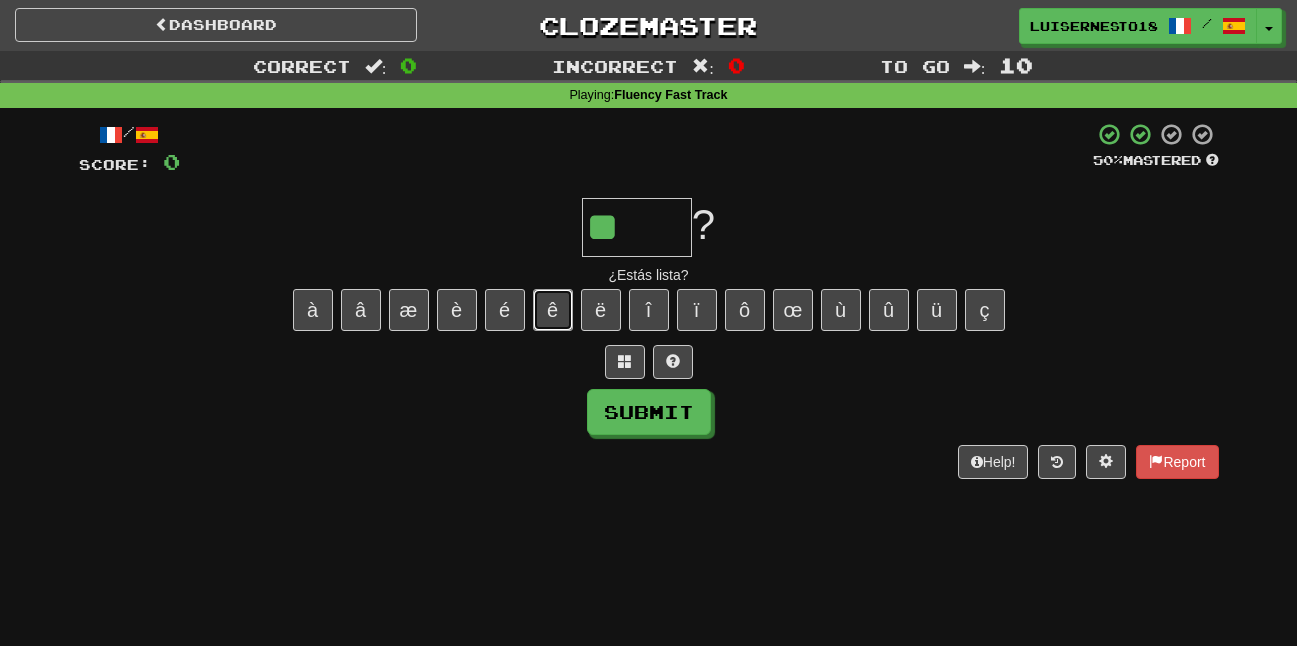 click on "ê" at bounding box center [553, 310] 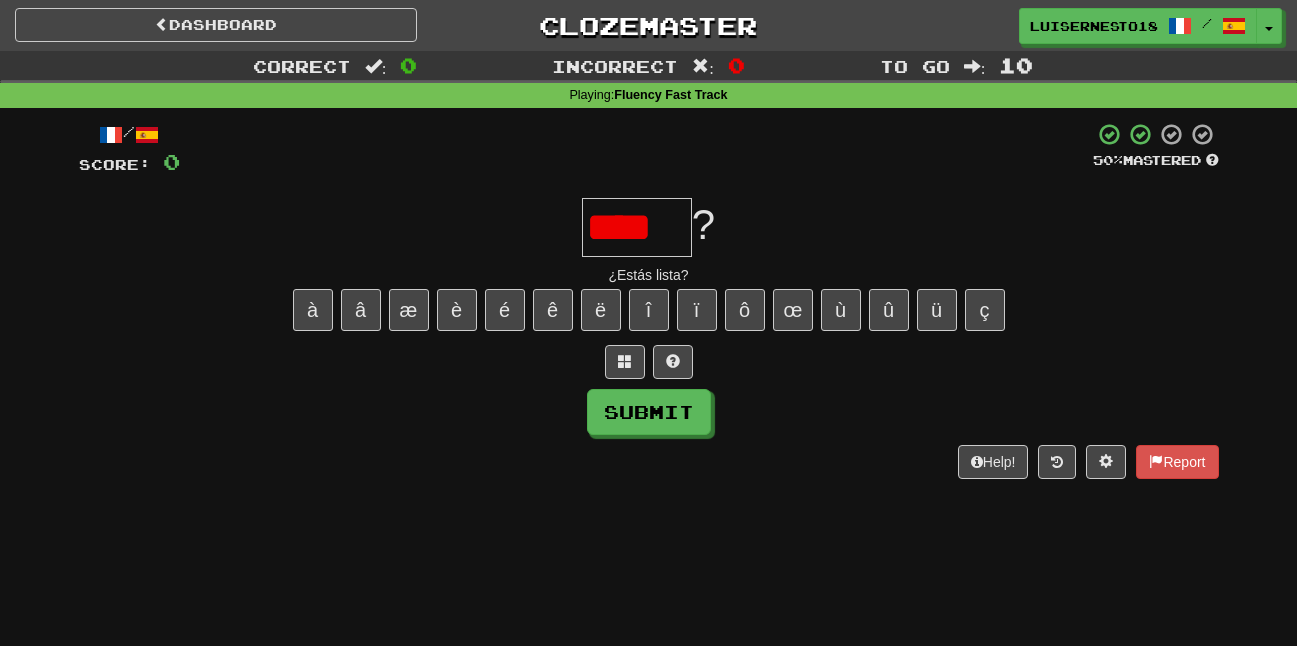 scroll, scrollTop: 0, scrollLeft: 0, axis: both 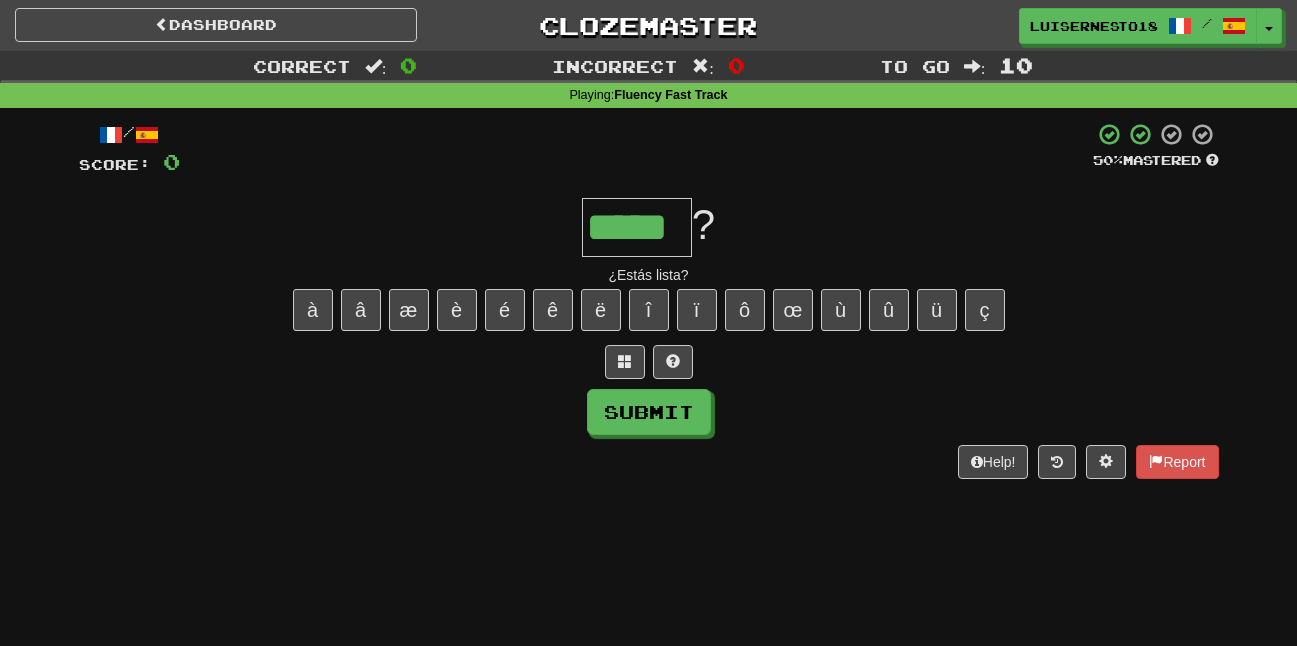 type on "*****" 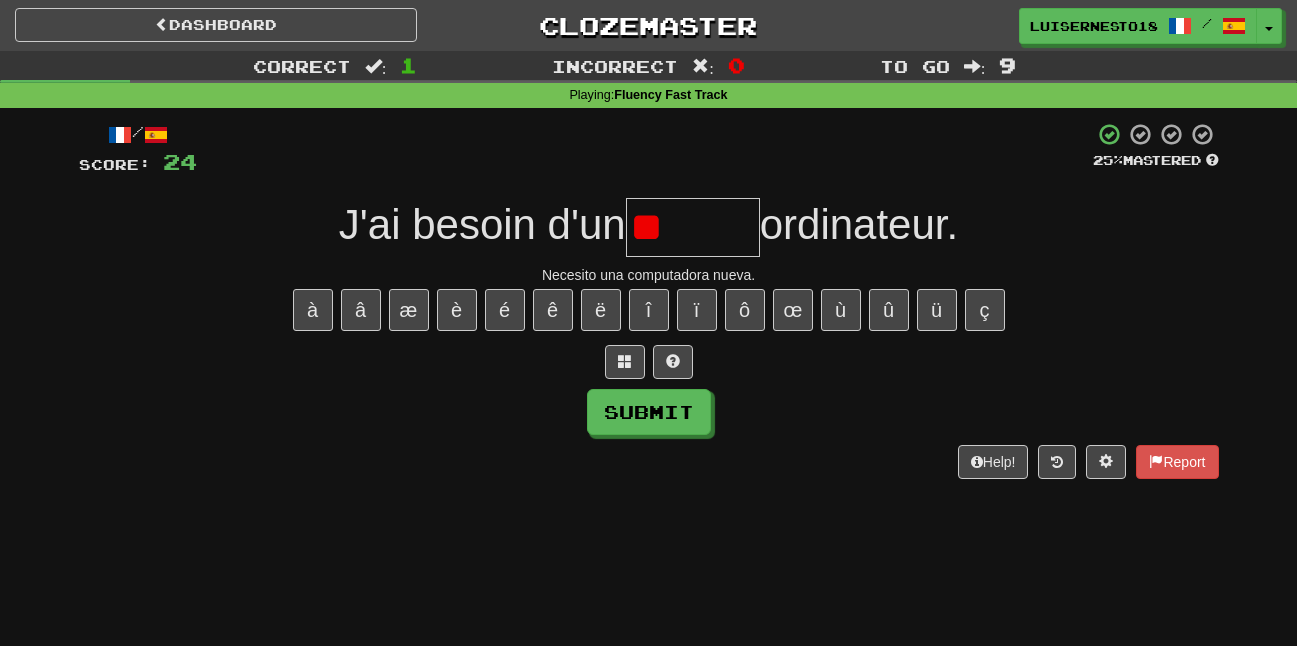 type on "*" 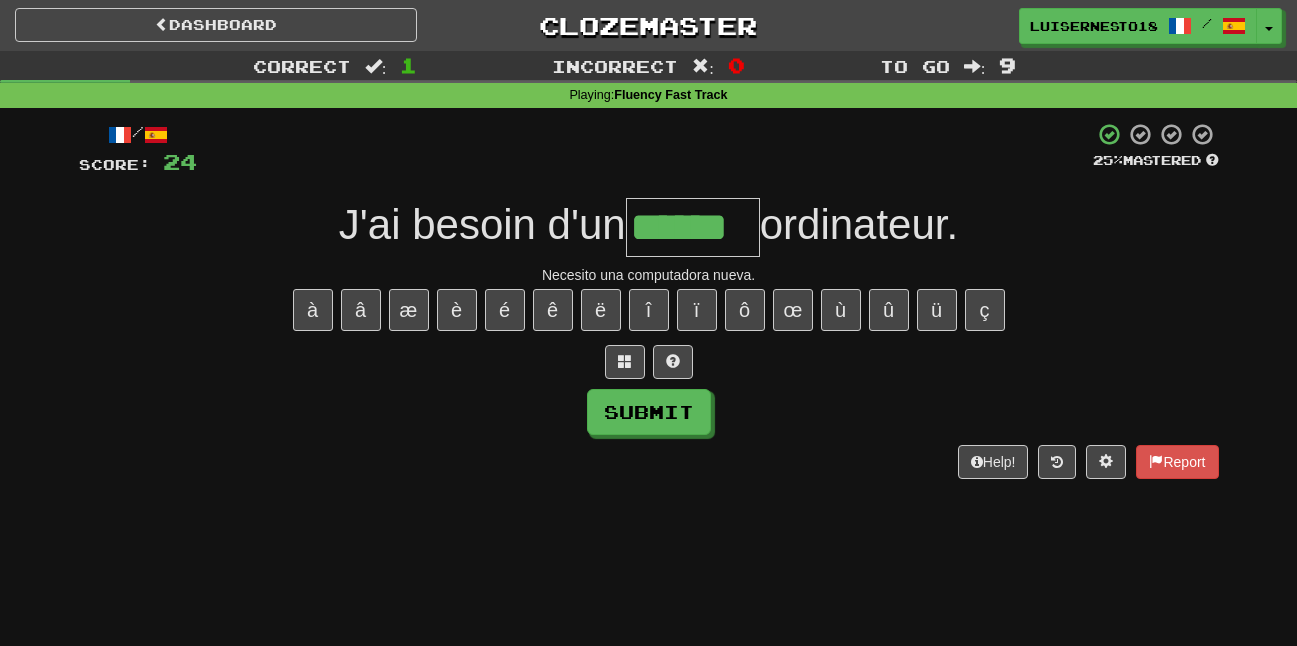 type on "******" 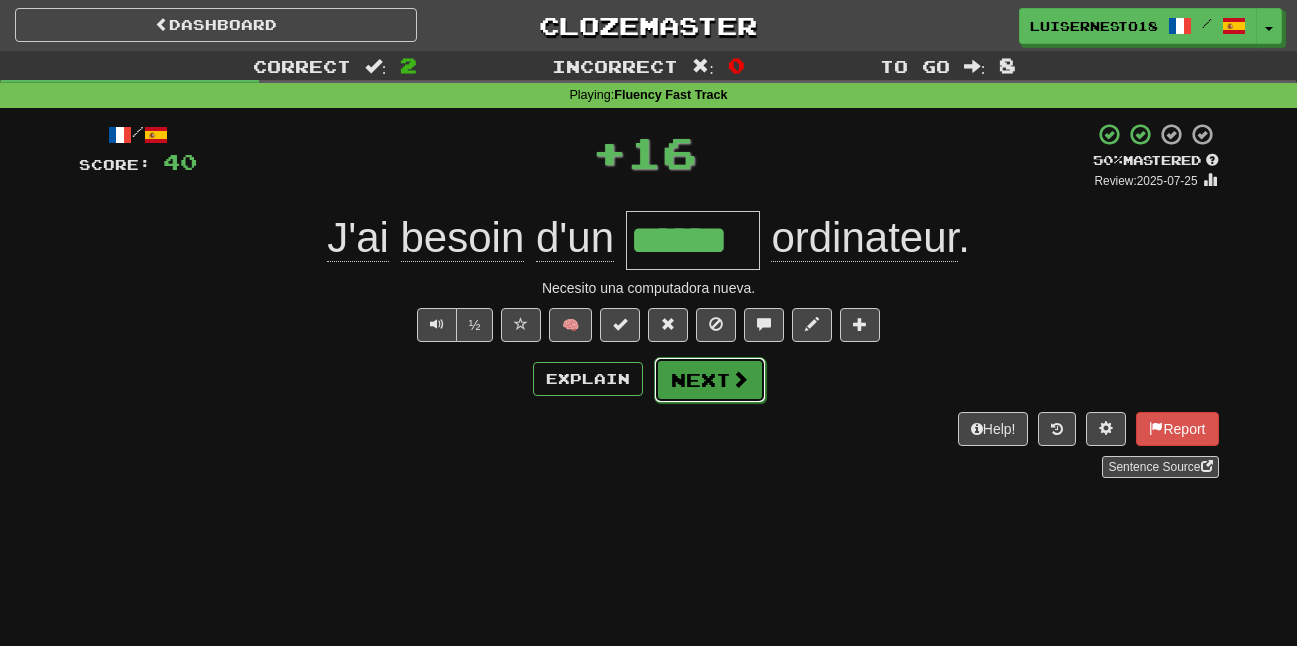 click on "Next" at bounding box center (710, 380) 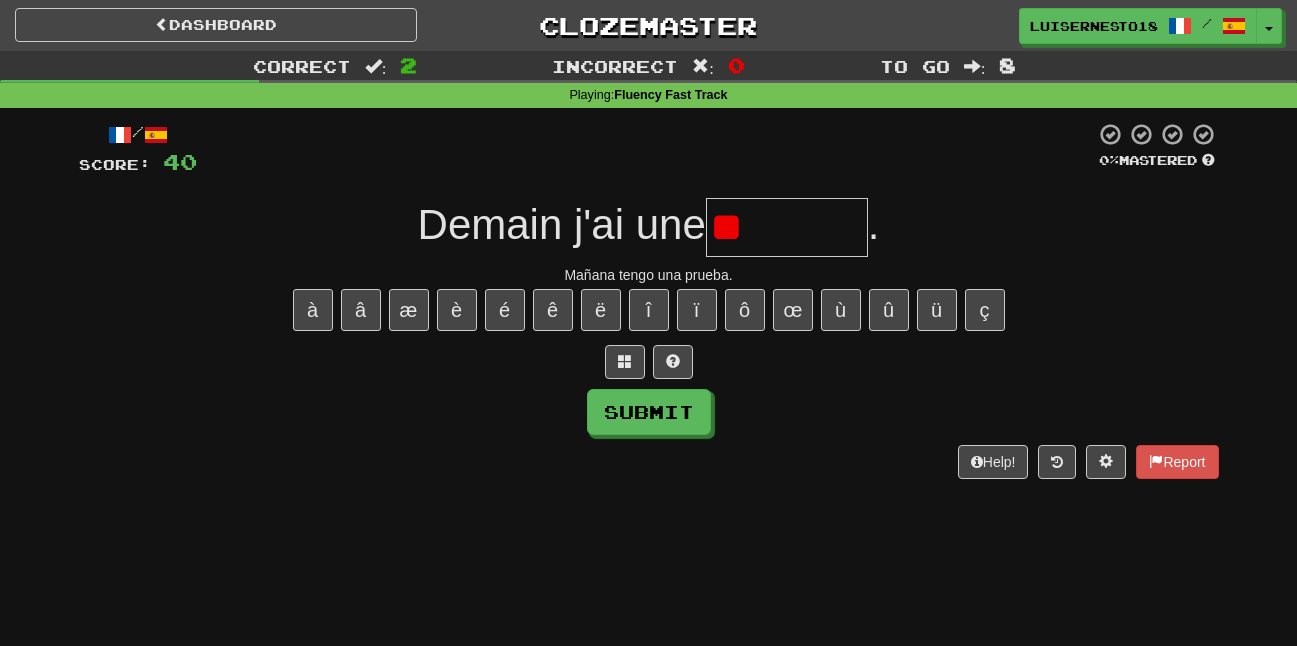 type on "*" 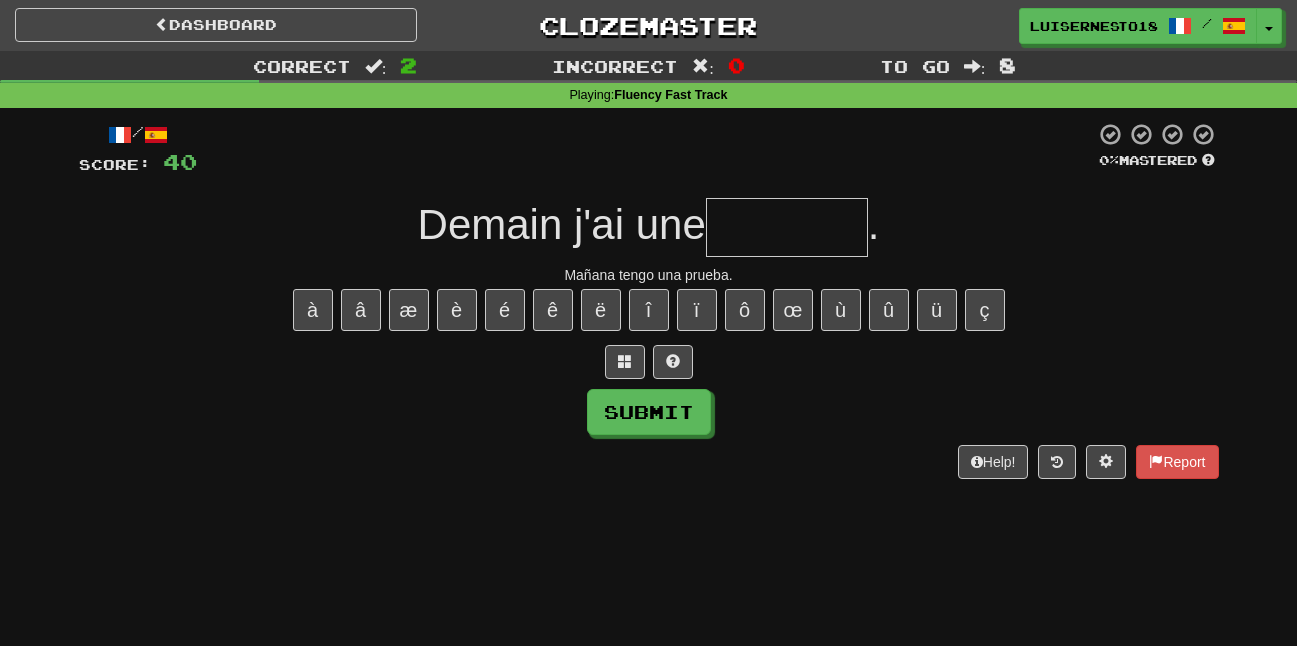 type on "*" 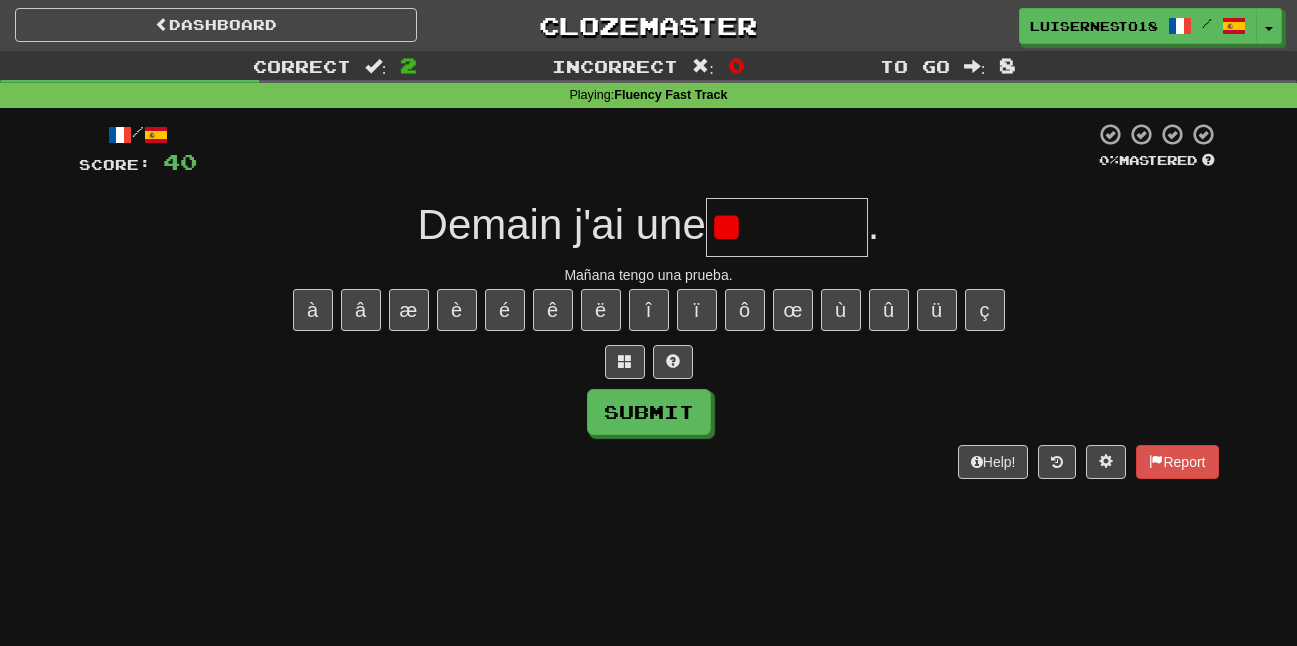 type on "*" 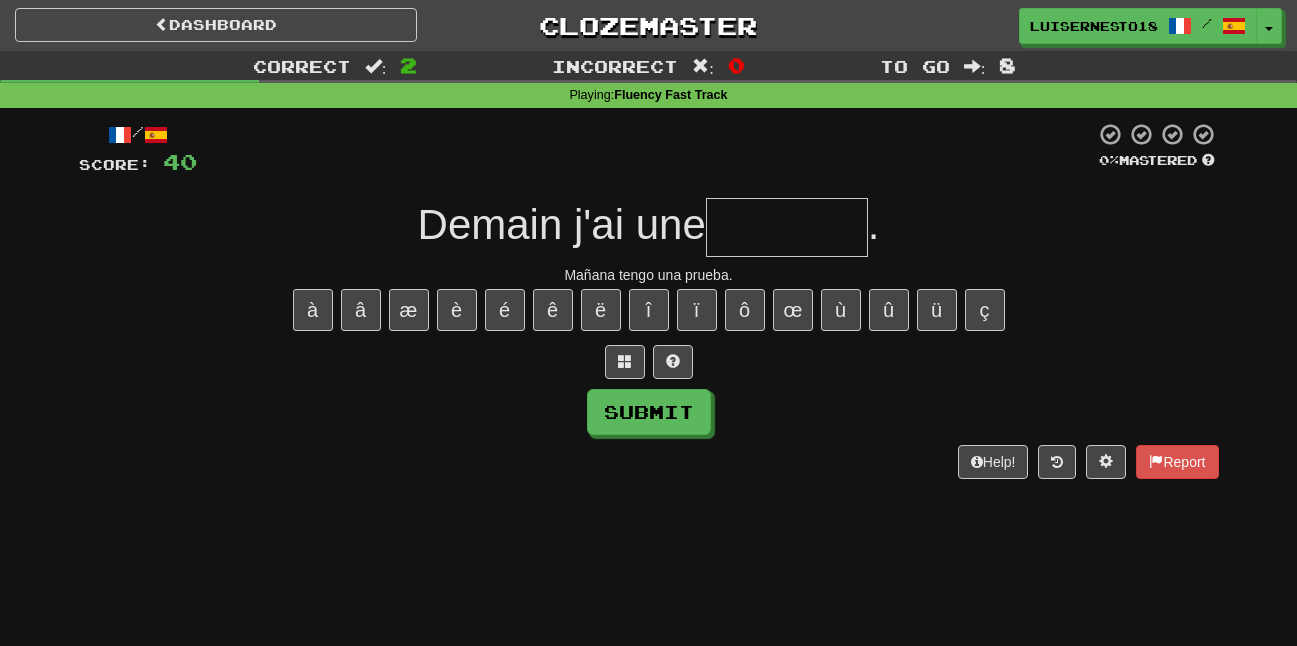 type on "*" 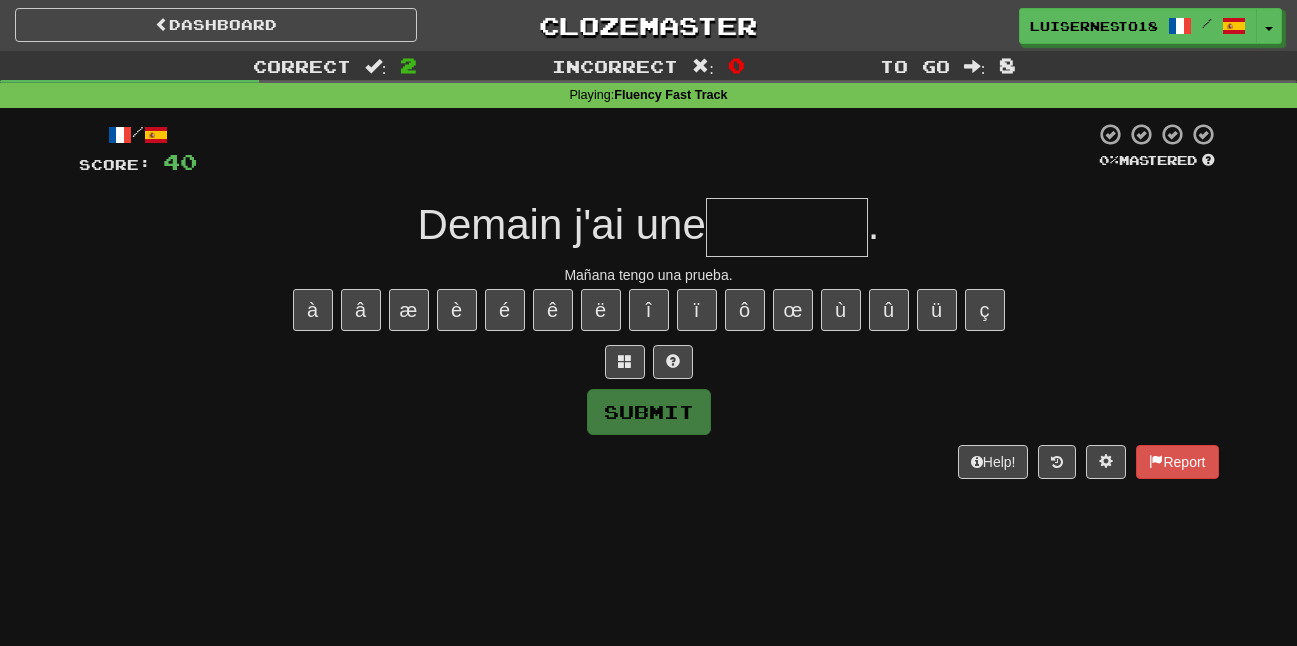 type on "*" 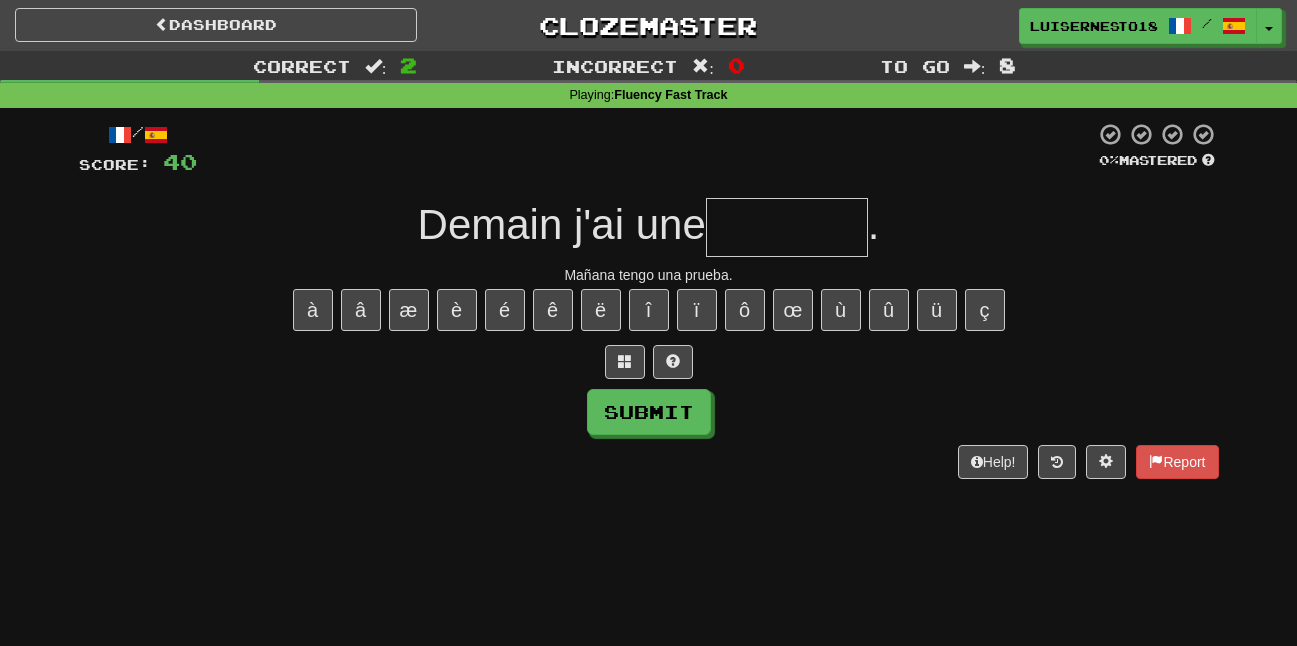 type on "*" 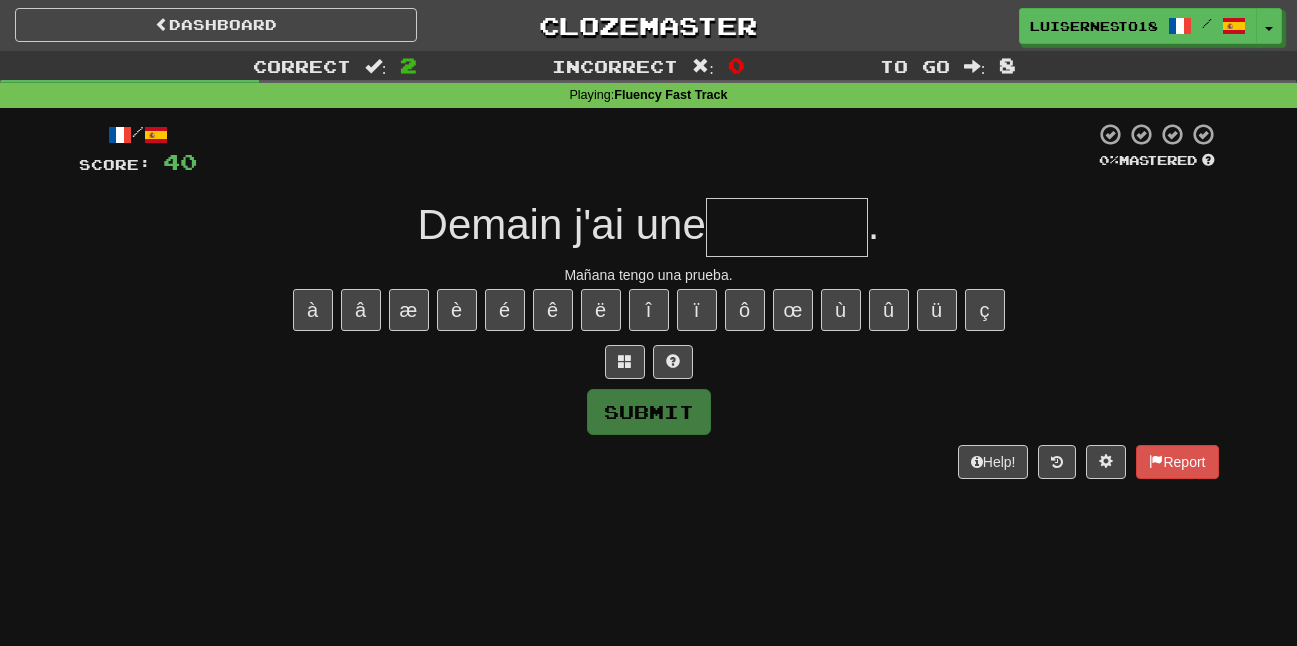 type on "*" 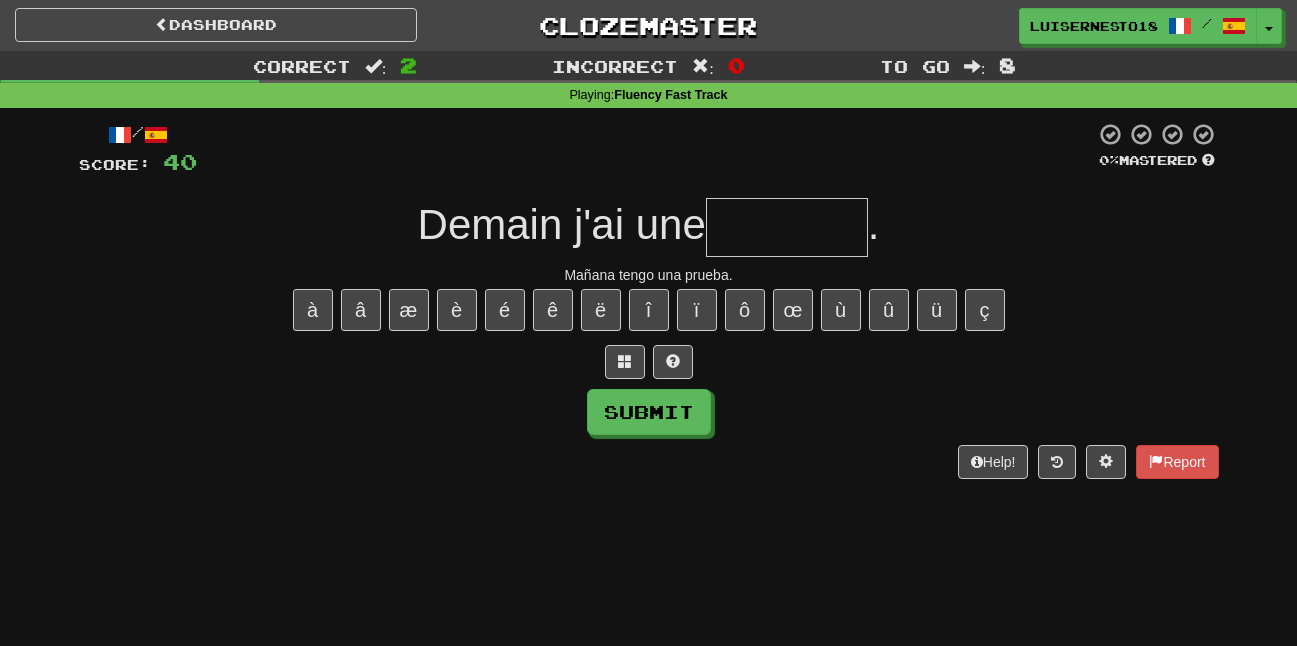 type on "*" 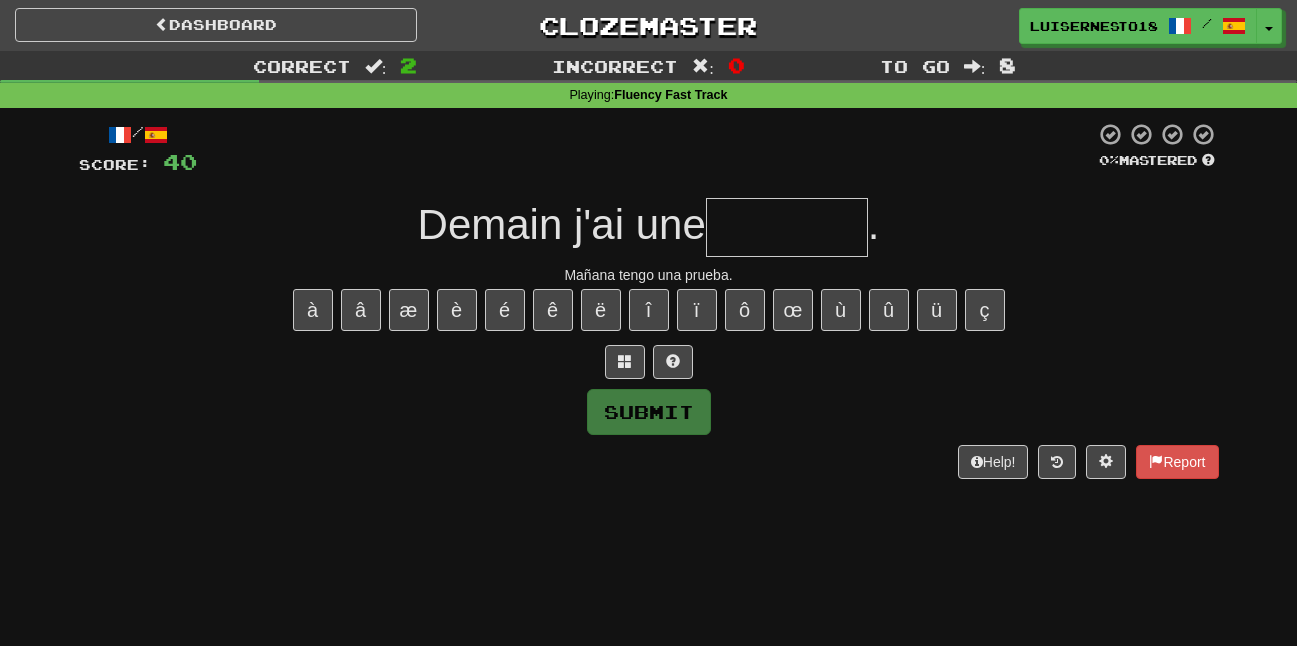 type on "*" 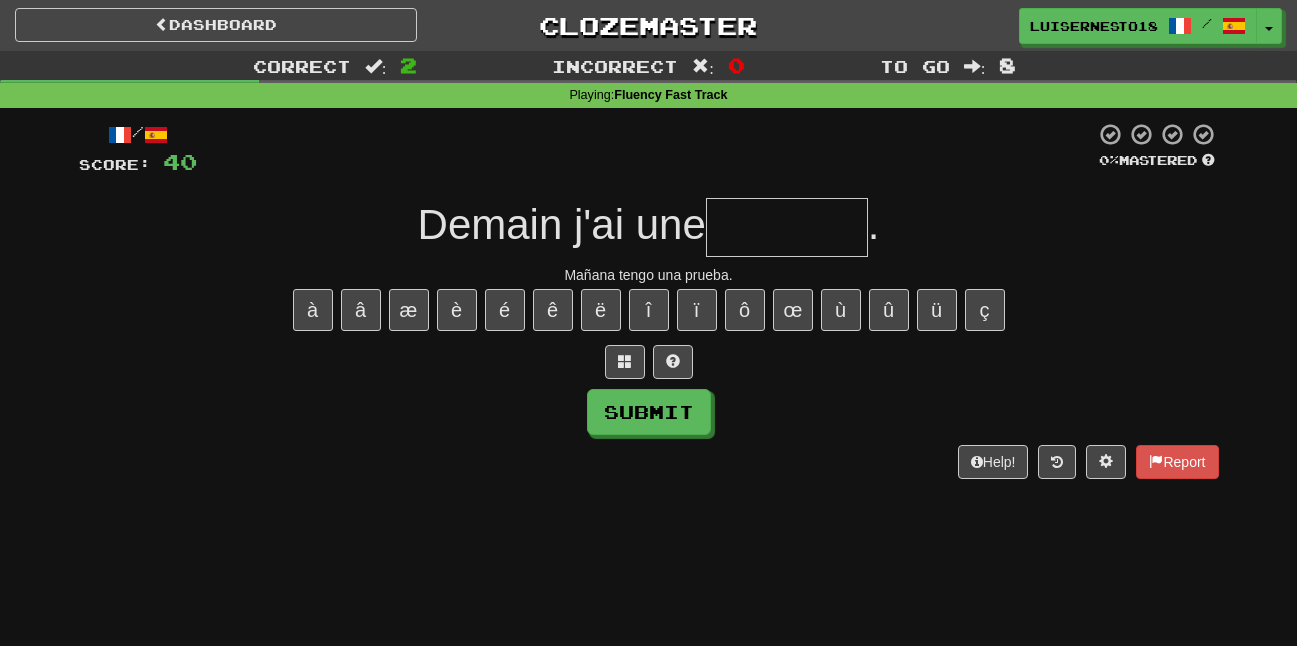 type on "*" 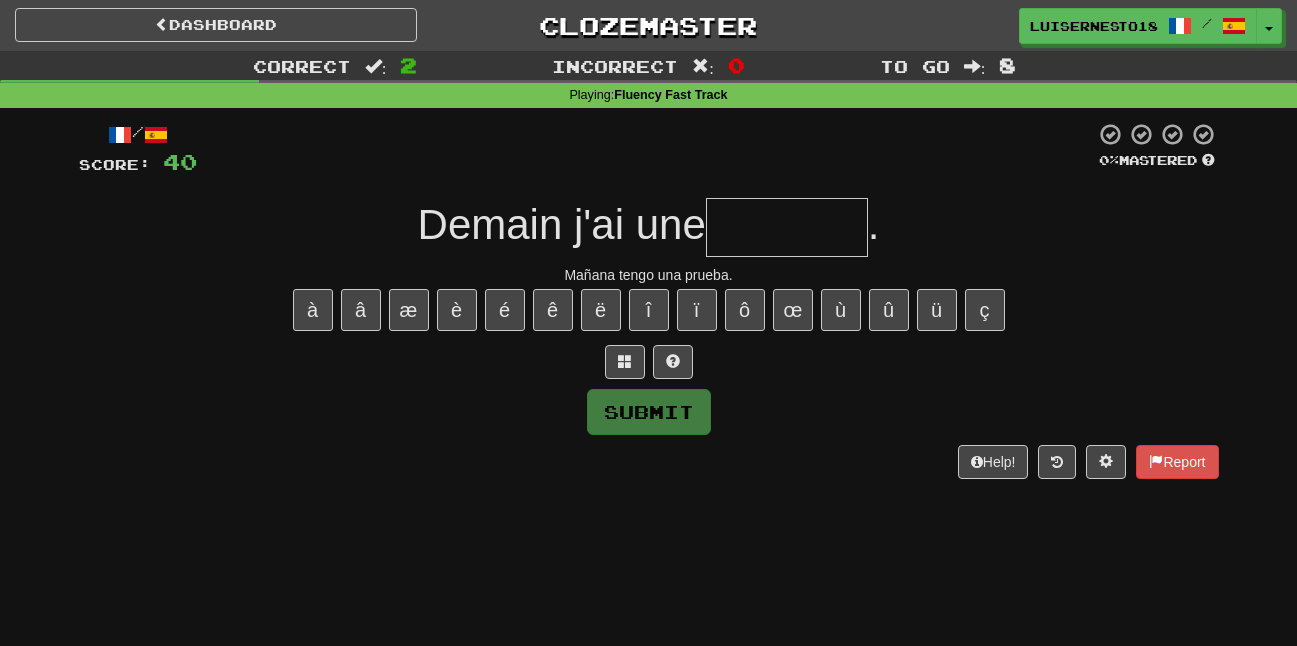 type on "*" 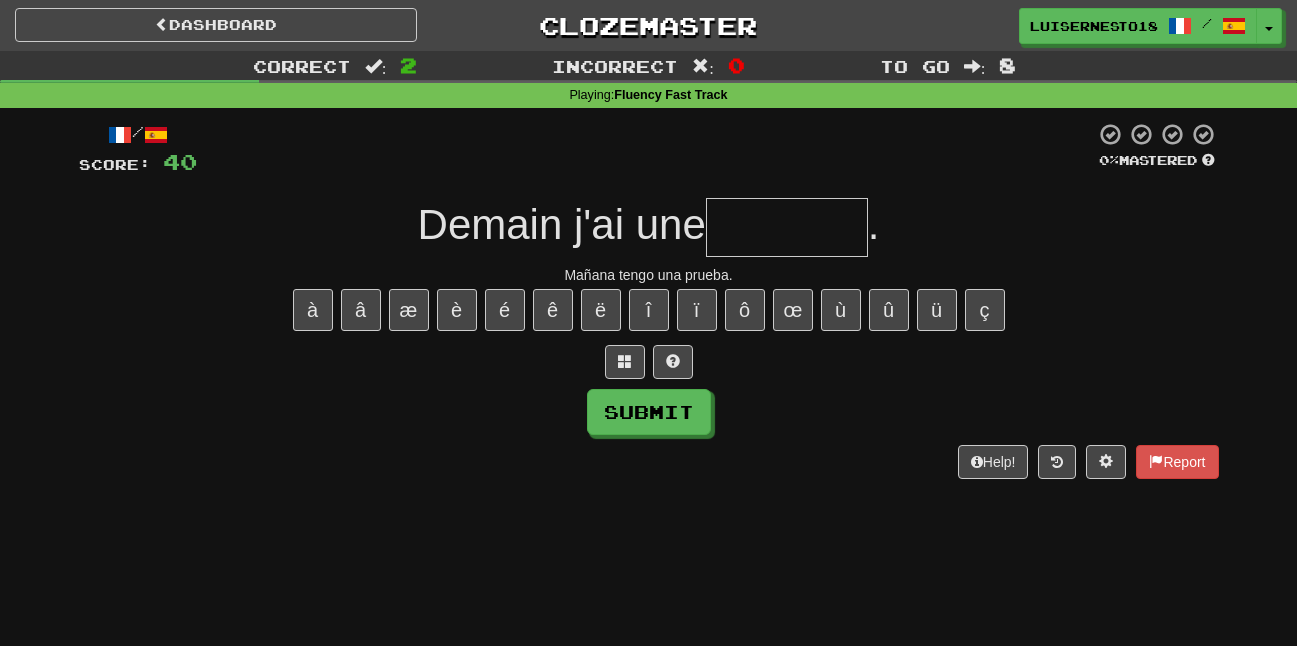 type on "*" 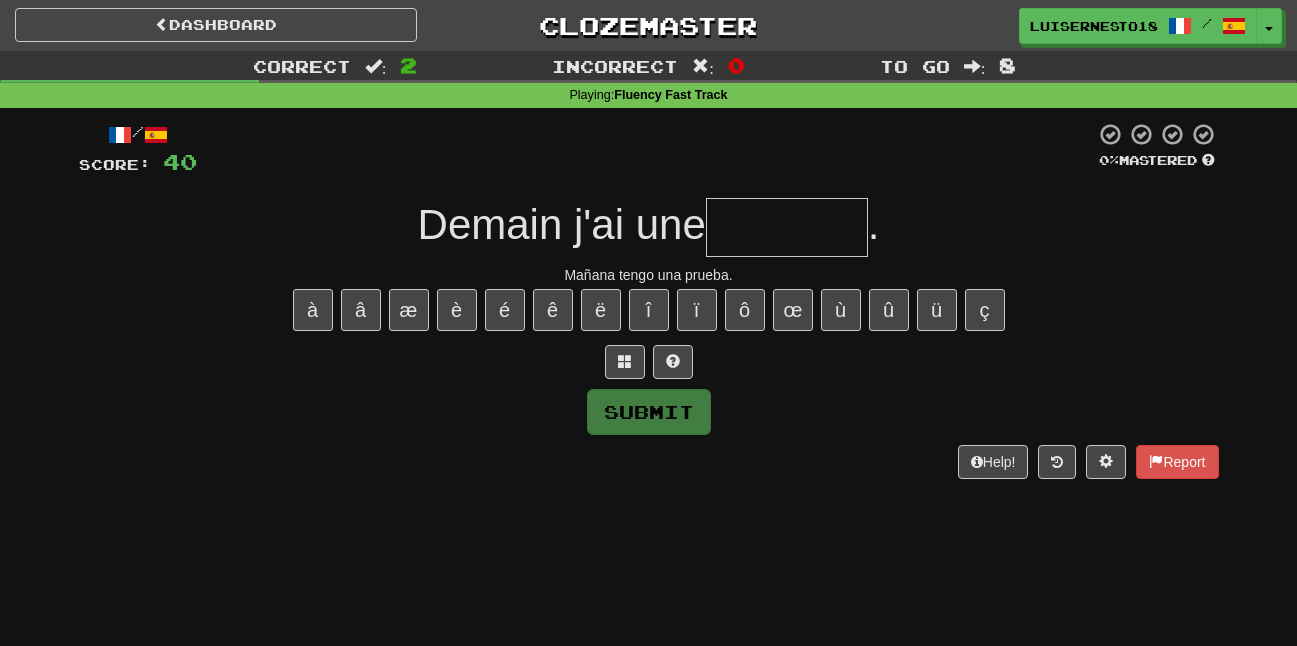 type on "*" 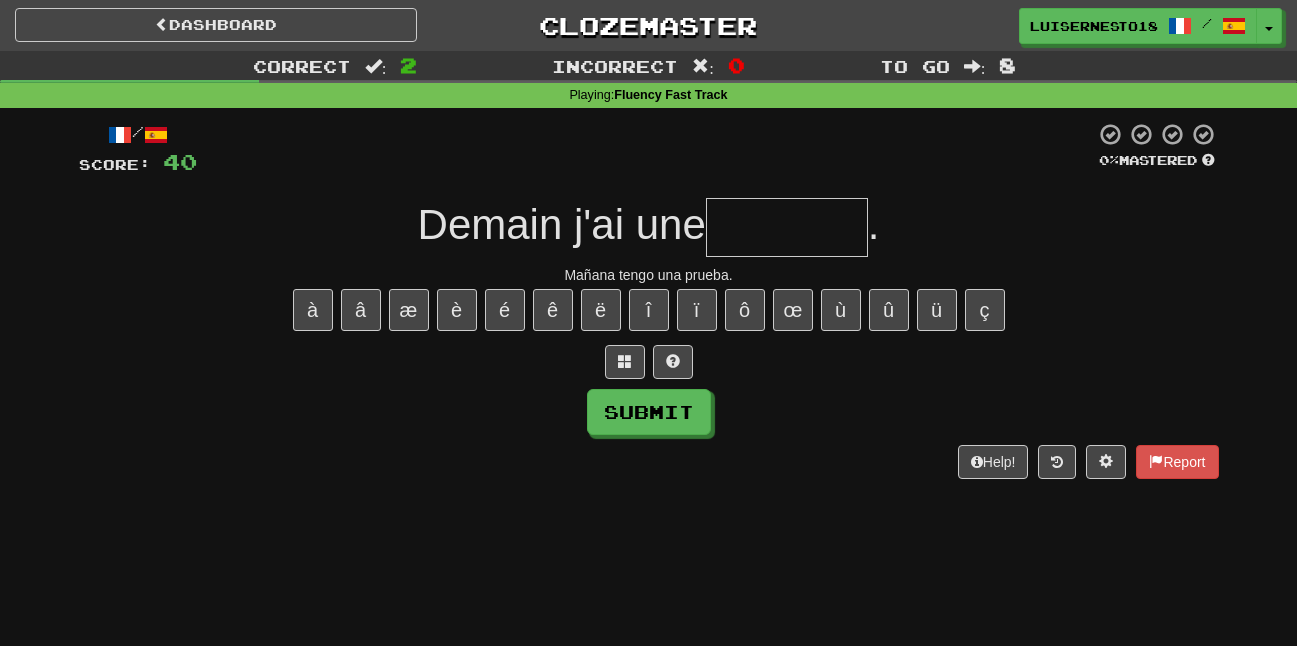 type on "*" 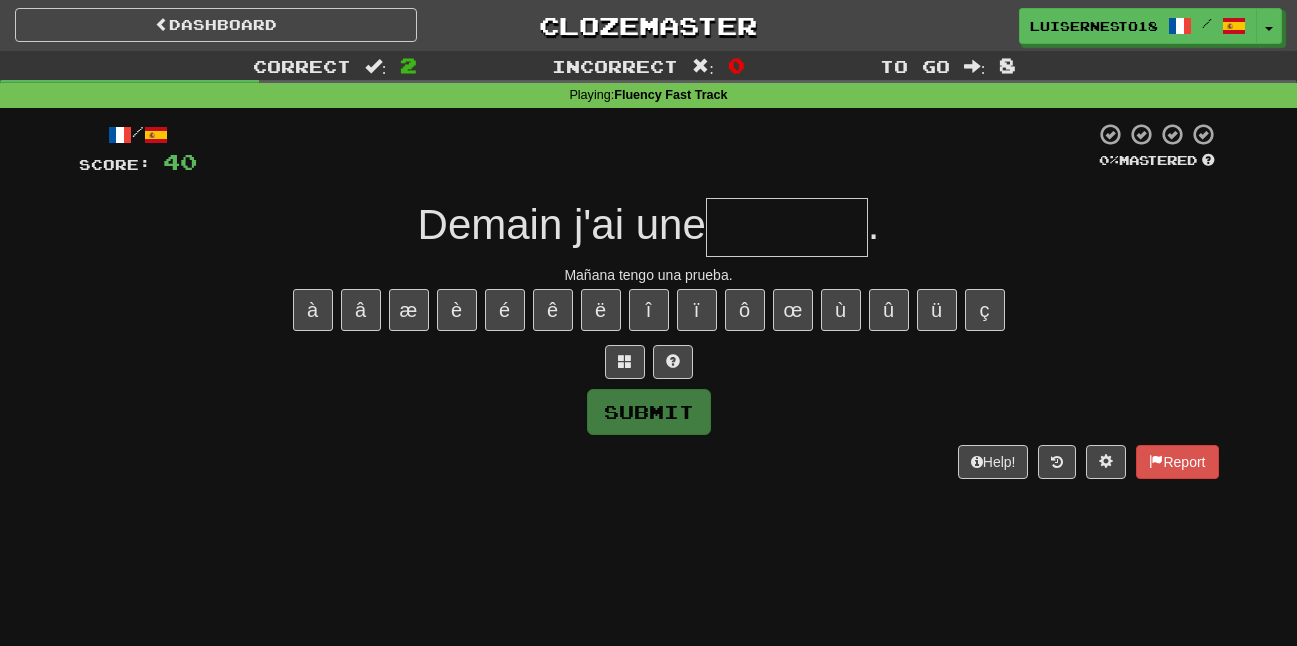 type on "*" 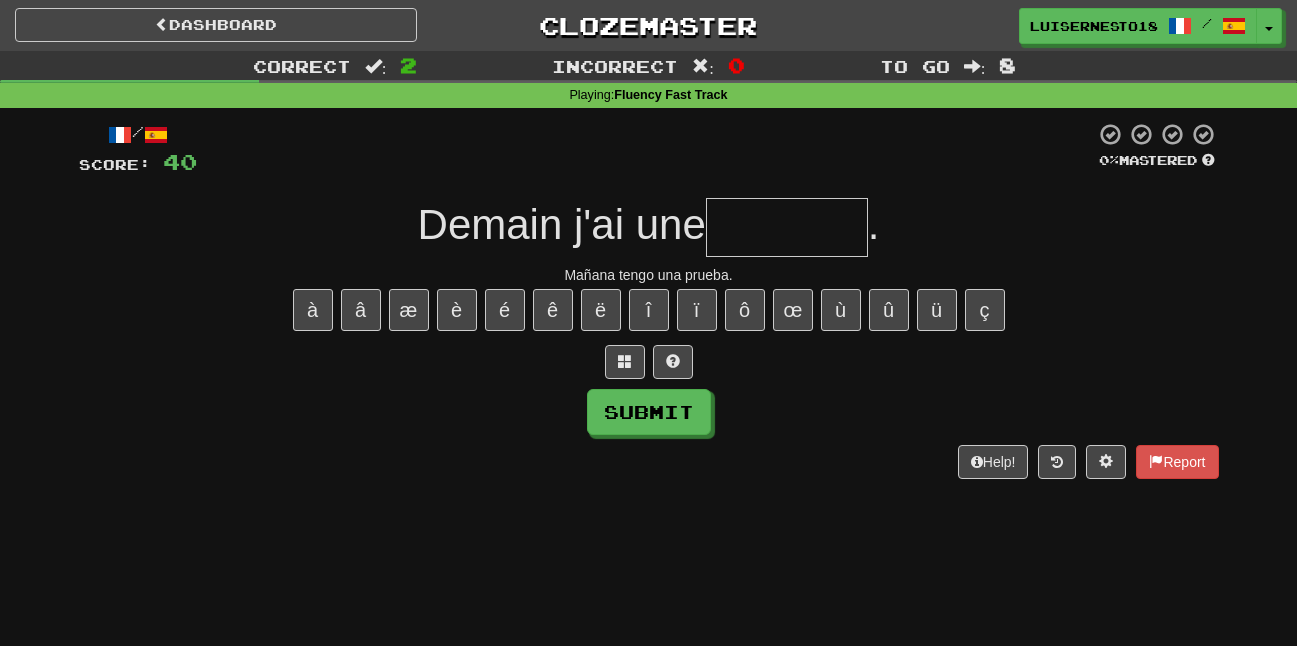 type on "*" 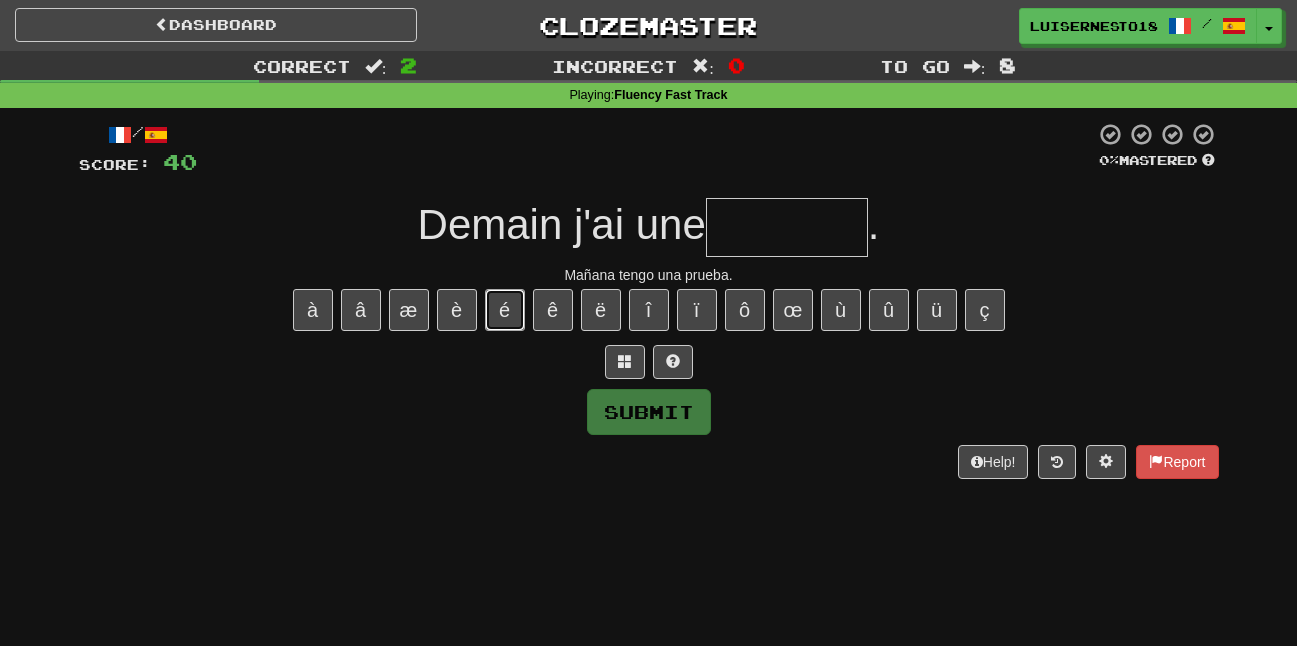 click on "é" at bounding box center [505, 310] 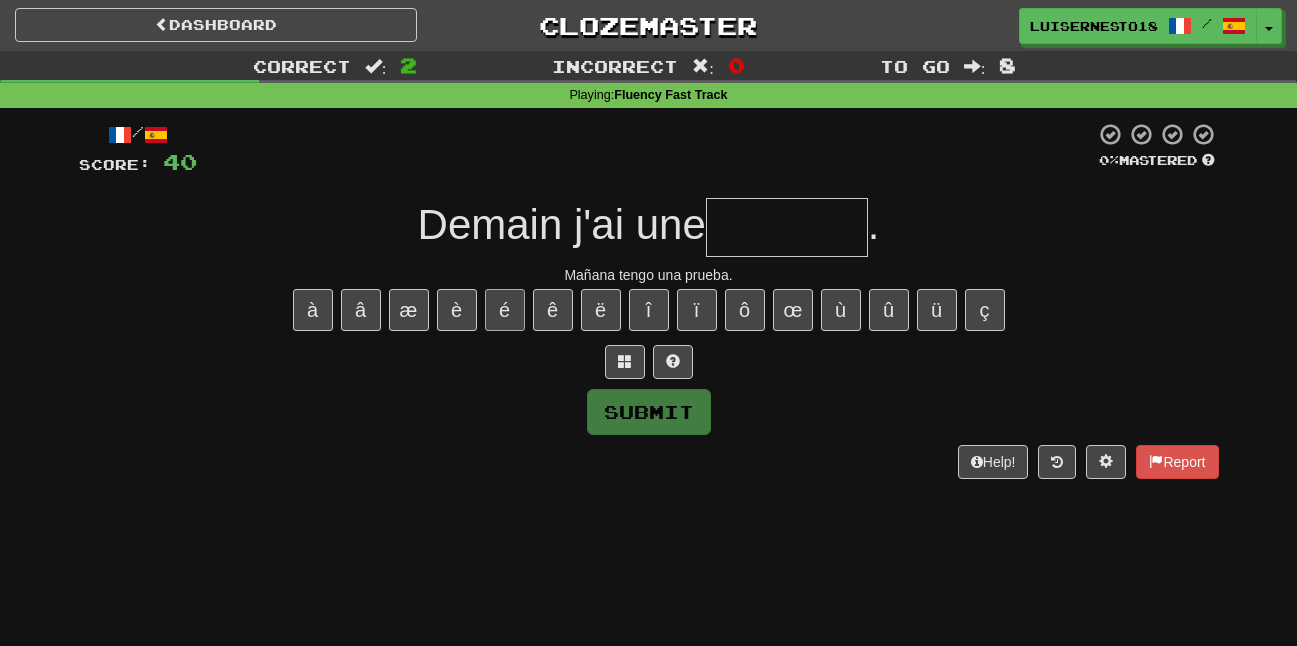 type on "*" 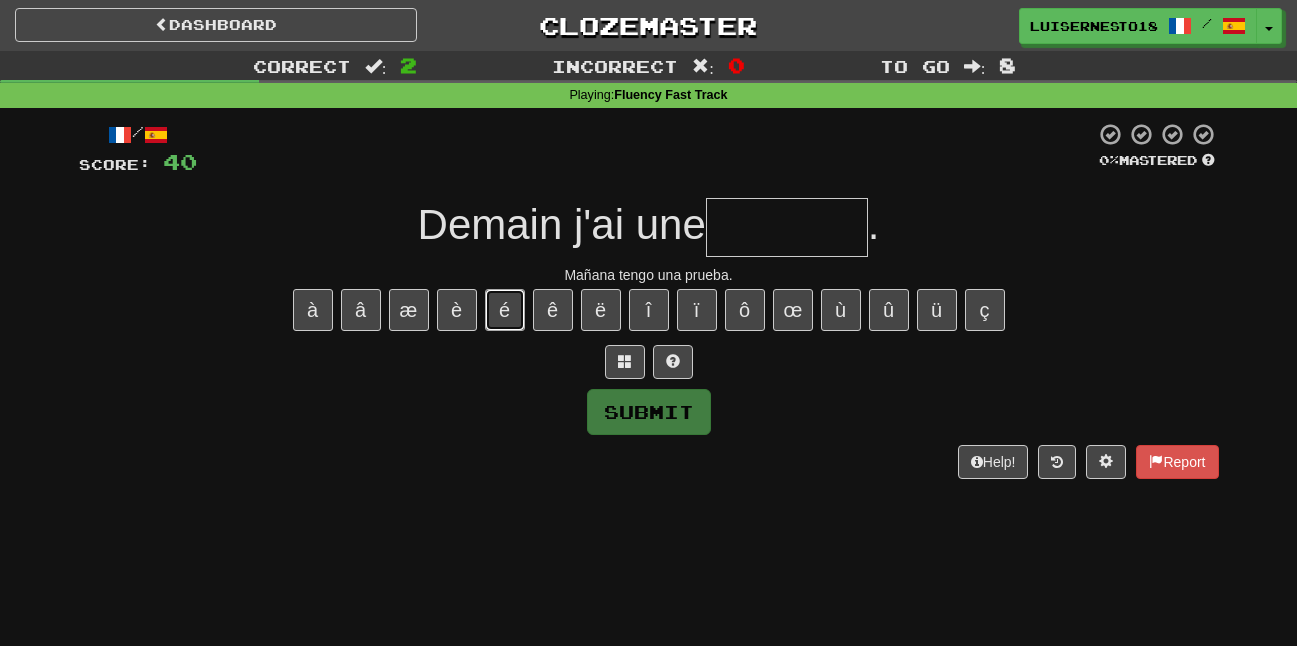 click on "é" at bounding box center [505, 310] 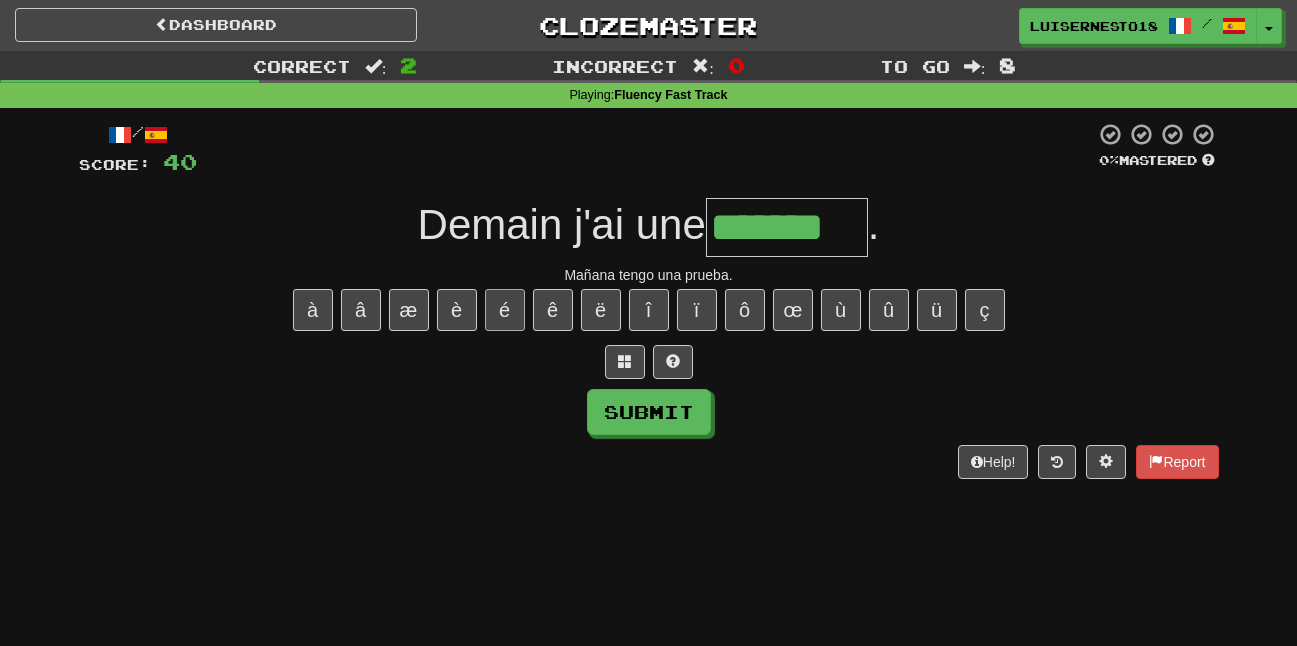 type on "*******" 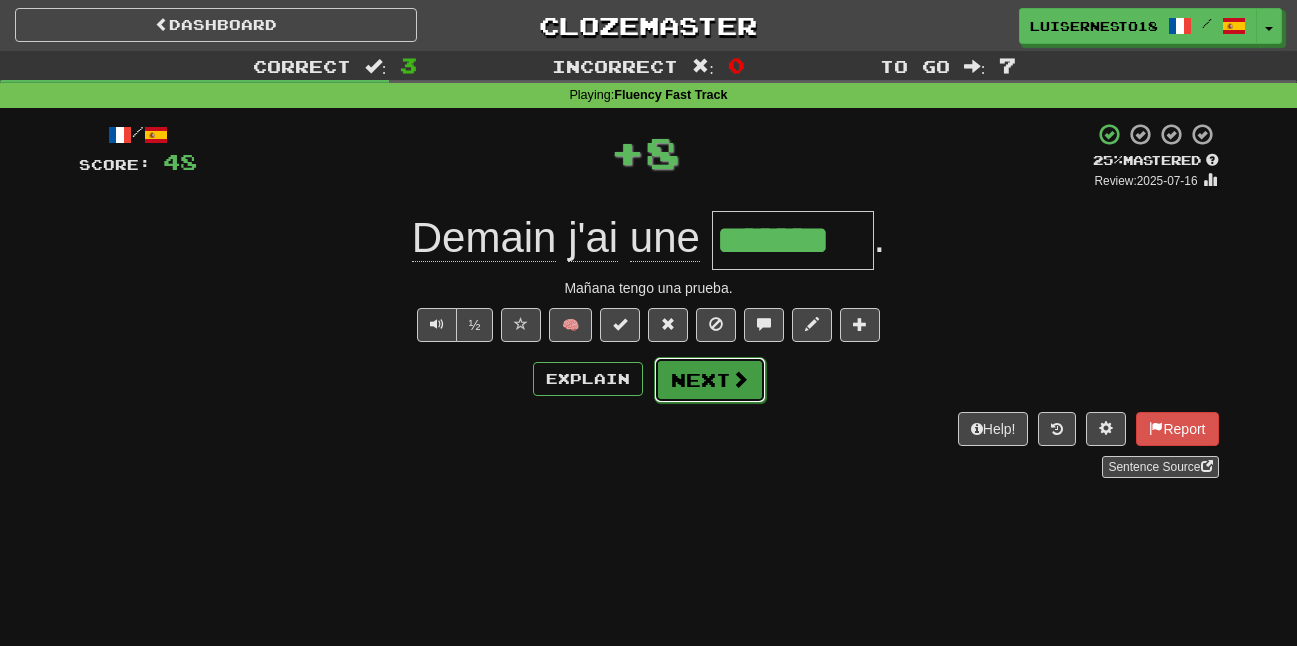 click on "Next" at bounding box center [710, 380] 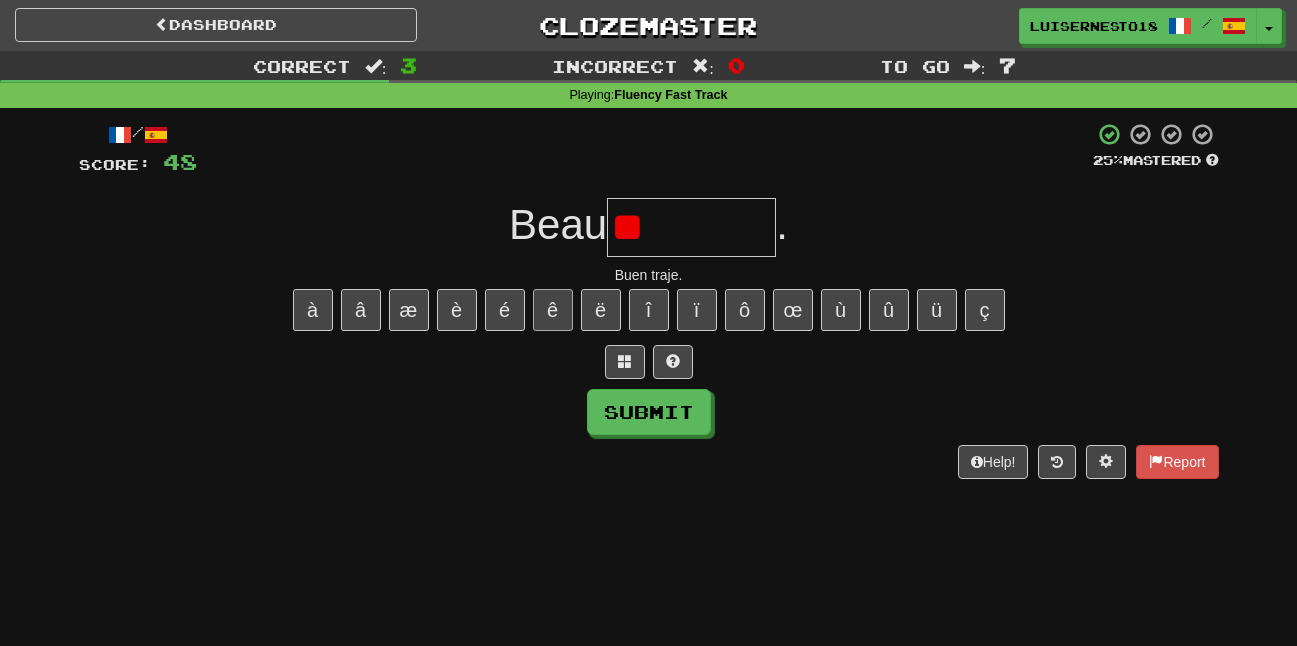 type on "*" 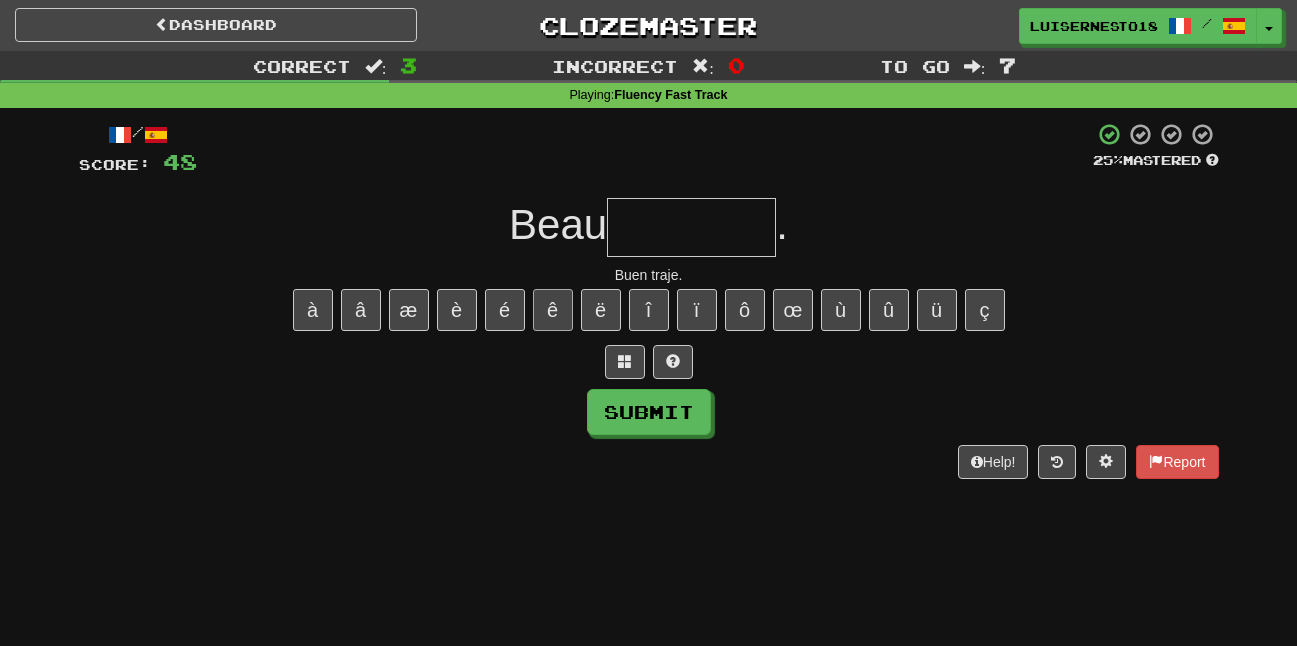type on "*" 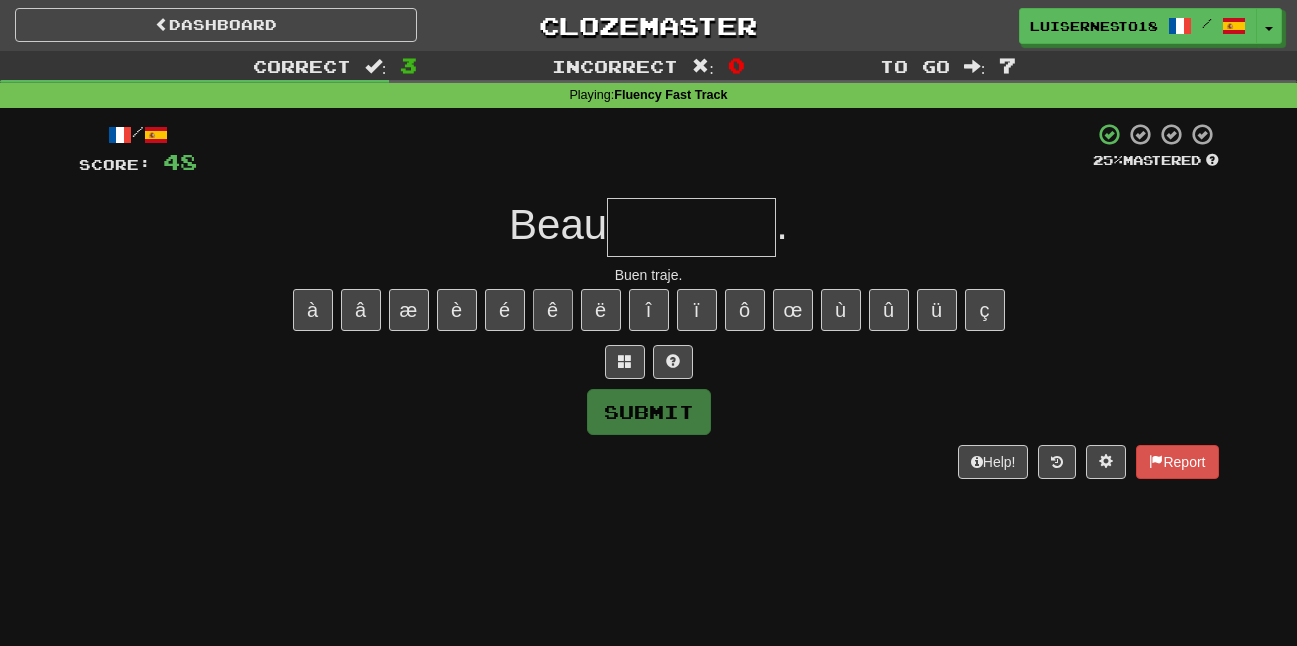 type on "*" 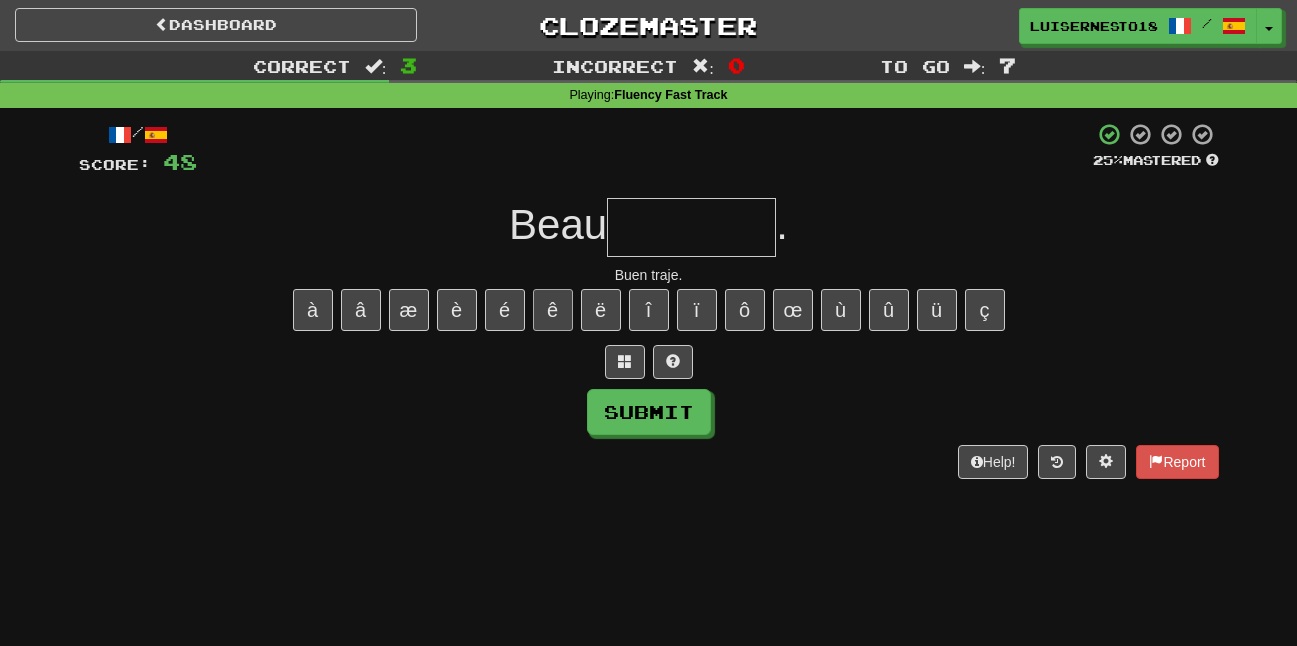 type on "*" 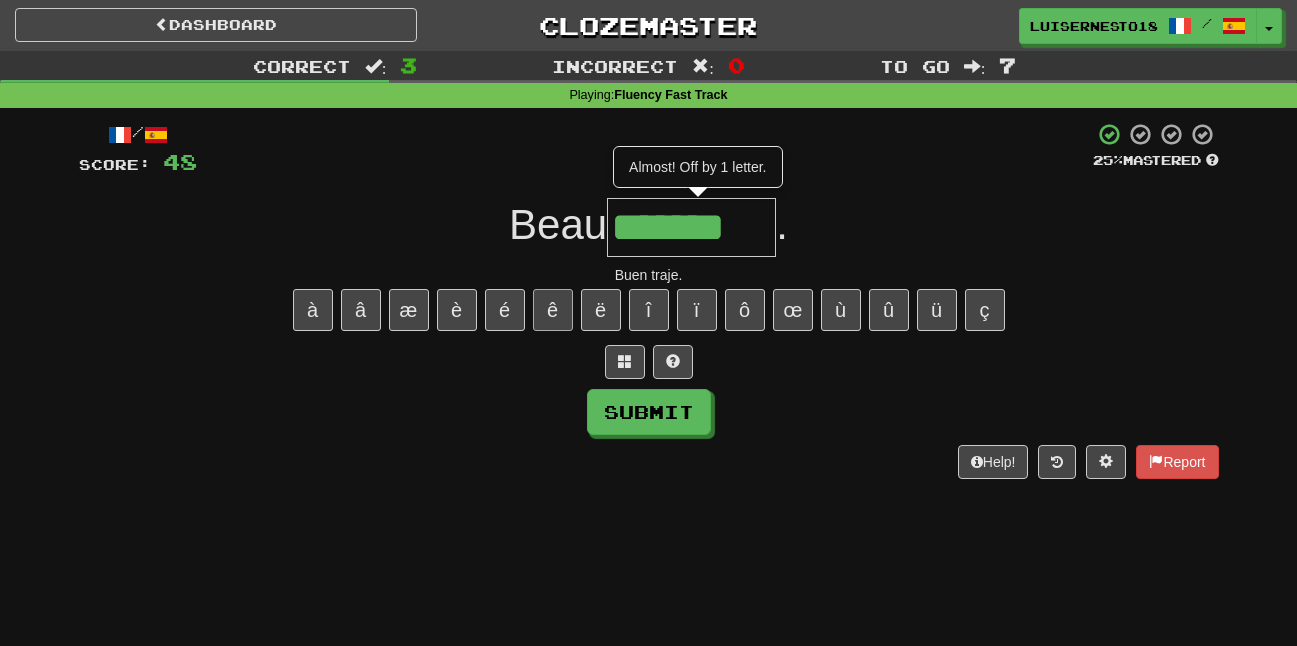 scroll, scrollTop: 0, scrollLeft: 0, axis: both 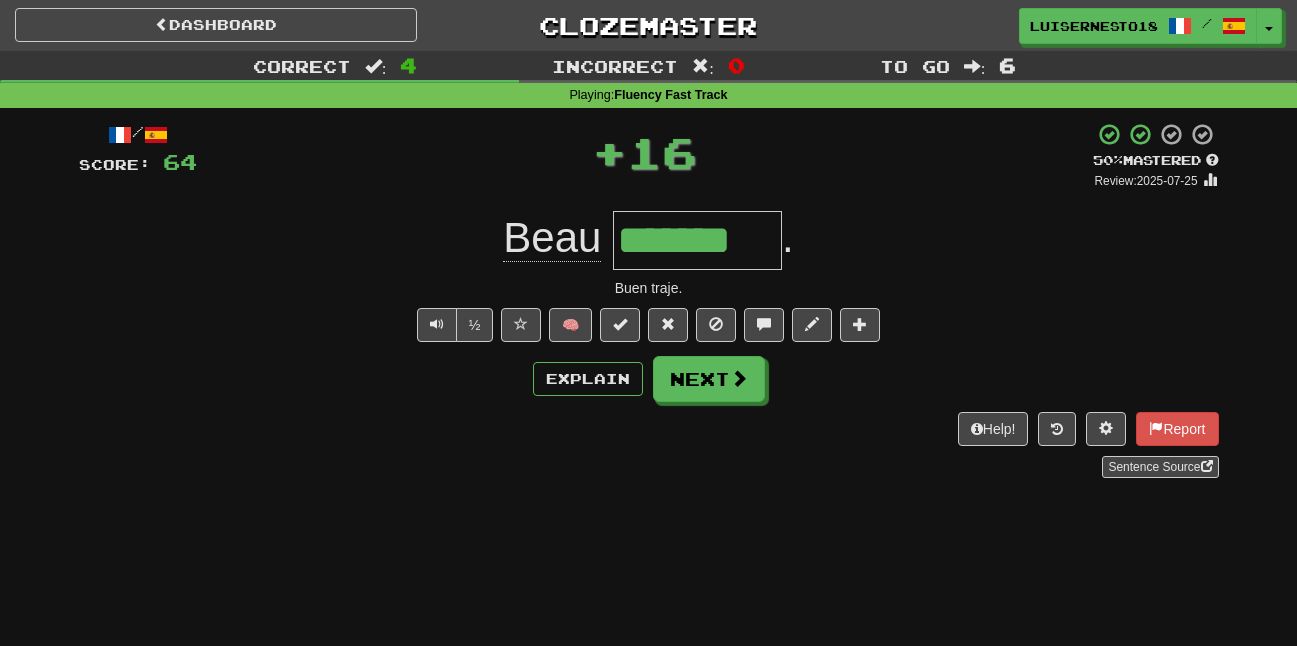 type on "*" 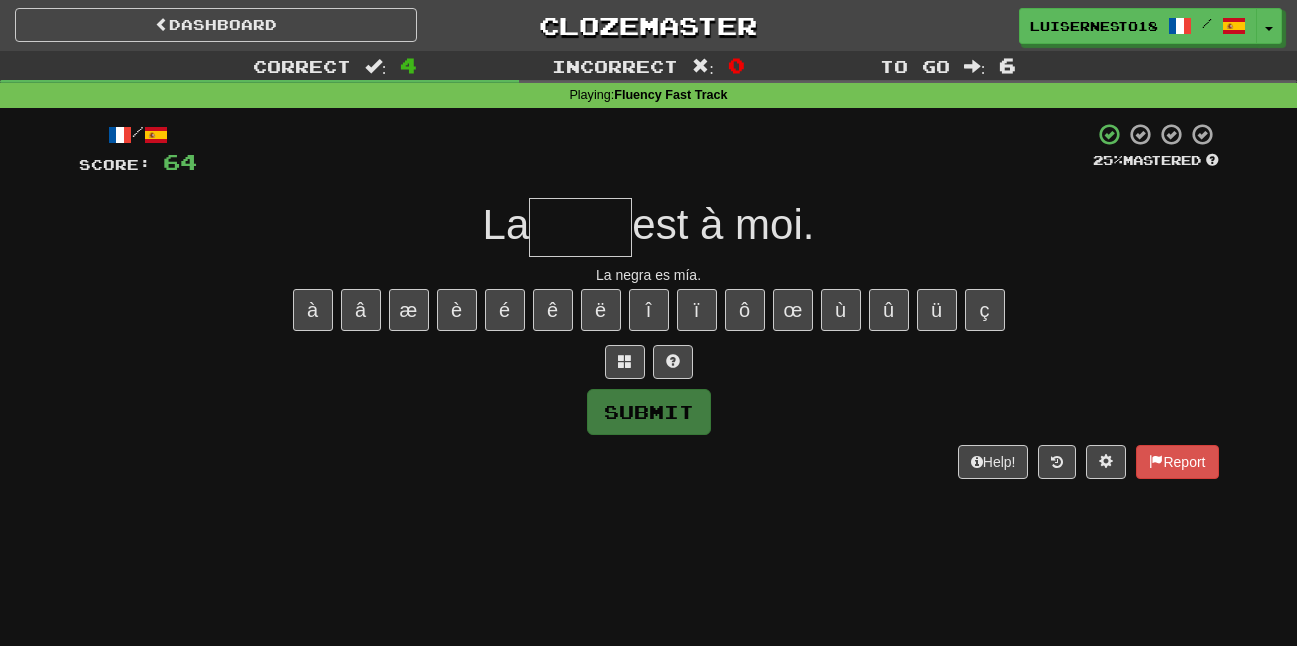 type on "*" 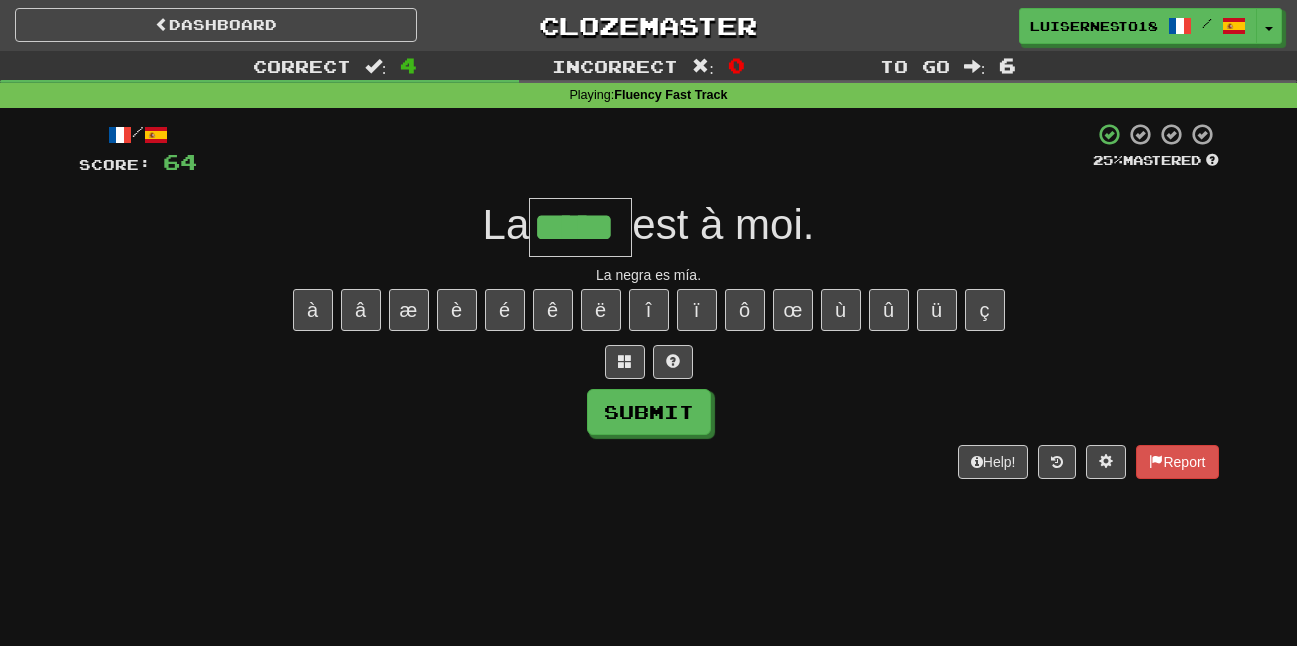 type on "*****" 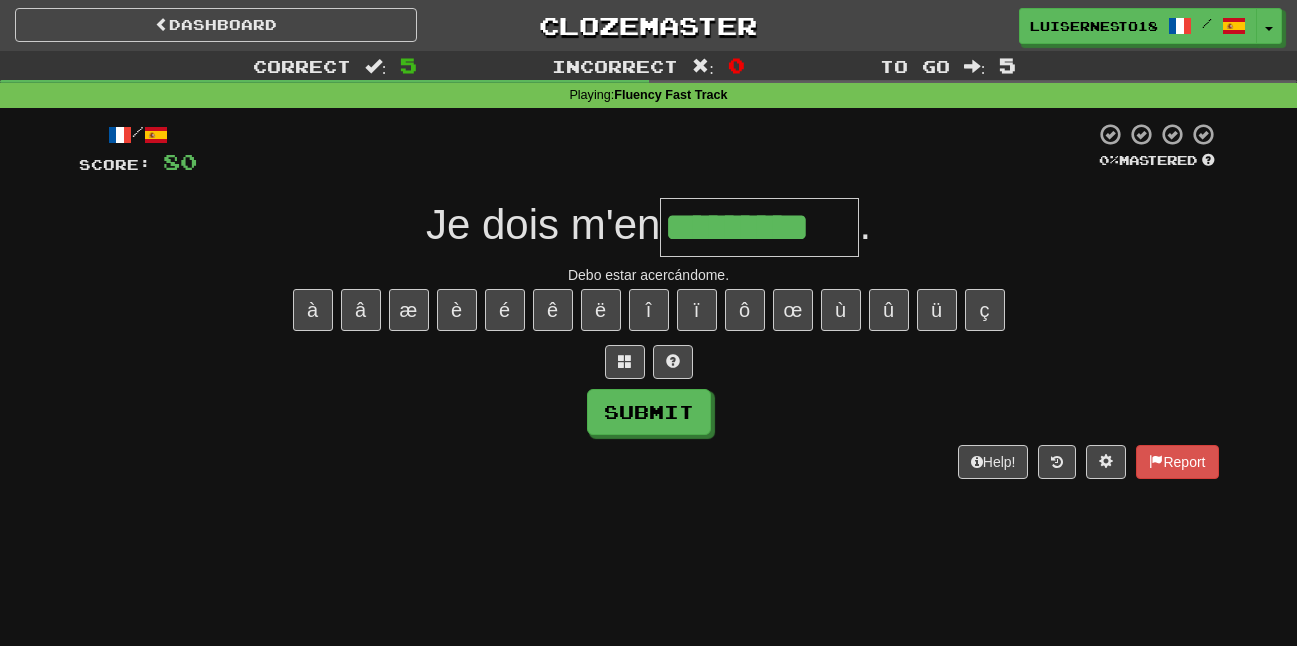 type on "*********" 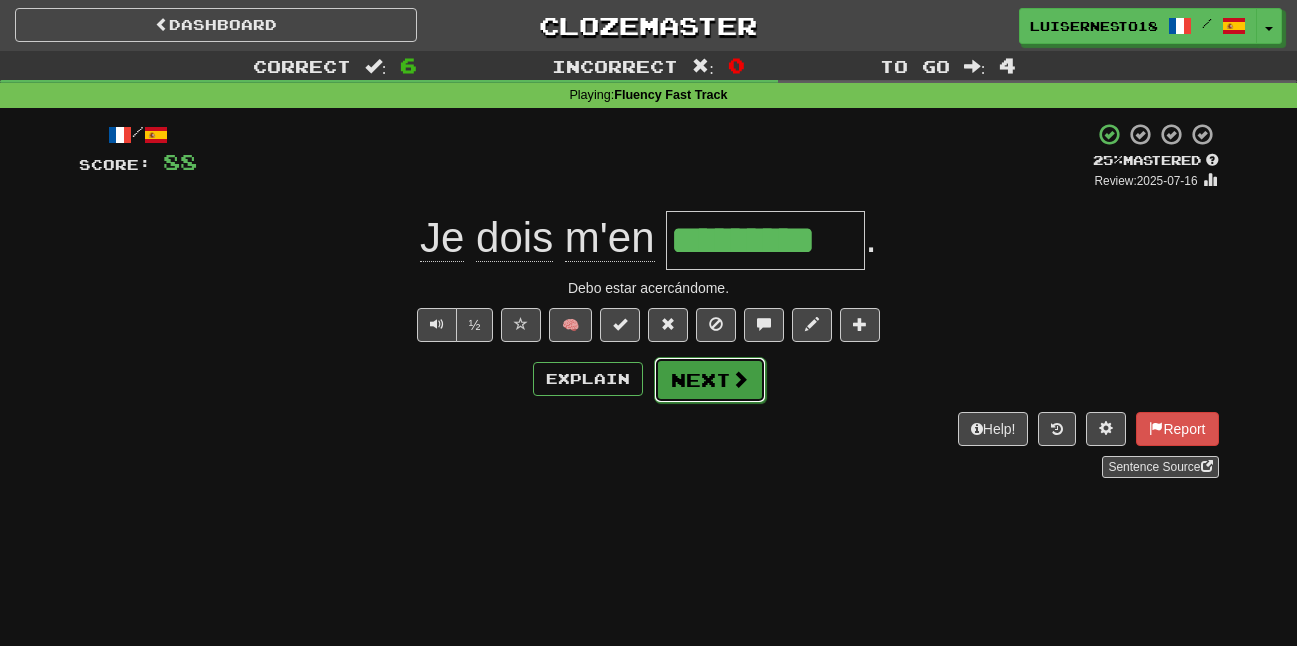 click on "Next" at bounding box center [710, 380] 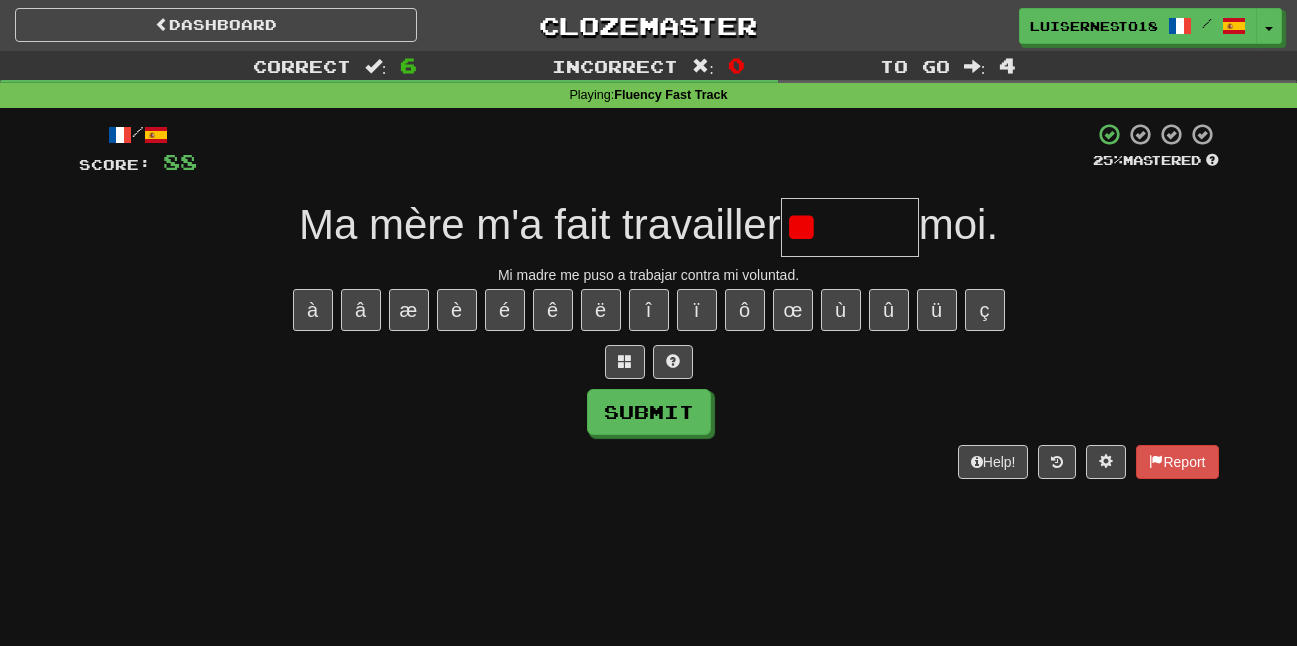 type on "*" 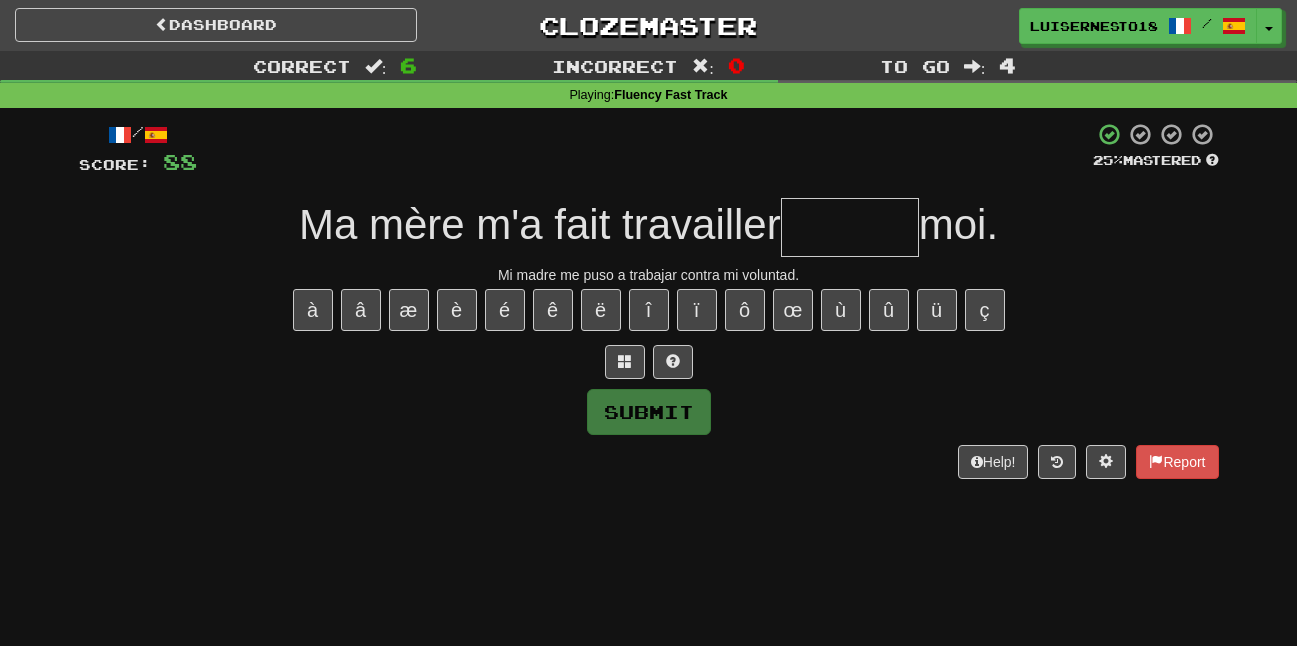 type on "*" 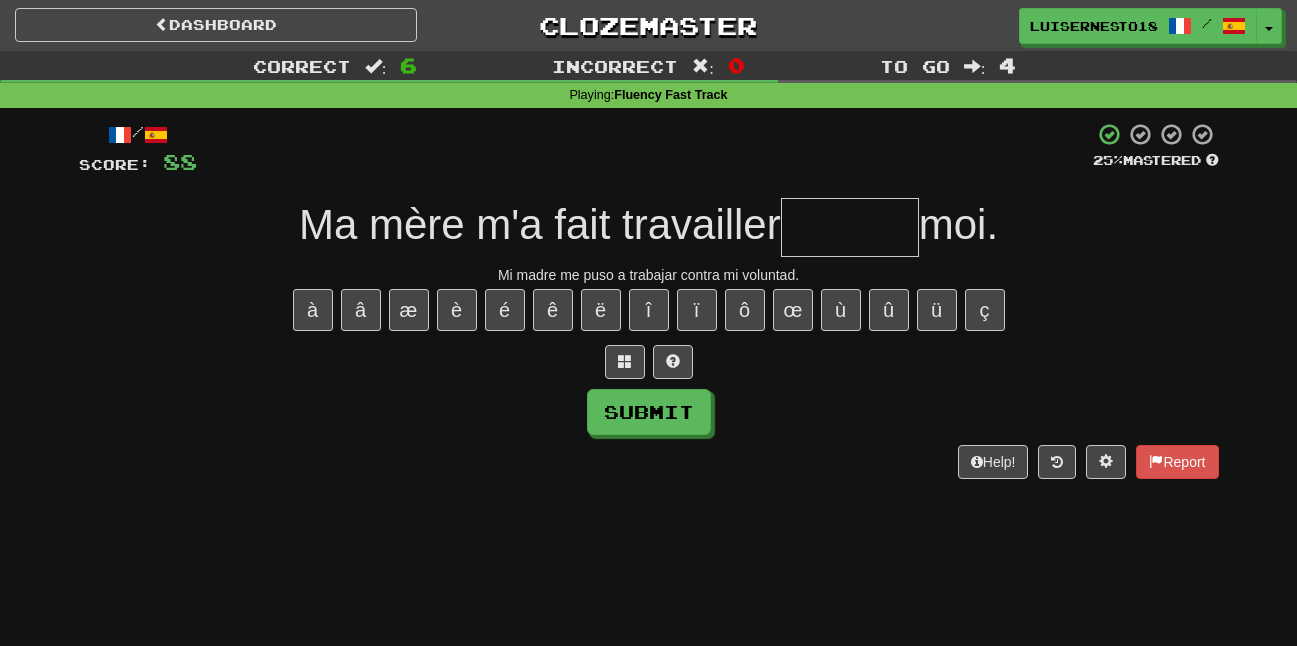 type on "*" 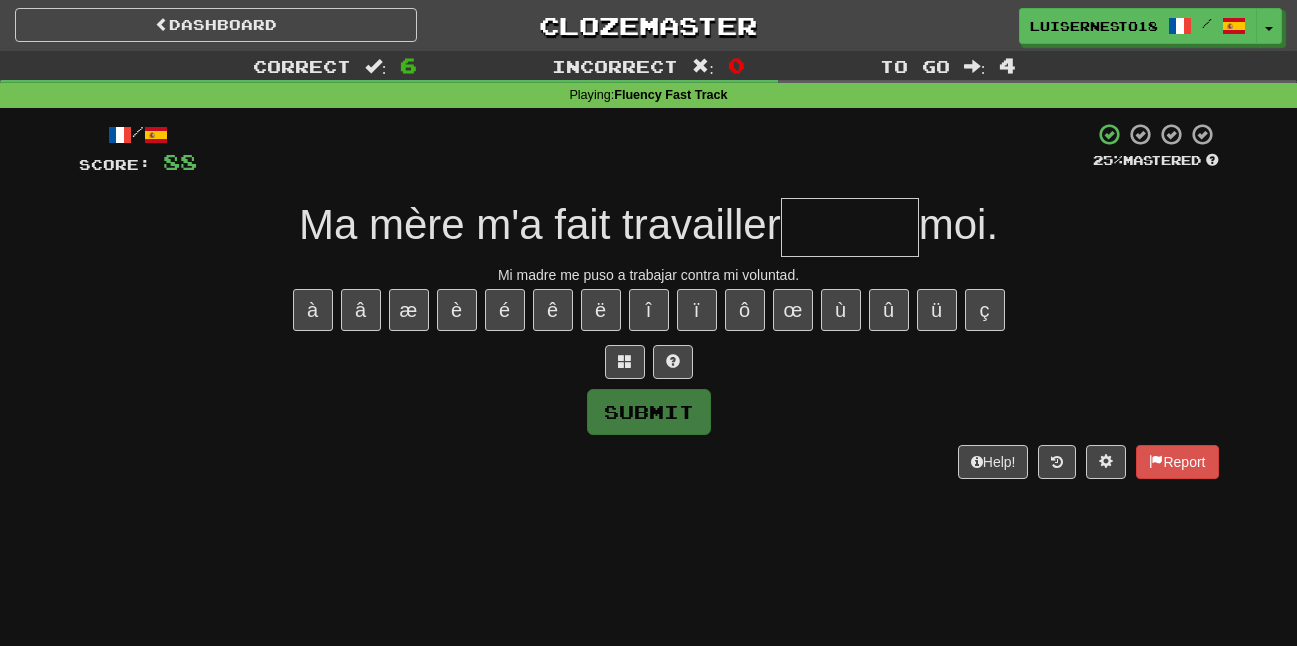 type on "*" 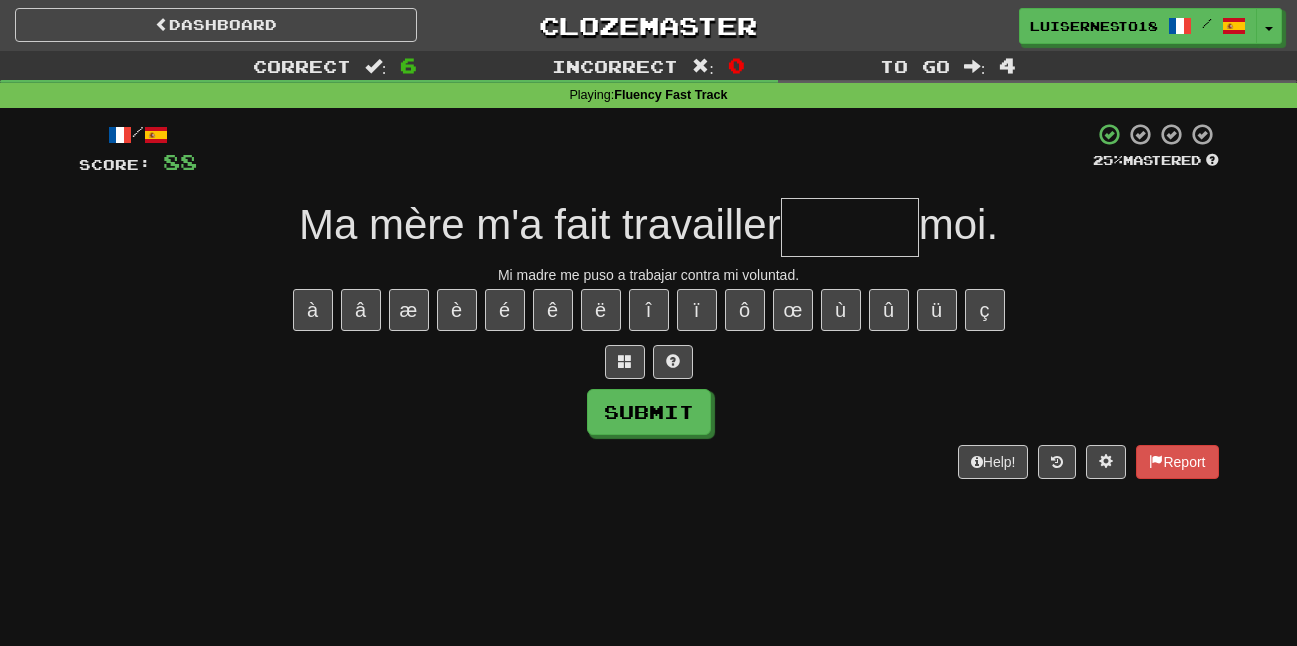 type on "*" 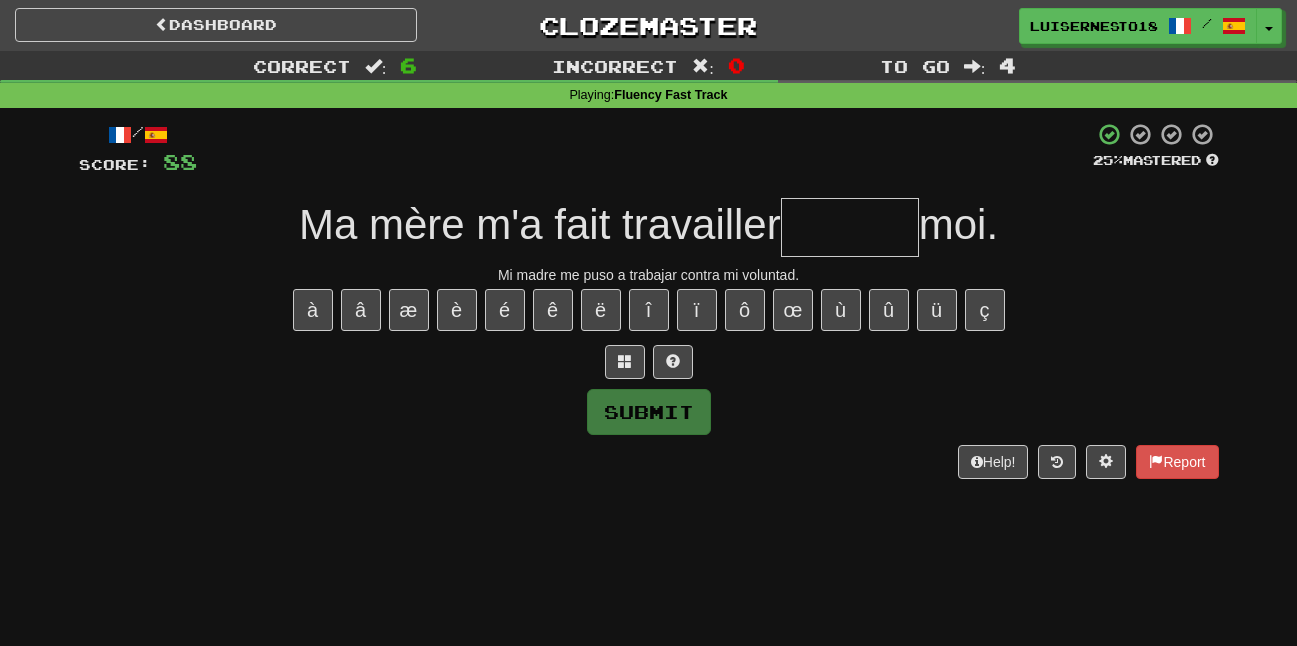 type on "*" 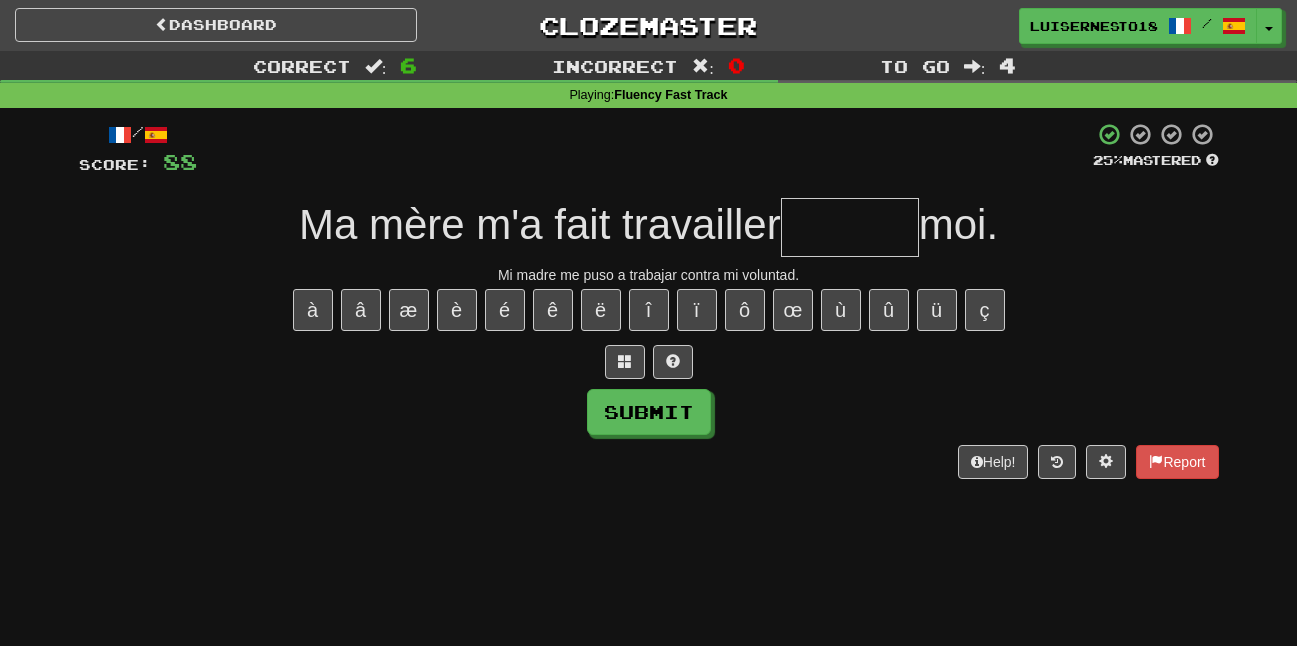 type on "*" 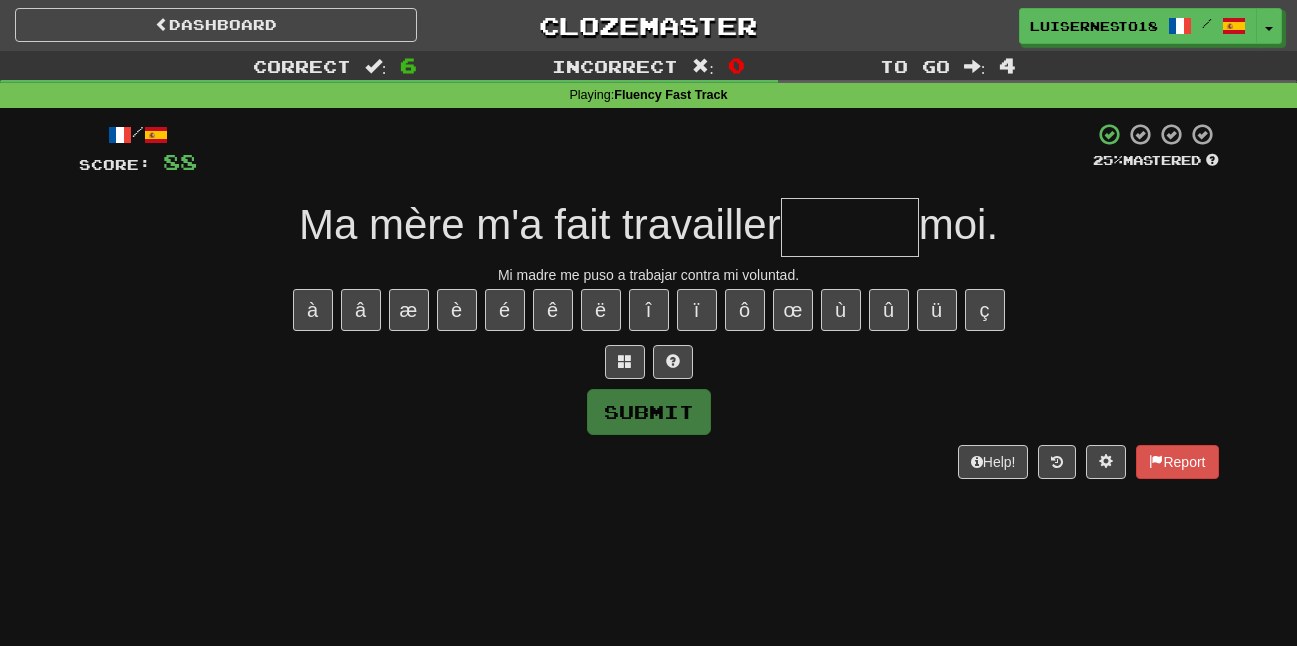 type on "*" 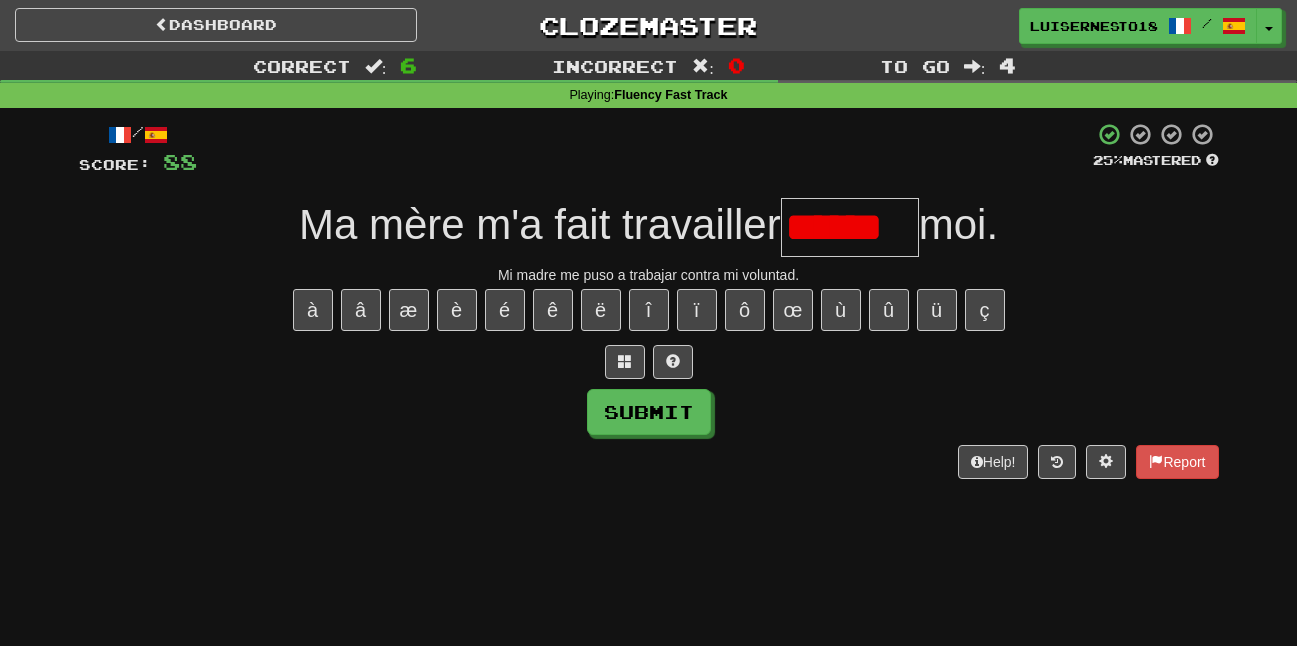 scroll, scrollTop: 0, scrollLeft: 0, axis: both 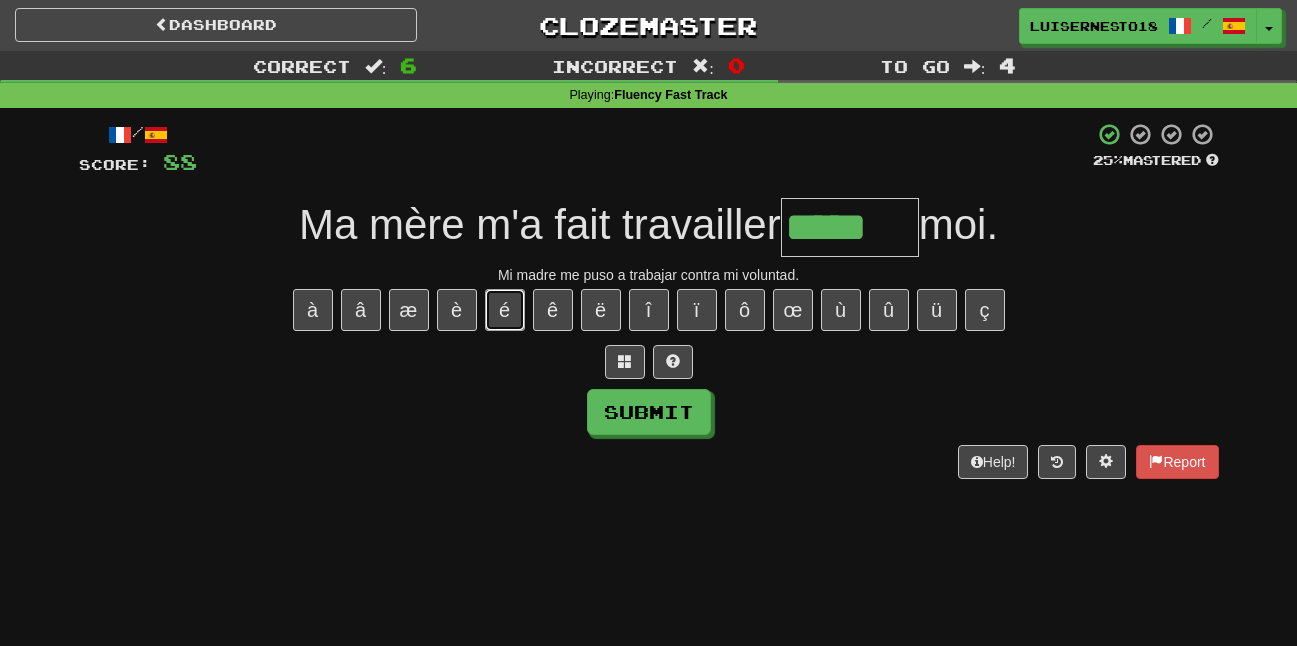 click on "é" at bounding box center [505, 310] 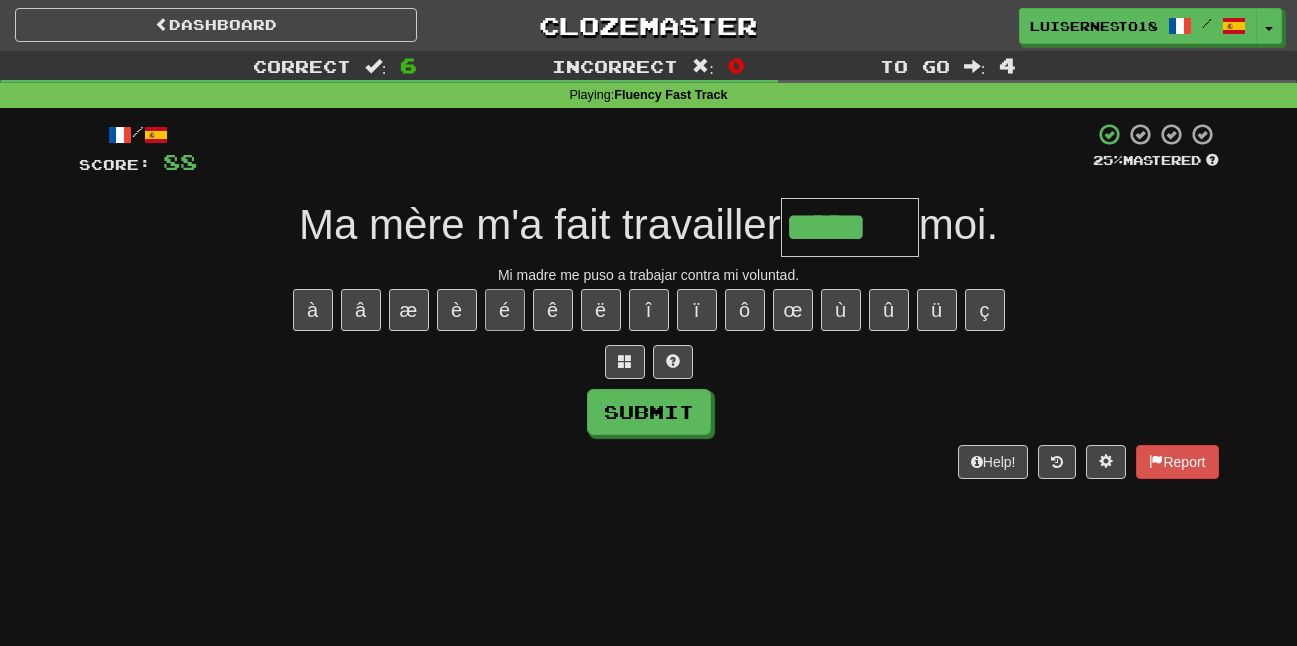 type on "******" 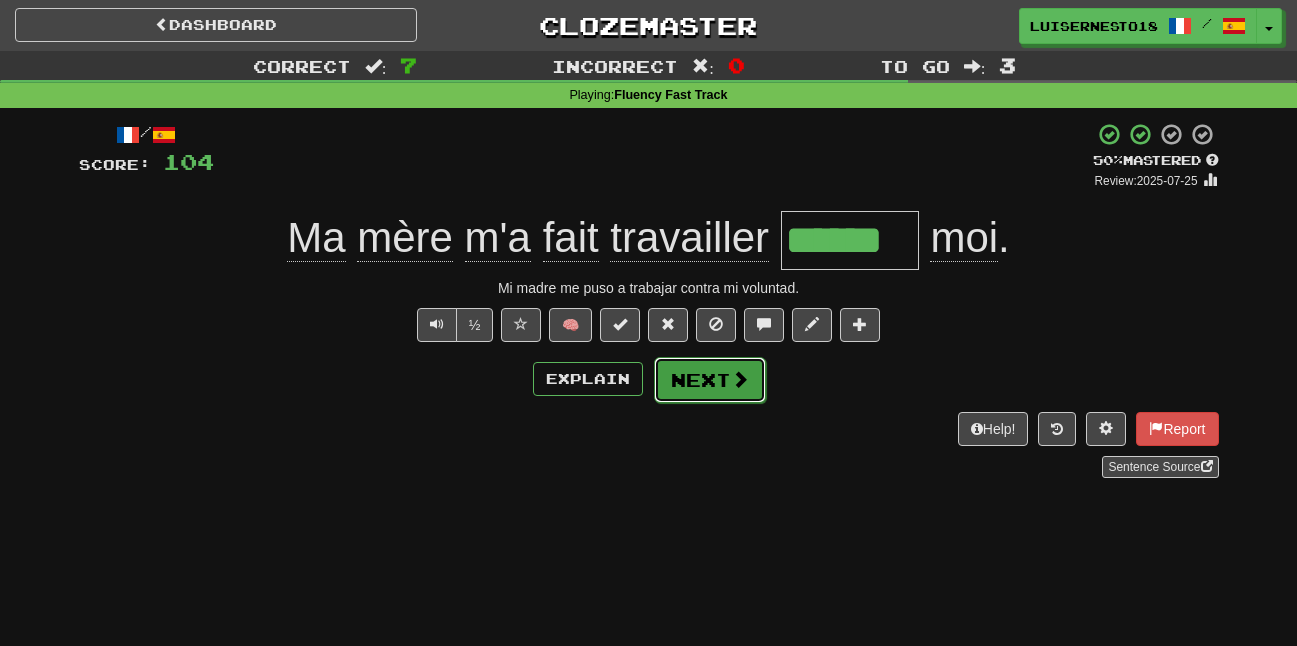 click on "Next" at bounding box center (710, 380) 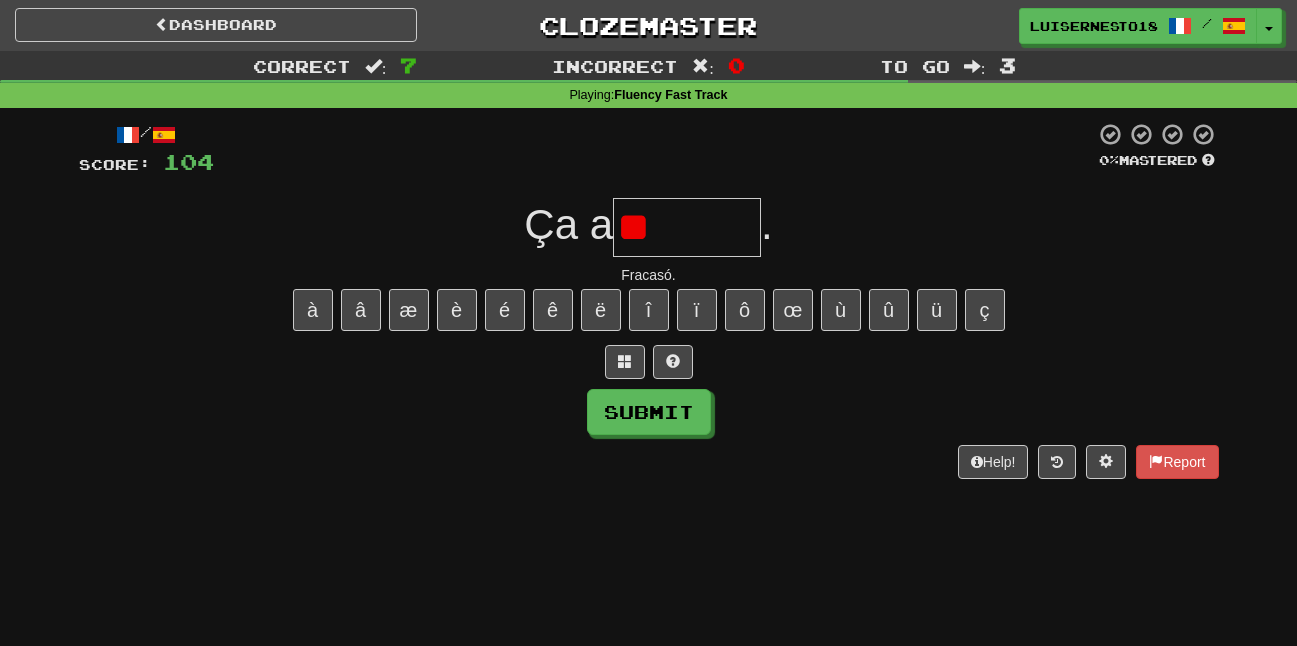 type on "*" 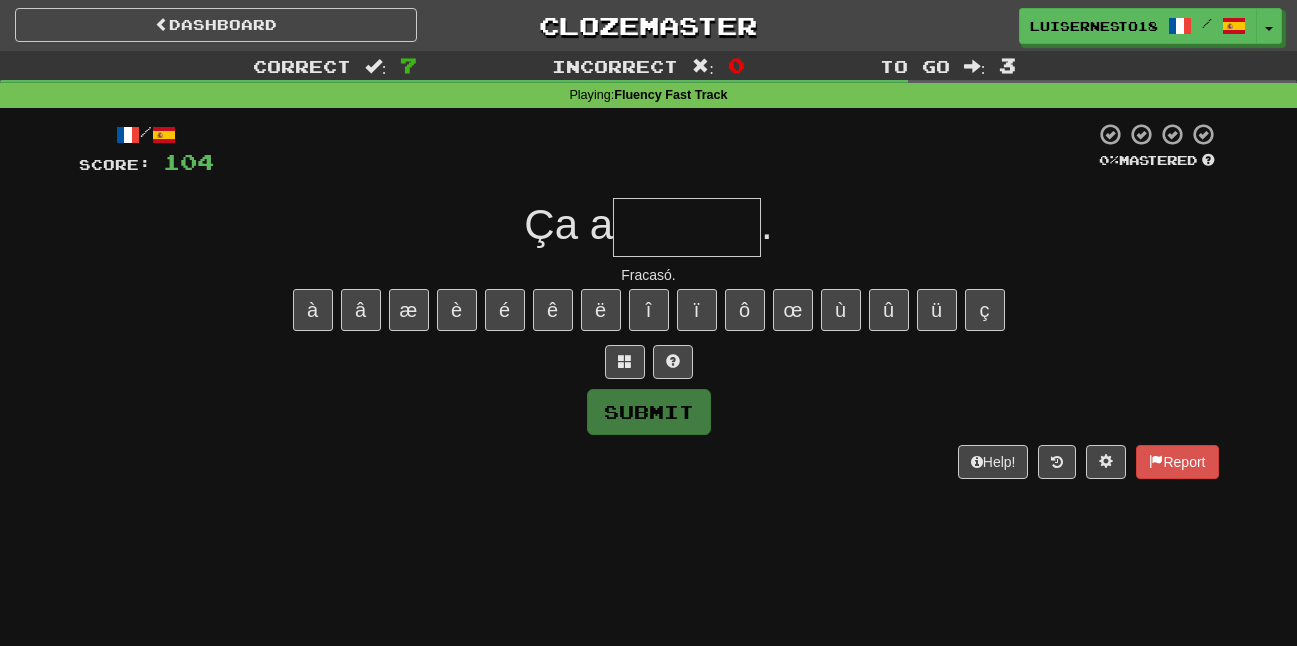 type on "*" 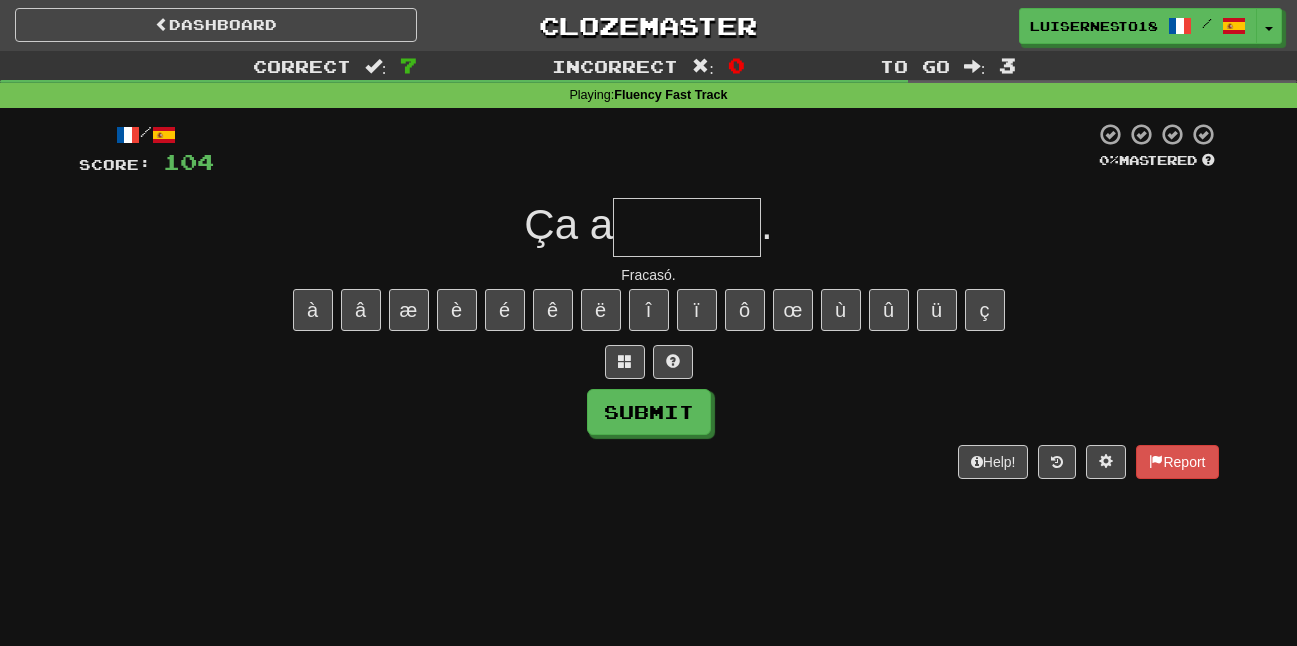 type on "*" 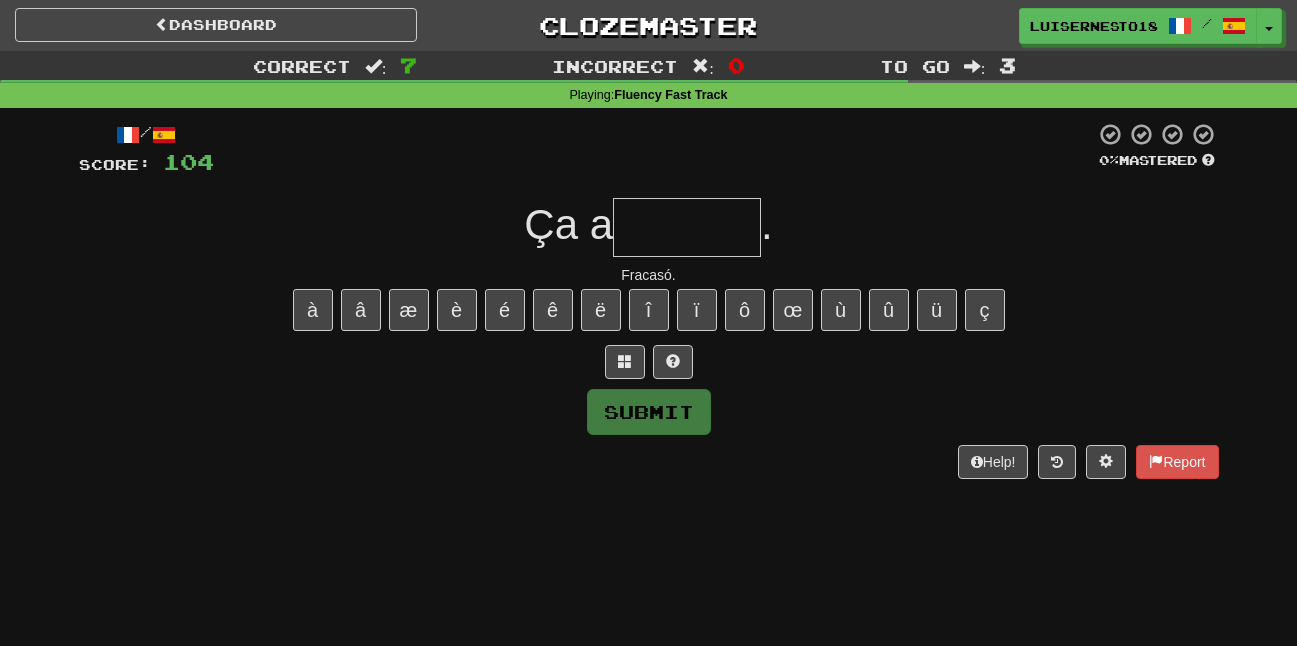 type on "*" 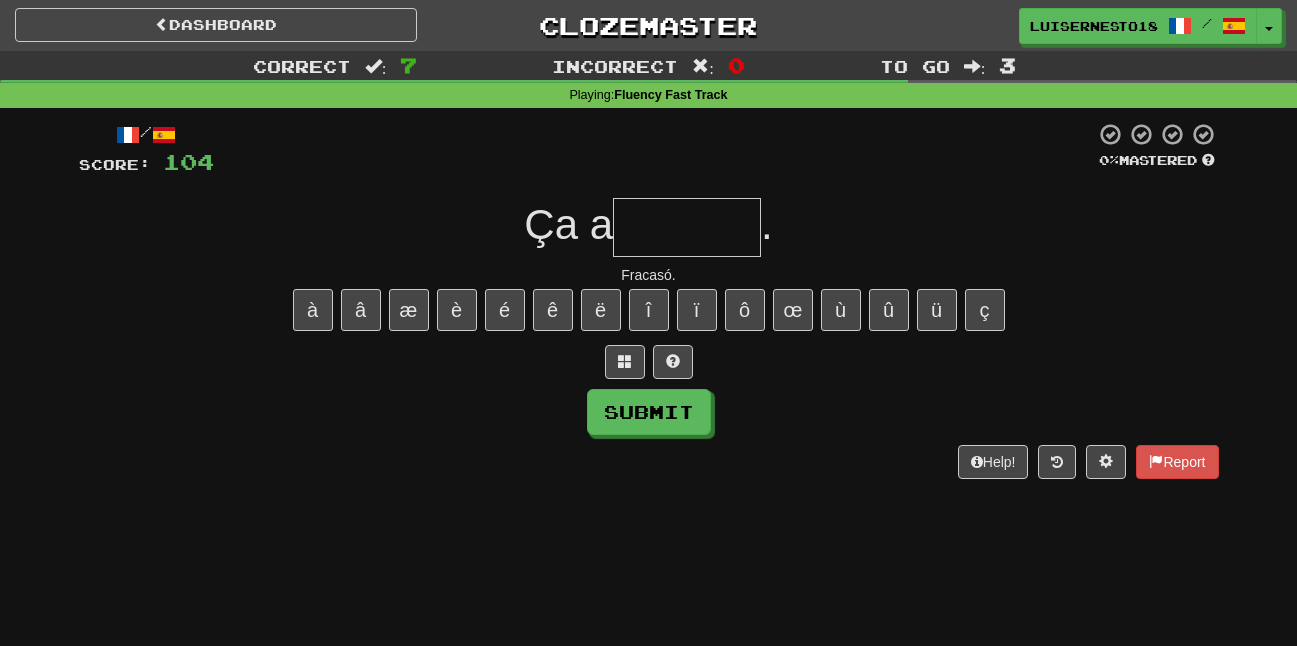 type on "*" 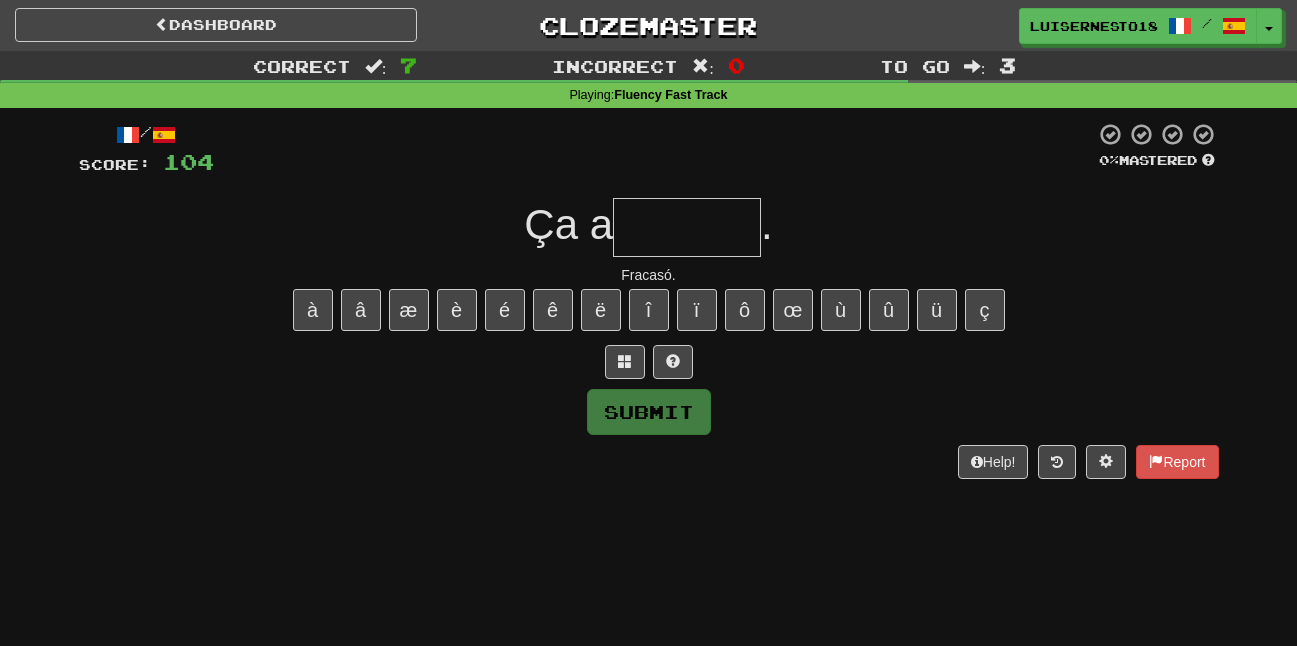type on "*" 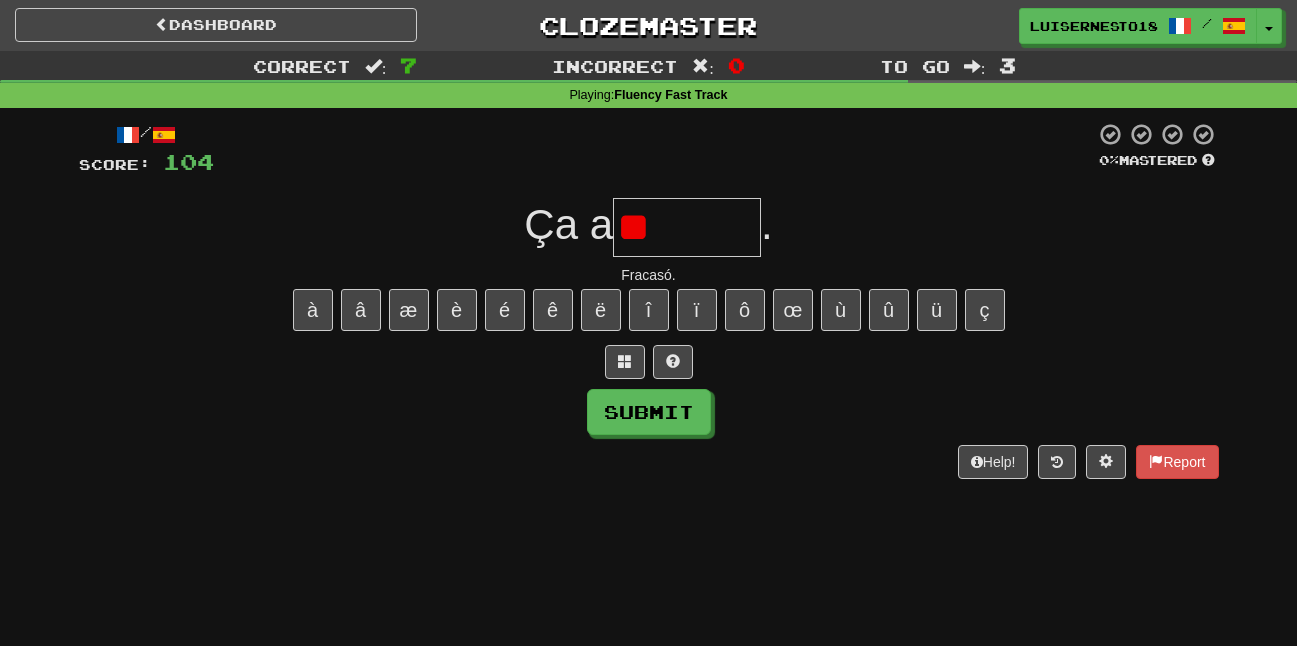 type on "*" 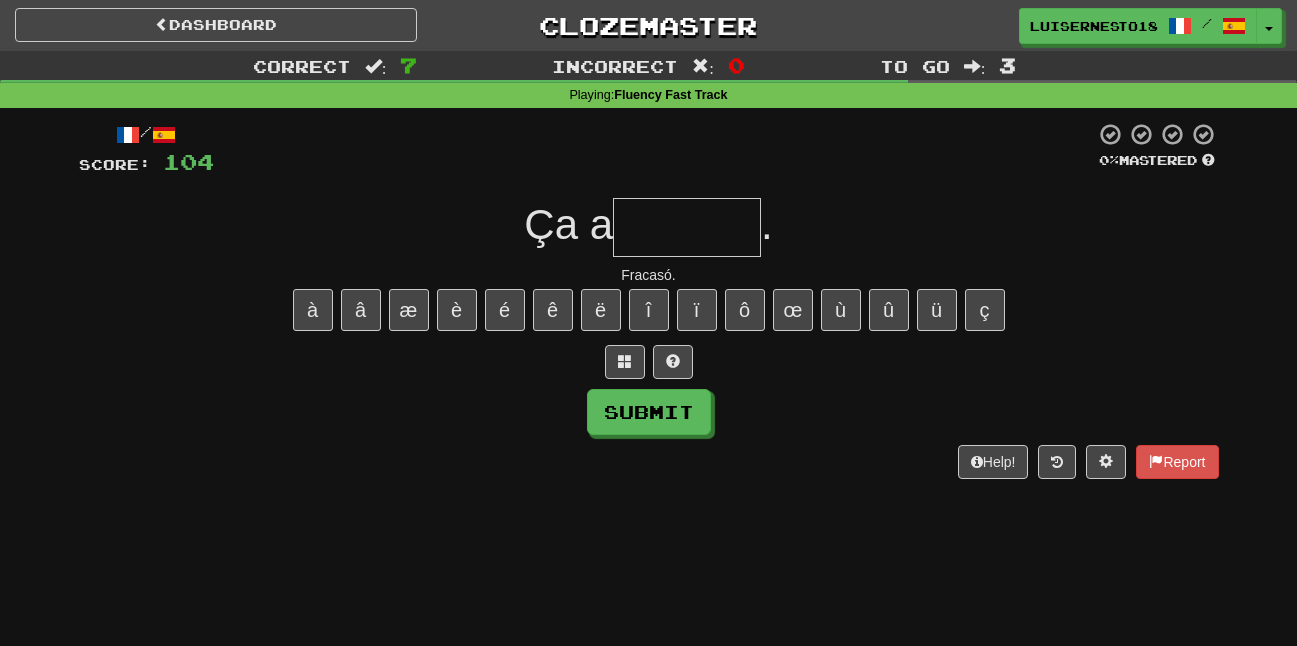 type on "*" 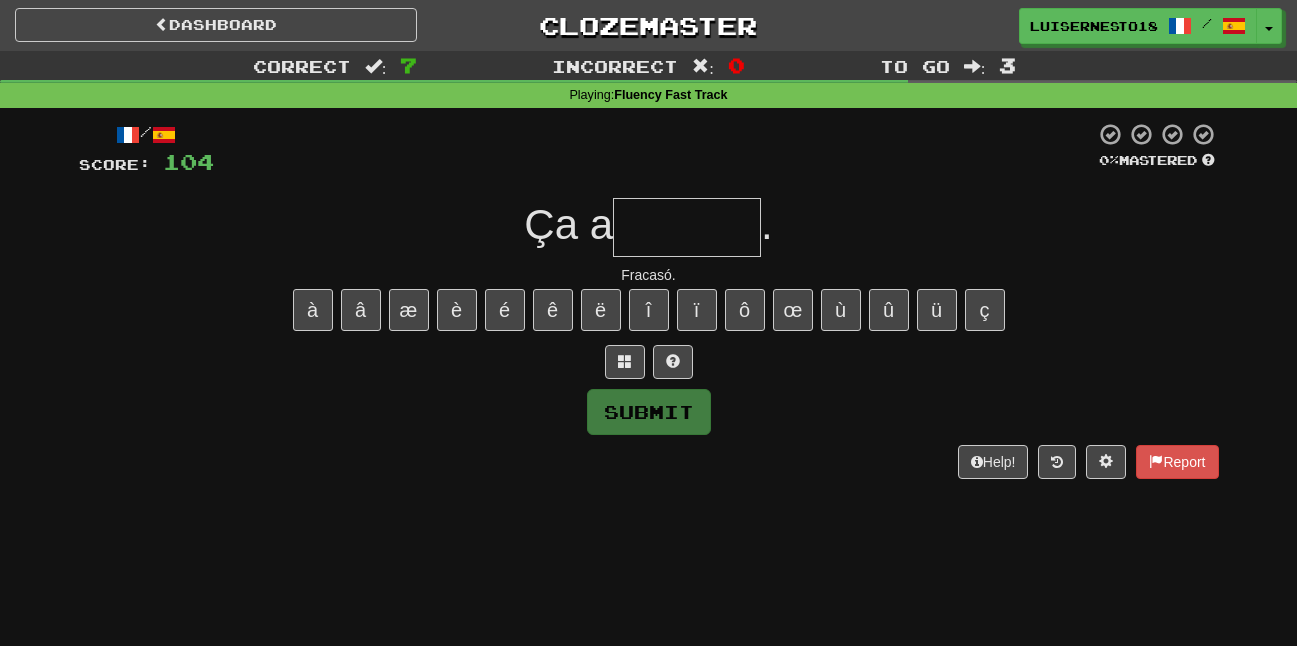 type on "*" 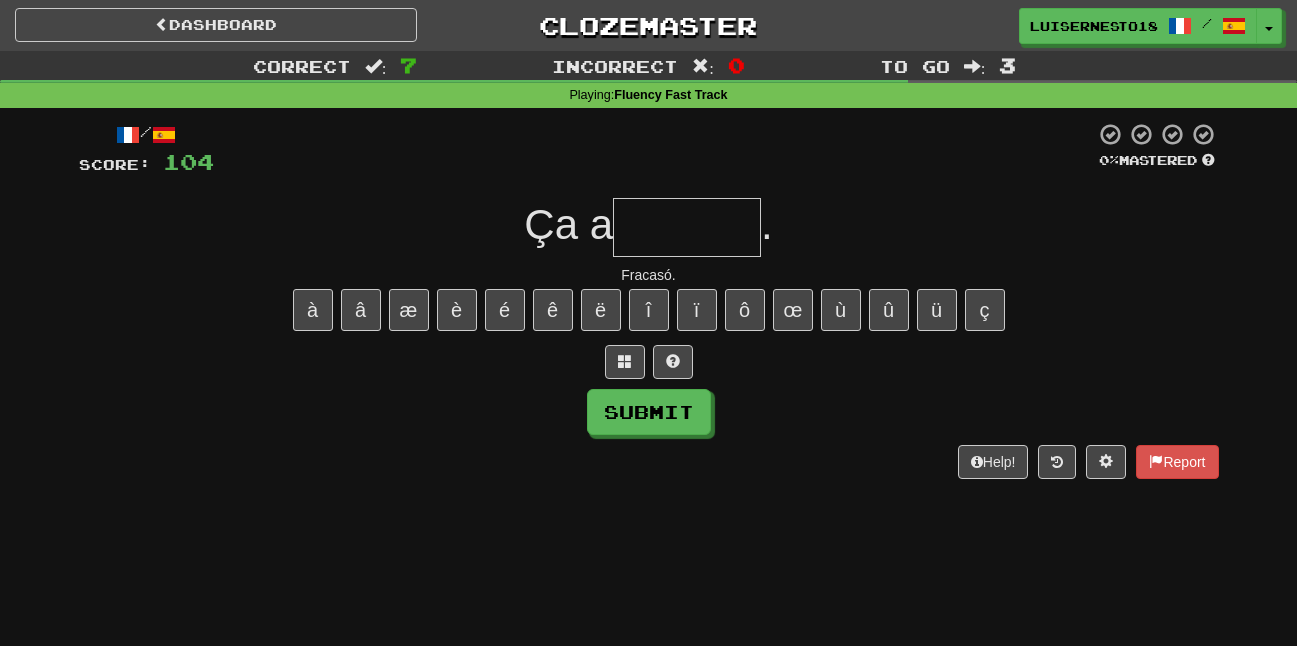 type on "*" 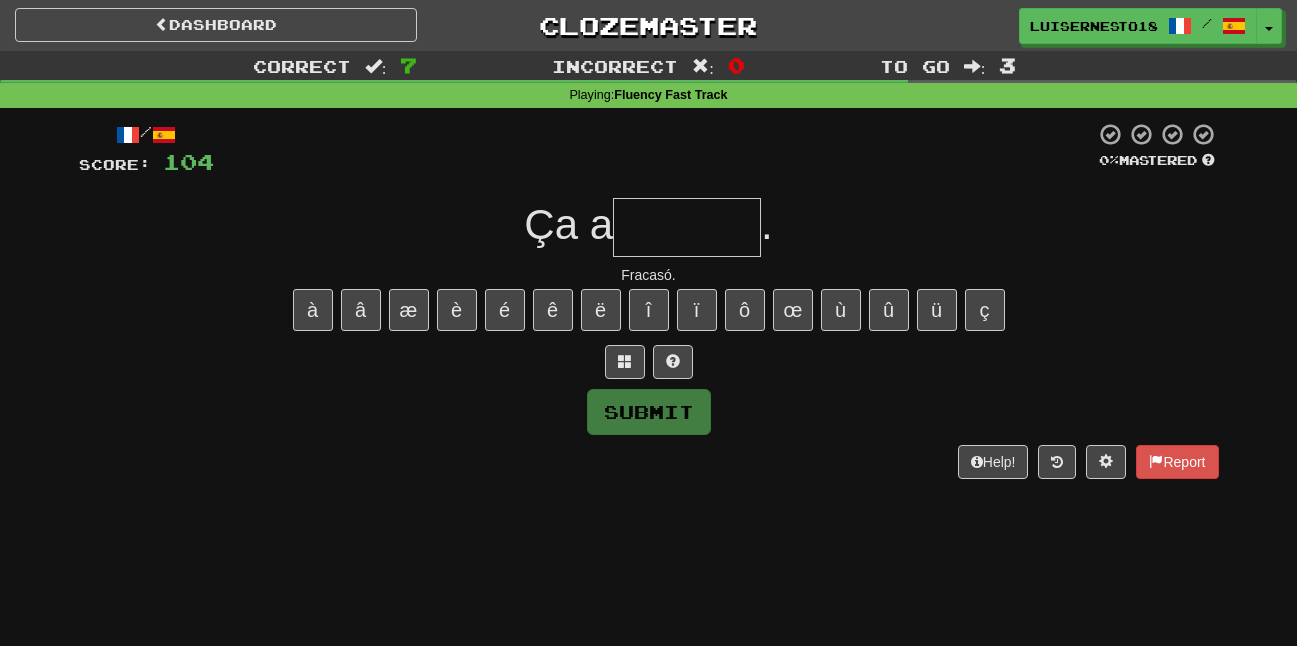 type on "*" 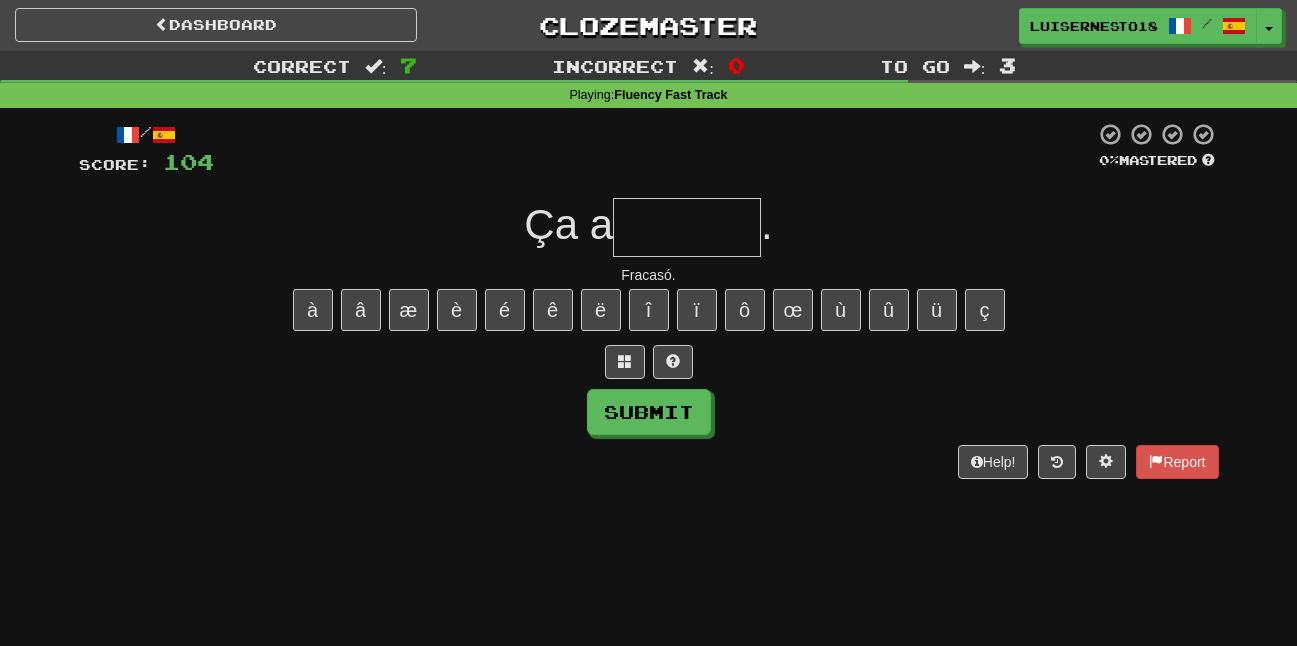 type on "*" 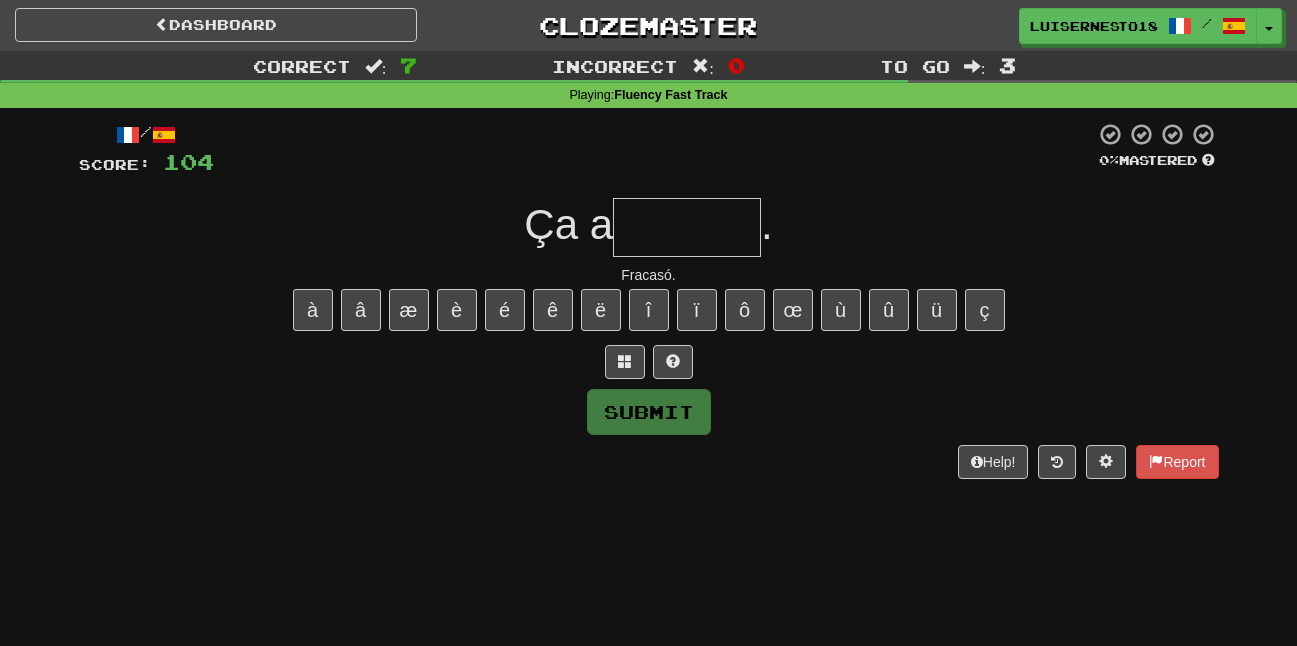 type on "*" 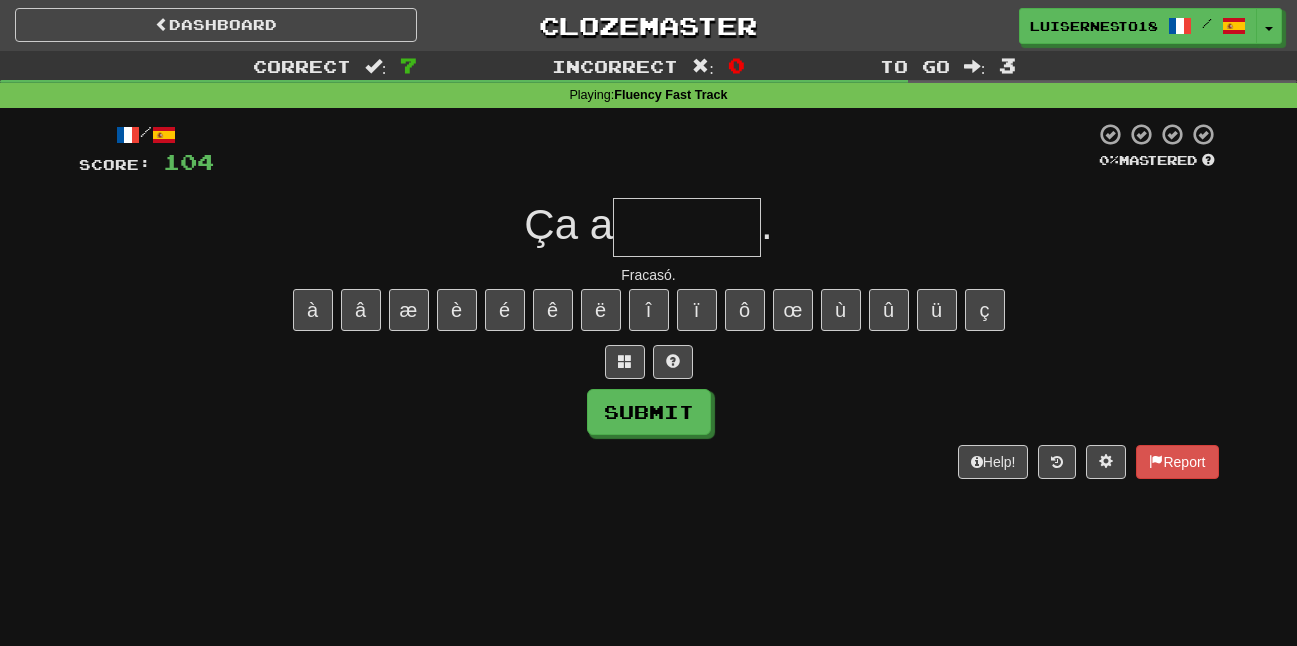 type on "*" 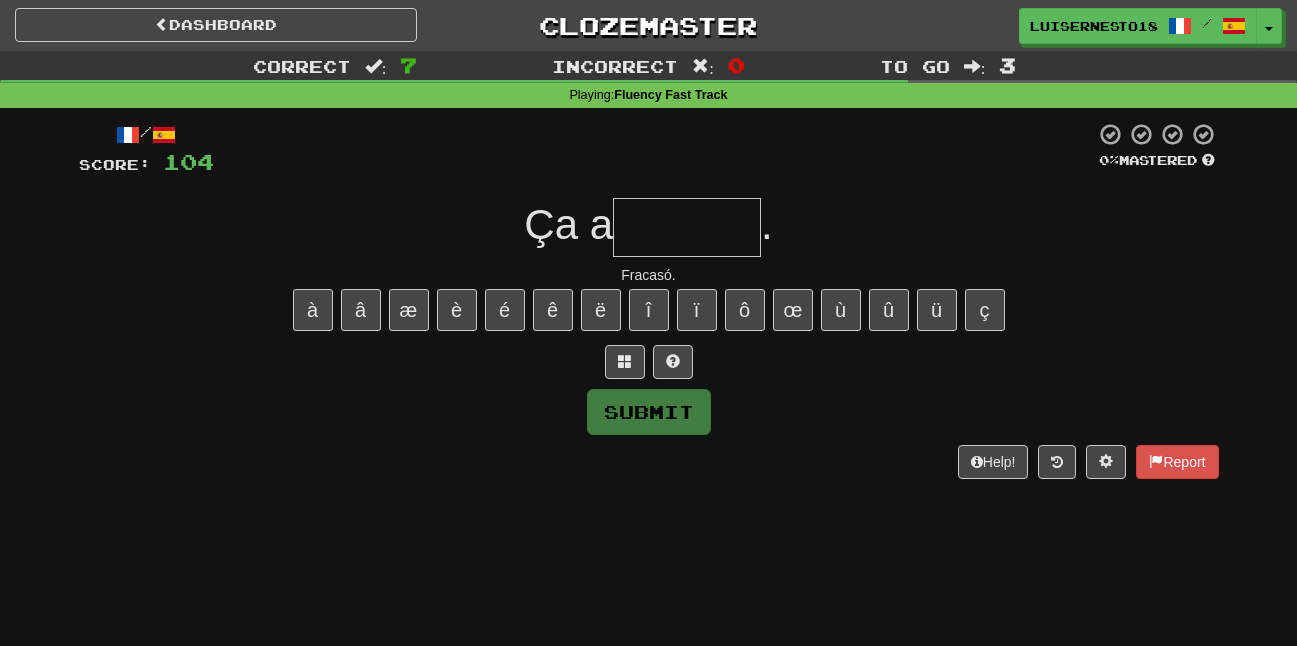 type on "*" 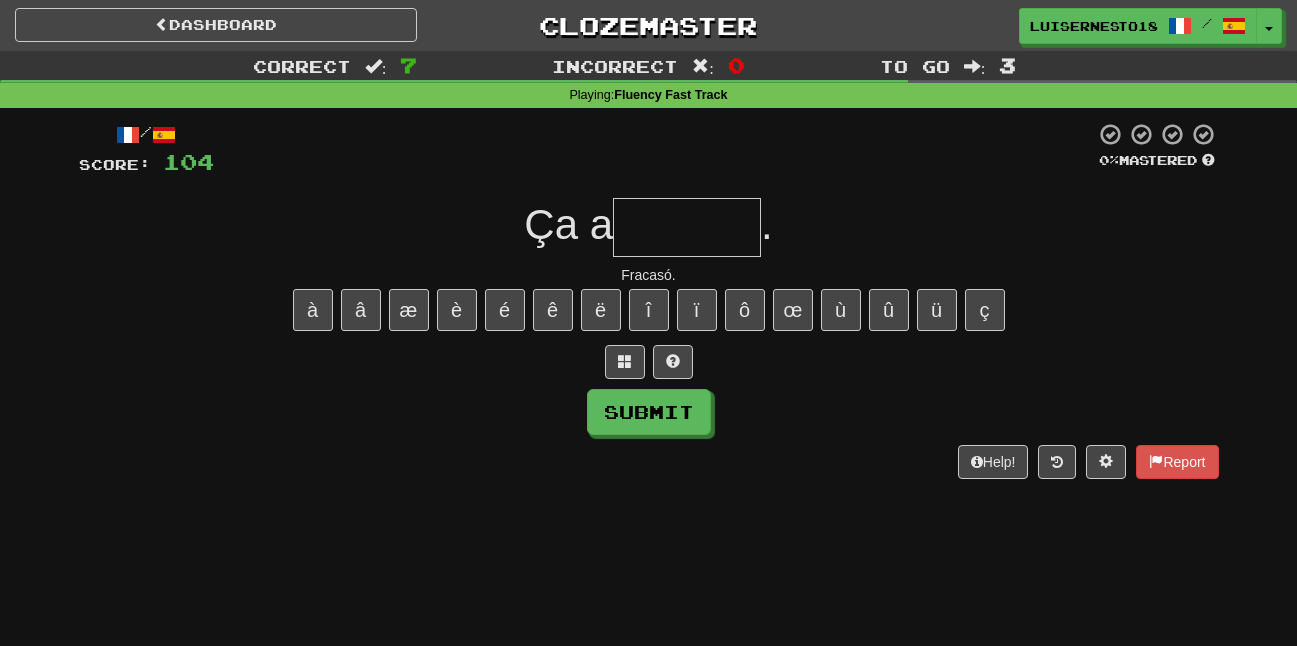 type on "*" 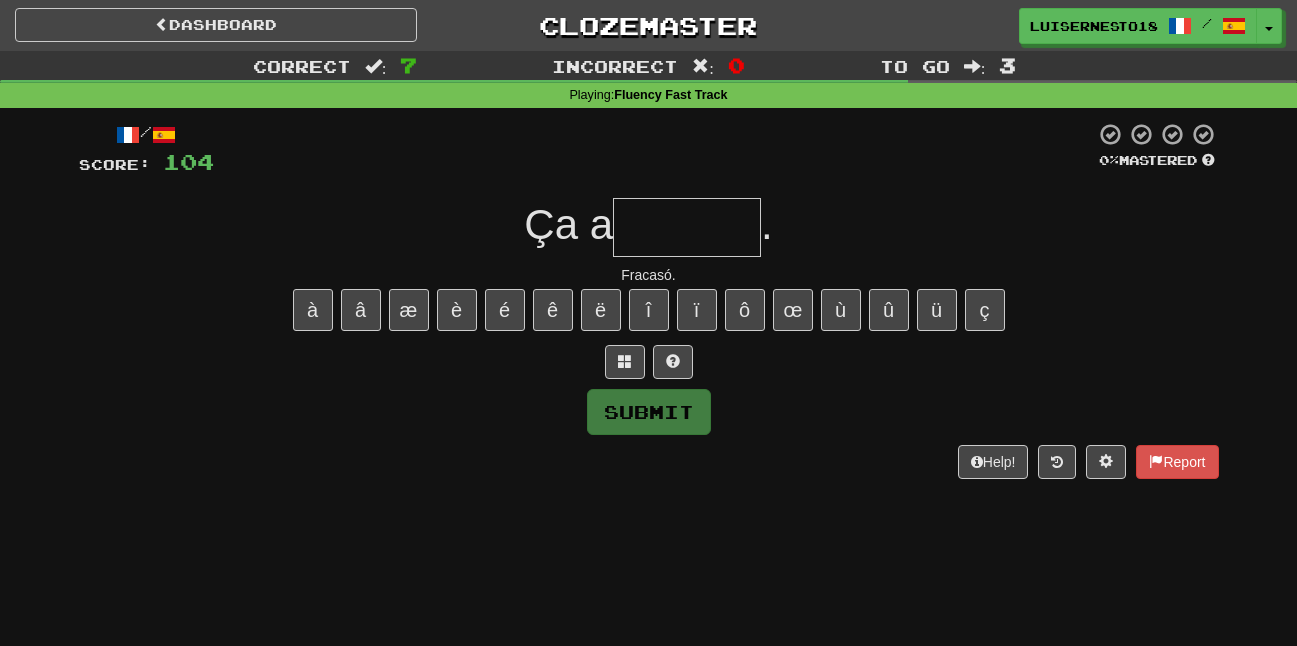 type on "*" 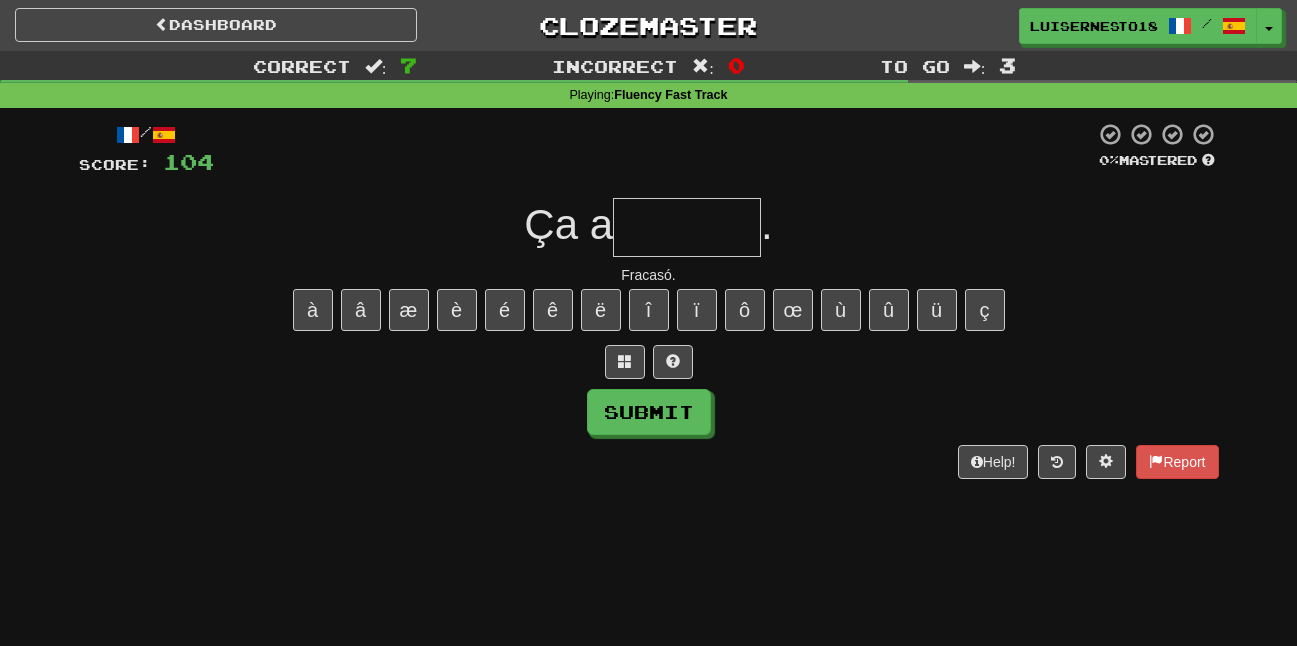 type on "*" 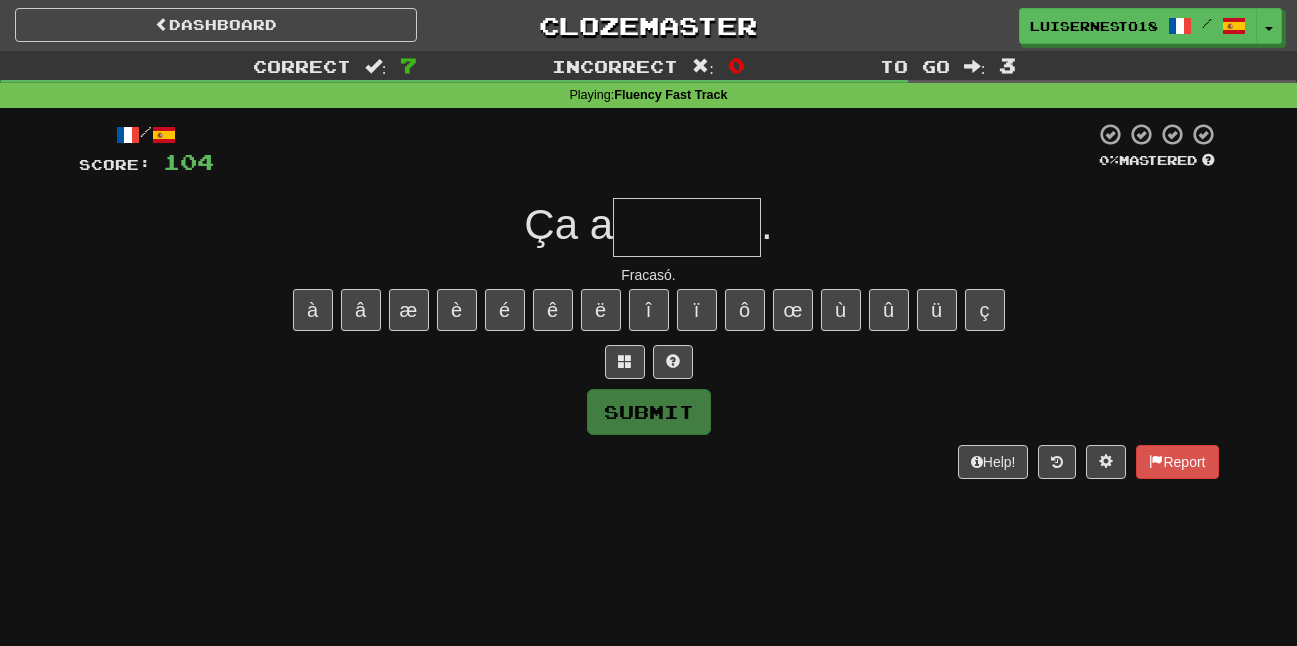 type on "*" 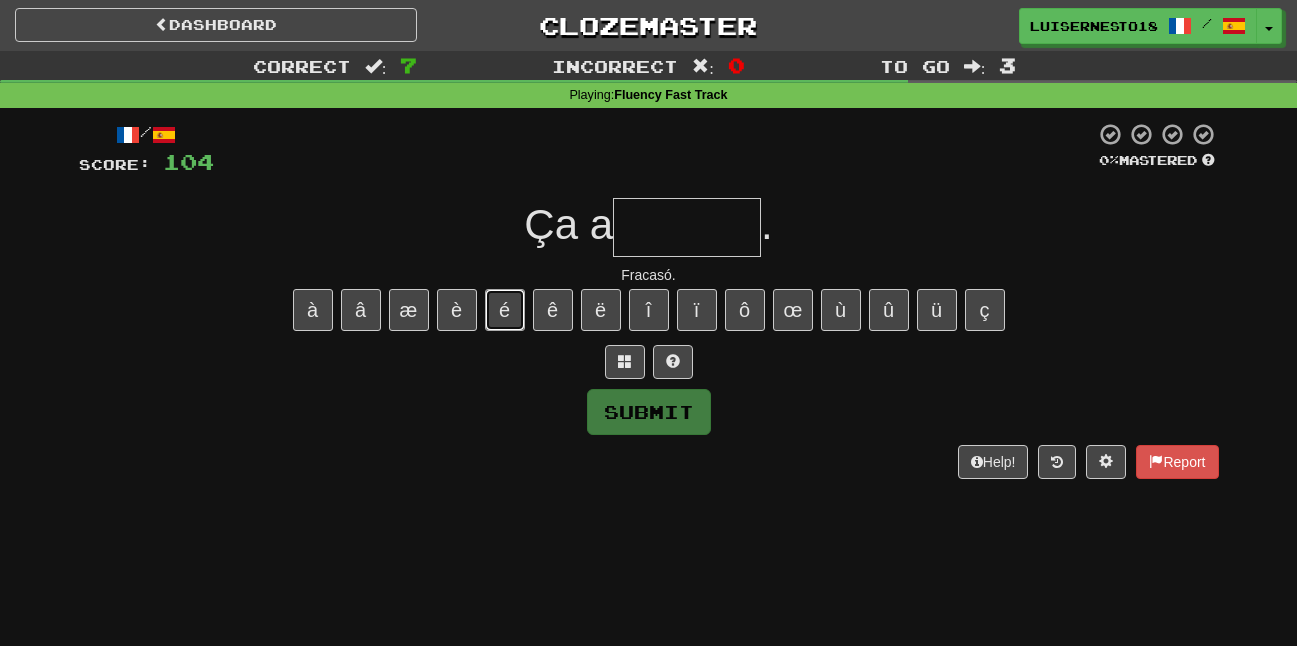 click on "é" at bounding box center [505, 310] 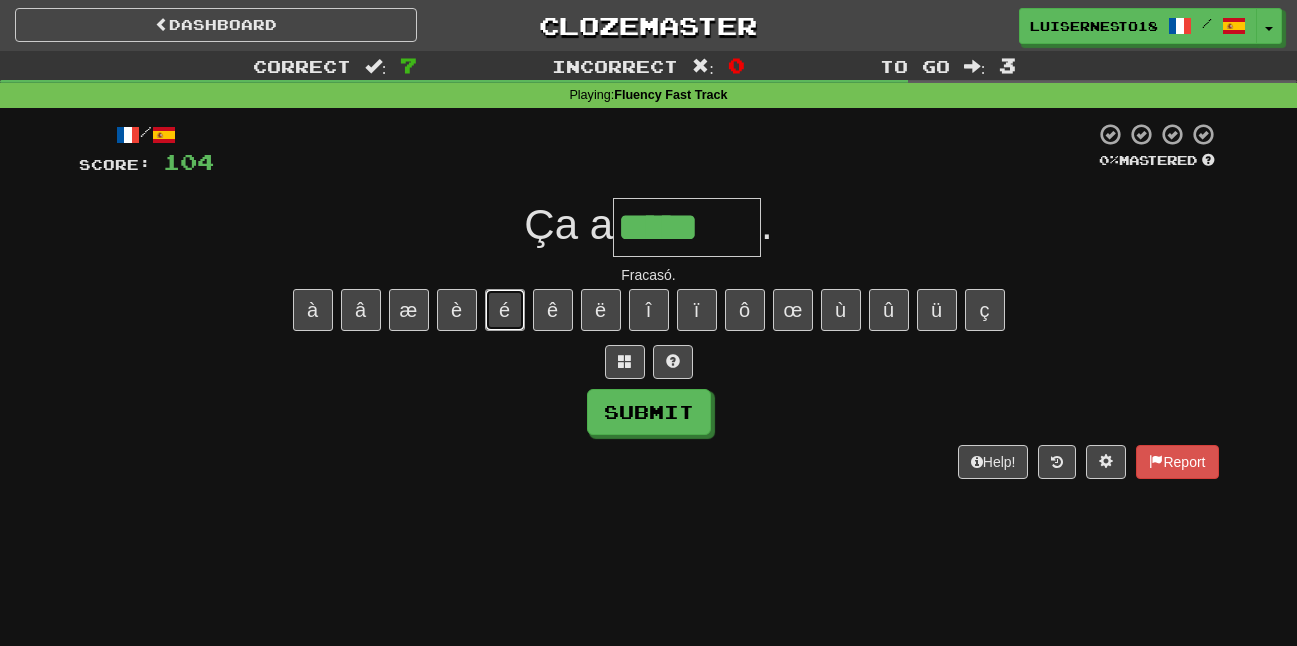 click on "é" at bounding box center [505, 310] 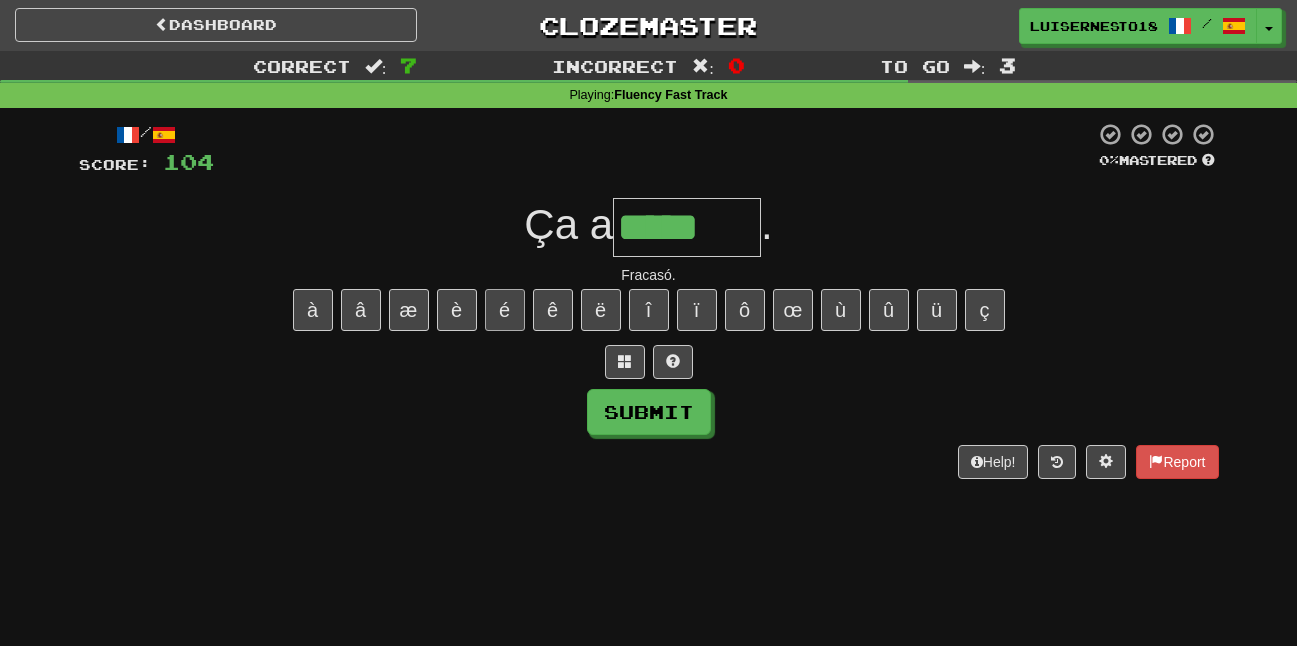 type on "******" 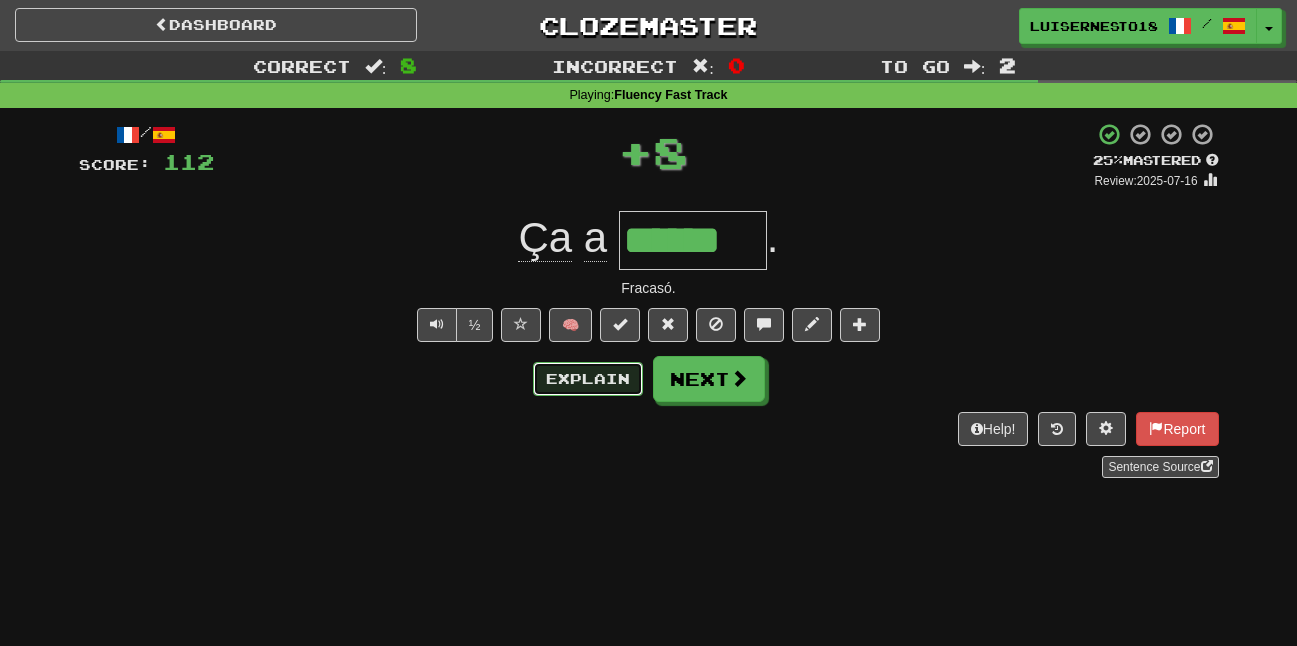 click on "Explain" at bounding box center [588, 379] 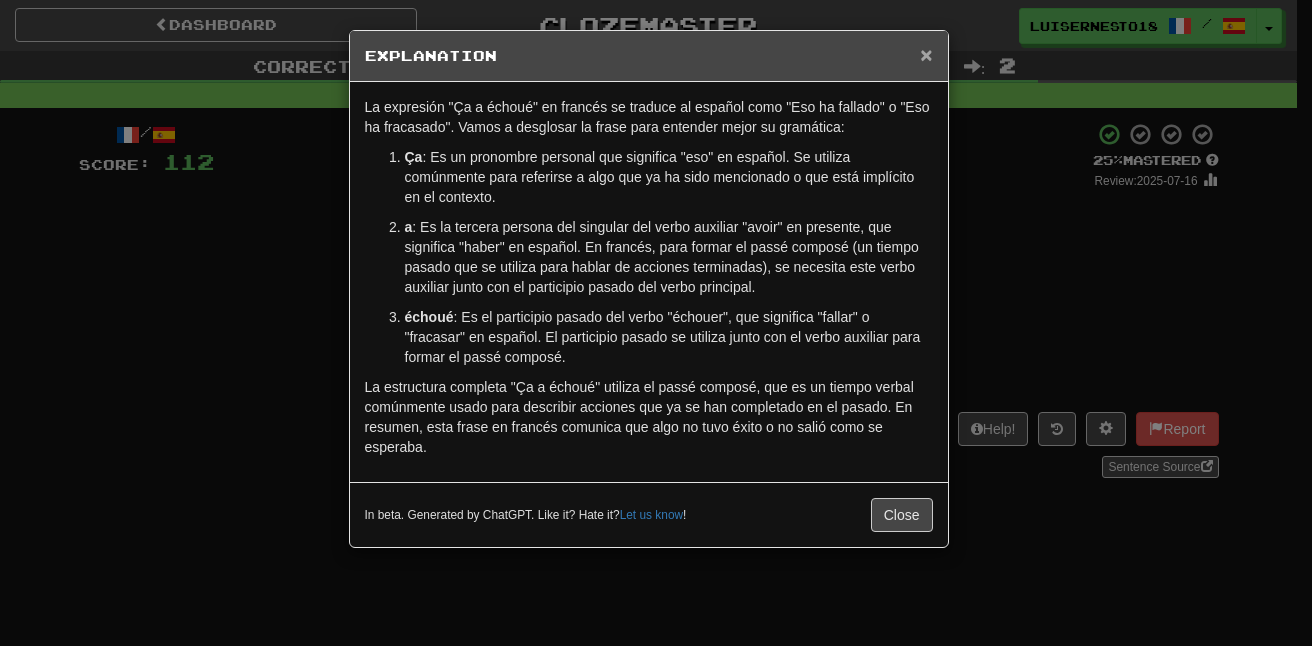 click on "×" at bounding box center (926, 54) 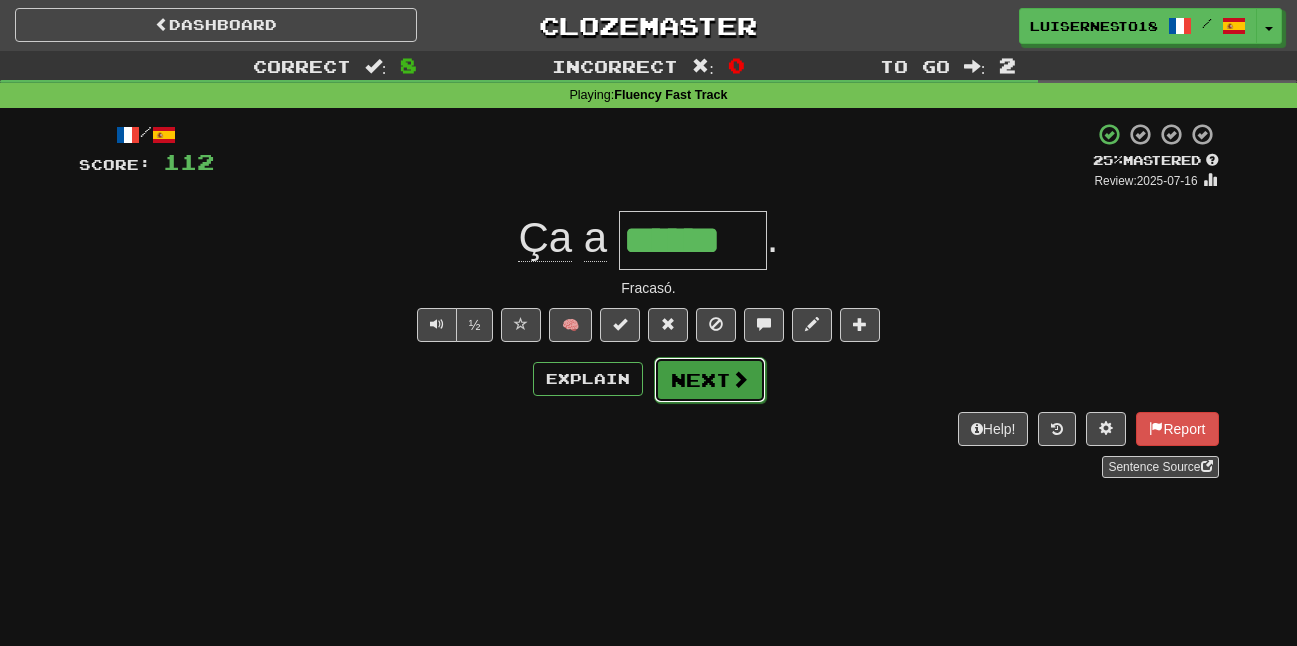 click on "Next" at bounding box center [710, 380] 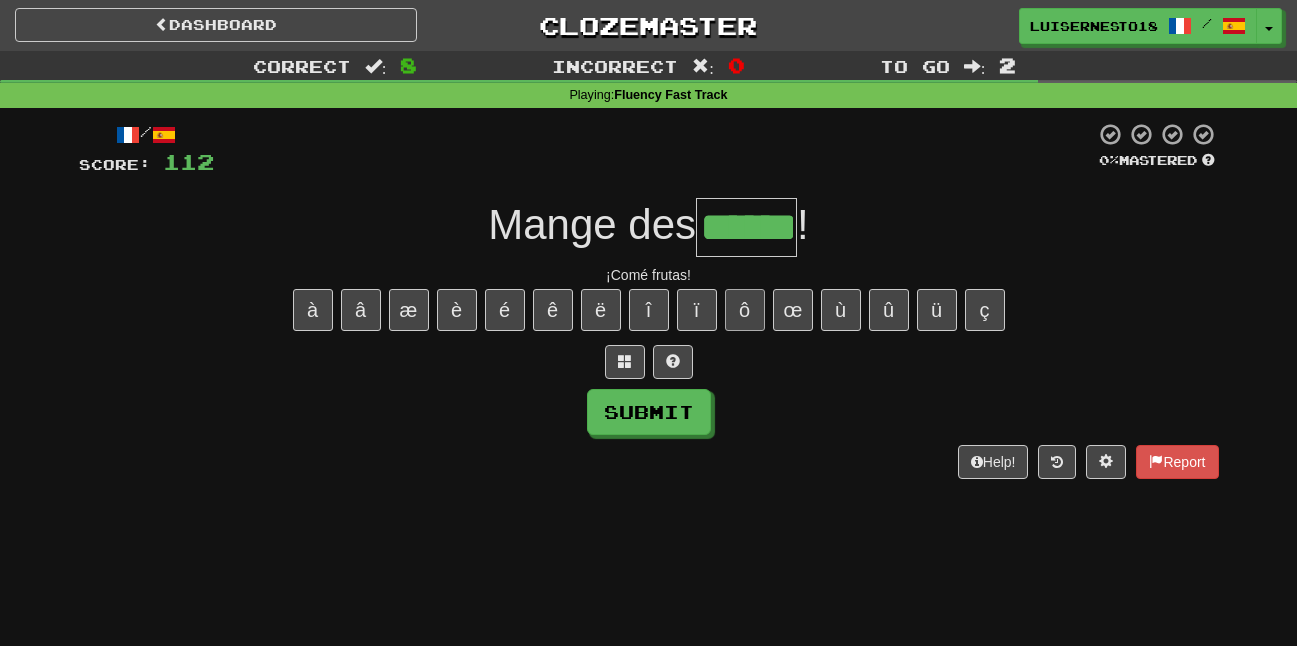 type on "******" 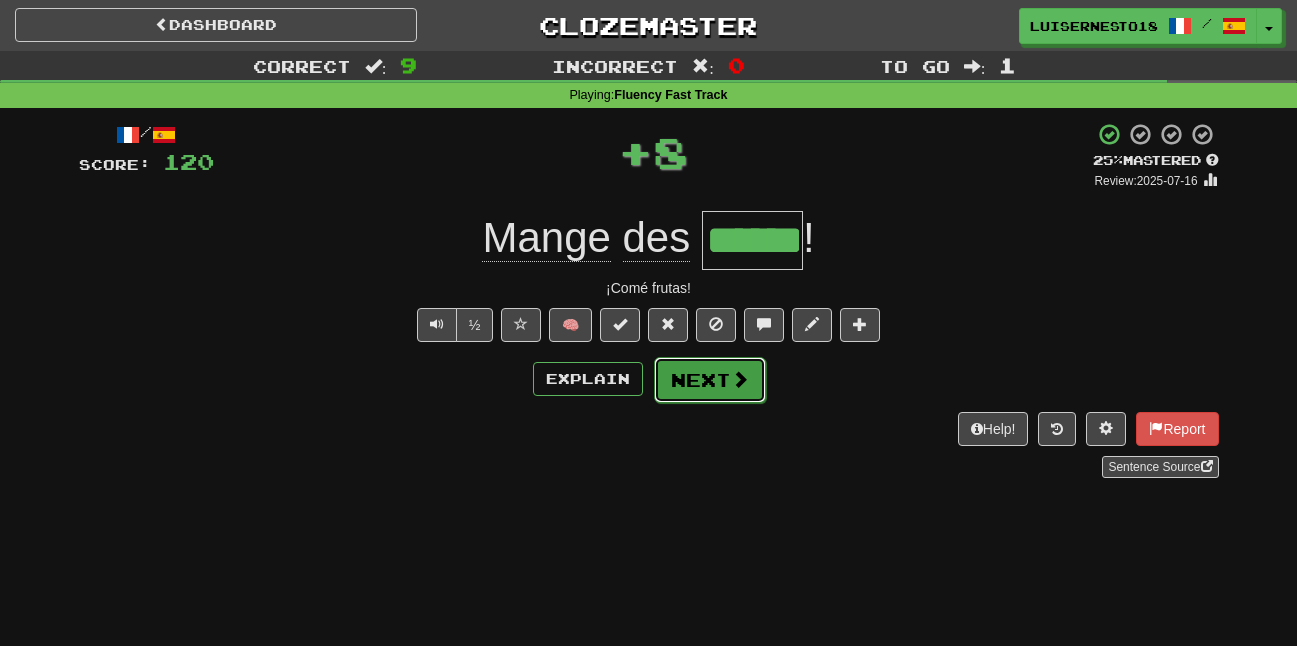 click on "Next" at bounding box center (710, 380) 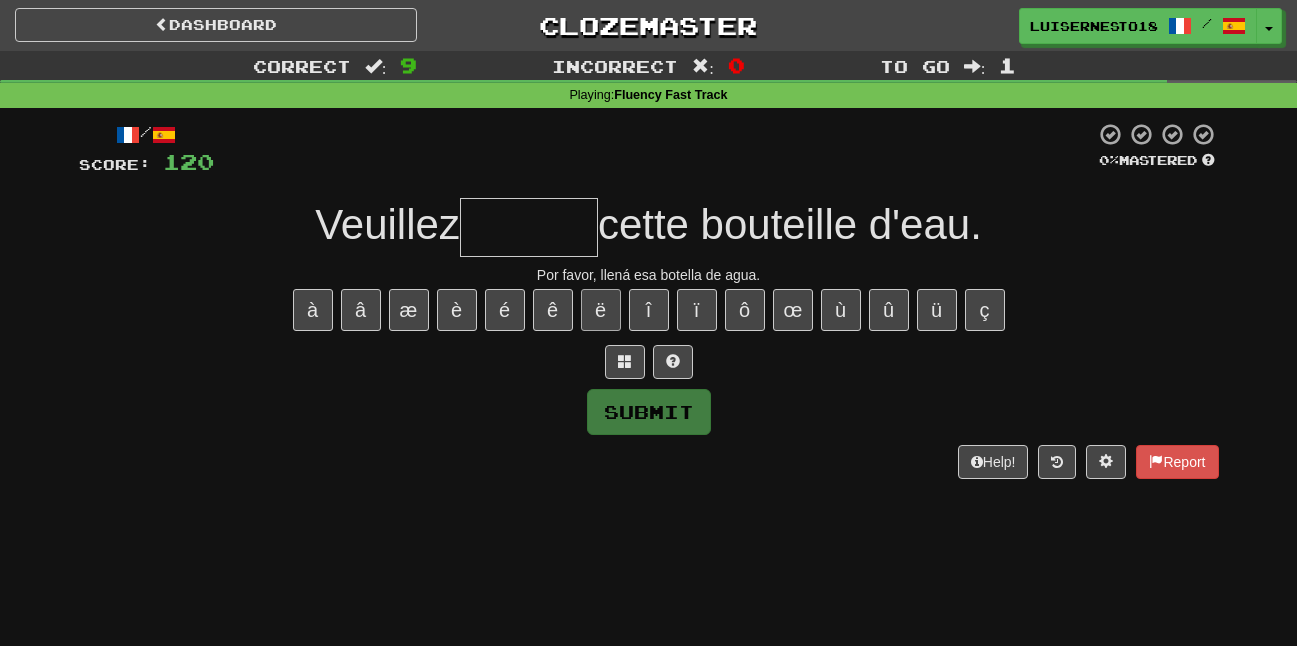 type on "*" 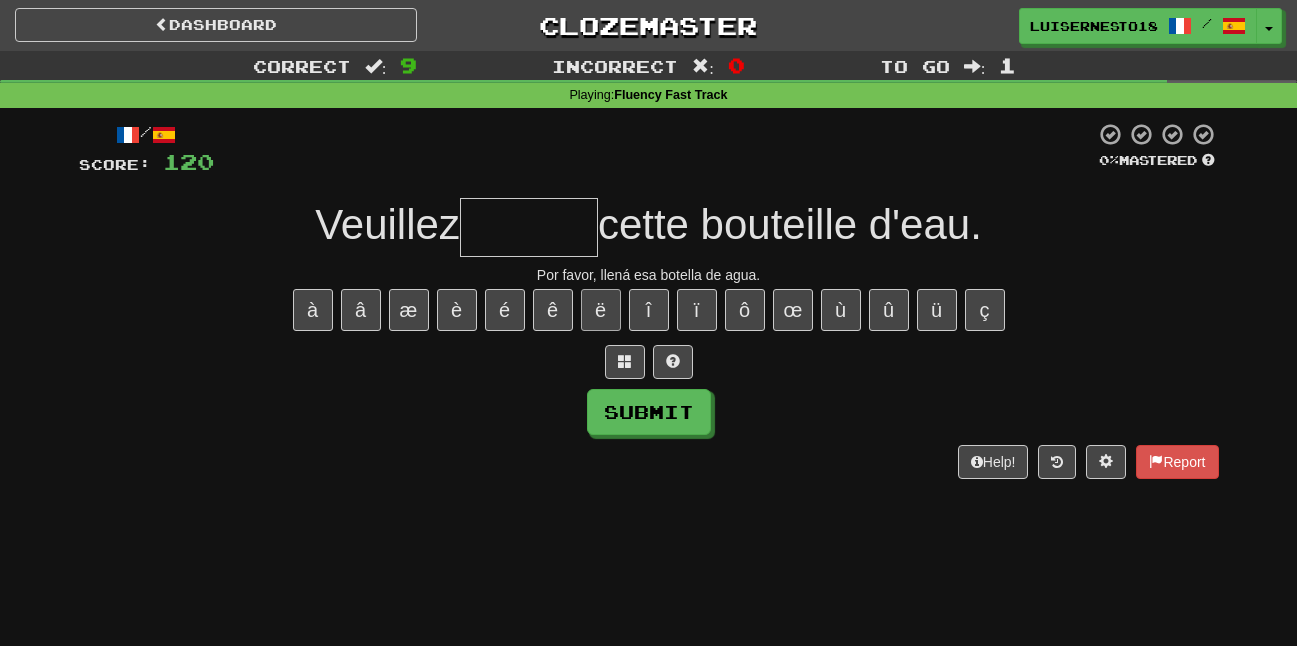 type on "*" 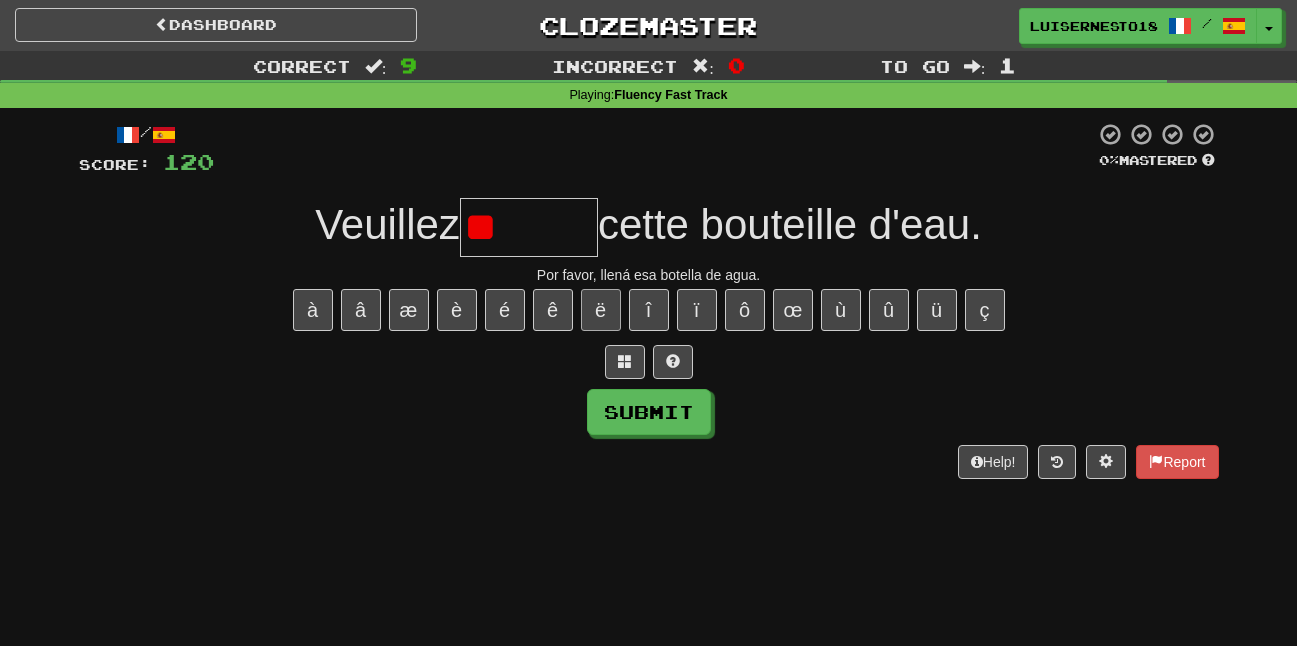 type on "*" 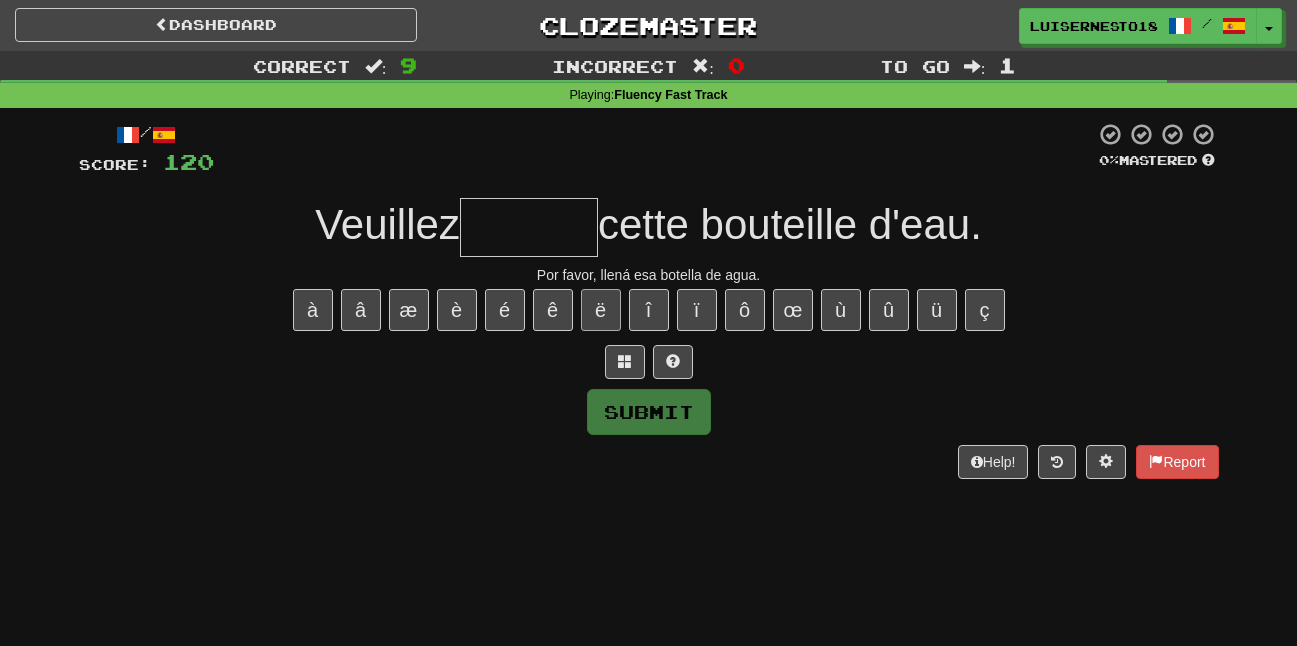type on "*" 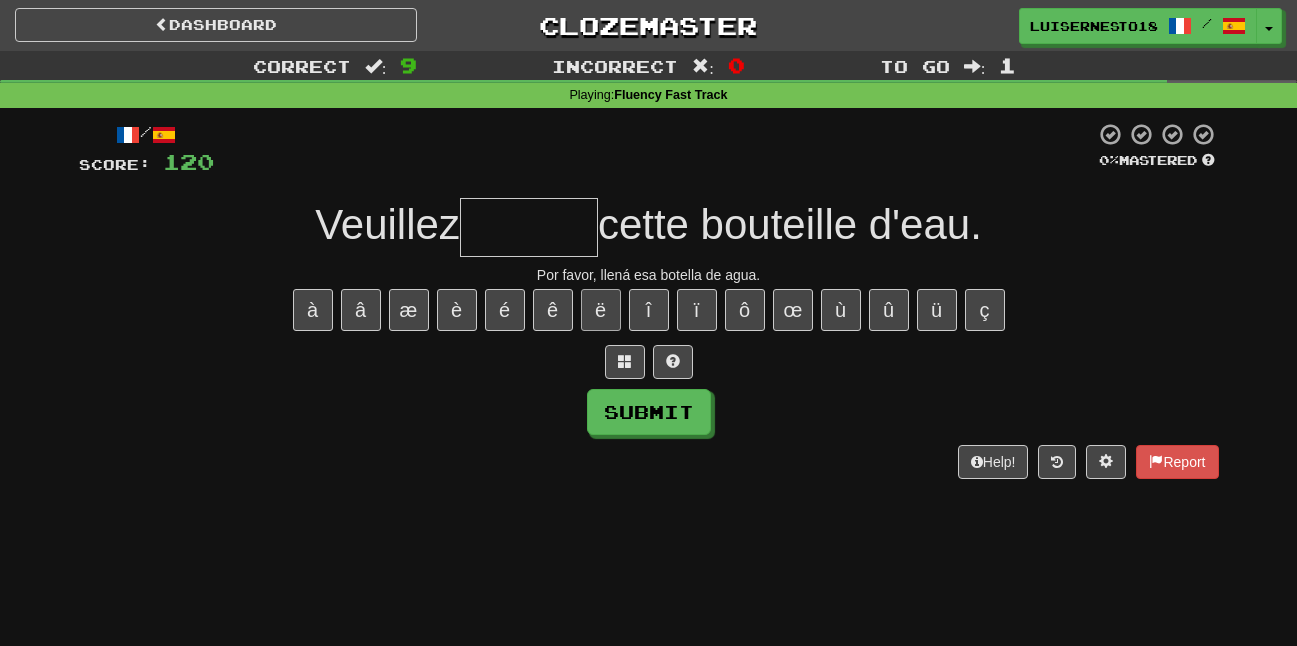 type on "*" 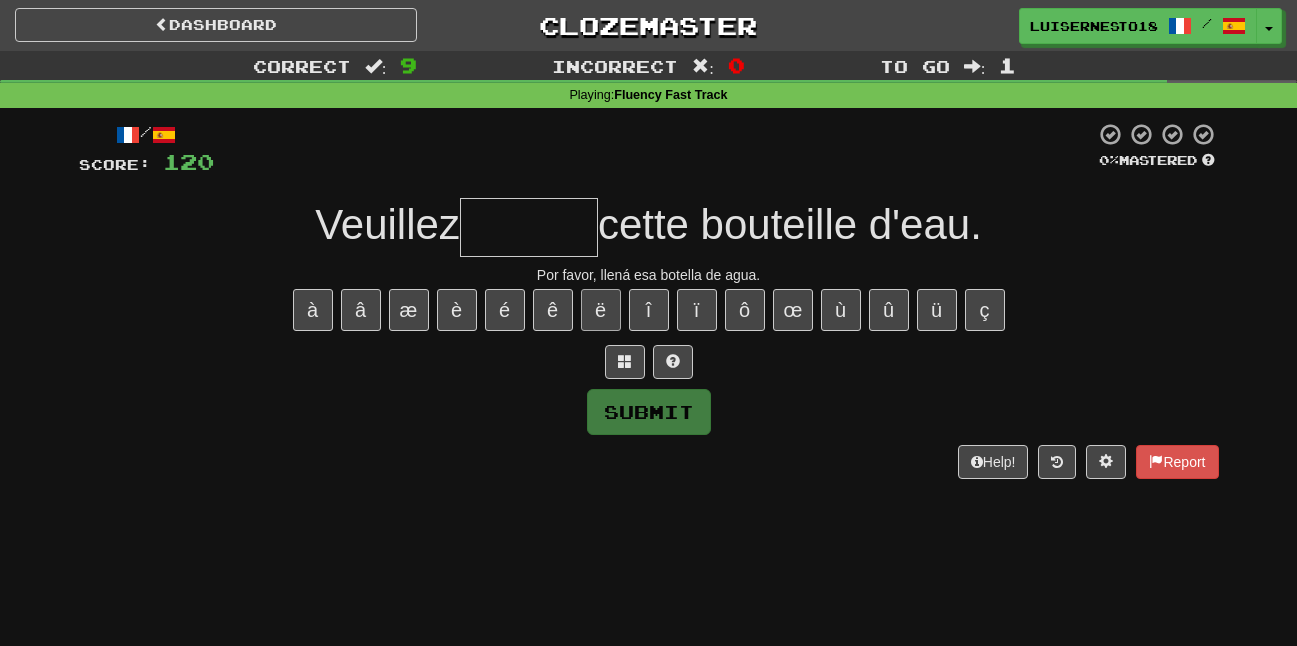 type on "*" 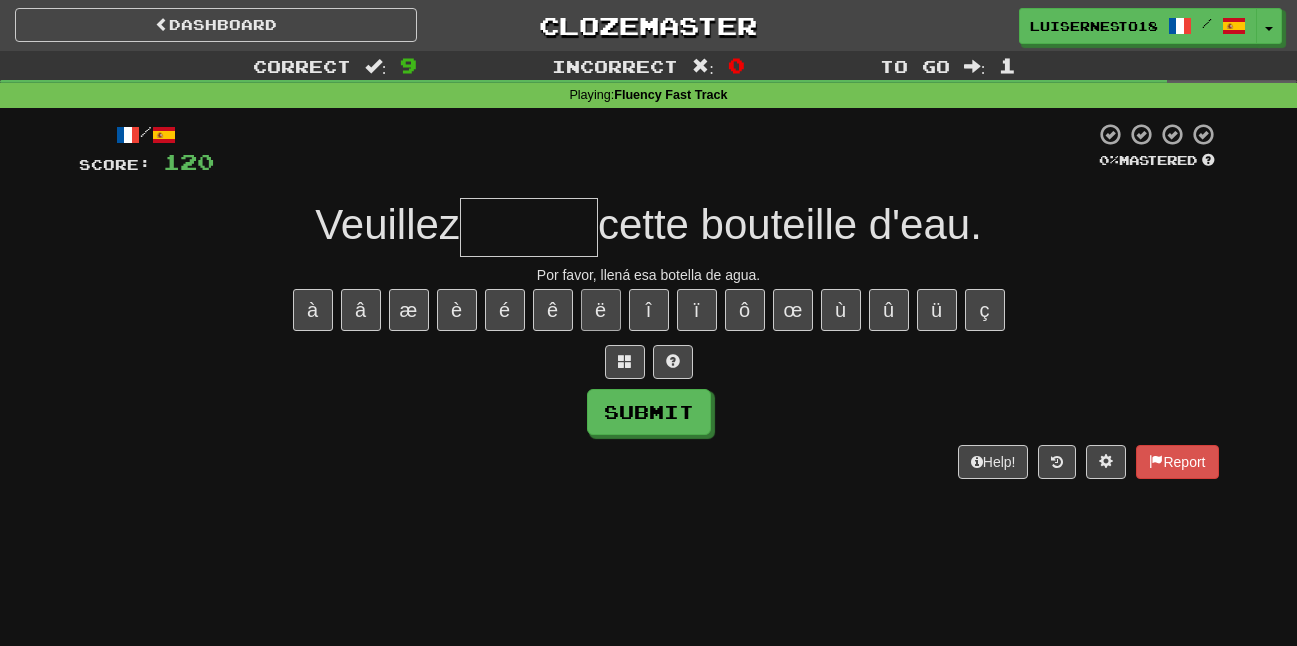 type on "*" 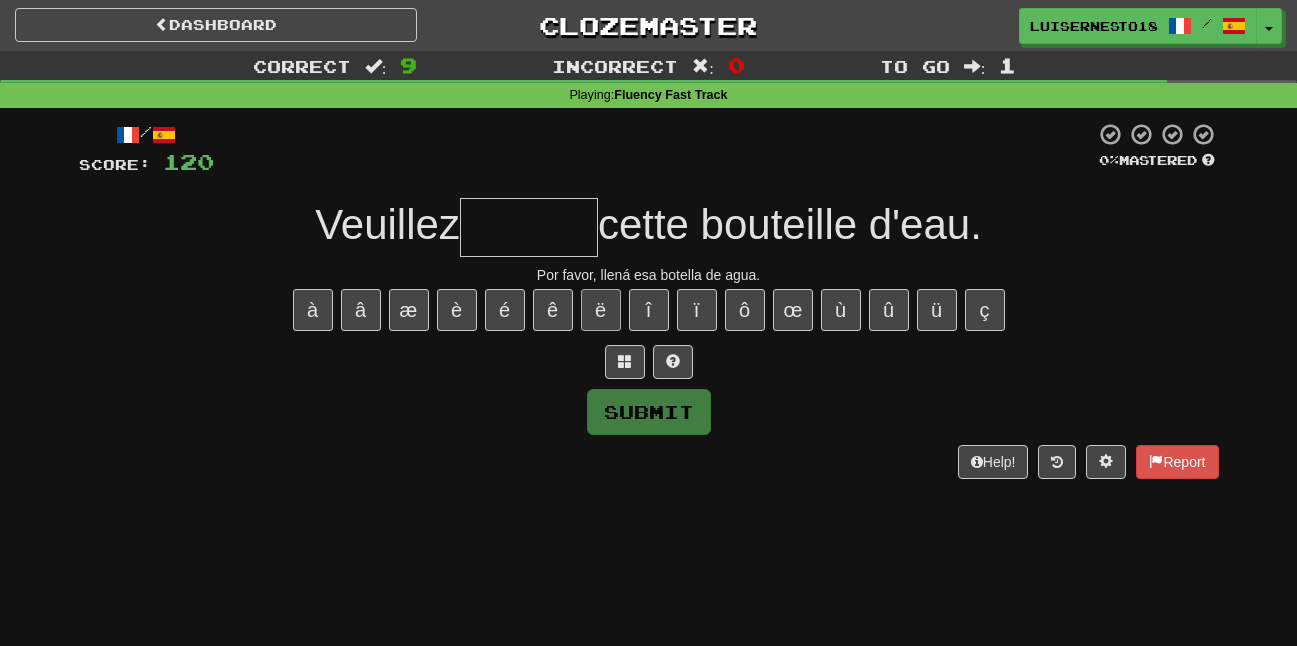 type on "*" 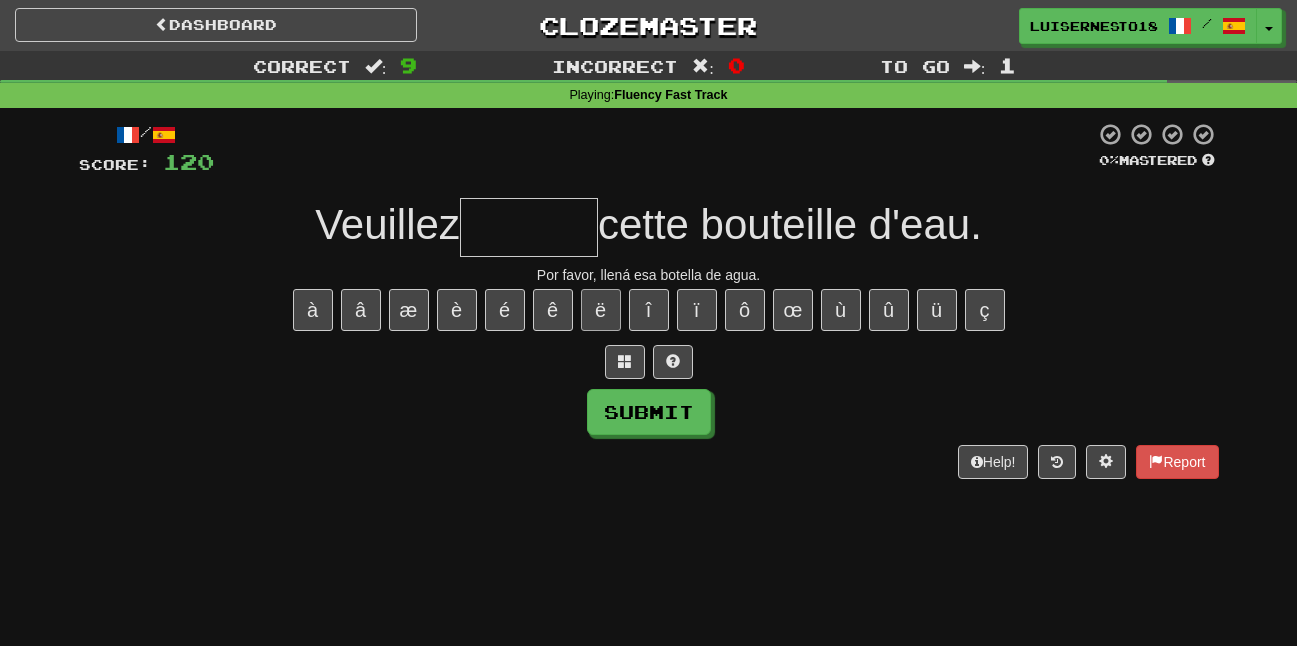 type on "*" 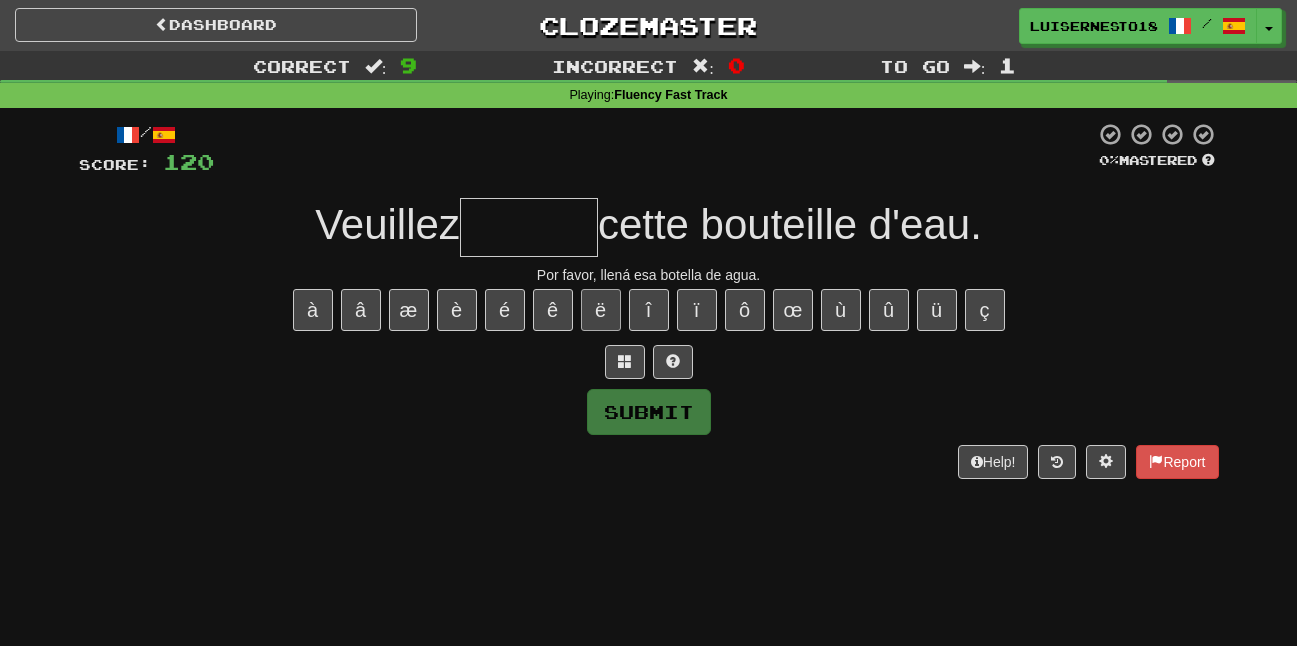 type on "*" 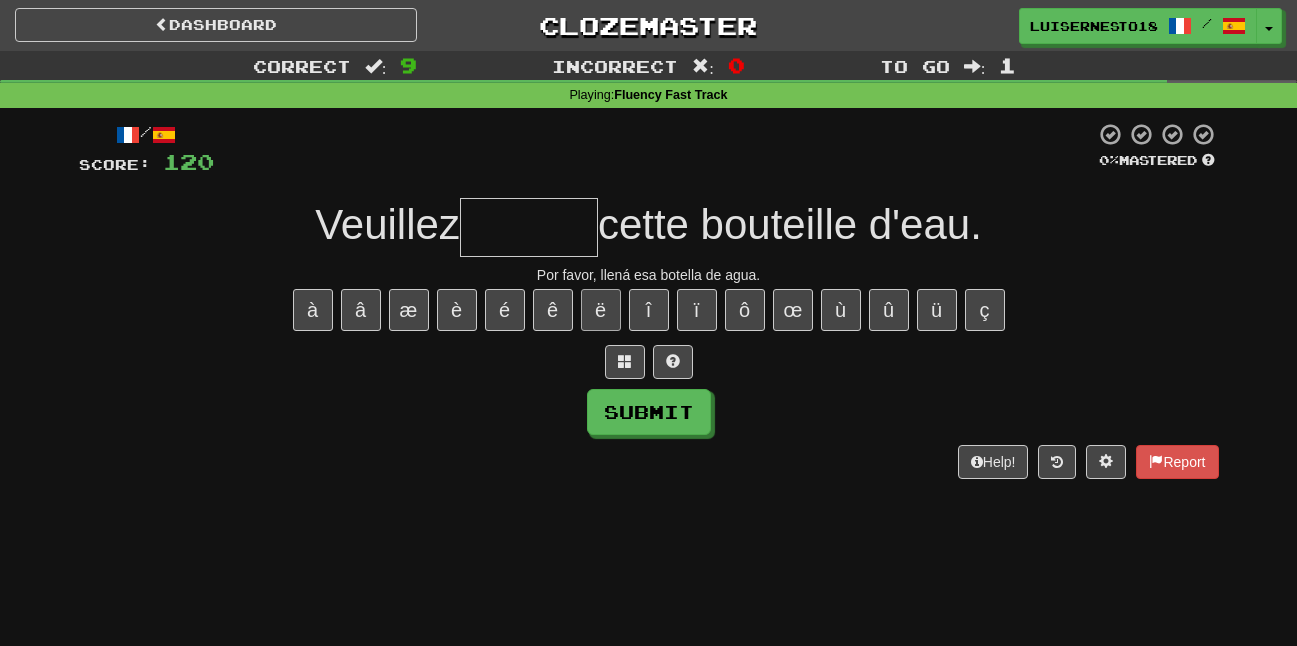 type on "*" 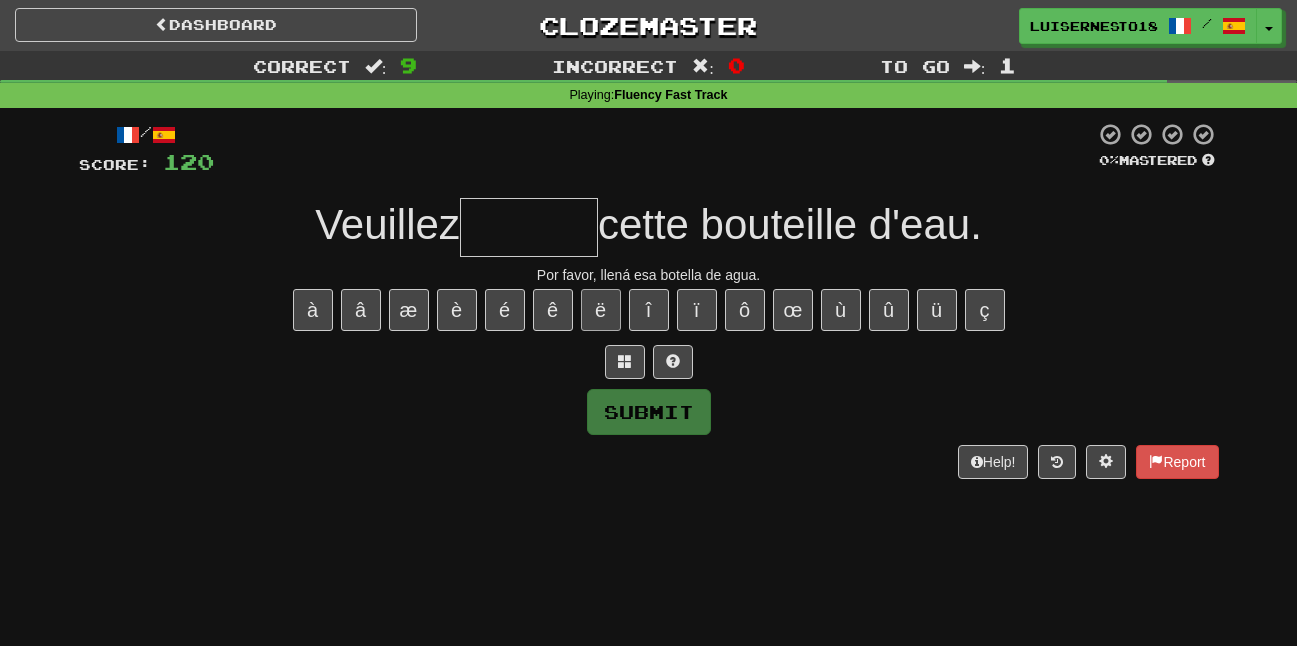 type on "*" 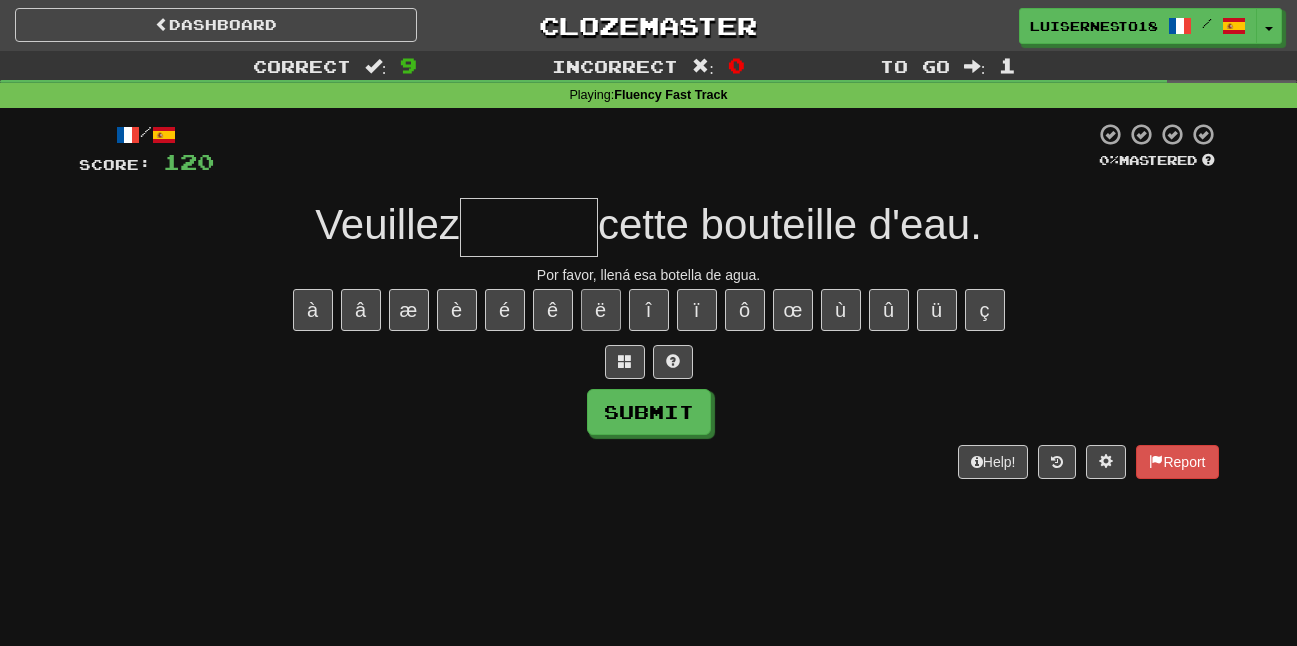 type on "*" 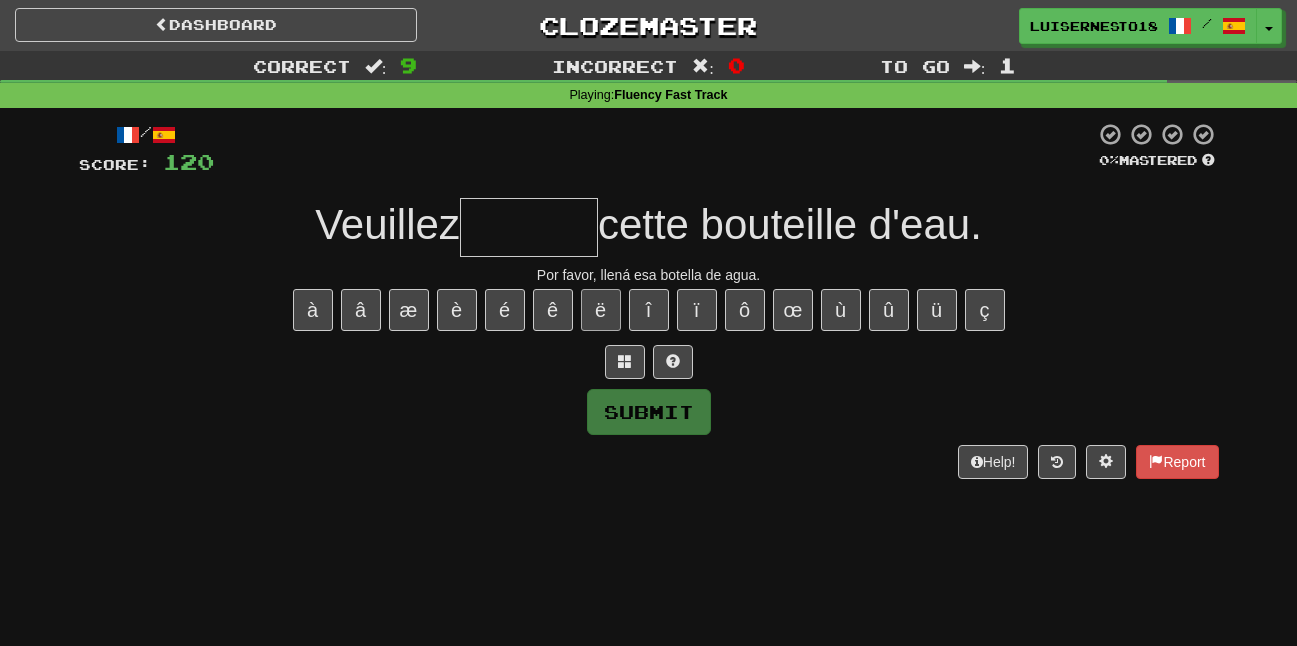 type on "*" 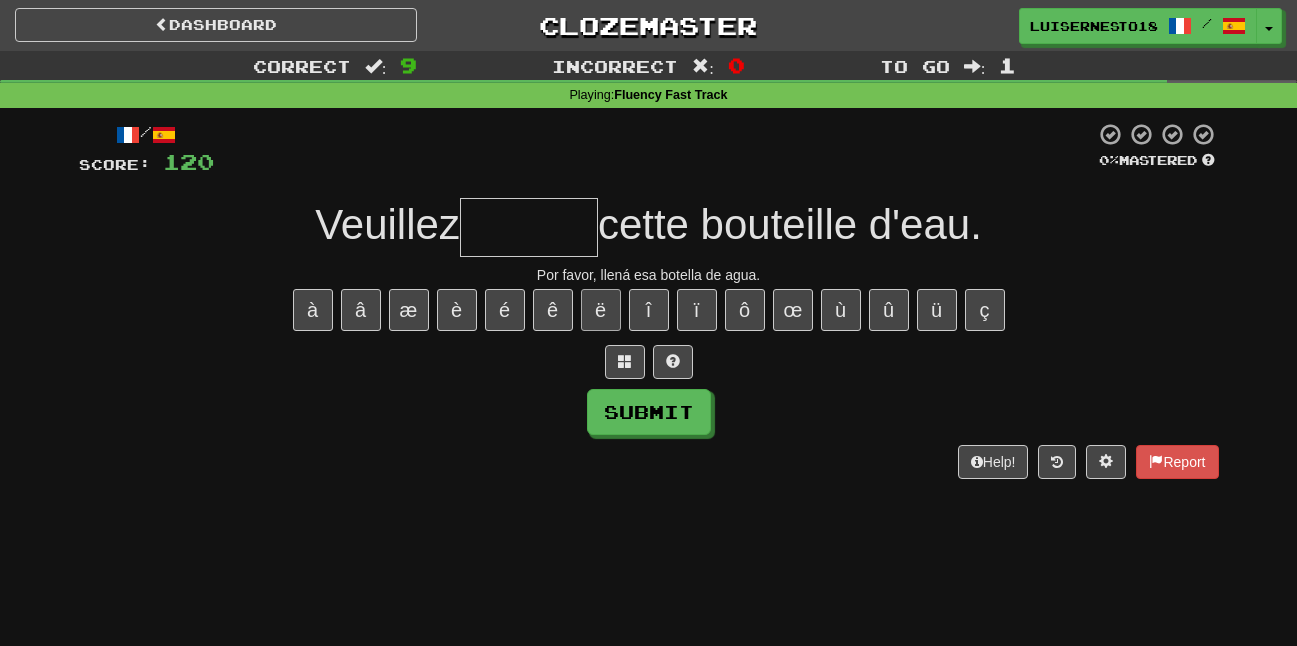 type on "*" 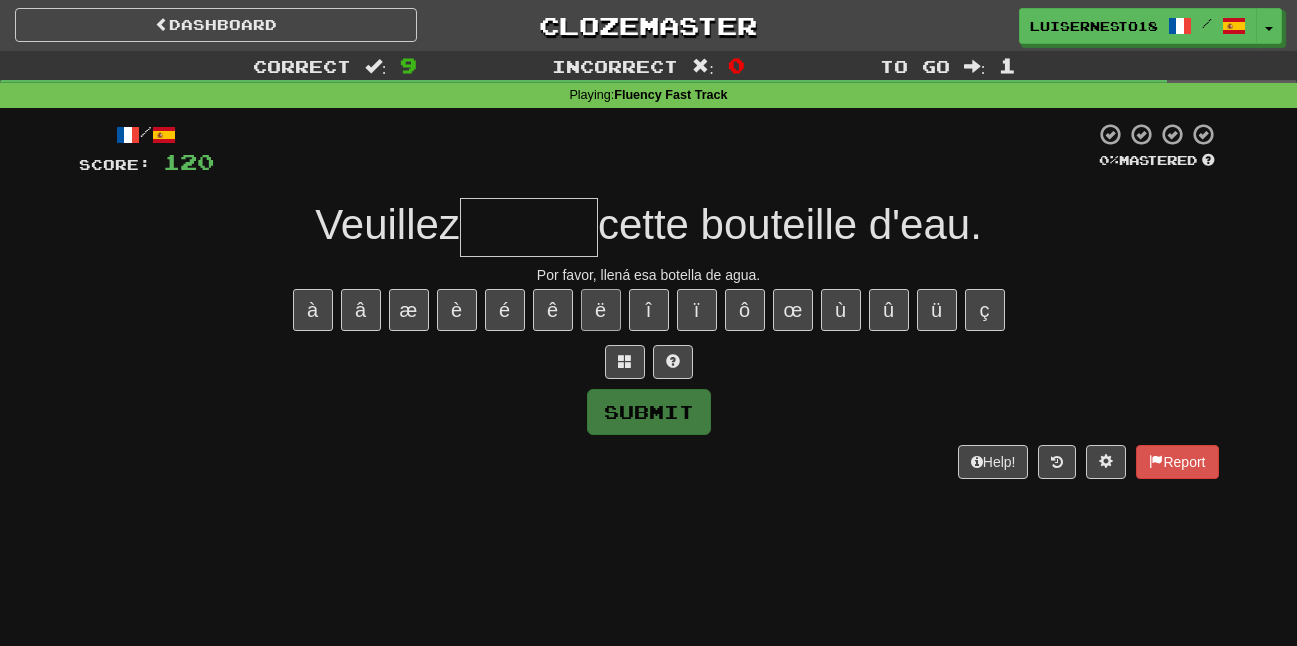 type on "*" 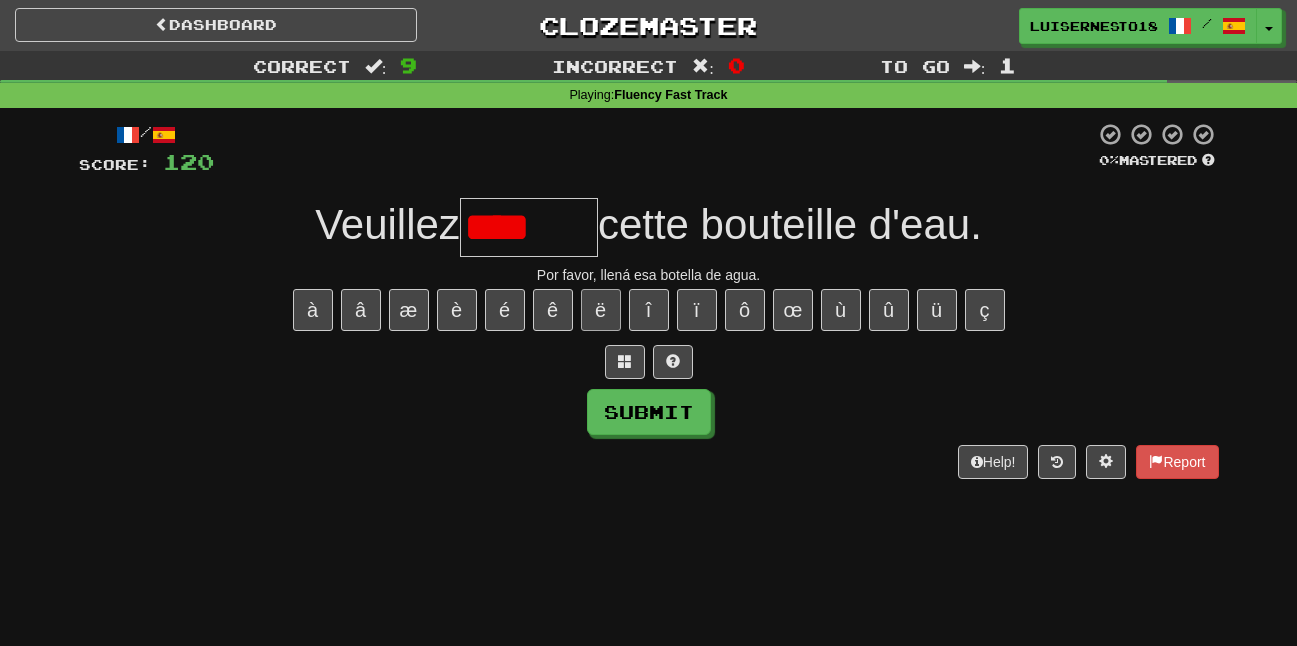 scroll, scrollTop: 0, scrollLeft: 0, axis: both 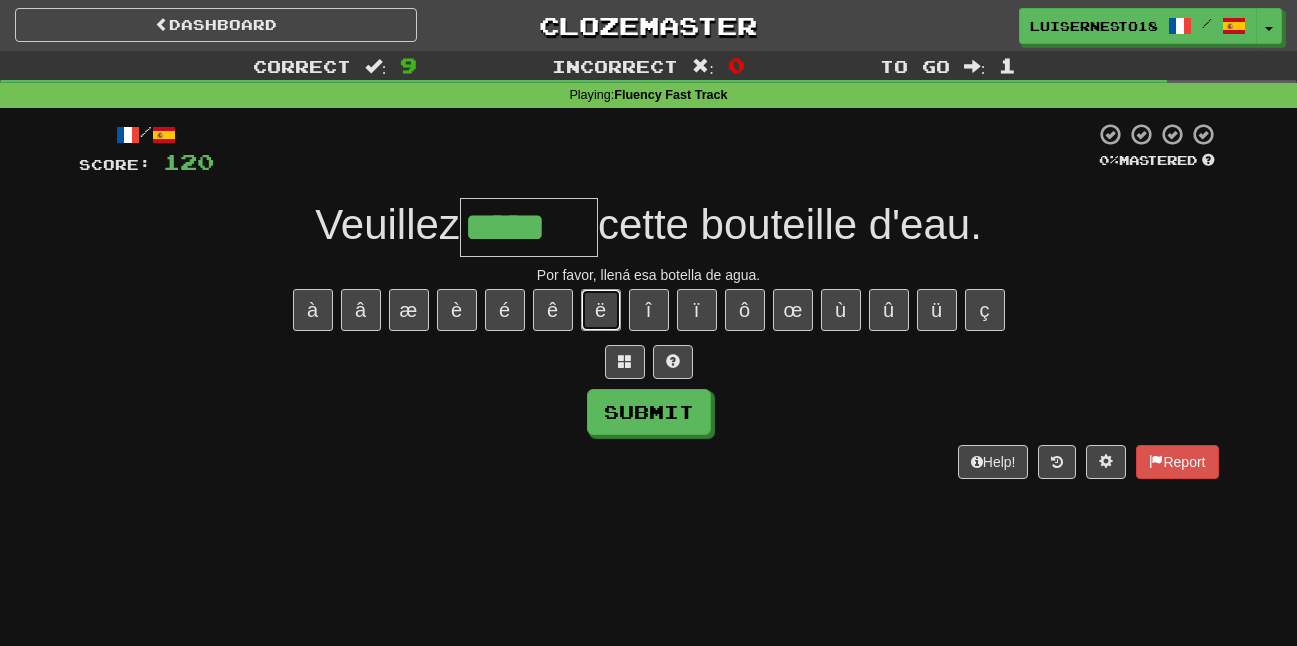 click on "ë" at bounding box center (601, 310) 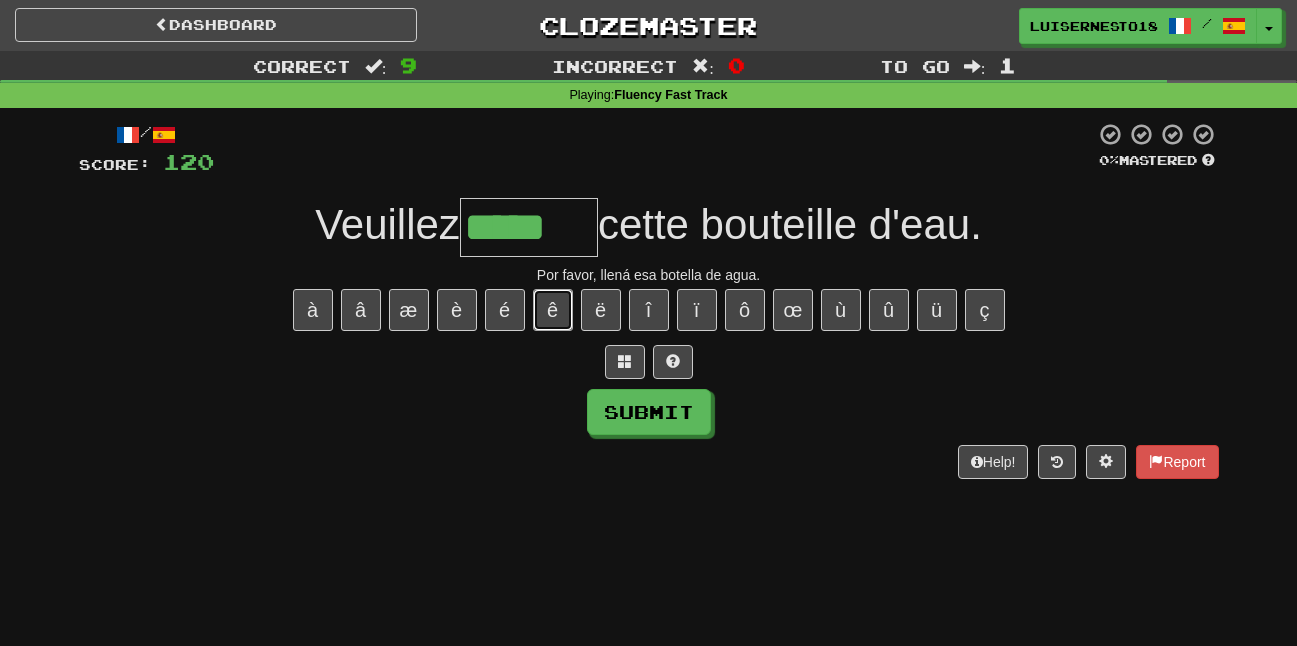 click on "ê" at bounding box center [553, 310] 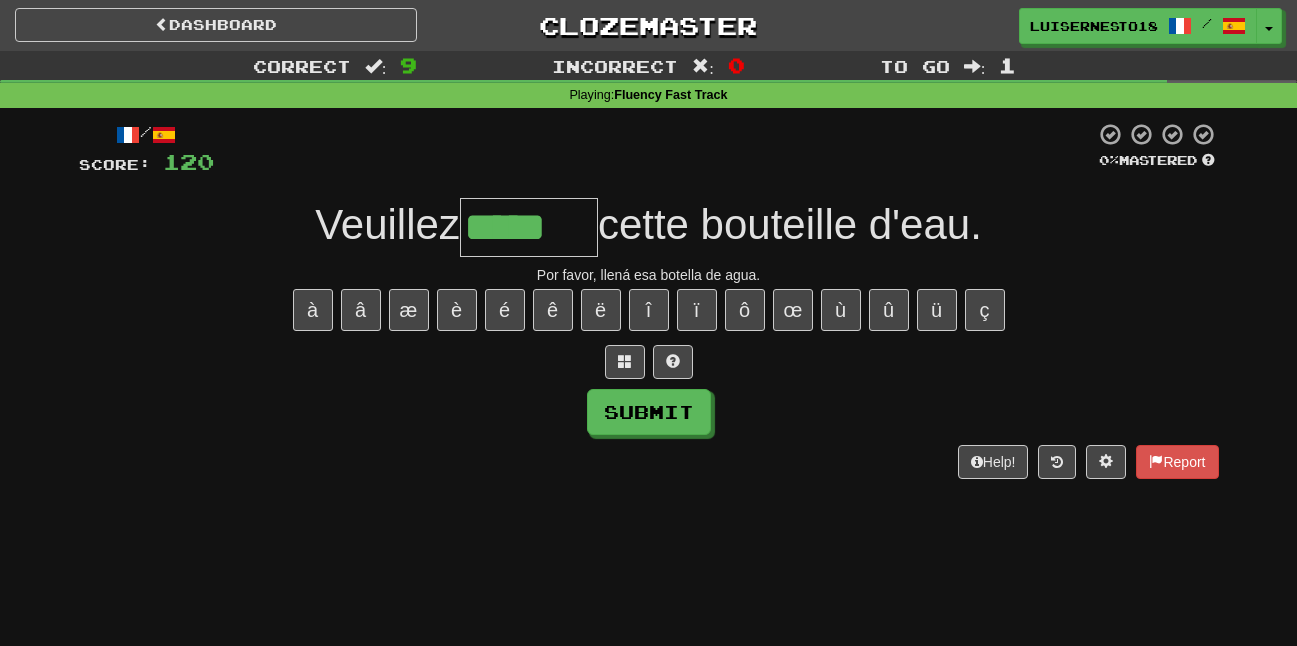 click on "à â æ è é ê ë î ï ô œ ù û ü ç" at bounding box center [649, 310] 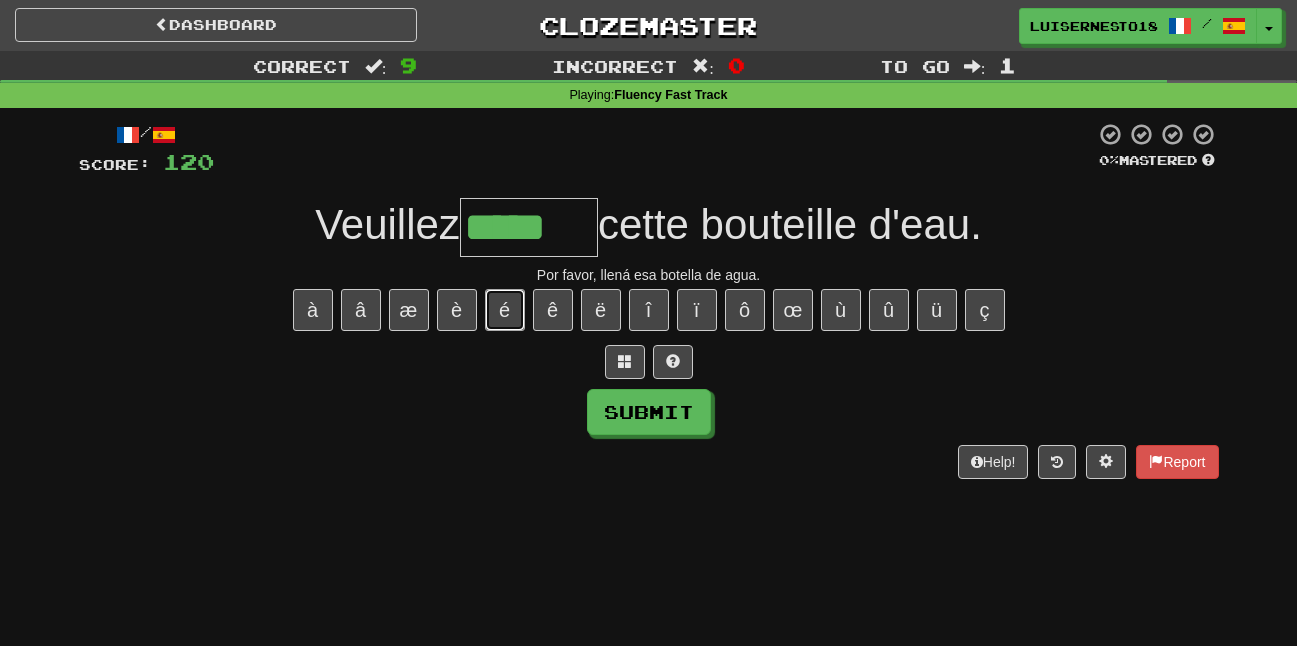 click on "é" at bounding box center (505, 310) 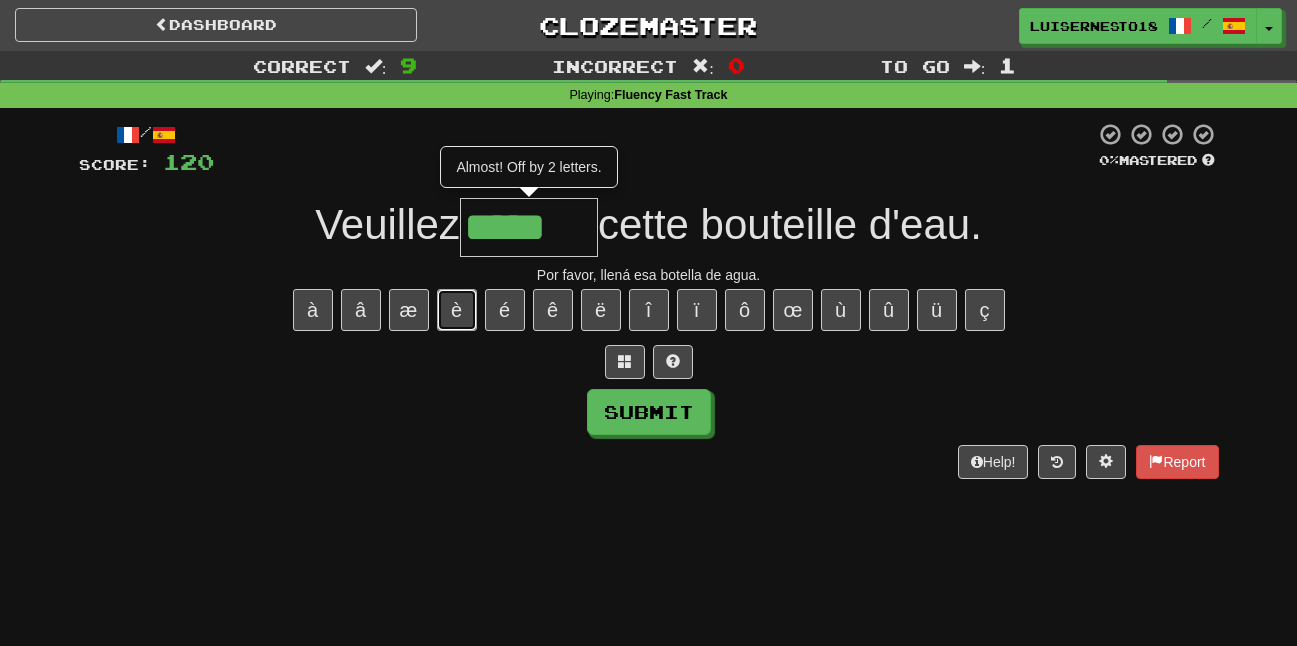 click on "è" at bounding box center [457, 310] 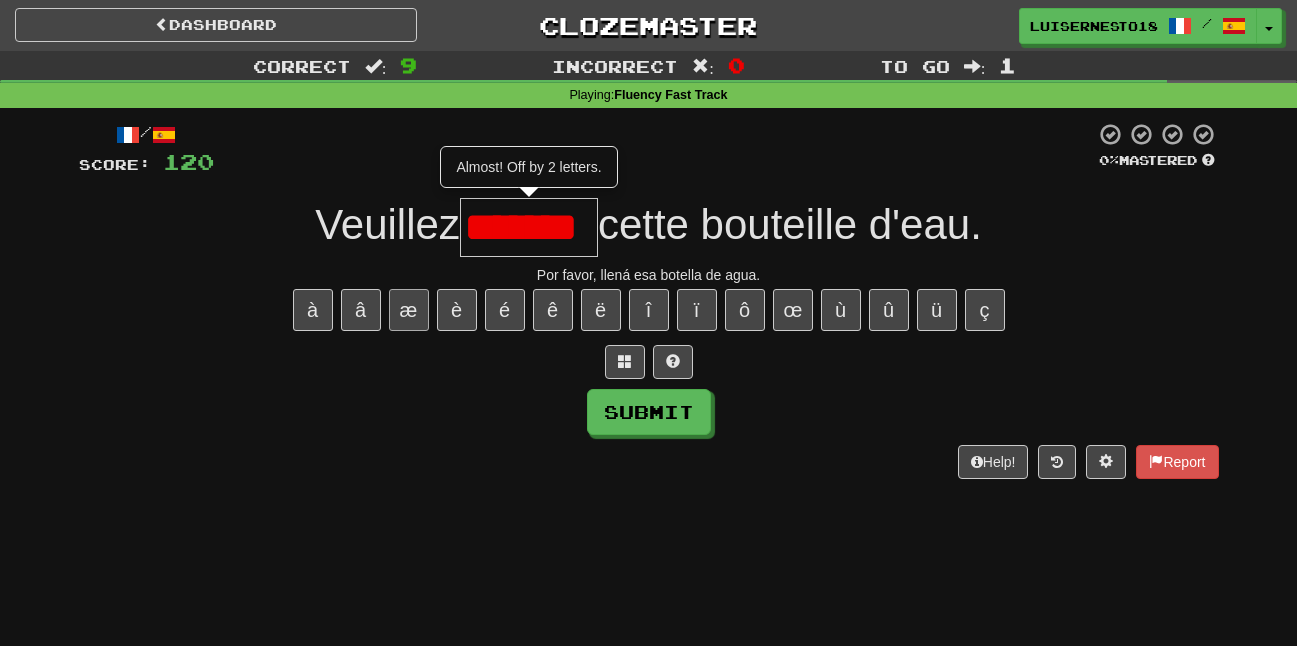 scroll, scrollTop: 0, scrollLeft: 0, axis: both 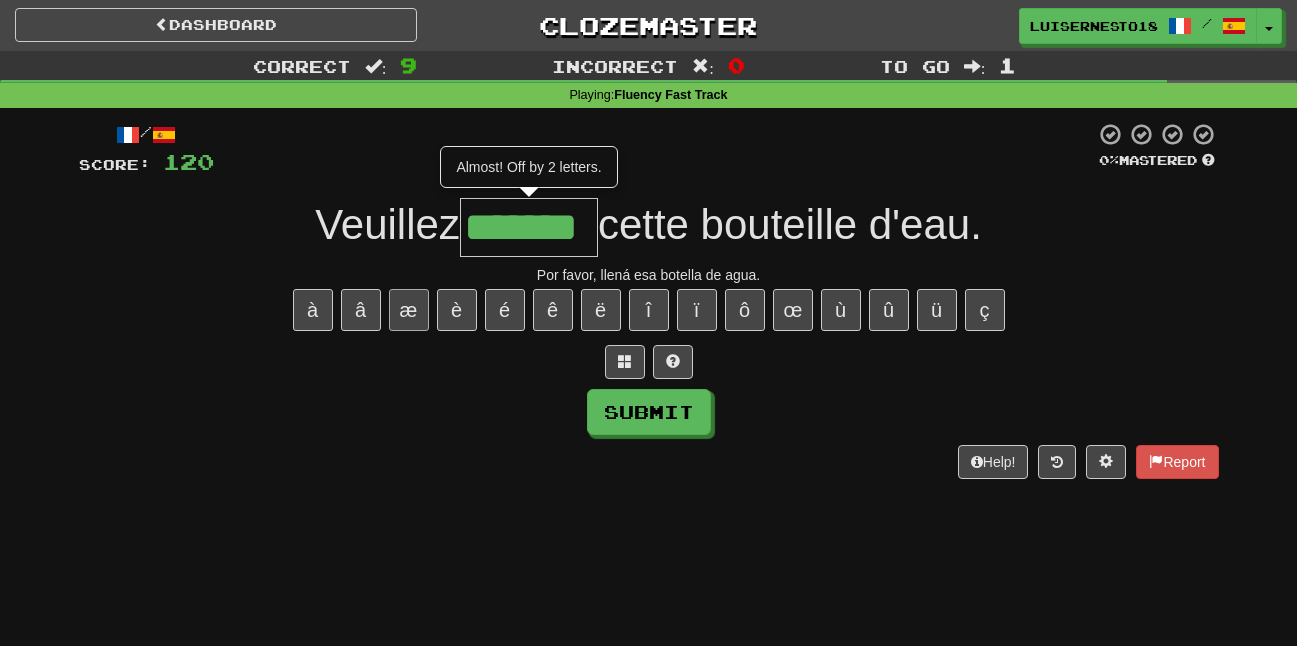 type on "*******" 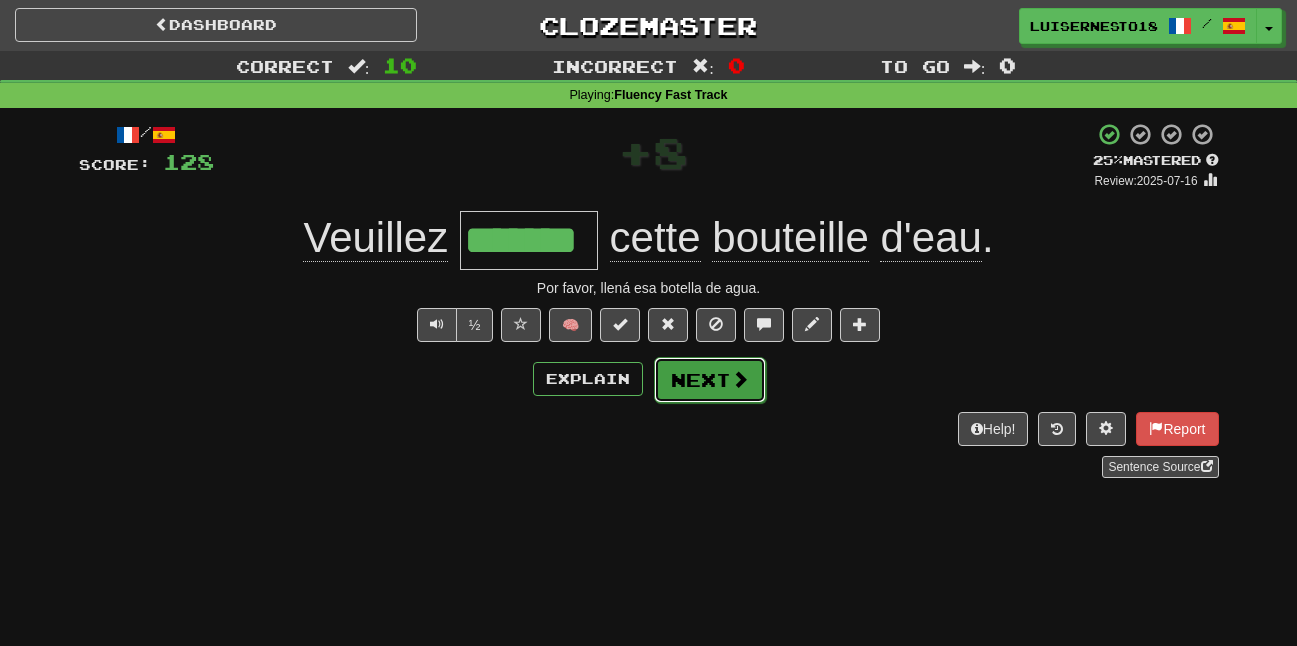 click on "Next" at bounding box center [710, 380] 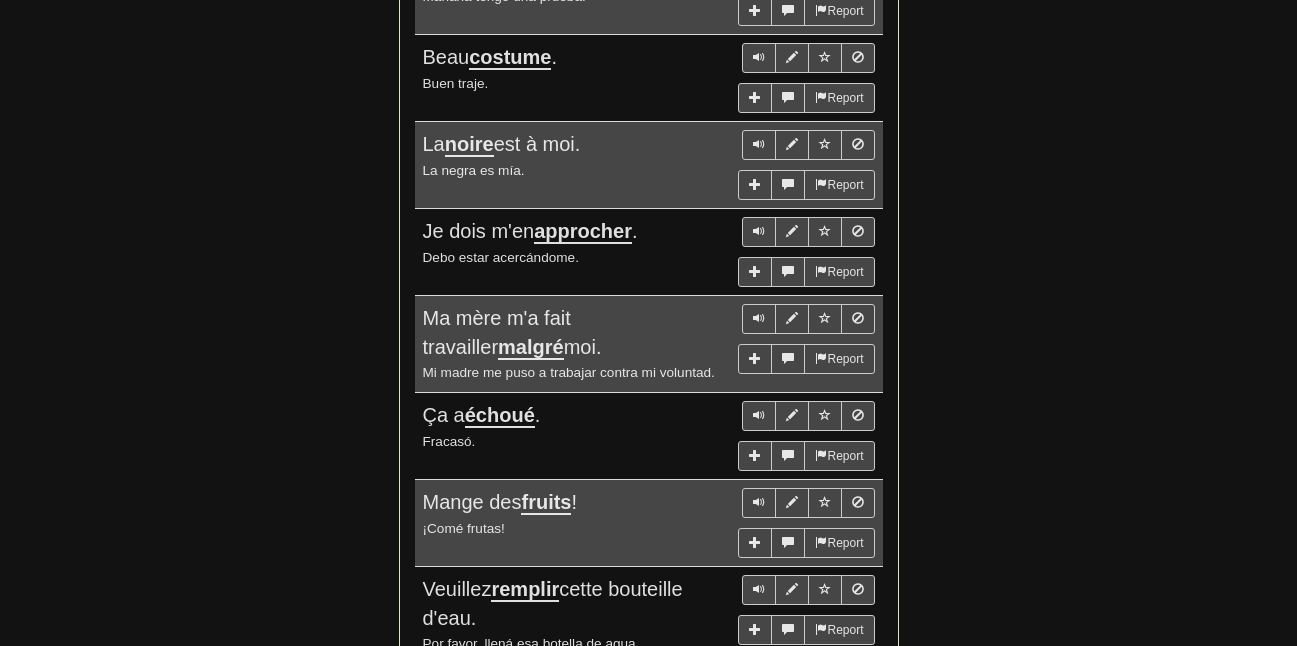 scroll, scrollTop: 1700, scrollLeft: 0, axis: vertical 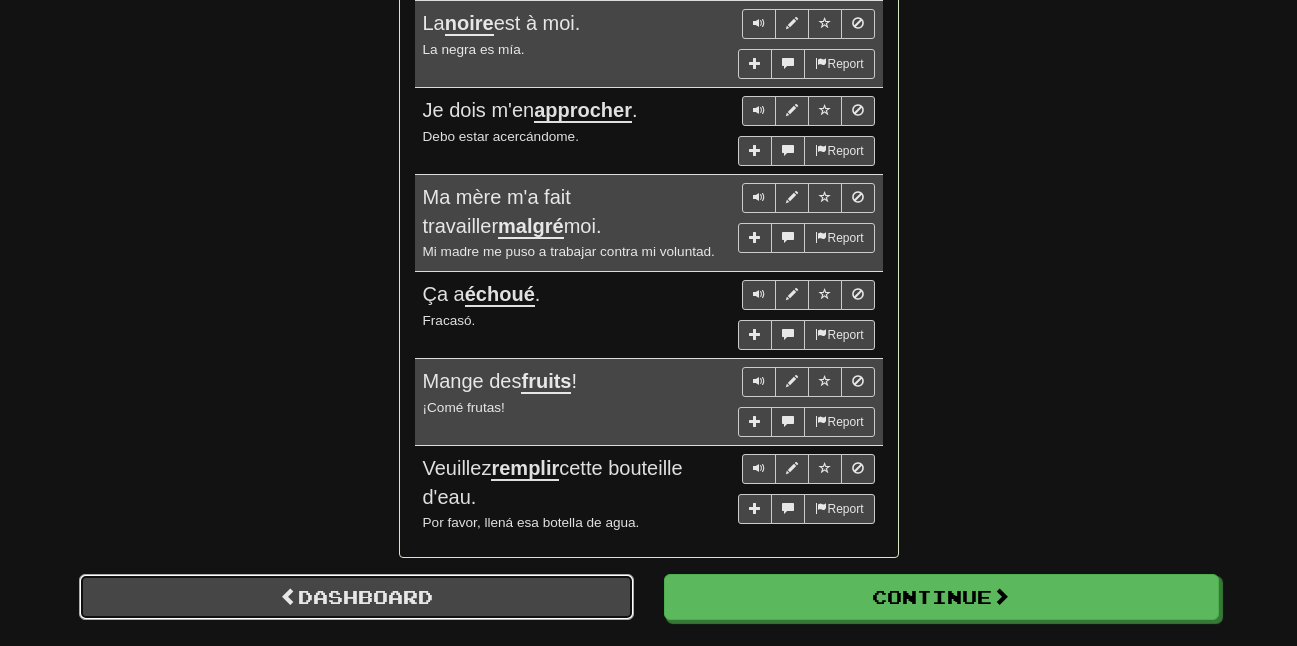 click on "Dashboard" at bounding box center (356, 597) 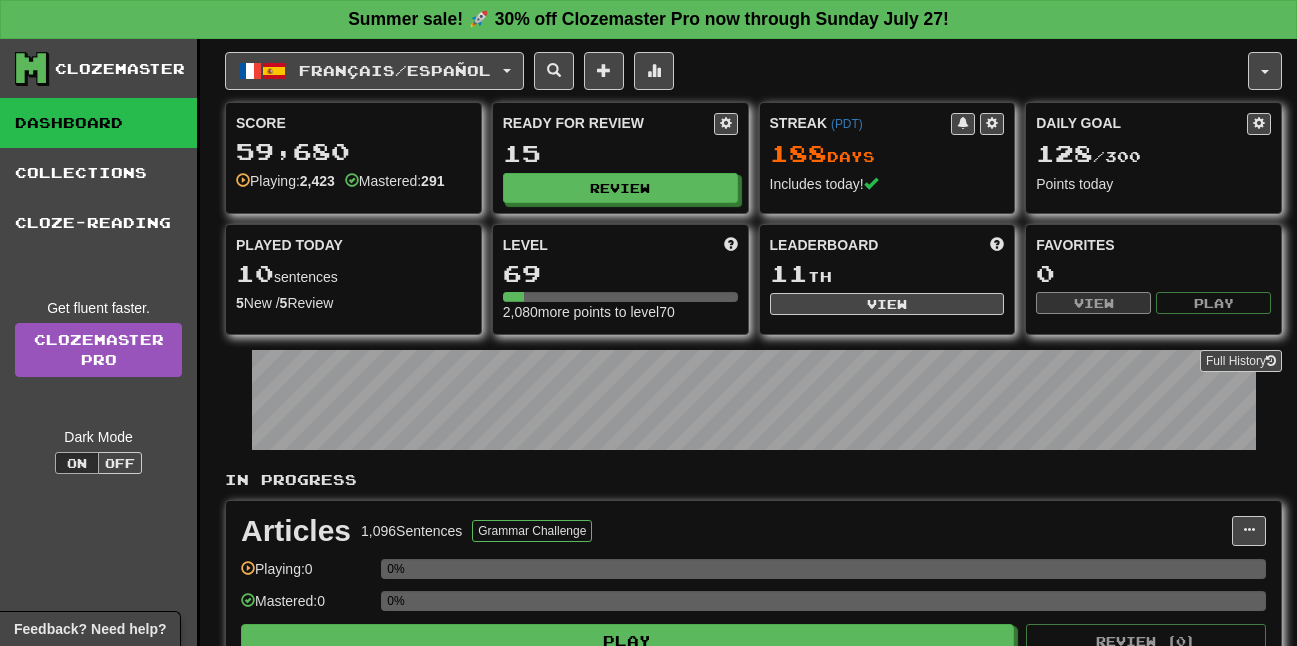 scroll, scrollTop: 0, scrollLeft: 0, axis: both 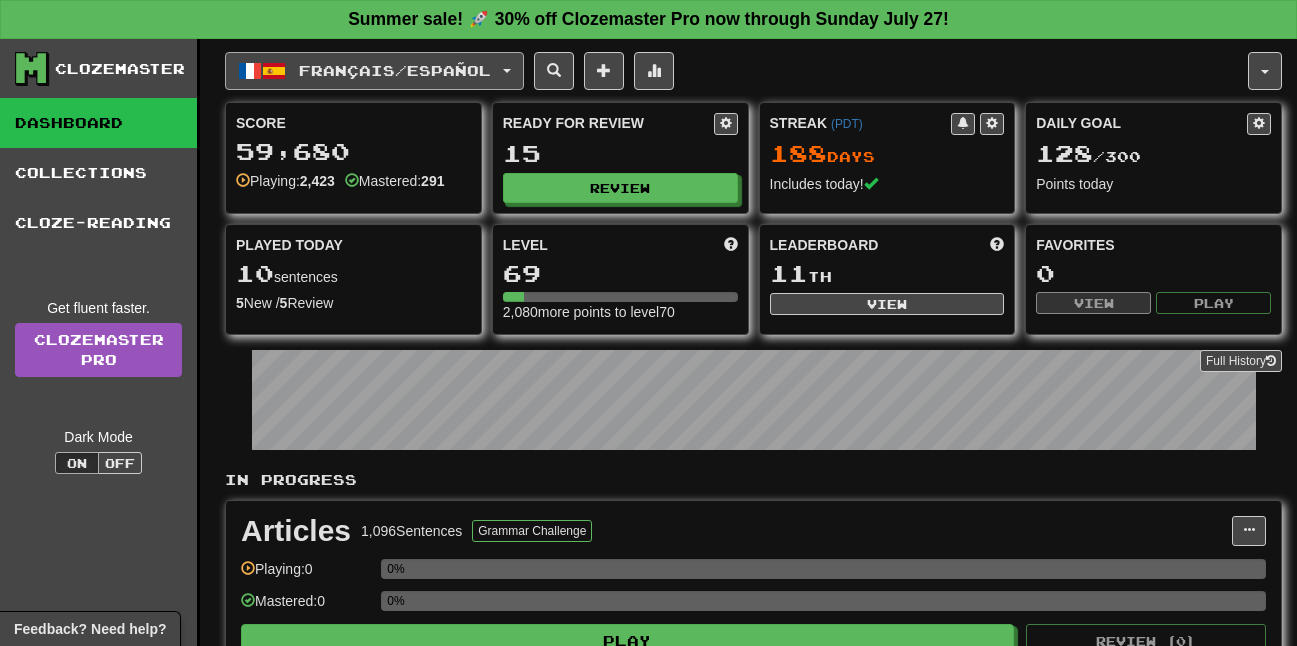 drag, startPoint x: 489, startPoint y: 45, endPoint x: 472, endPoint y: 85, distance: 43.462627 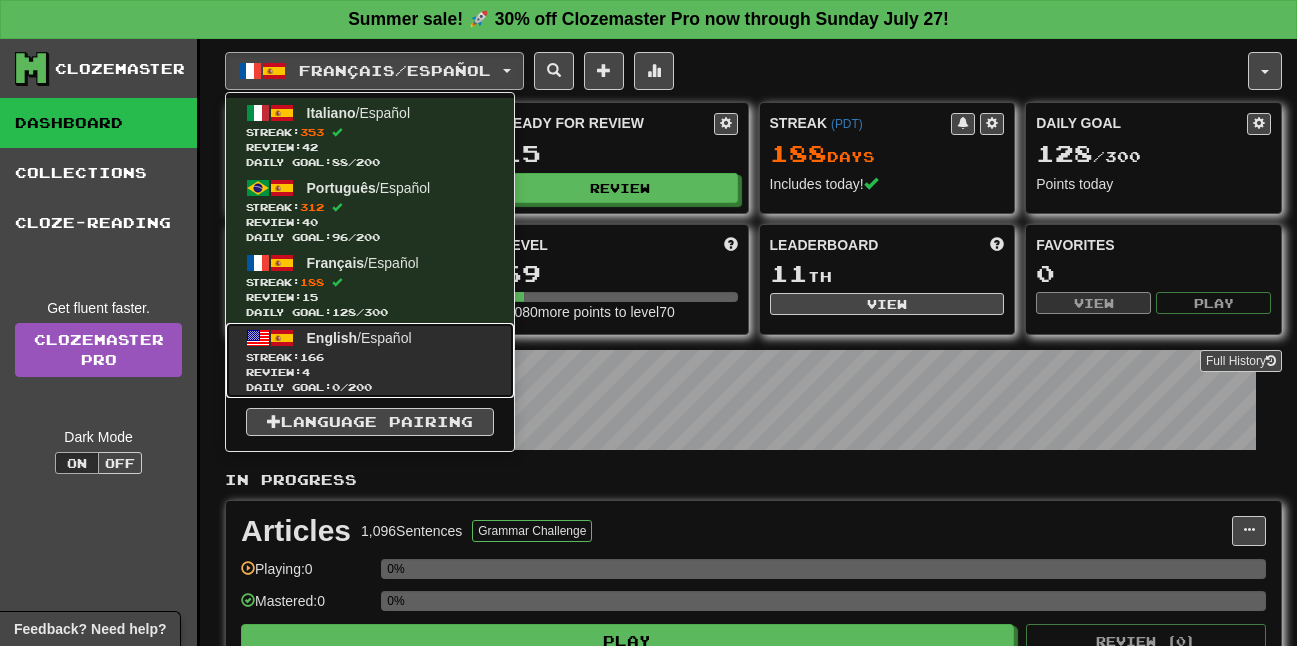 click on "Daily Goal:  0  /  200" at bounding box center (370, 387) 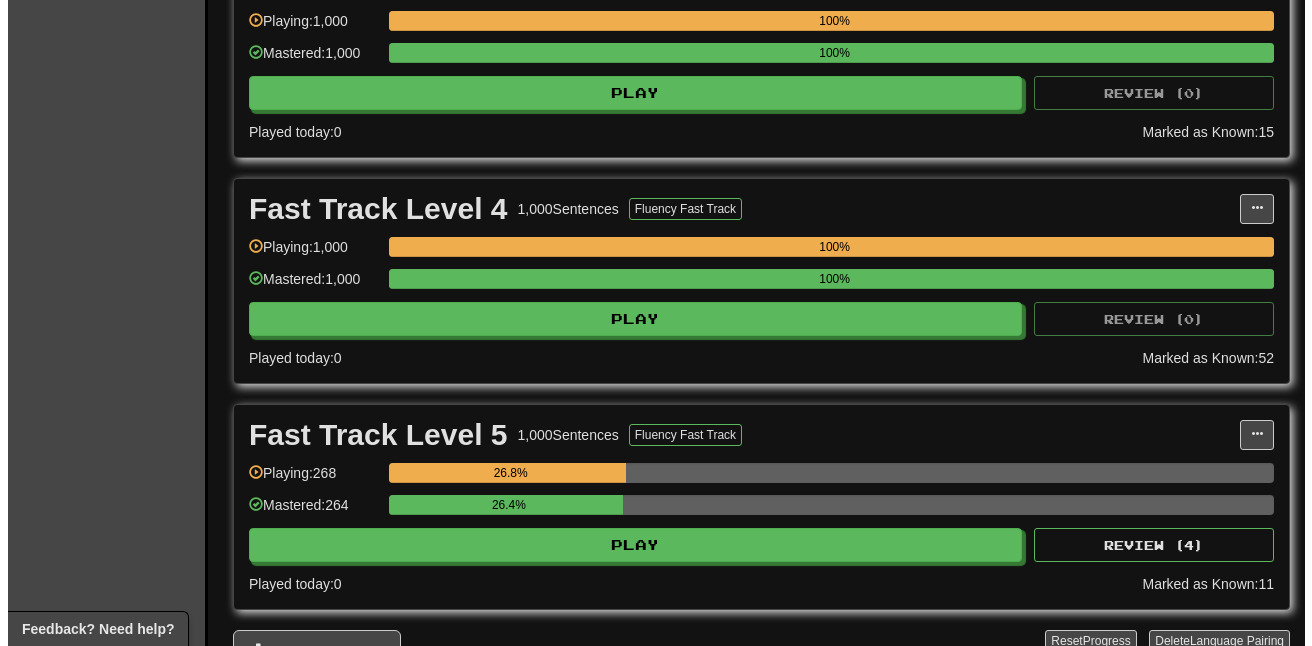 scroll, scrollTop: 1100, scrollLeft: 0, axis: vertical 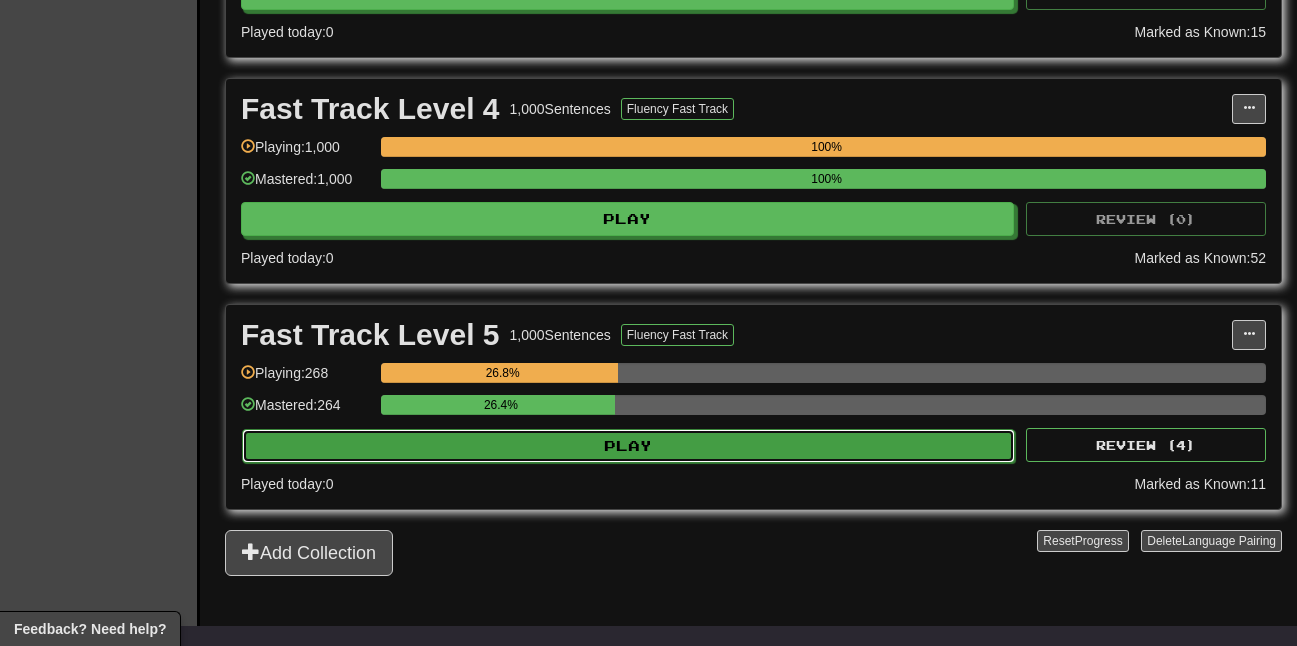 click on "Play" at bounding box center [628, 446] 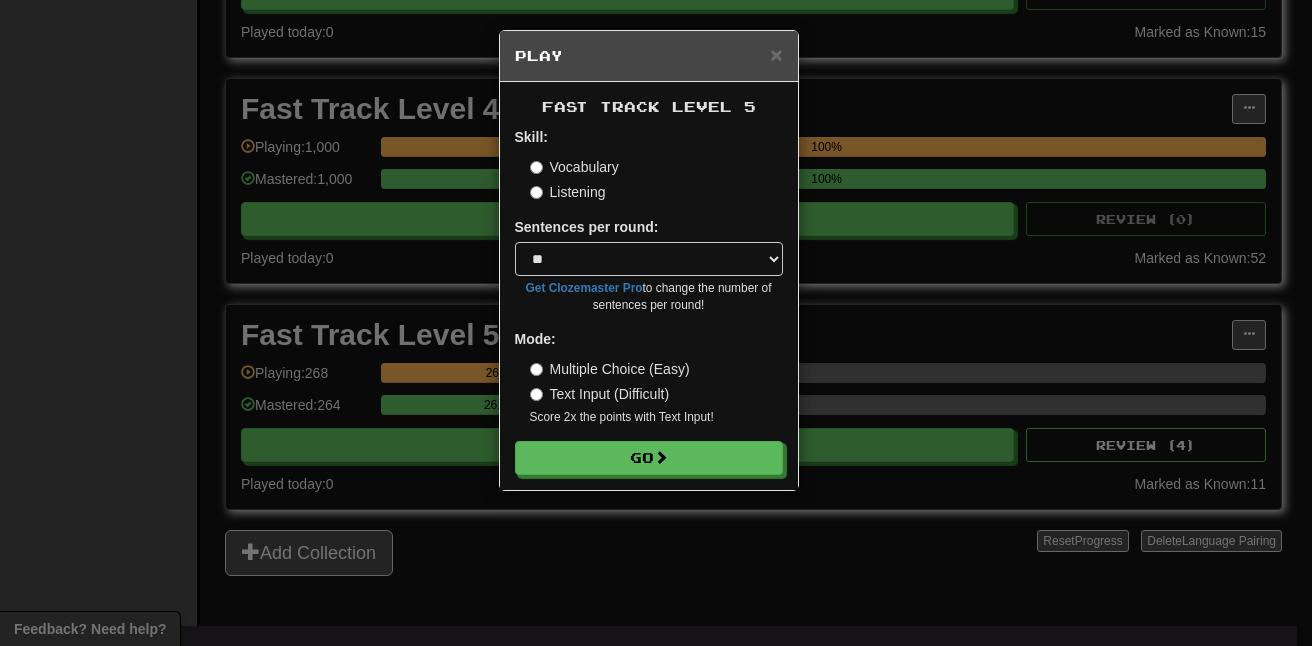 click on "× Play Fast Track Level 5 Skill: Vocabulary Listening Sentences per round: * ** ** ** ** ** *** ******** Get Clozemaster Pro  to change the number of sentences per round! Mode: Multiple Choice (Easy) Text Input (Difficult) Score 2x the points with Text Input ! Go" at bounding box center [656, 323] 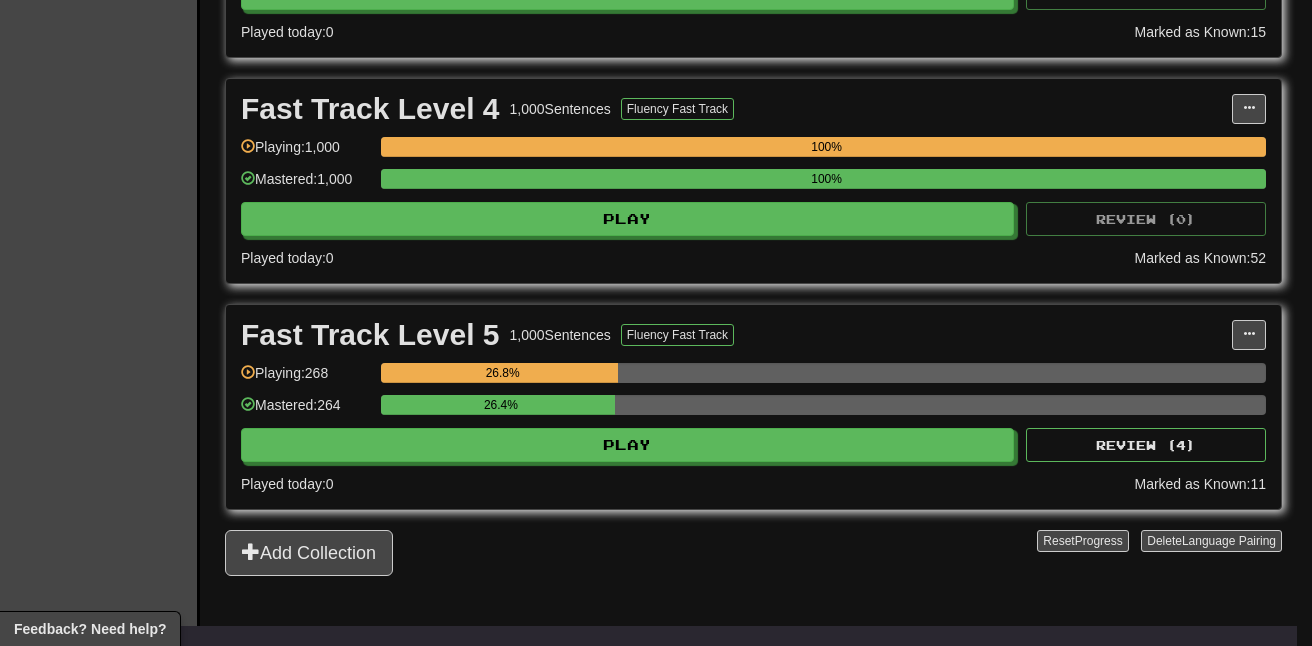 click at bounding box center [656, 323] 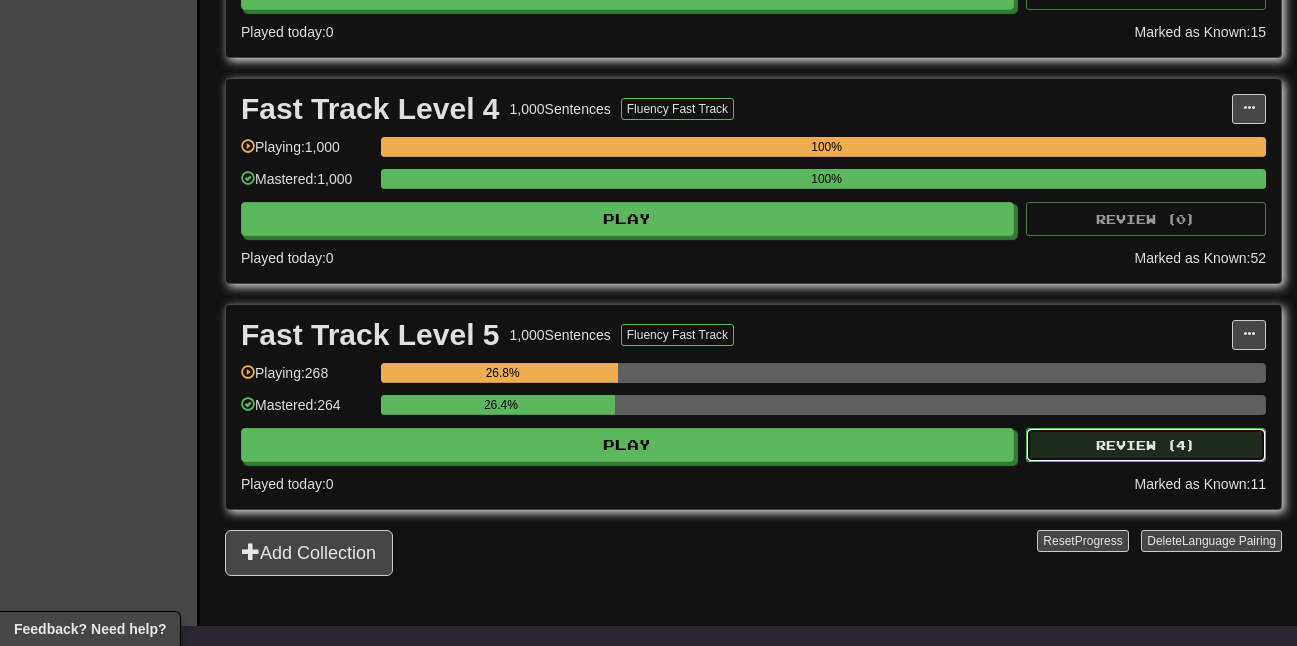click on "Review ( 4 )" at bounding box center (1146, 445) 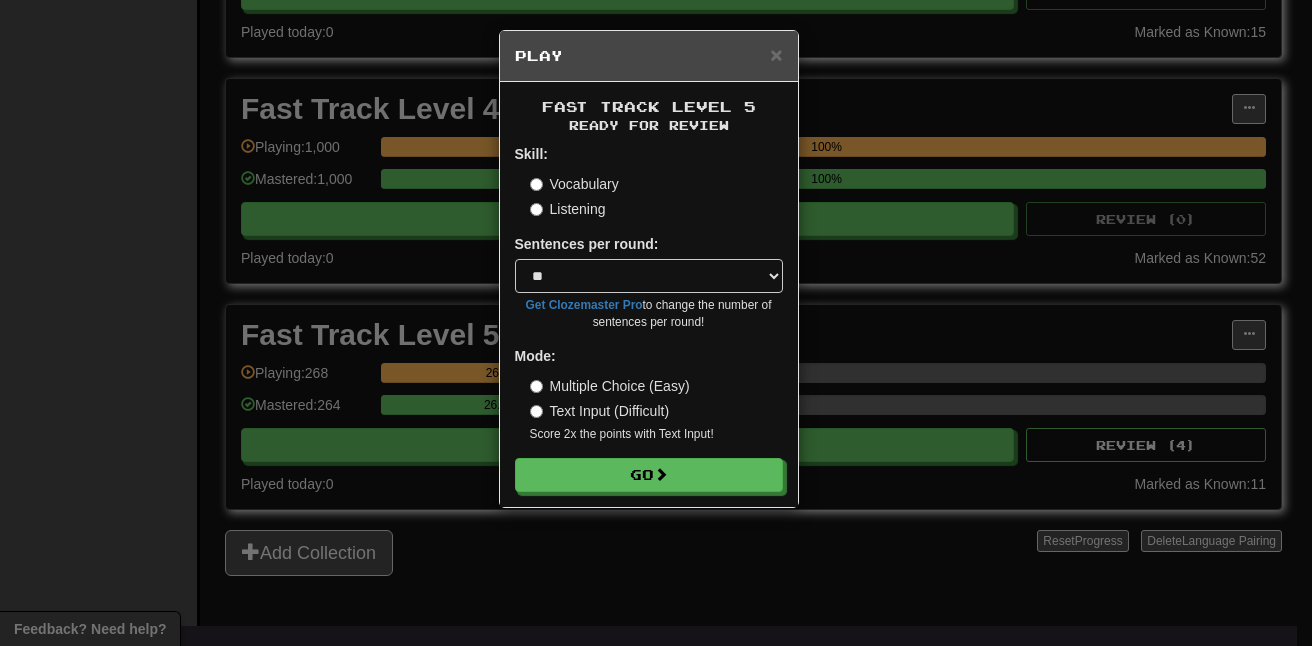 click on "Skill: Vocabulary Listening Sentences per round: * ** ** ** ** ** *** ******** Get Clozemaster Pro  to change the number of sentences per round! Mode: Multiple Choice (Easy) Text Input (Difficult) Score 2x the points with Text Input ! Go" at bounding box center [649, 318] 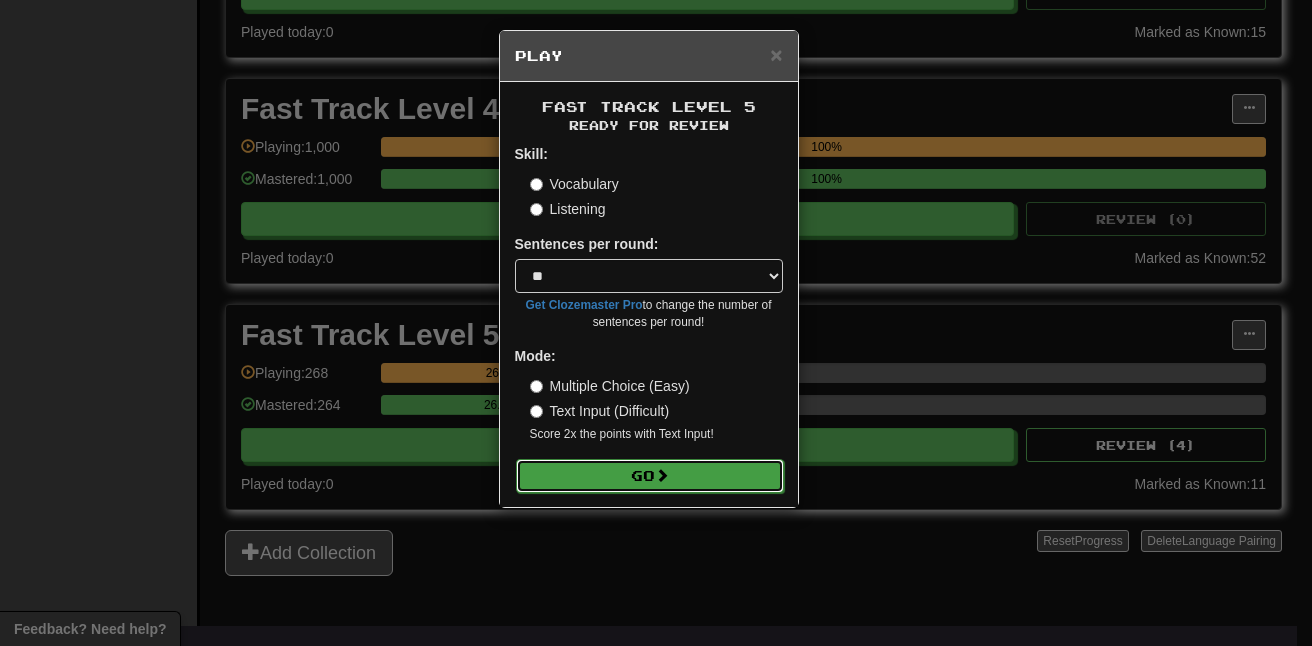 click on "Go" at bounding box center [650, 476] 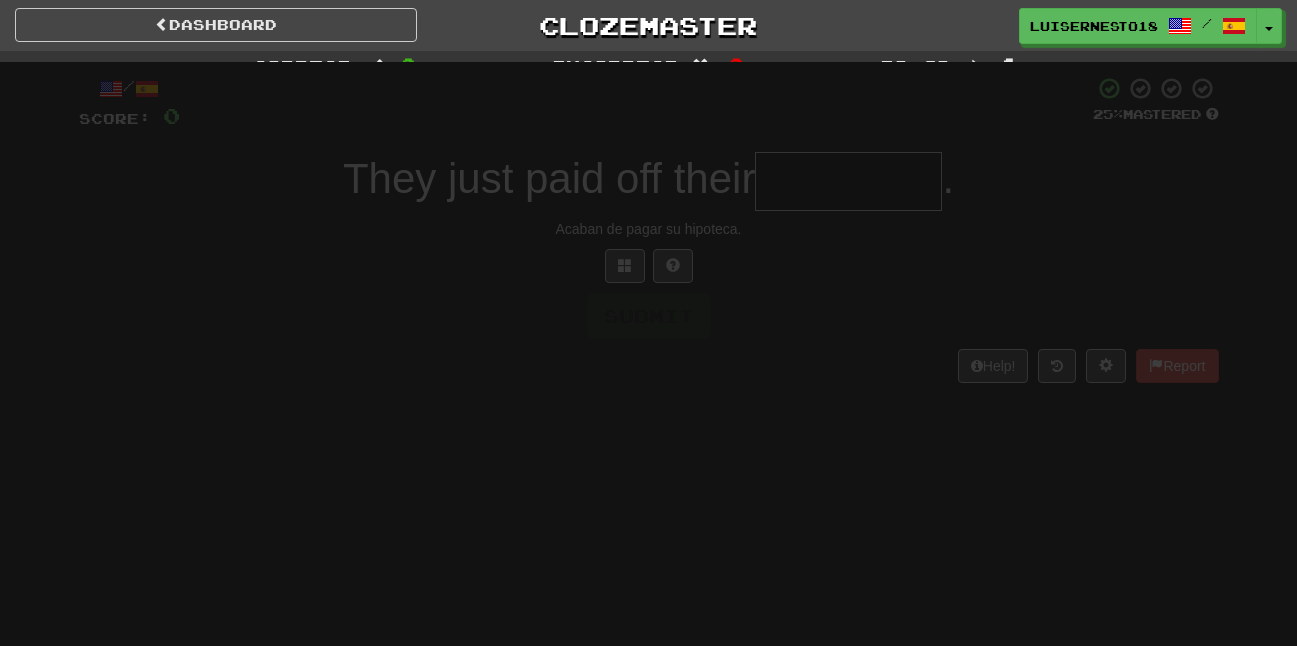 scroll, scrollTop: 0, scrollLeft: 0, axis: both 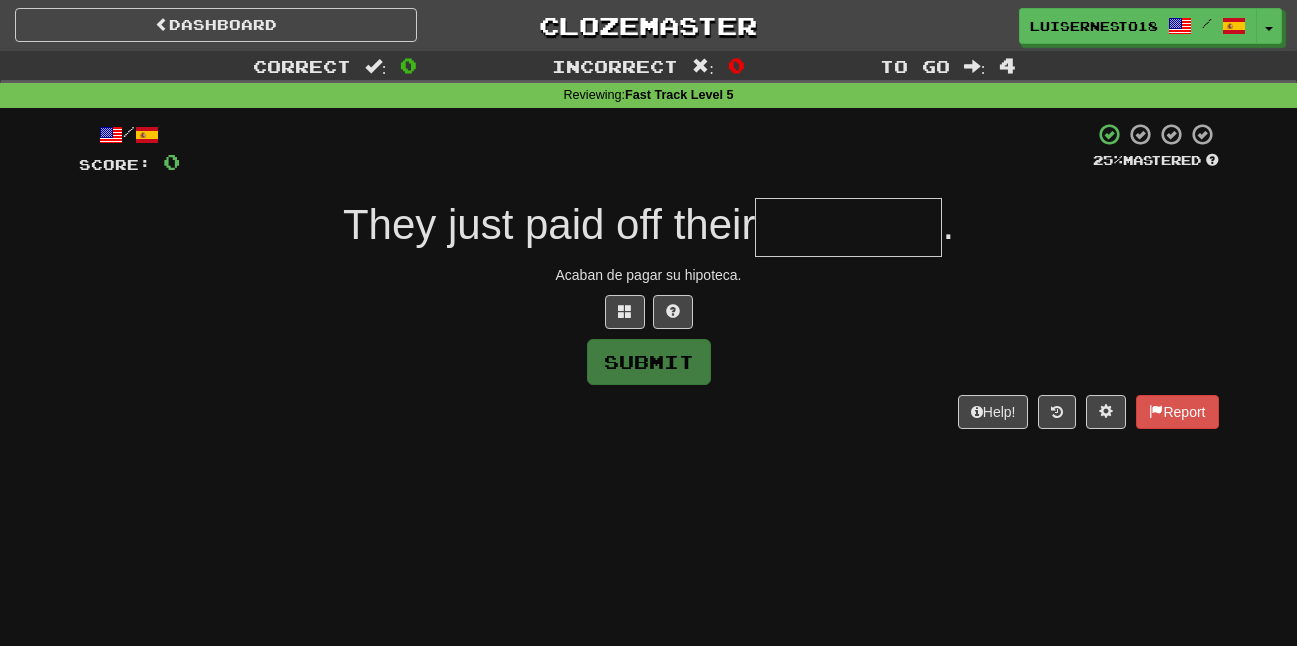 type on "*" 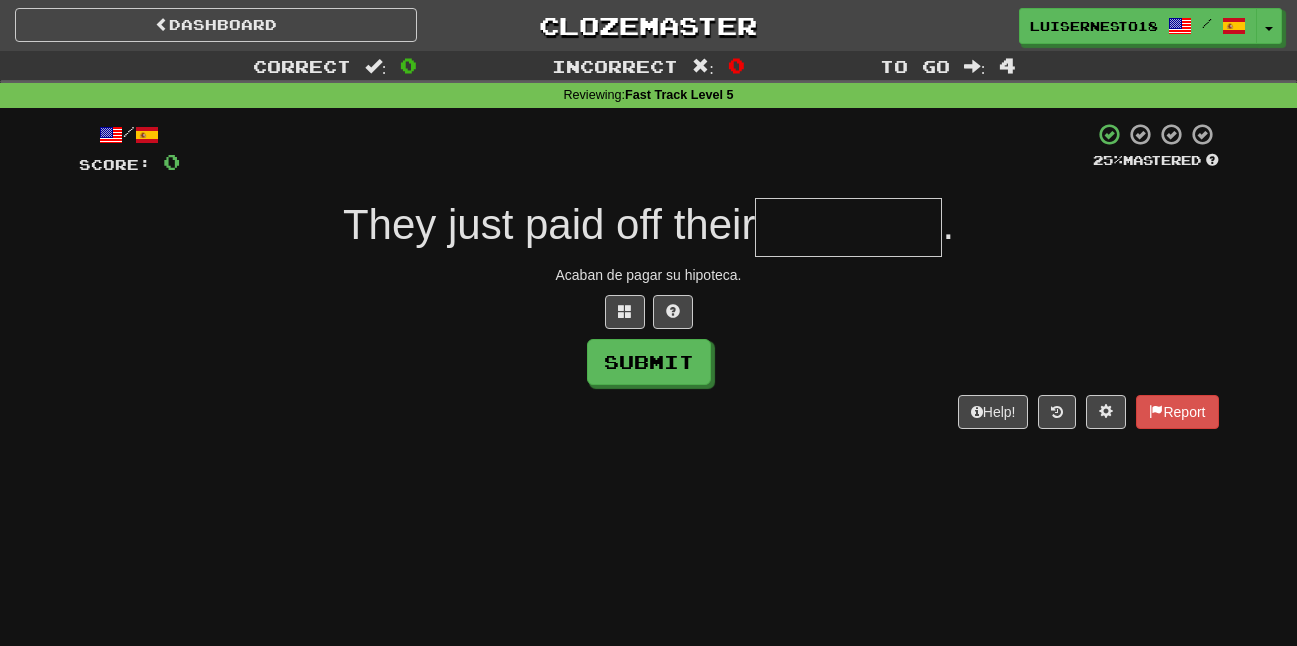 type on "*" 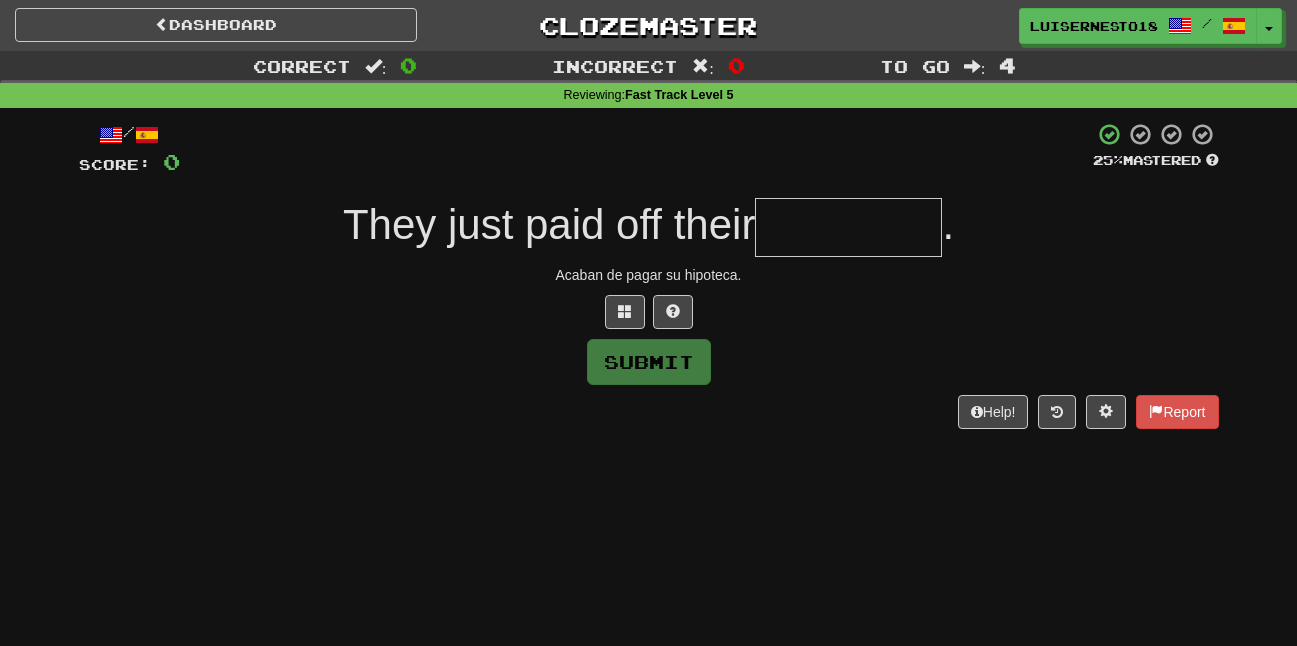 type on "*" 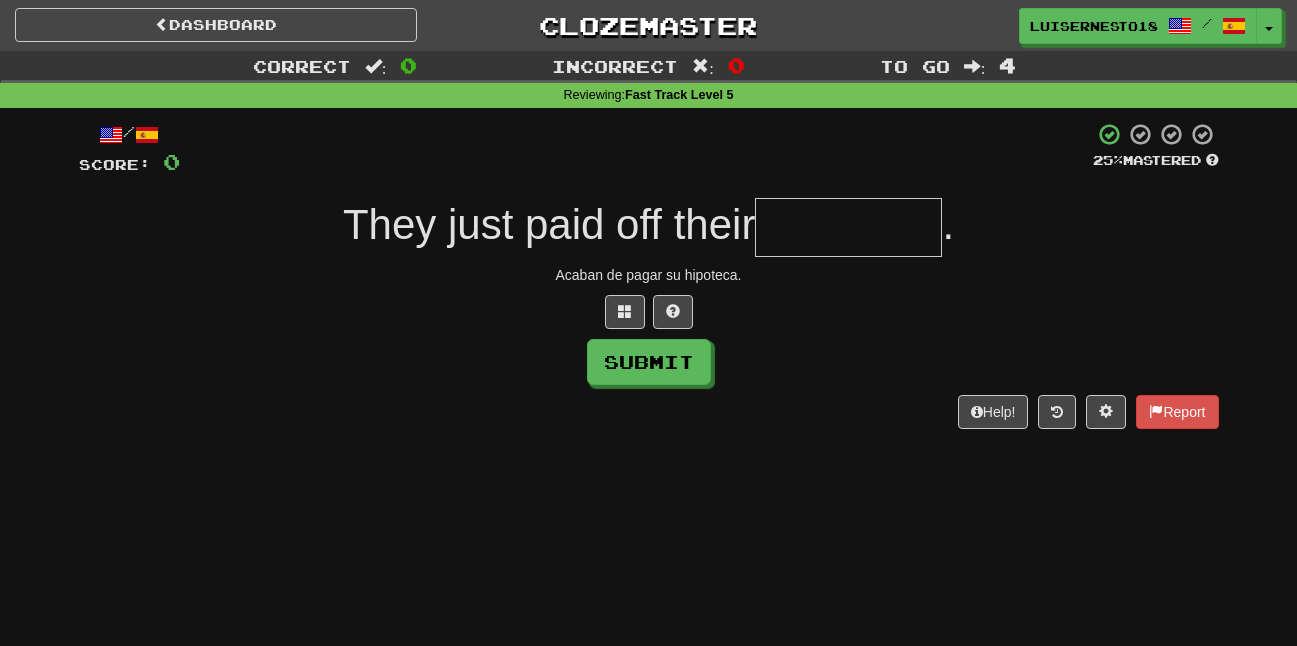 type on "*" 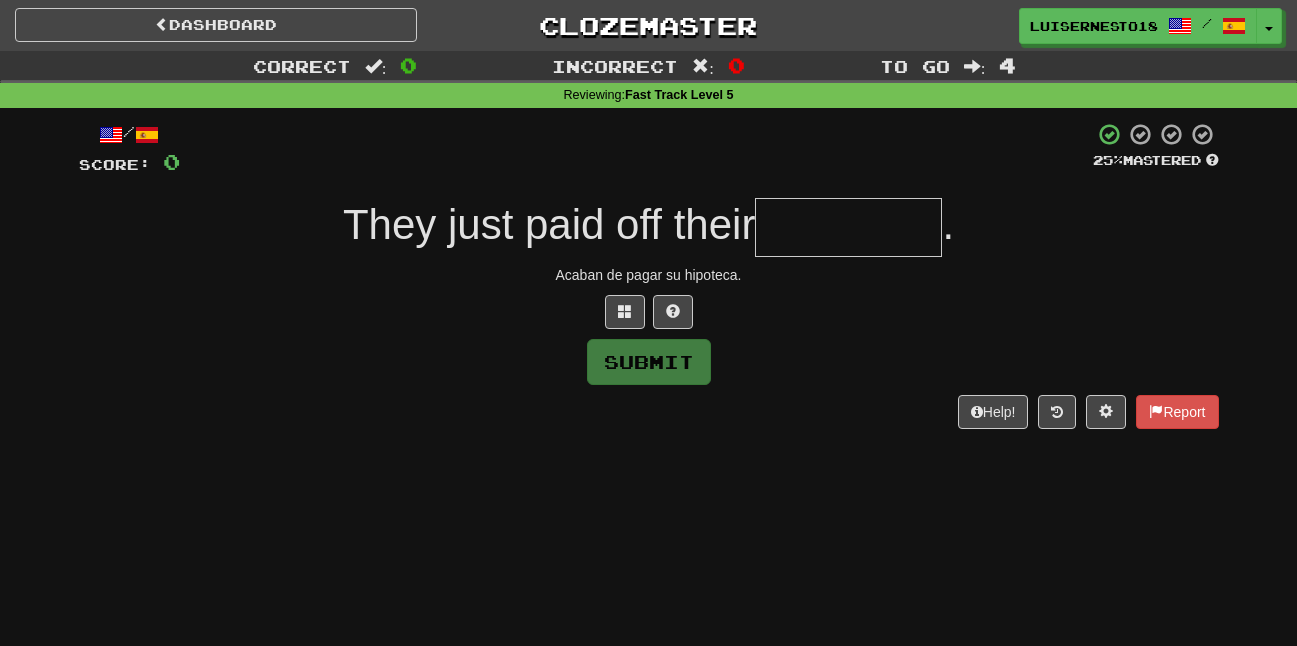 type on "*" 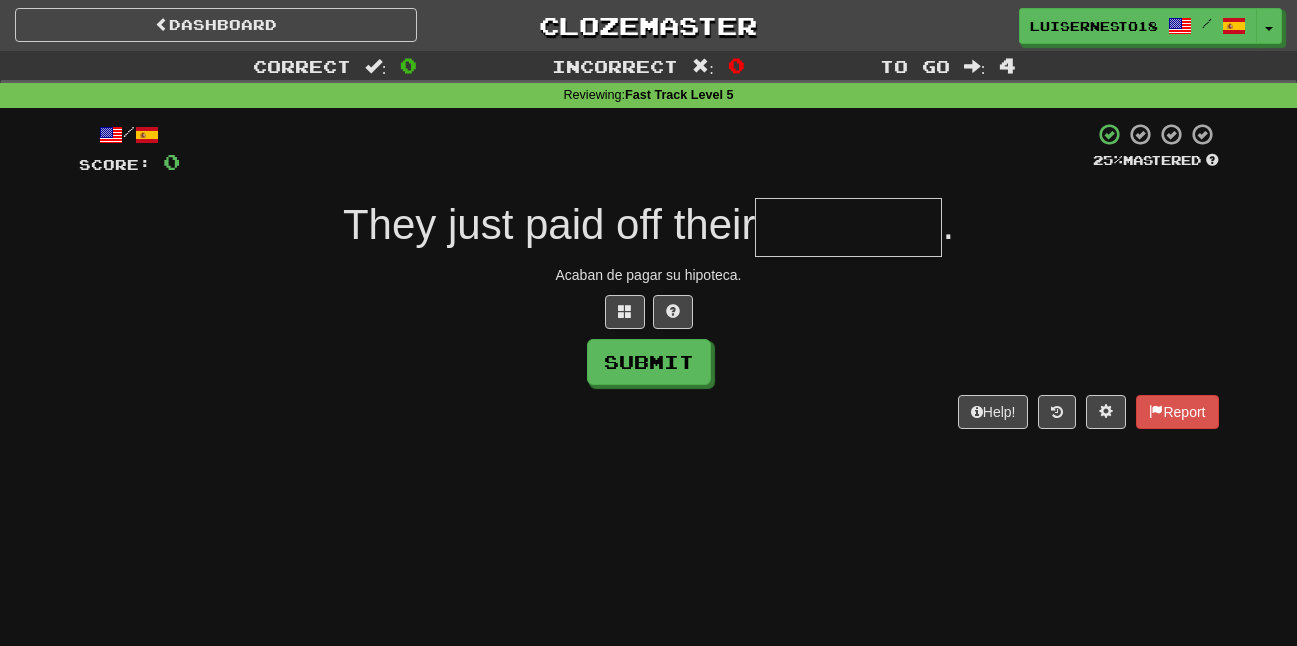 type on "*" 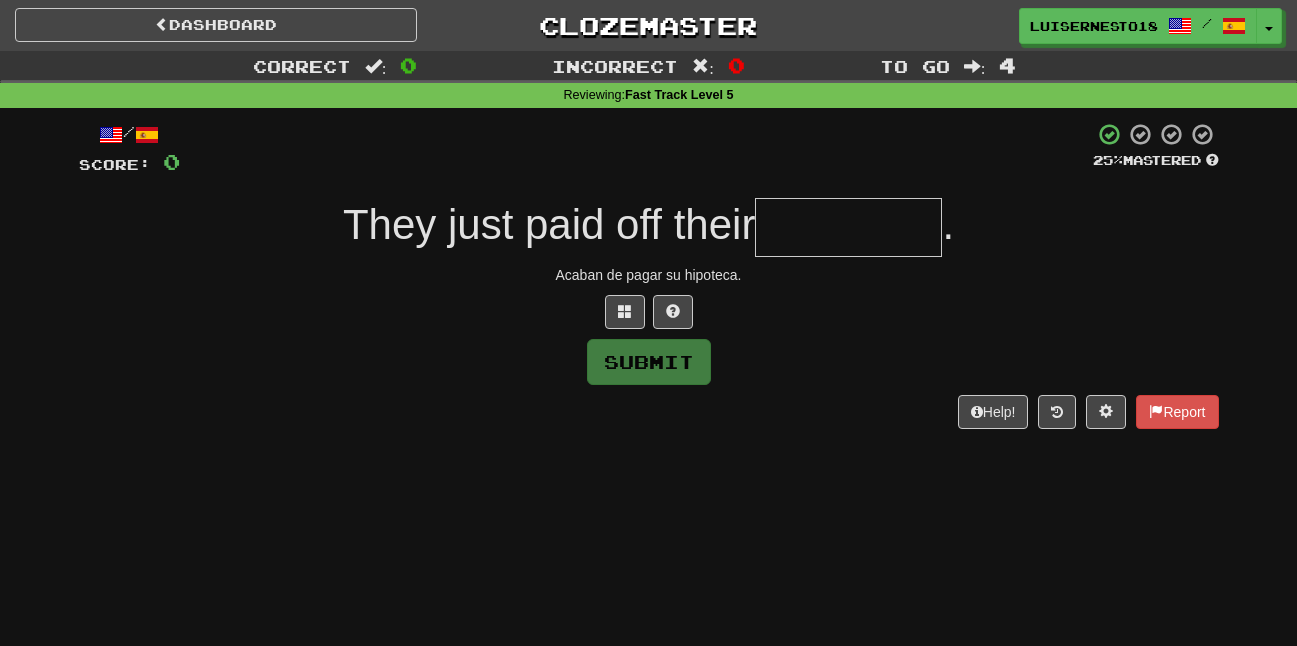 type on "*" 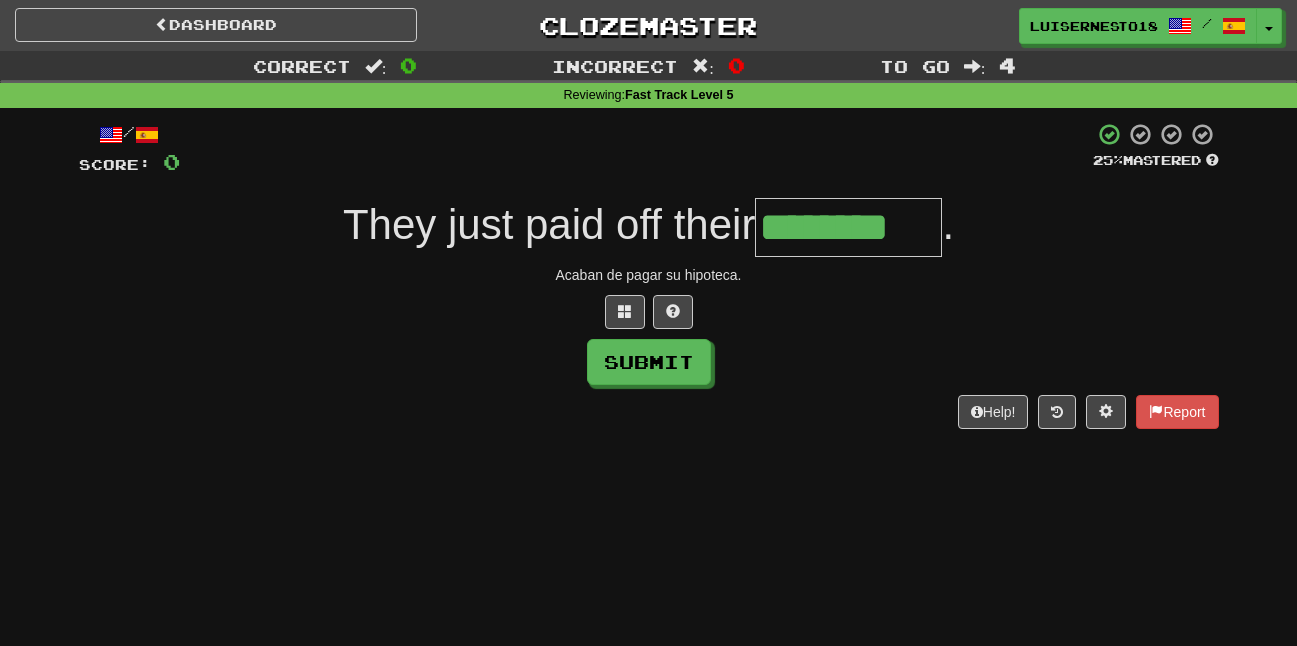 type on "********" 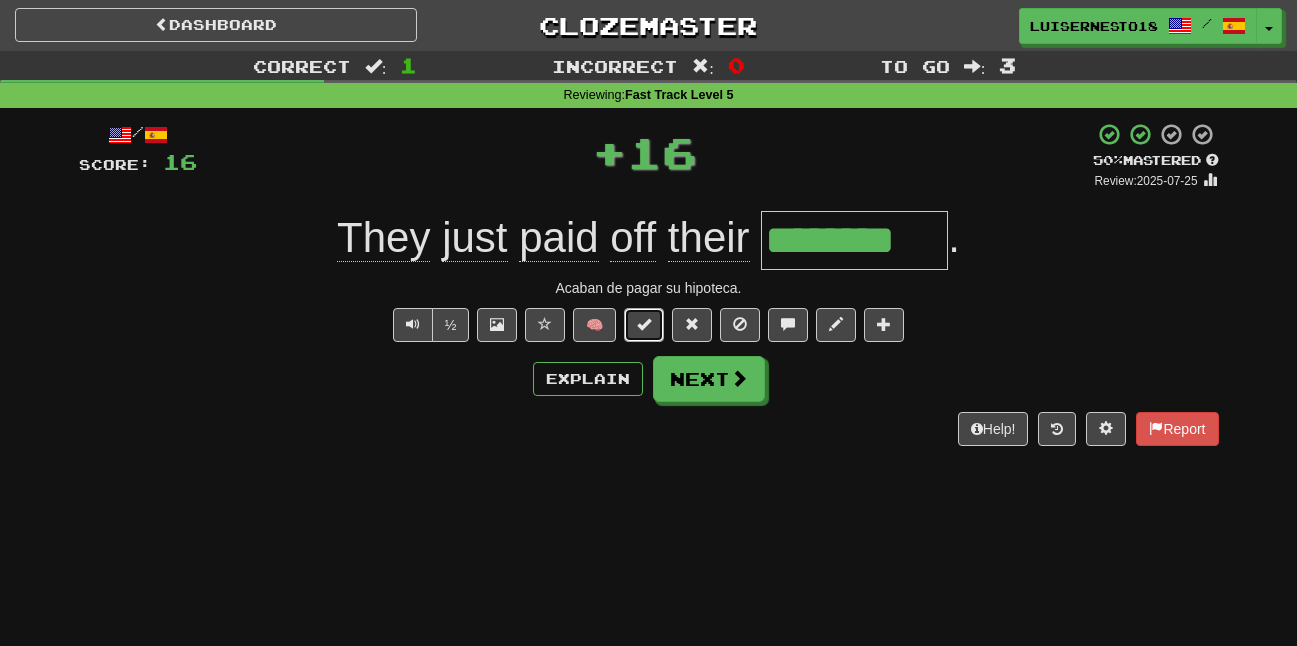 click at bounding box center [644, 325] 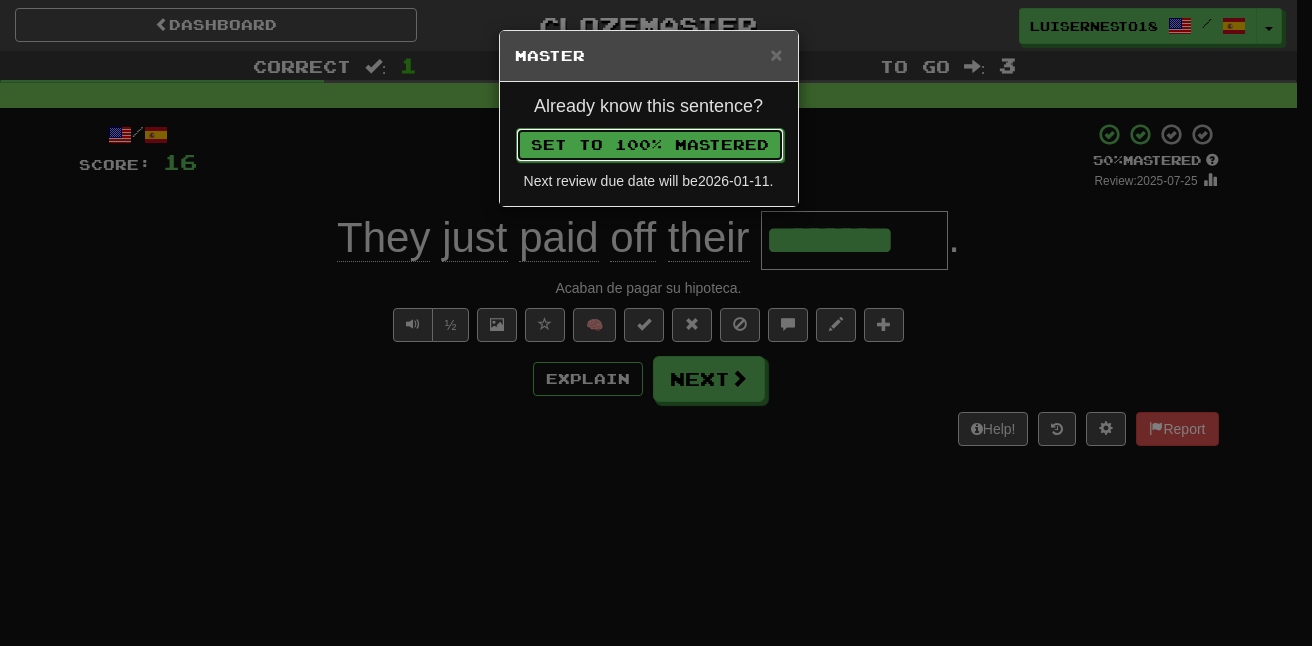 click on "Set to 100% Mastered" at bounding box center [650, 145] 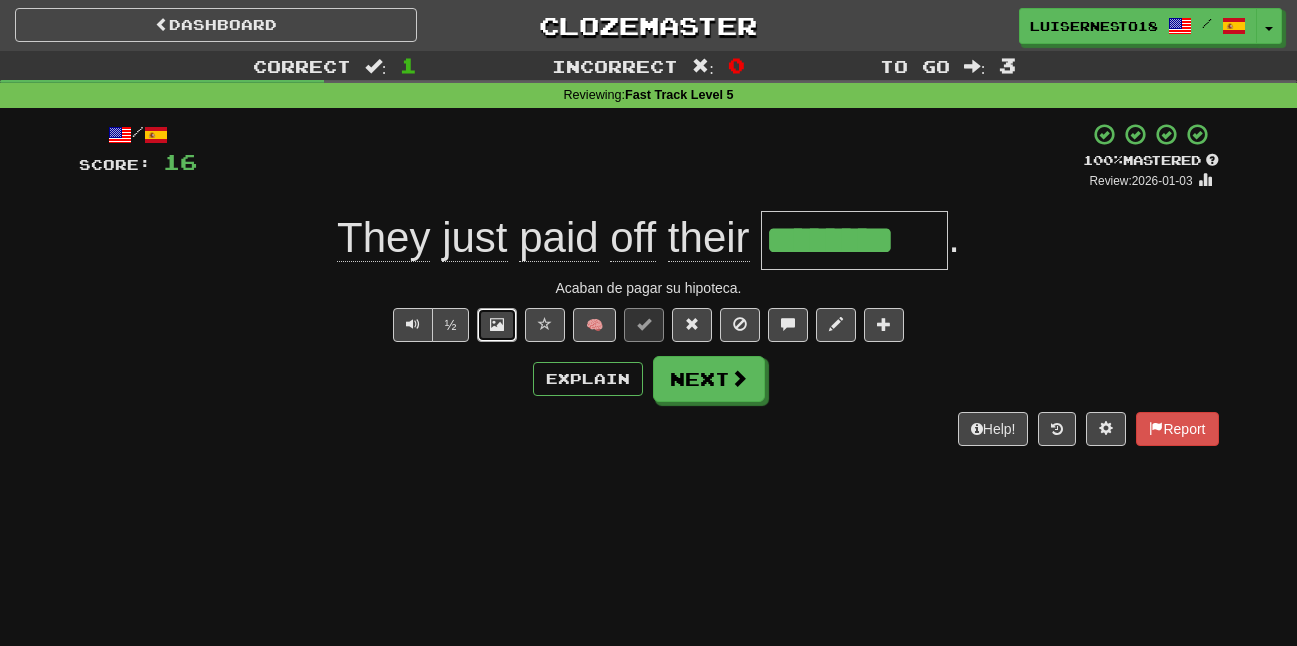 click at bounding box center (497, 325) 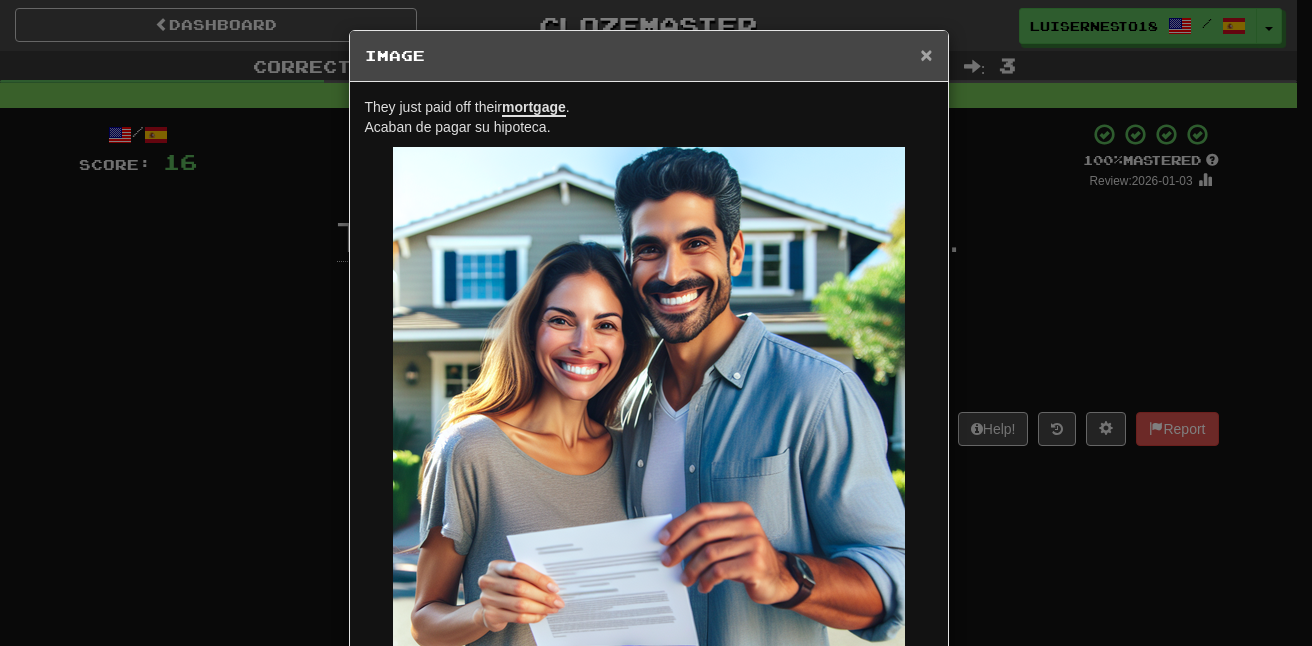 click on "×" at bounding box center (926, 54) 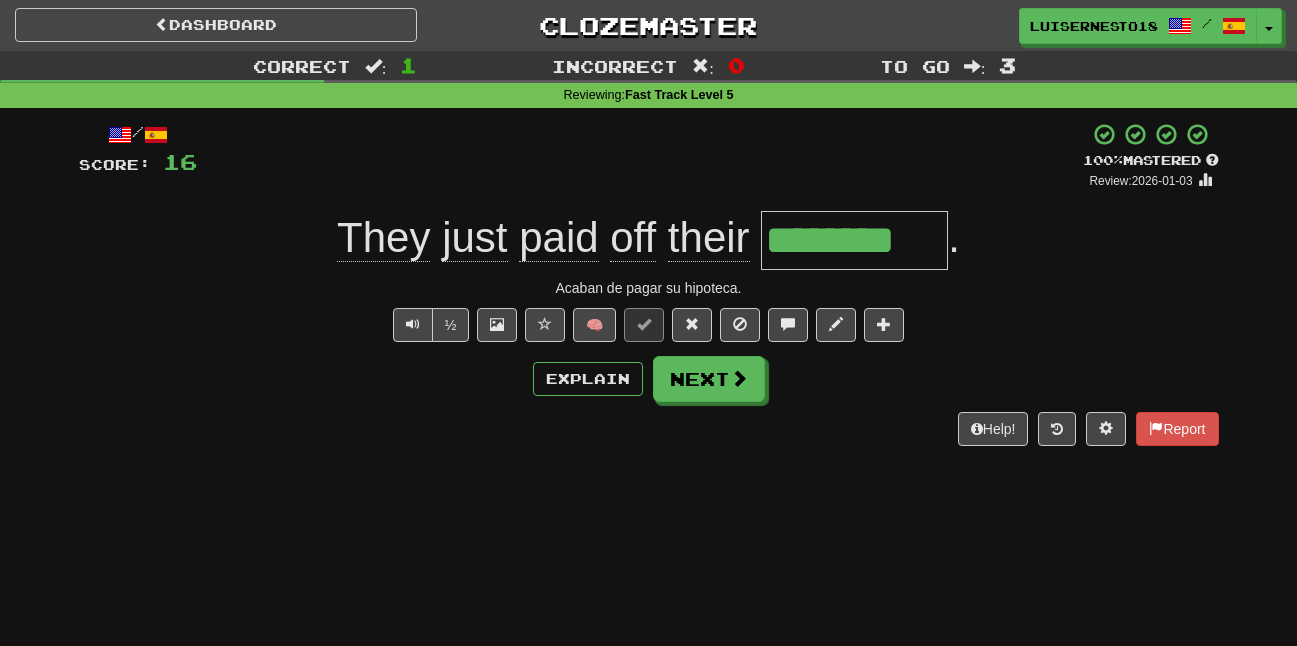 click on "/  Score:   16 + 16 100 %  Mastered Review:  2026-01-03 They   just   paid   off   their   ******** . Acaban de pagar su hipoteca. ½ 🧠 Explain Next  Help!  Report" at bounding box center (649, 284) 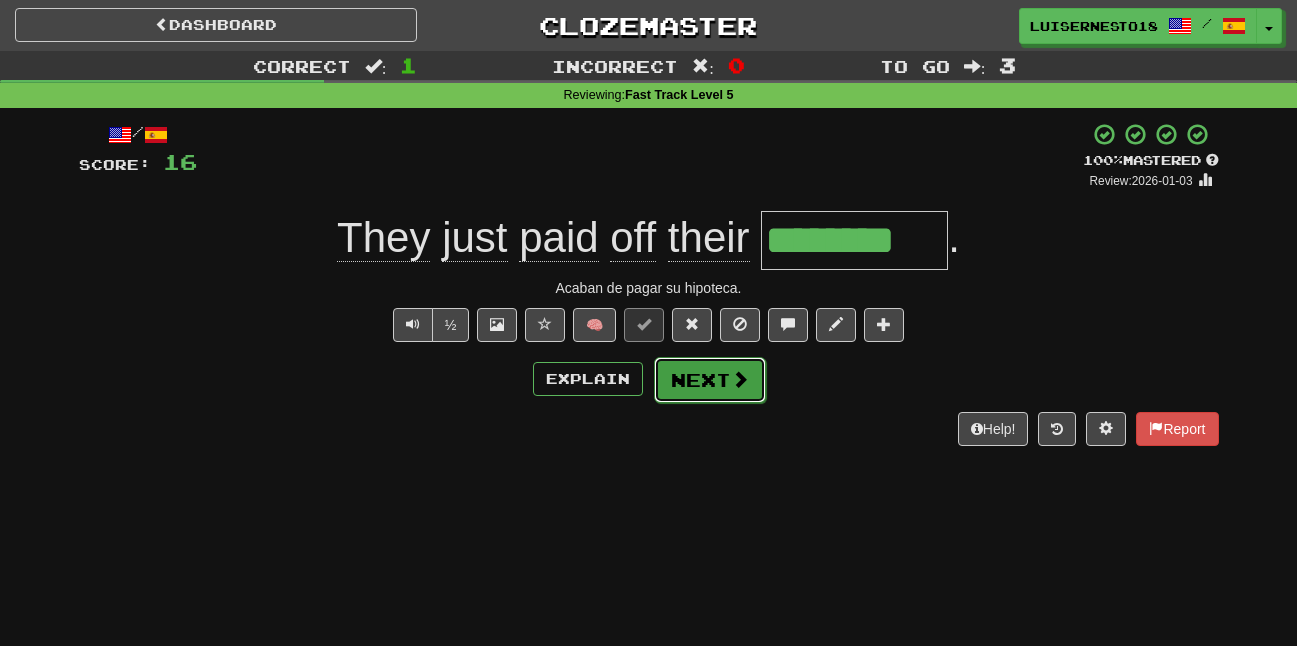 click on "Next" at bounding box center (710, 380) 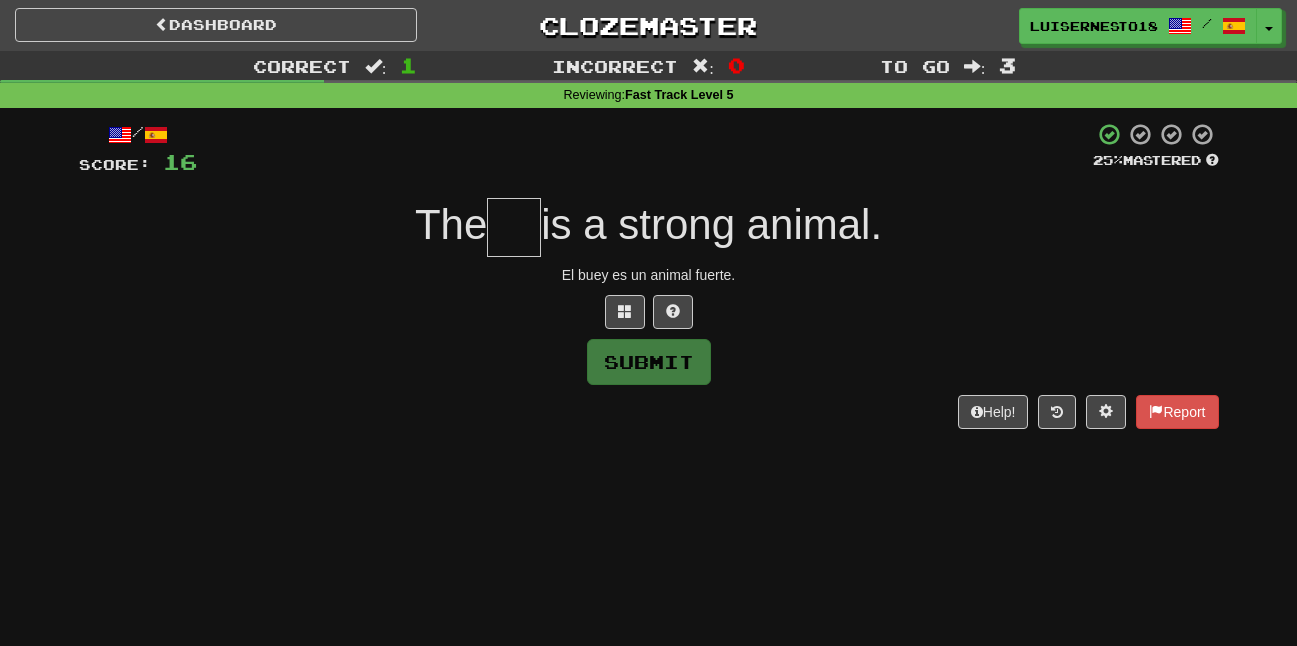 type on "*" 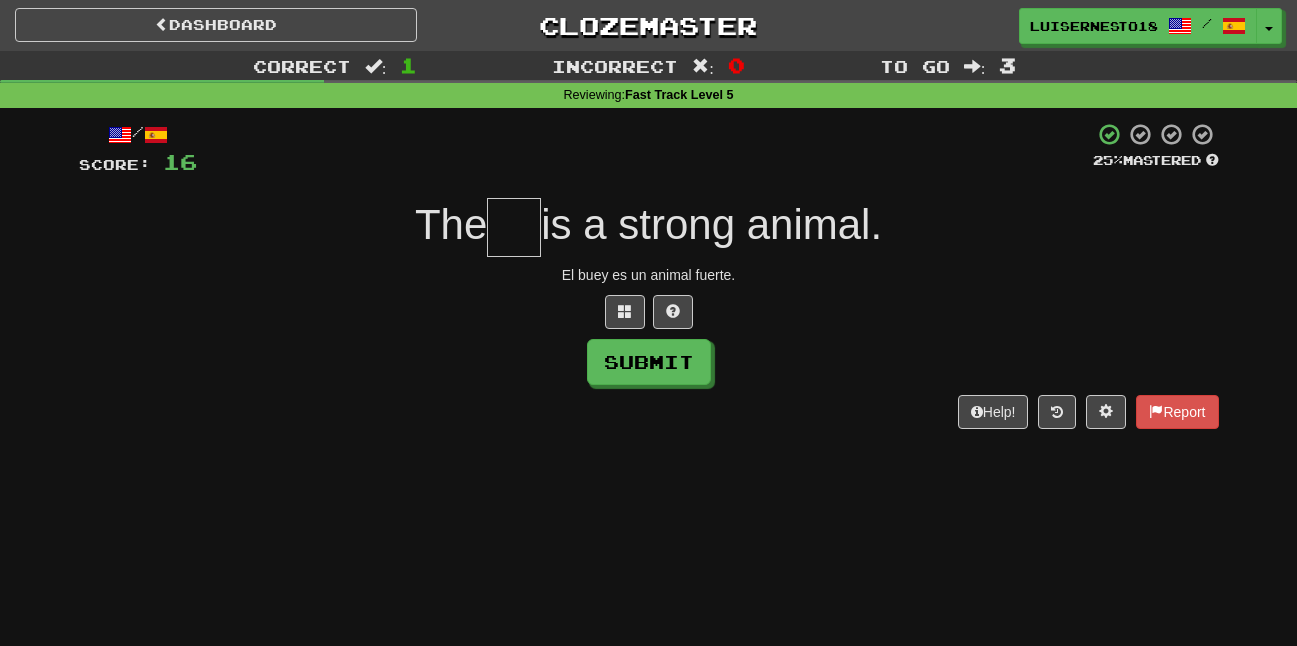 type on "*" 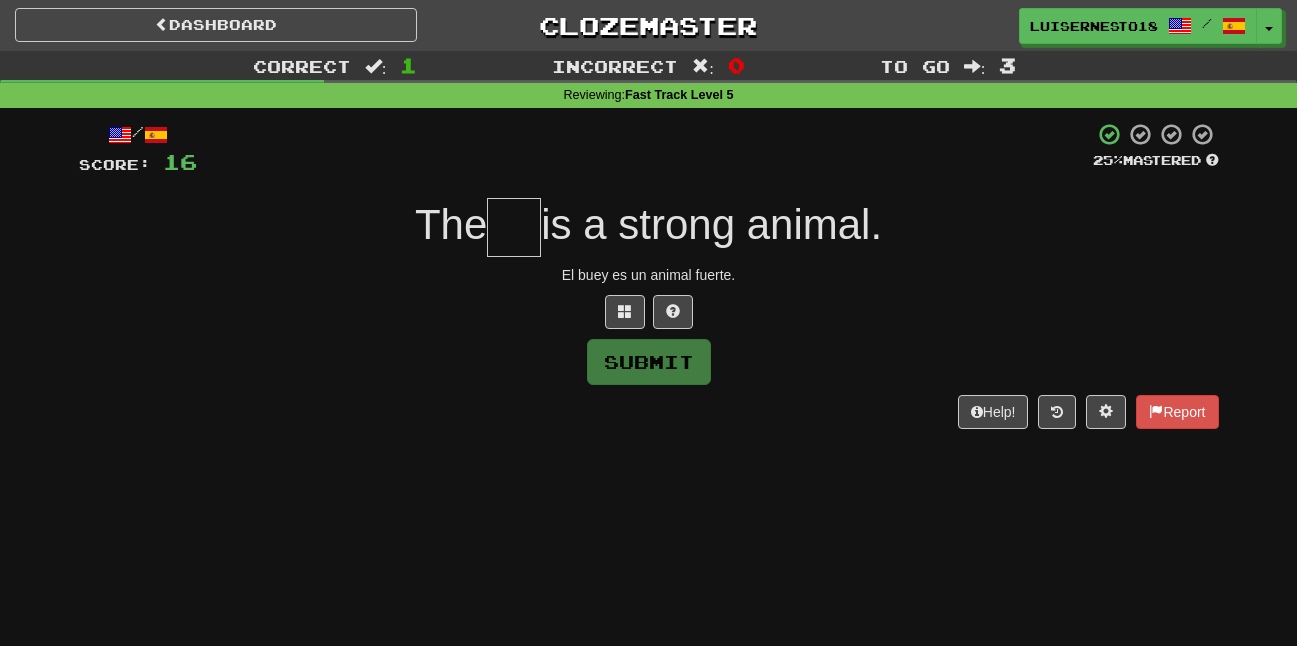 type on "*" 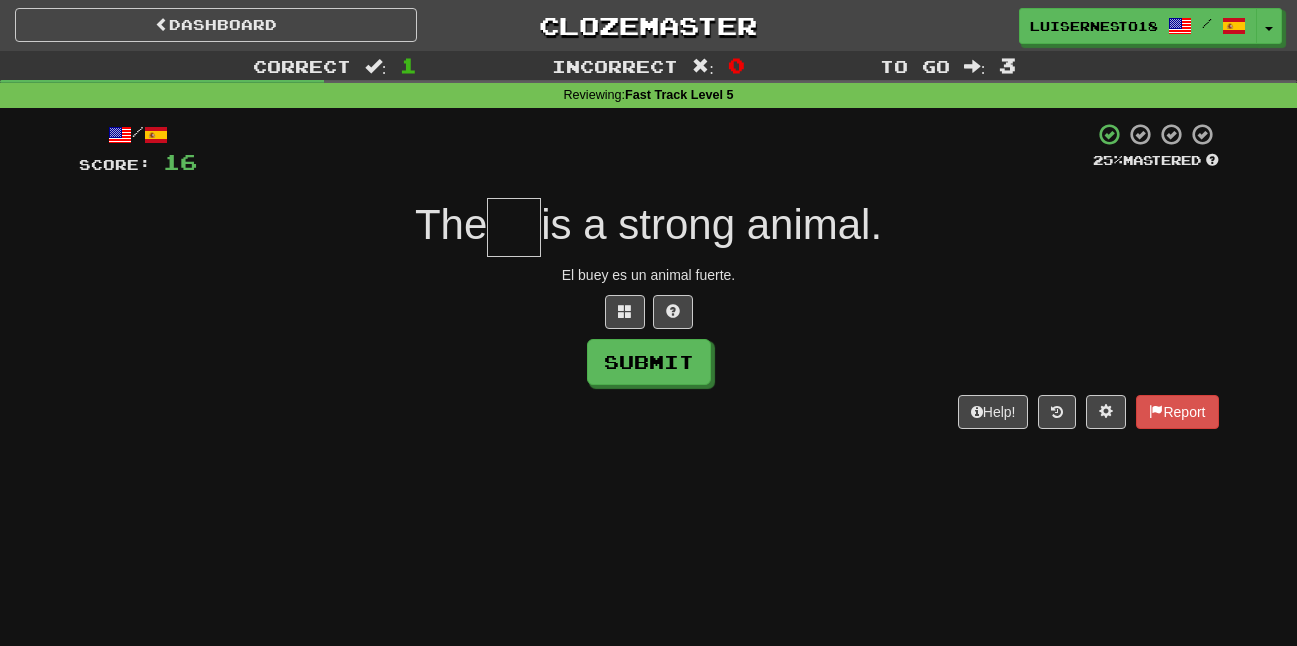 type on "*" 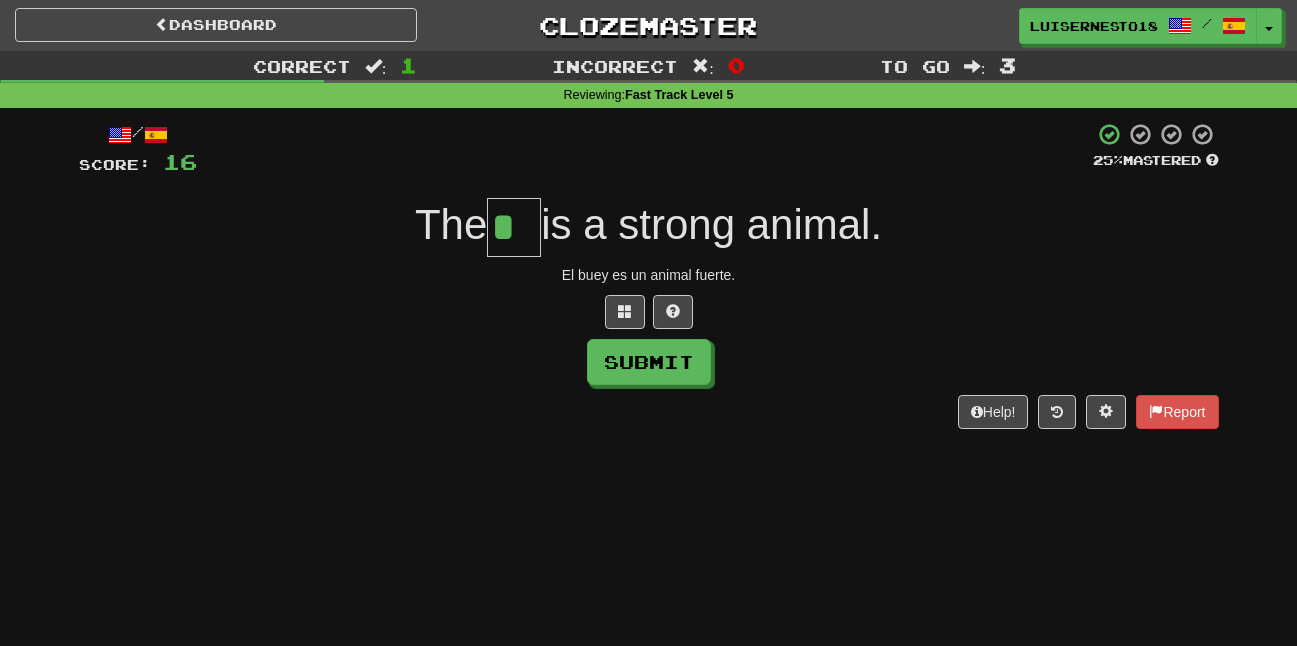 scroll, scrollTop: 0, scrollLeft: 0, axis: both 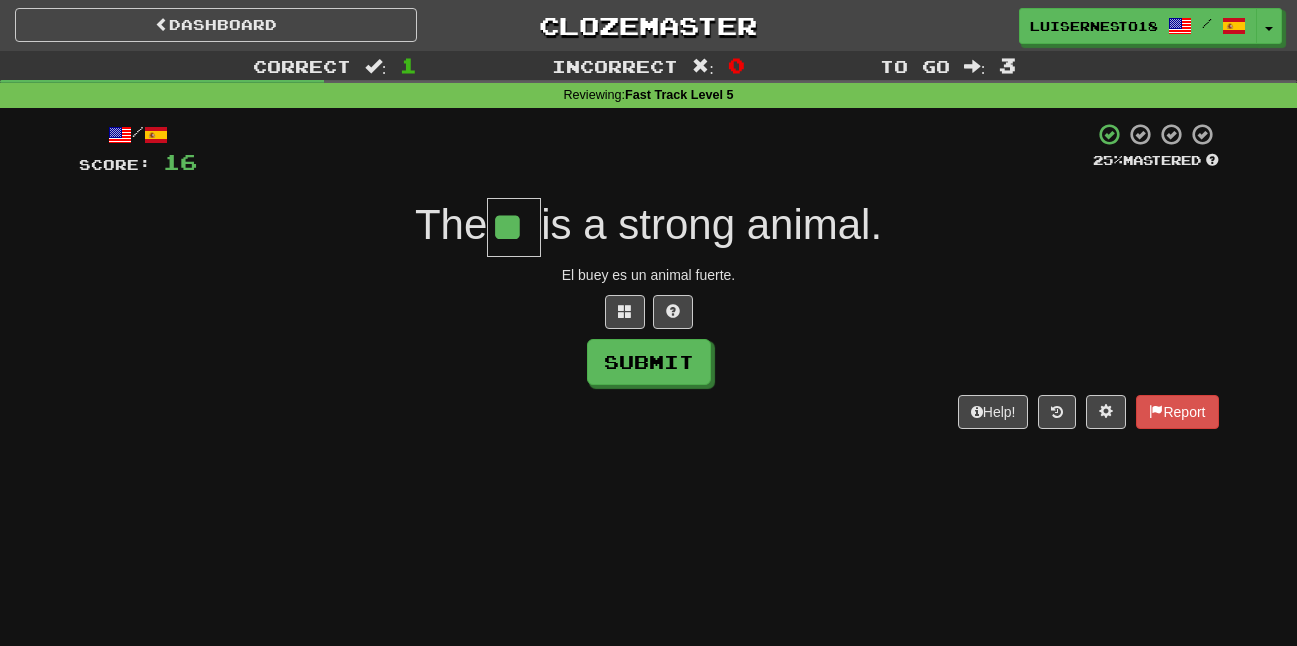 type on "**" 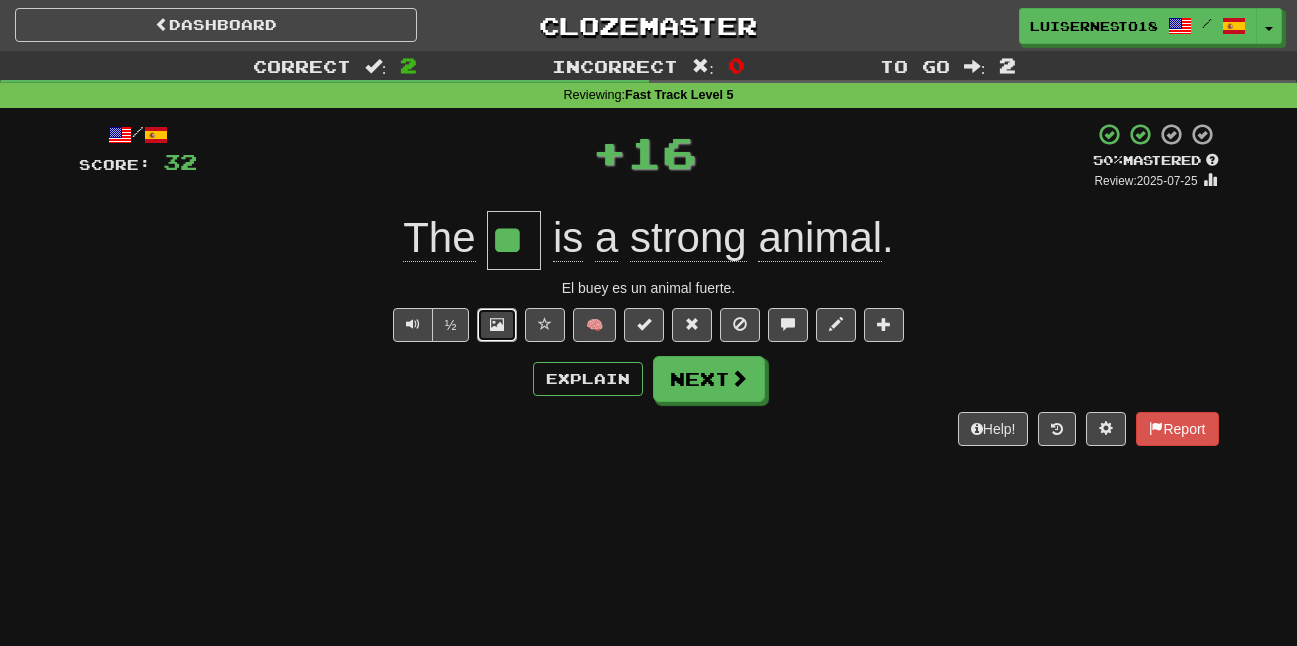 click at bounding box center (497, 324) 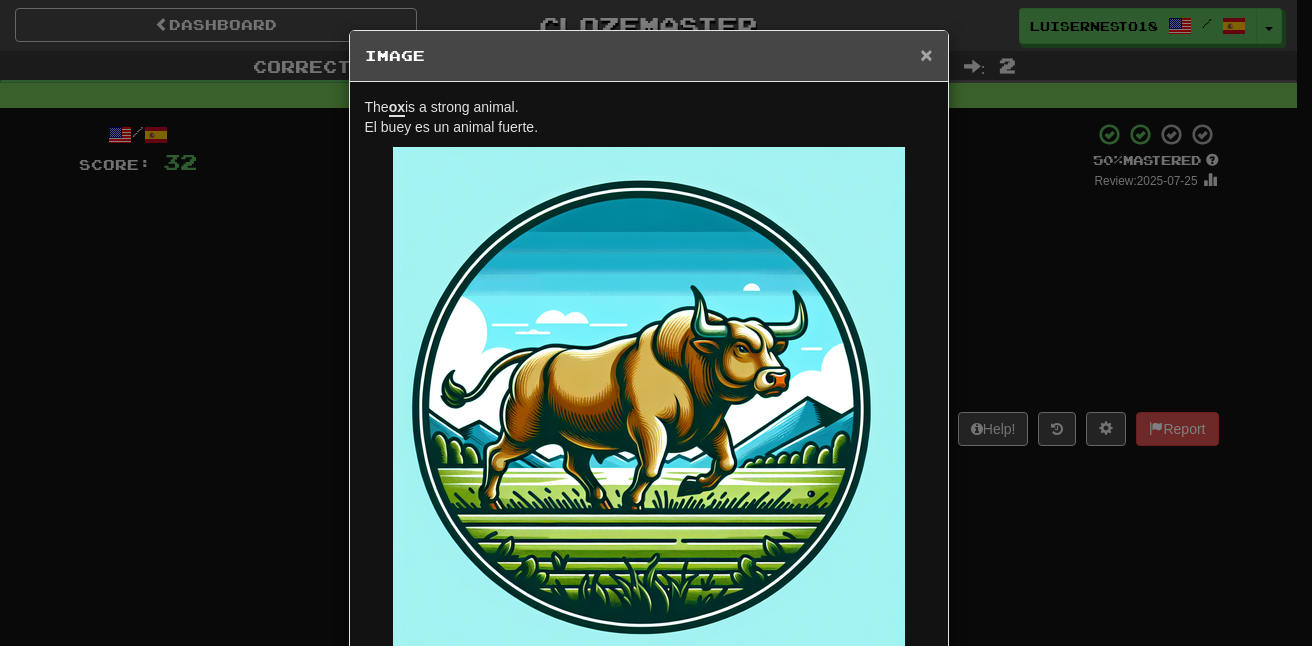 click on "×" at bounding box center [926, 54] 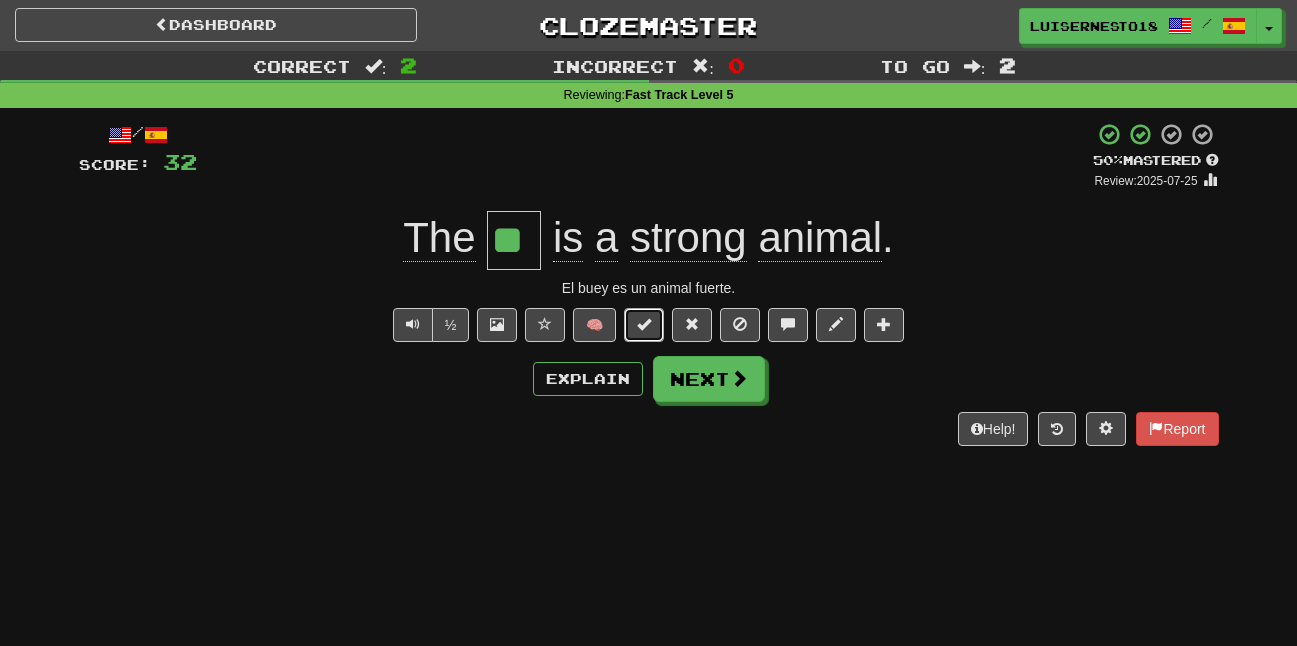 click at bounding box center [644, 324] 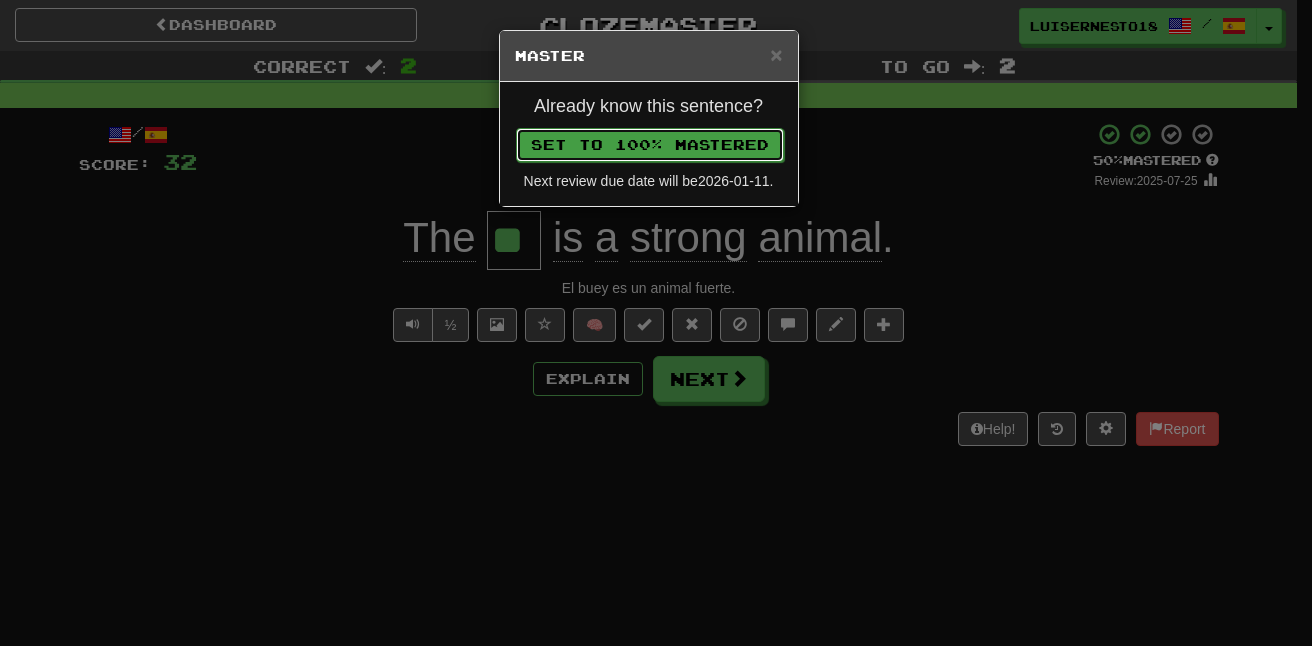 click on "Set to 100% Mastered" at bounding box center [650, 145] 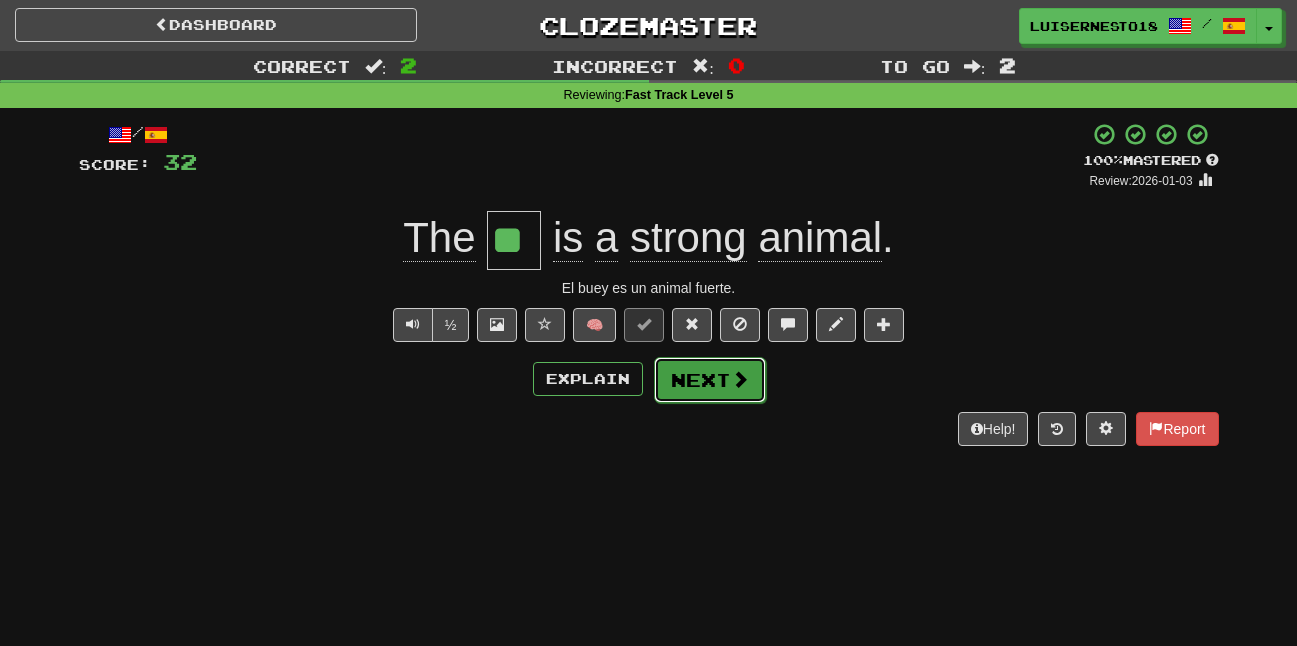 click on "Next" at bounding box center (710, 380) 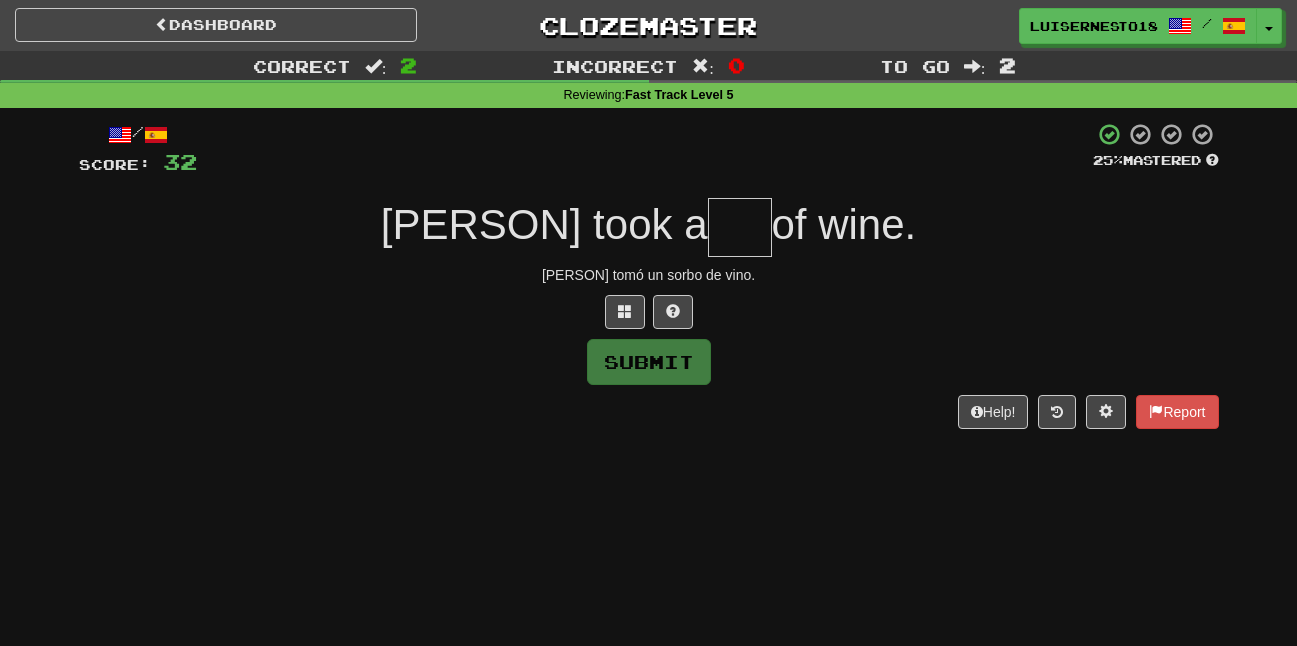 type on "*" 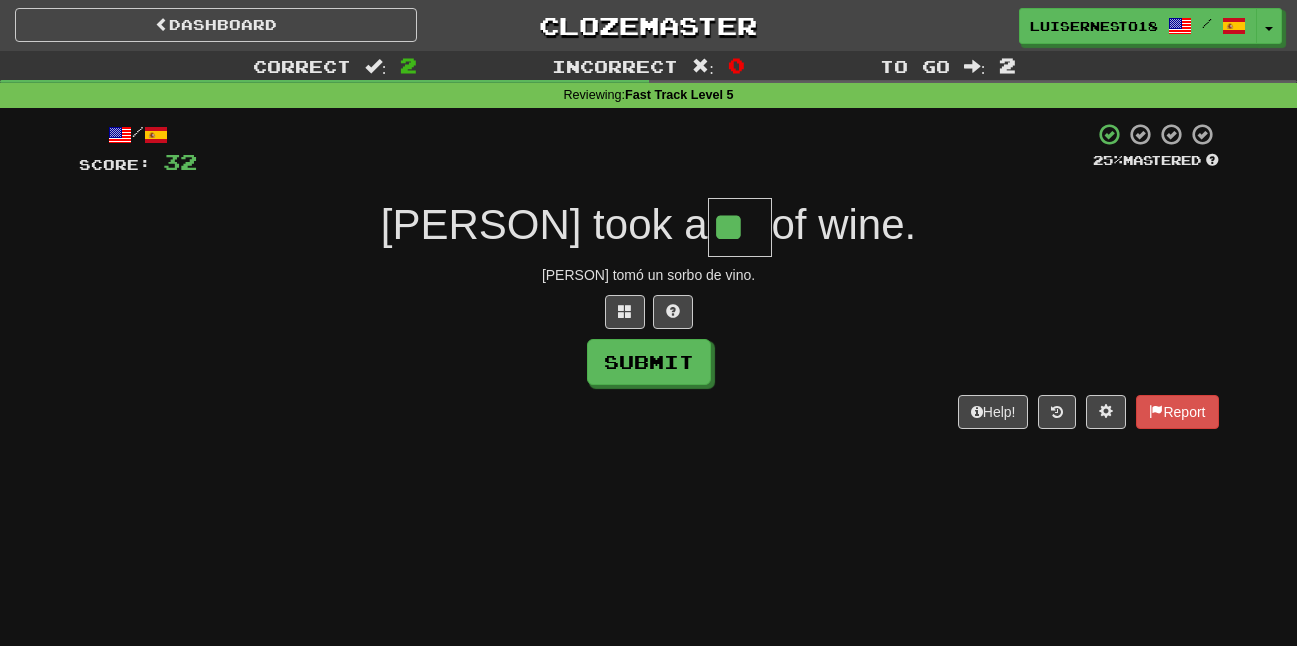 scroll, scrollTop: 0, scrollLeft: 0, axis: both 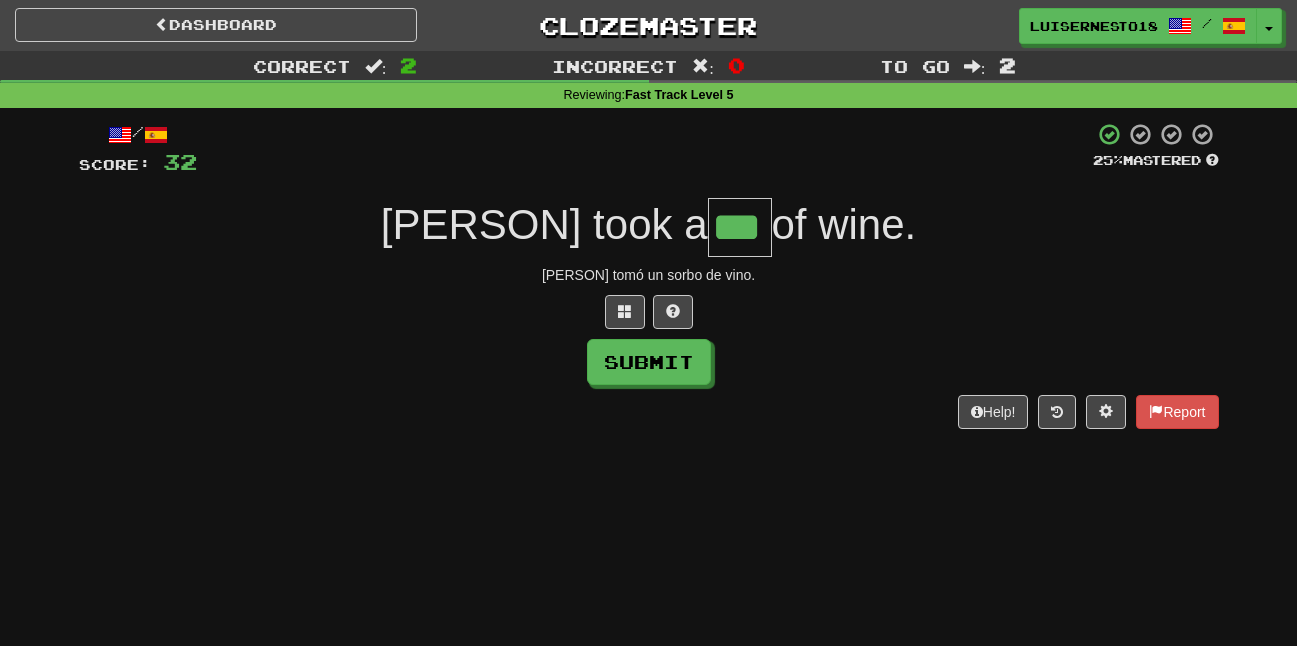 type on "***" 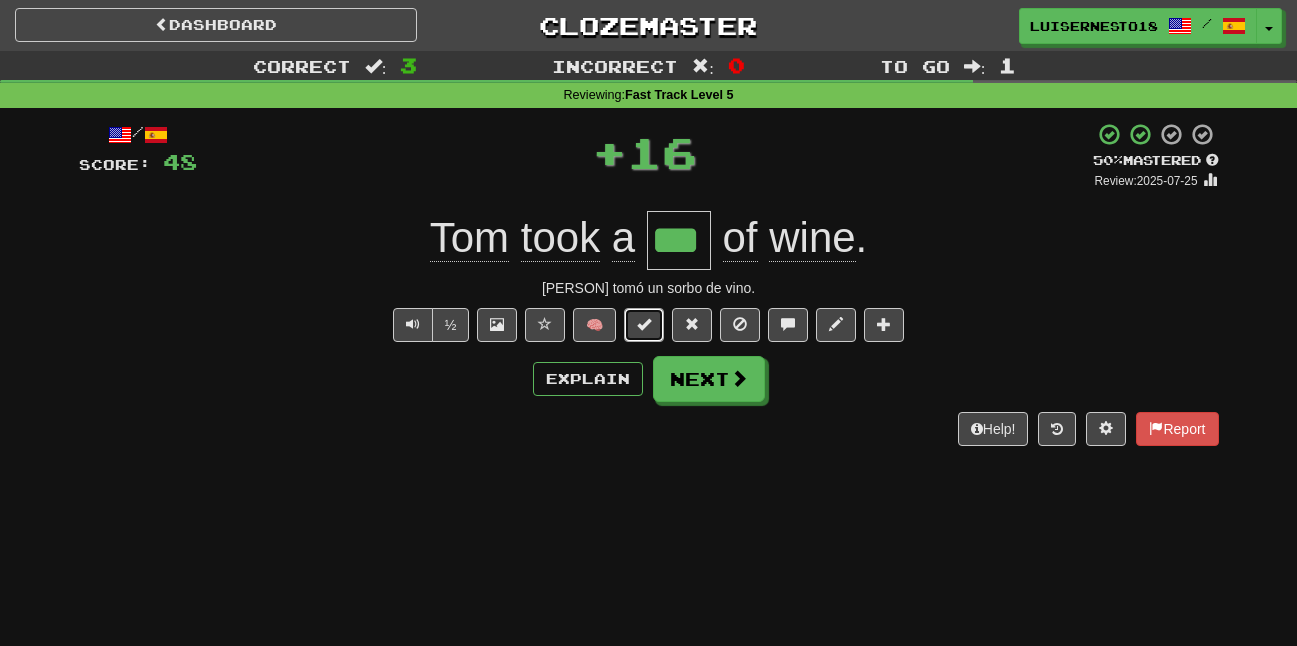 click at bounding box center [644, 325] 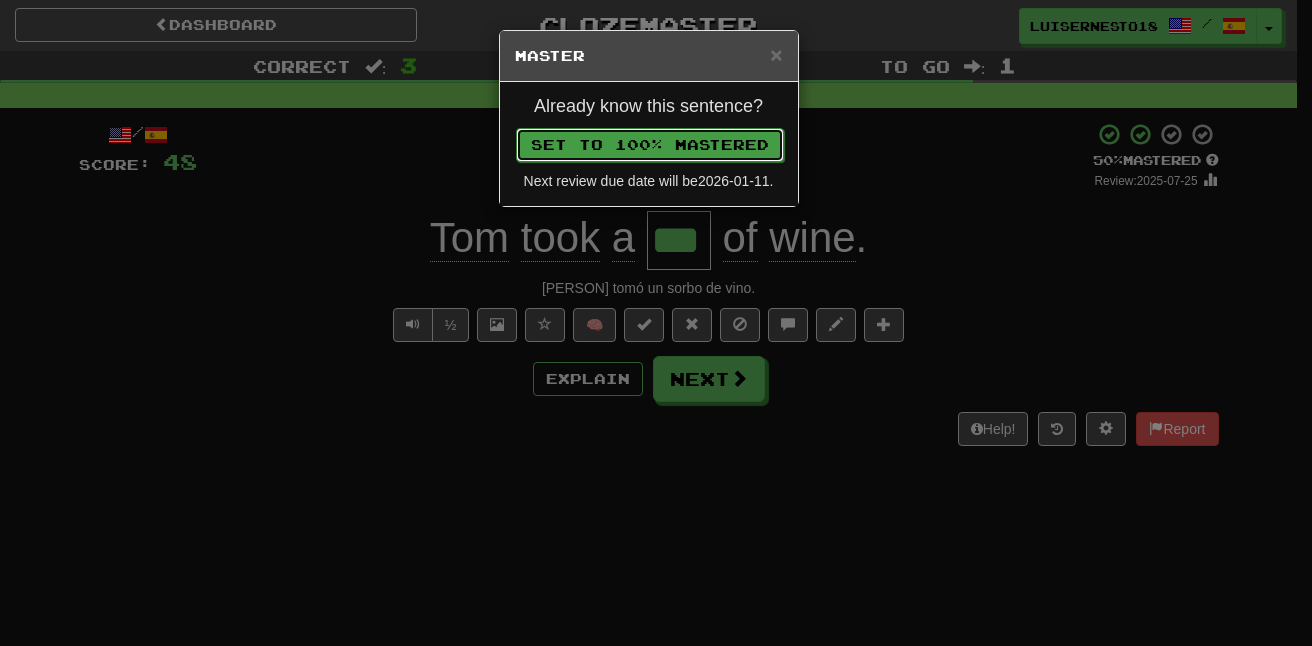 click on "Set to 100% Mastered" at bounding box center [650, 145] 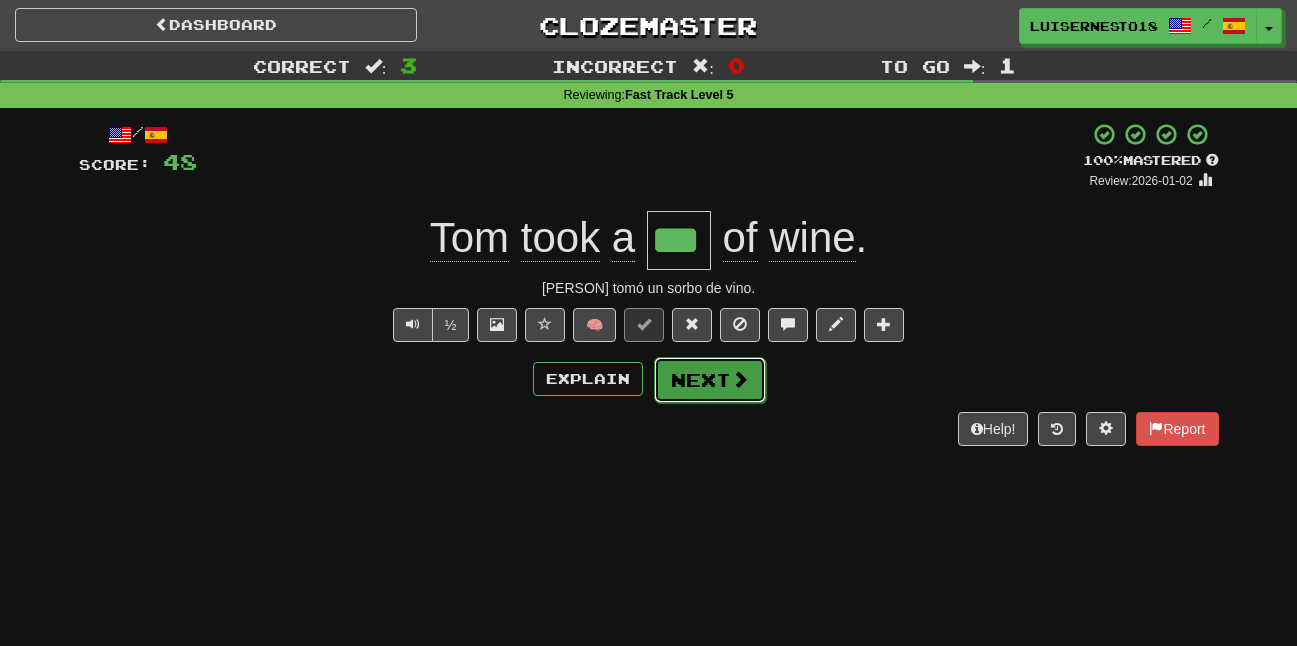 click on "Next" at bounding box center [710, 380] 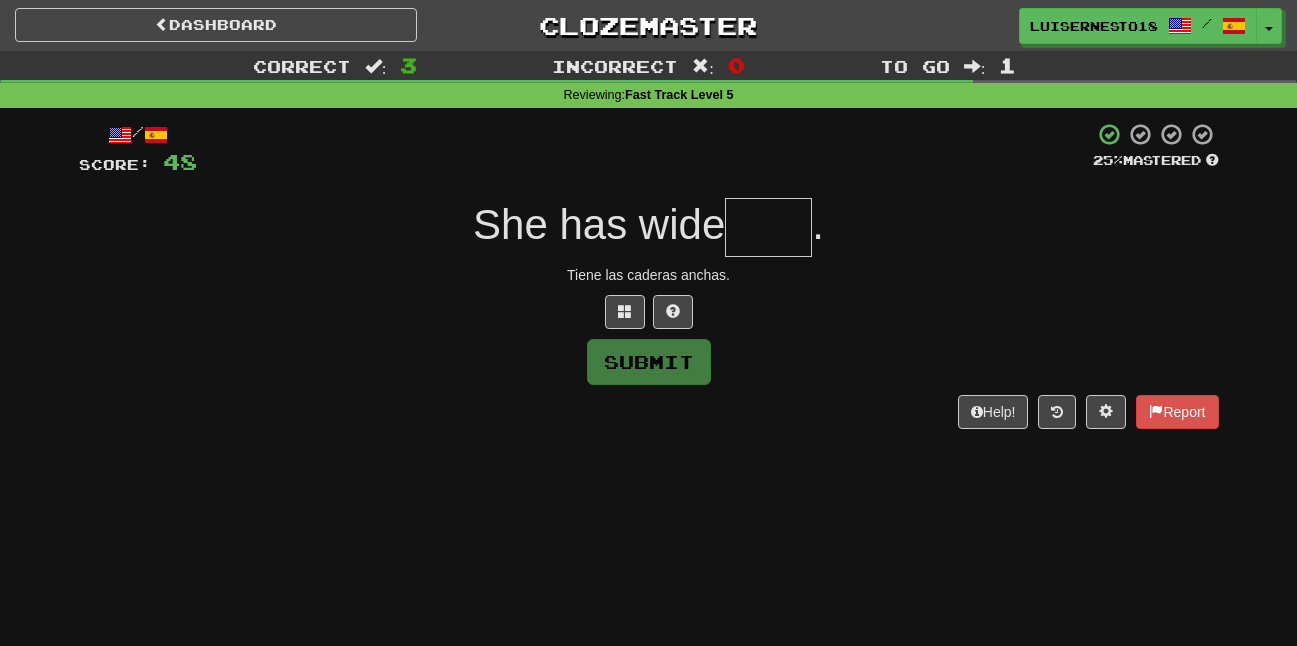 type on "*" 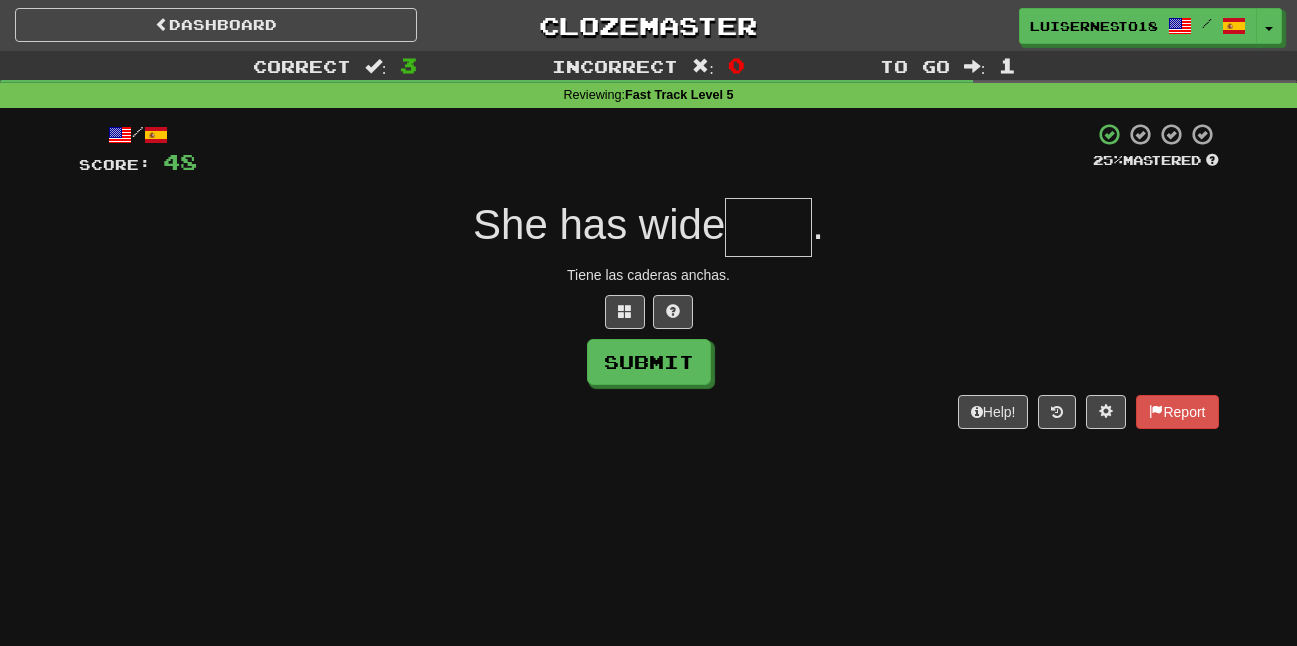type on "*" 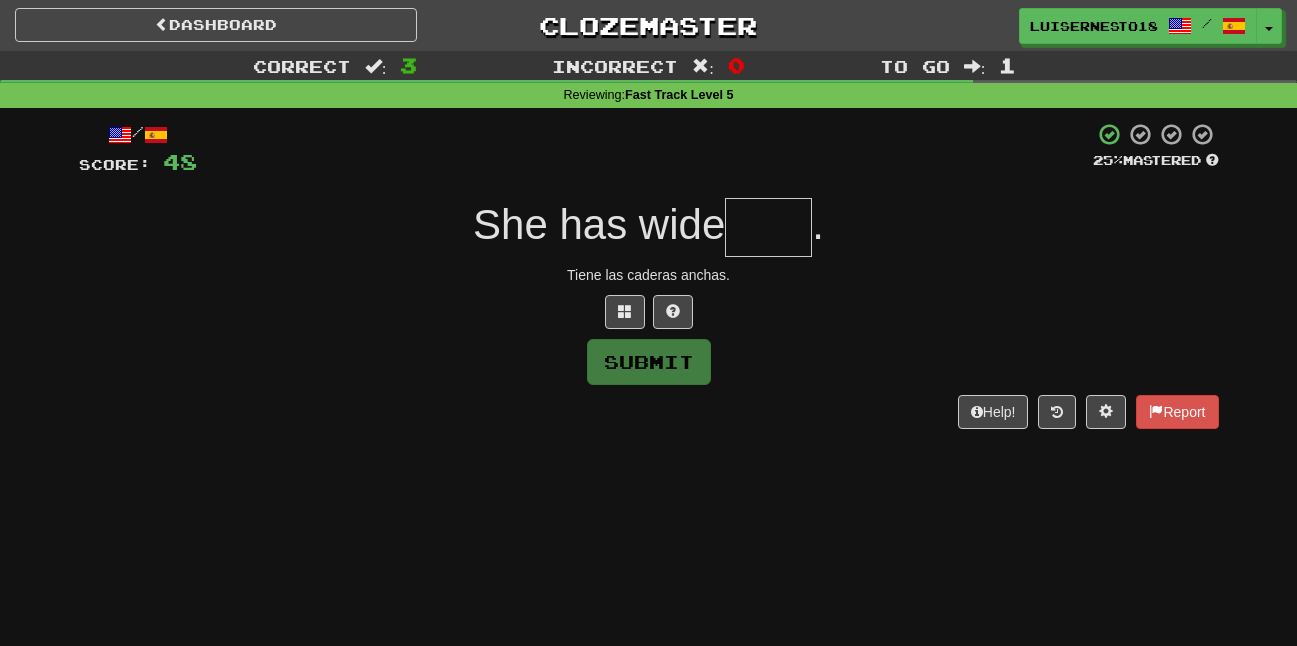 type on "*" 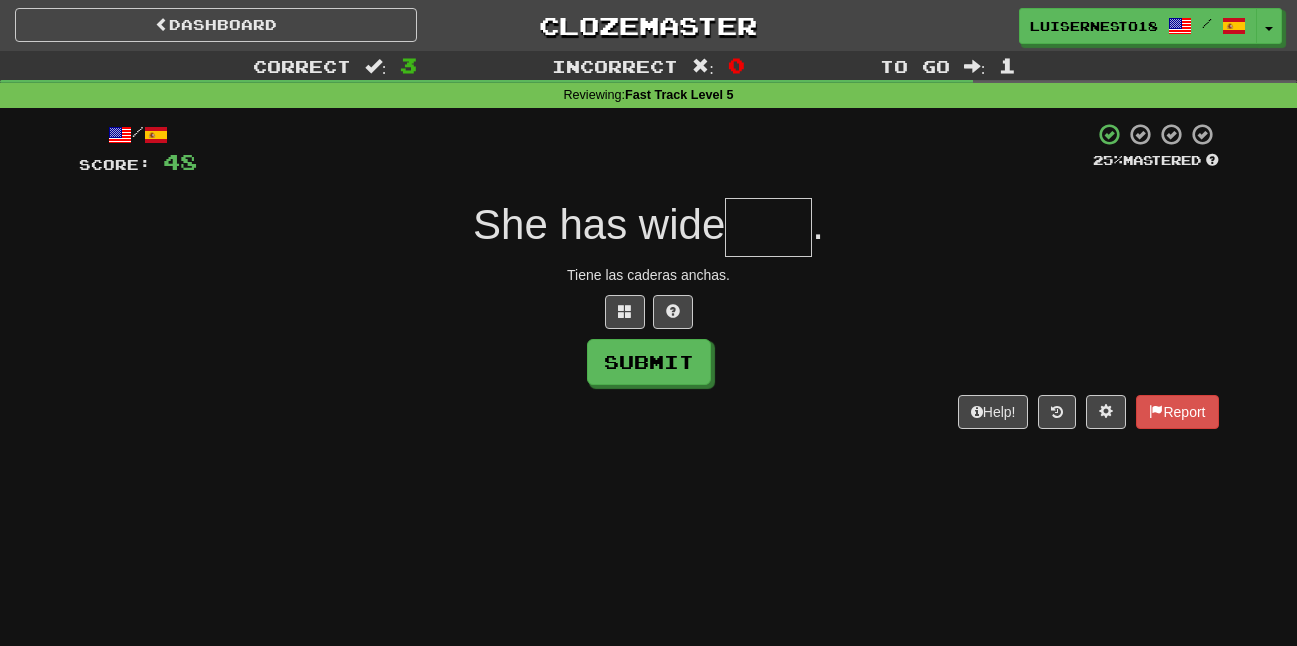 type on "*" 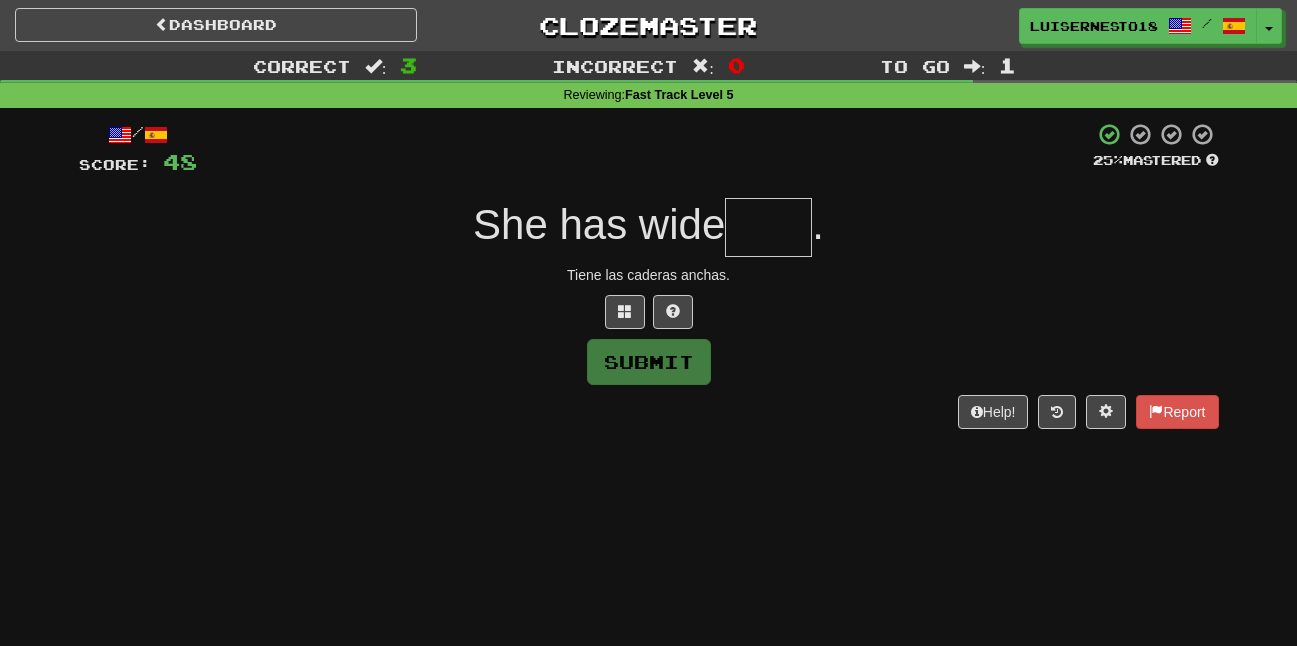 type on "*" 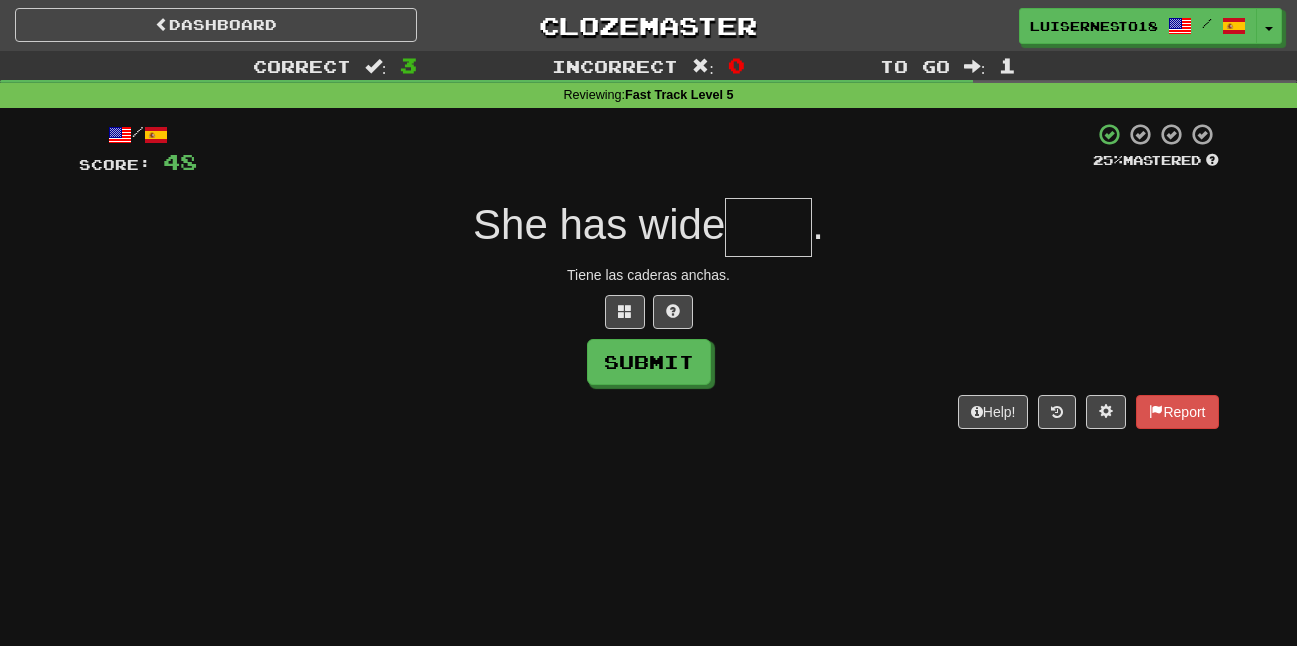 type on "*" 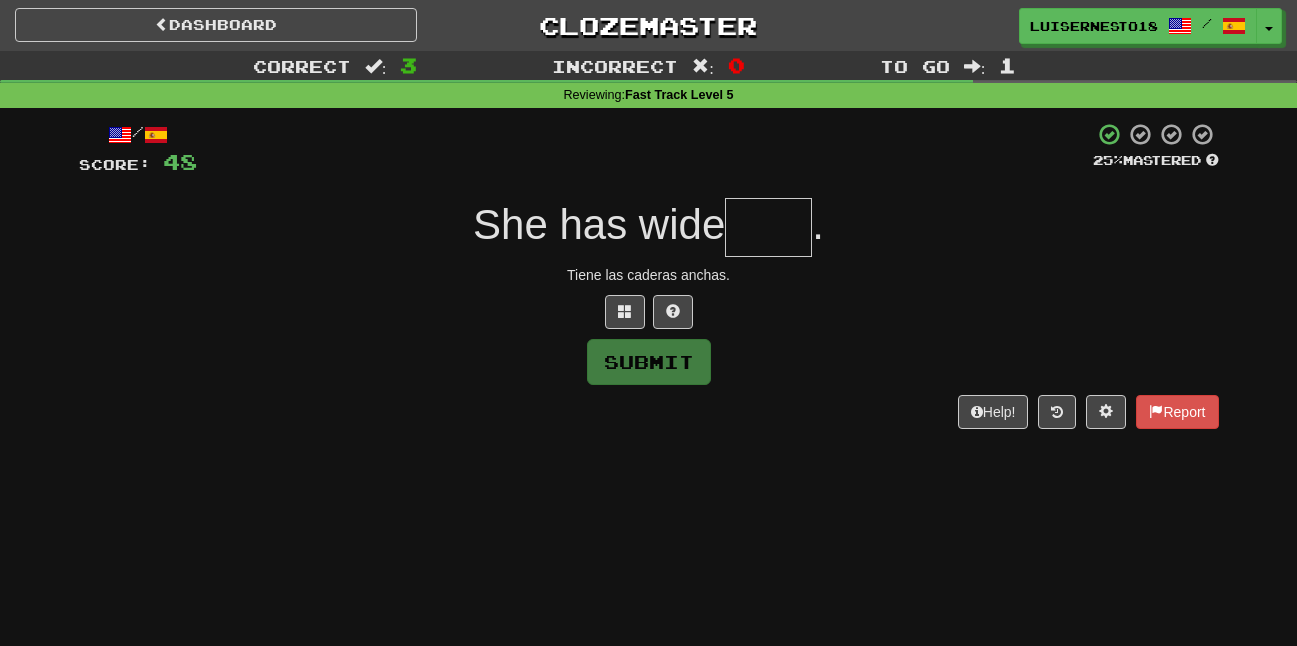type on "*" 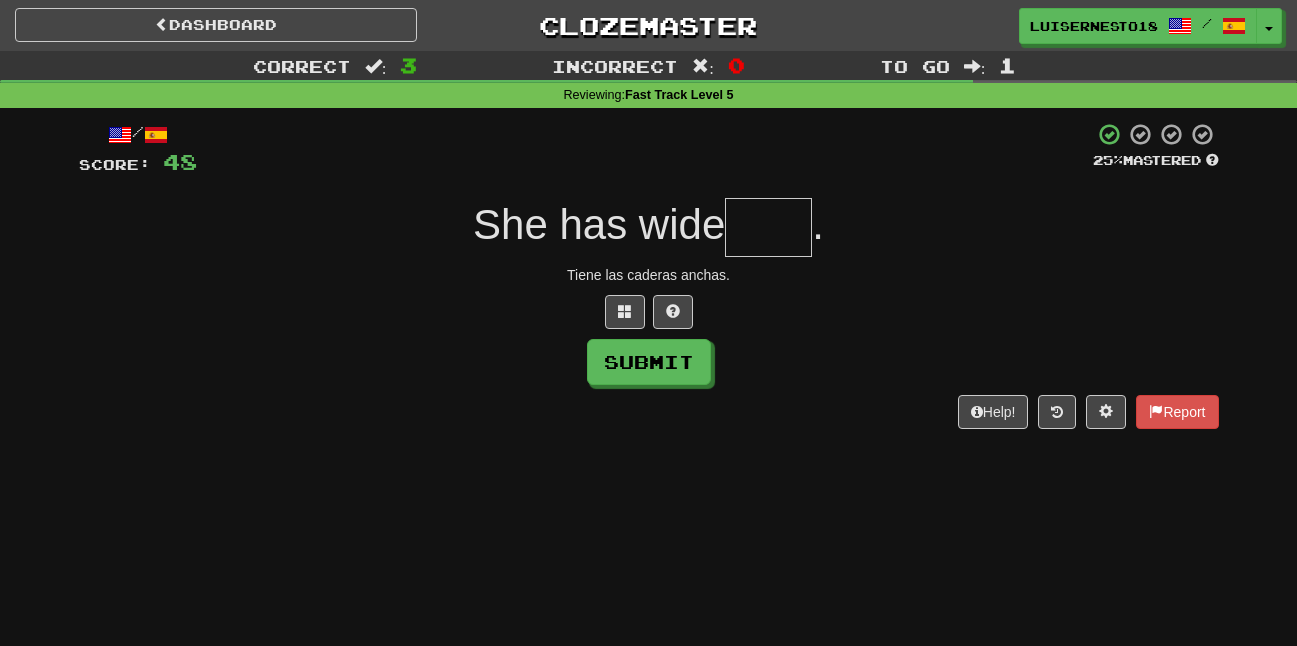 type on "*" 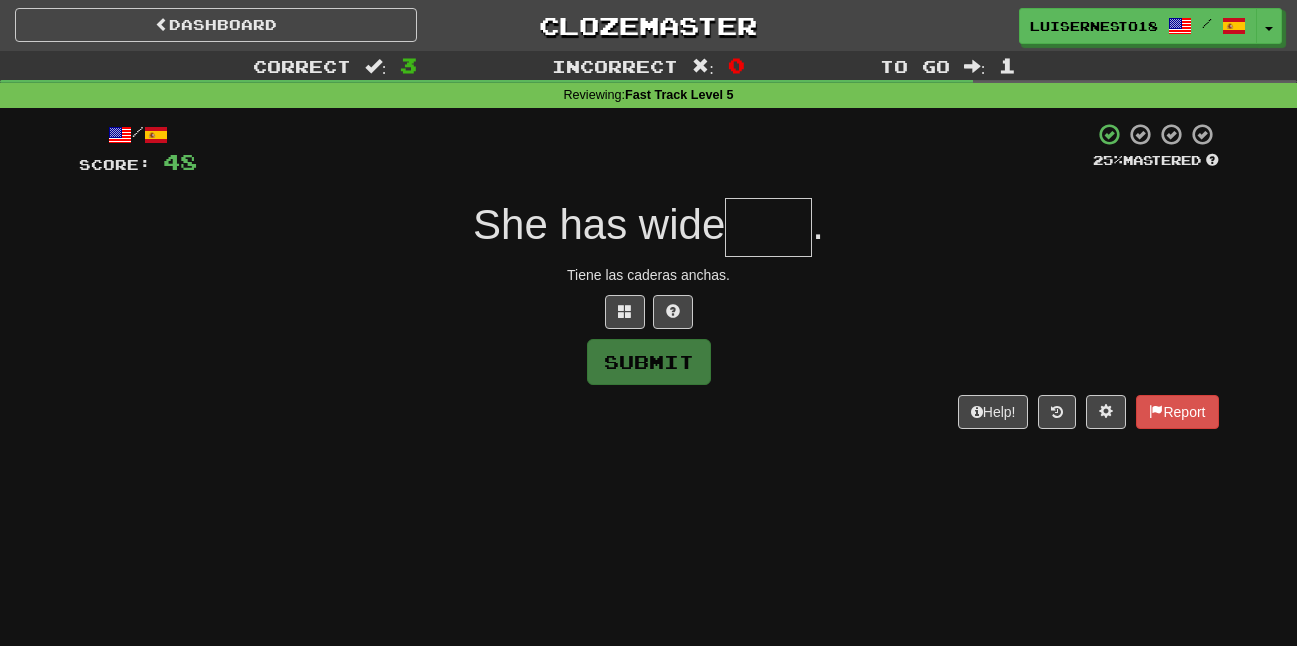 type on "*" 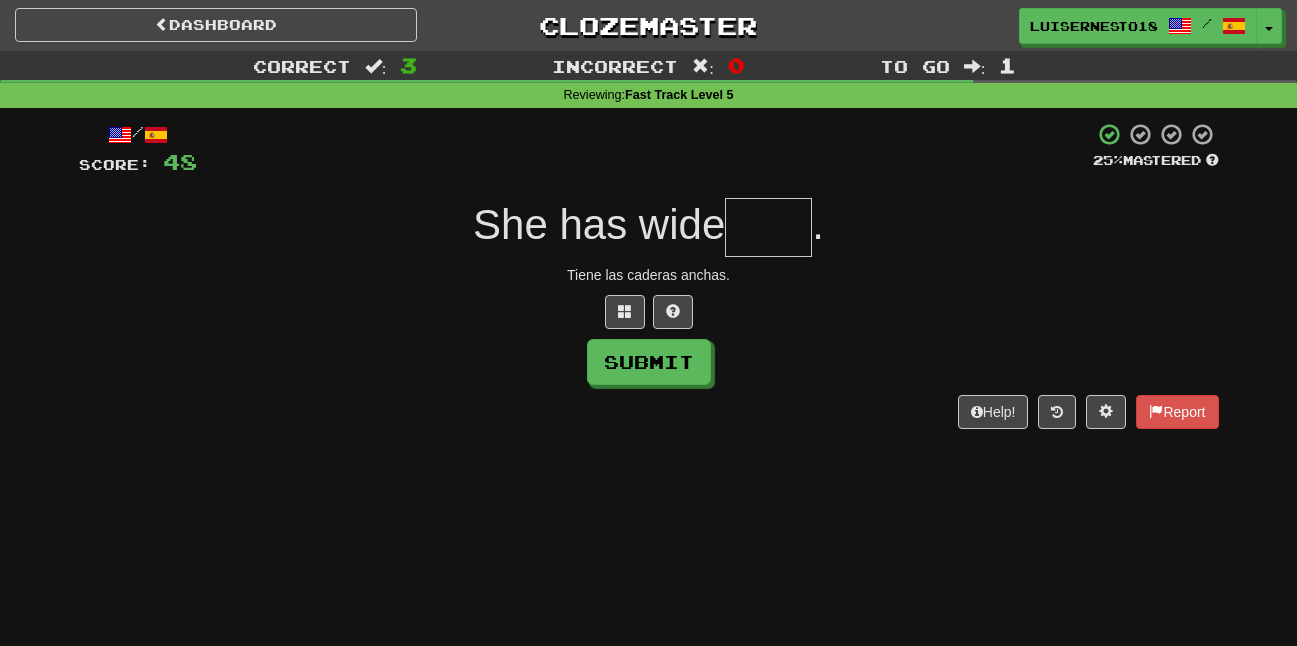 type on "*" 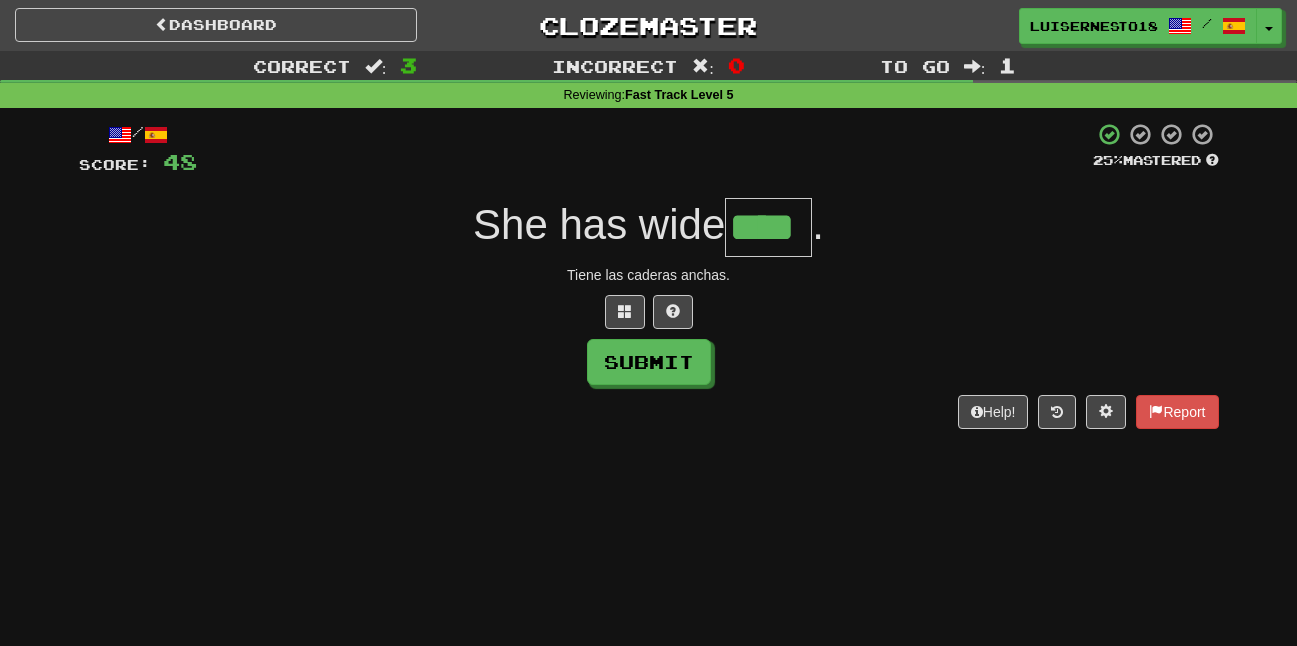 type on "****" 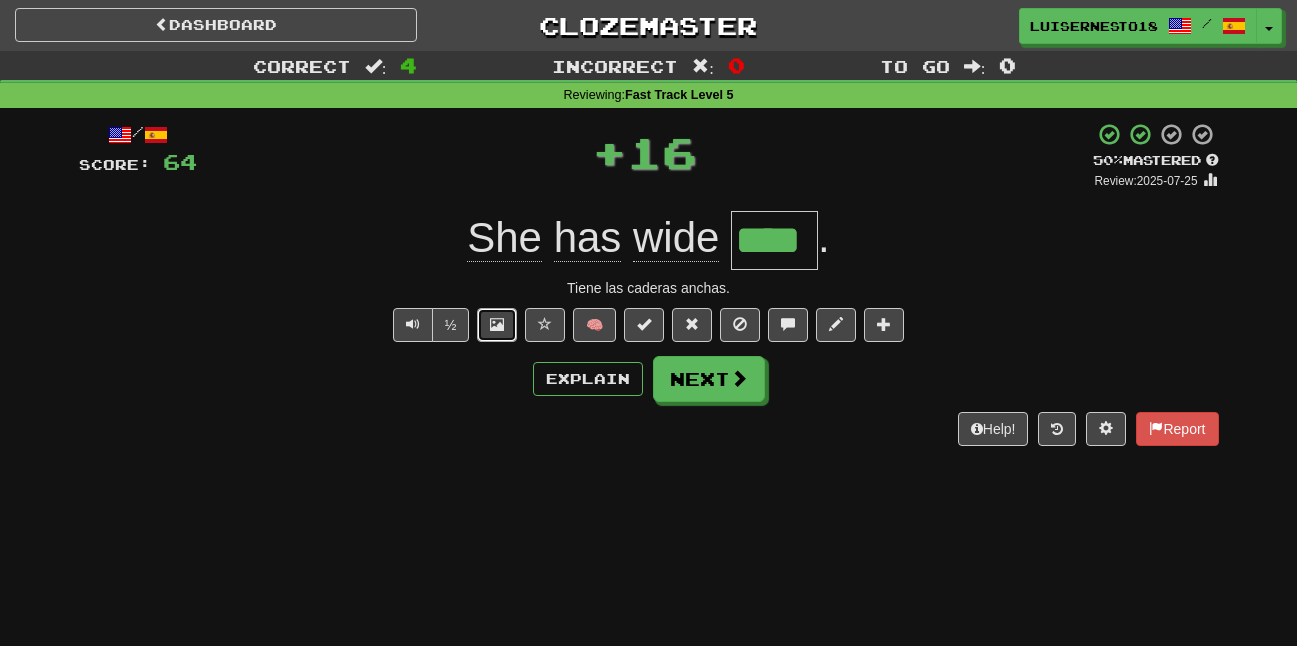 click at bounding box center (497, 325) 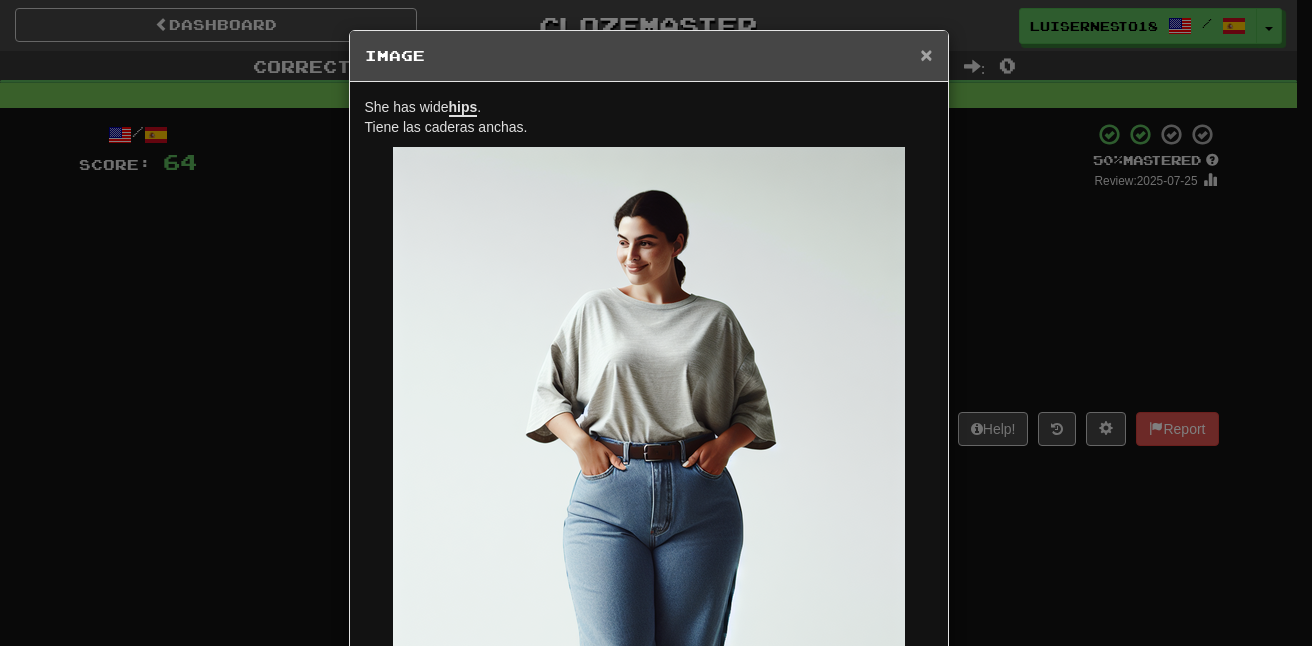 click on "×" at bounding box center [926, 54] 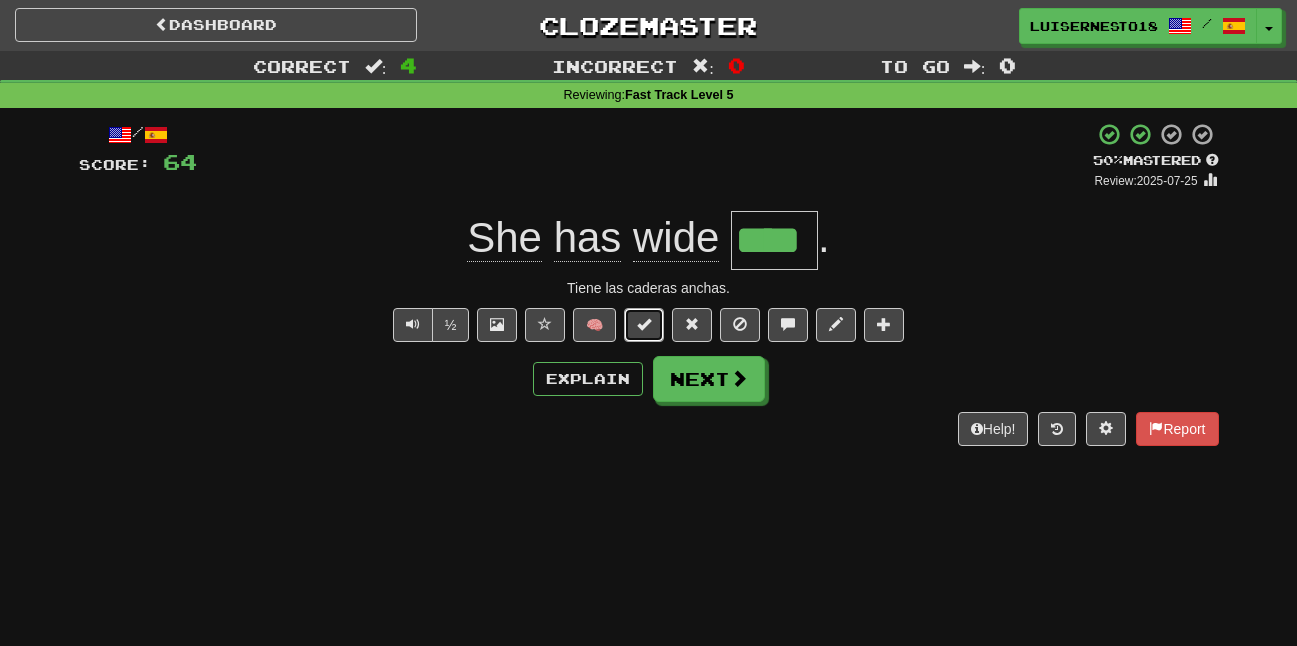 click at bounding box center [644, 324] 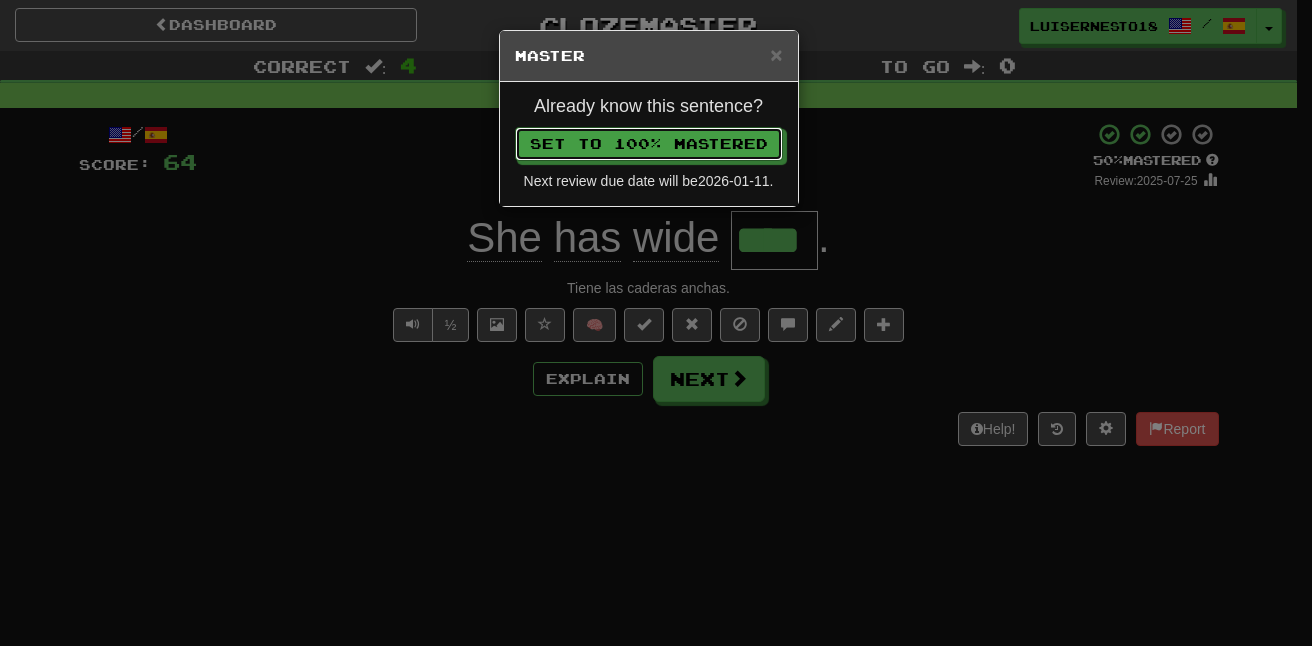 click on "Already know this sentence? Set to 100% Mastered Next review due date will be  2026-01-11 ." at bounding box center [649, 144] 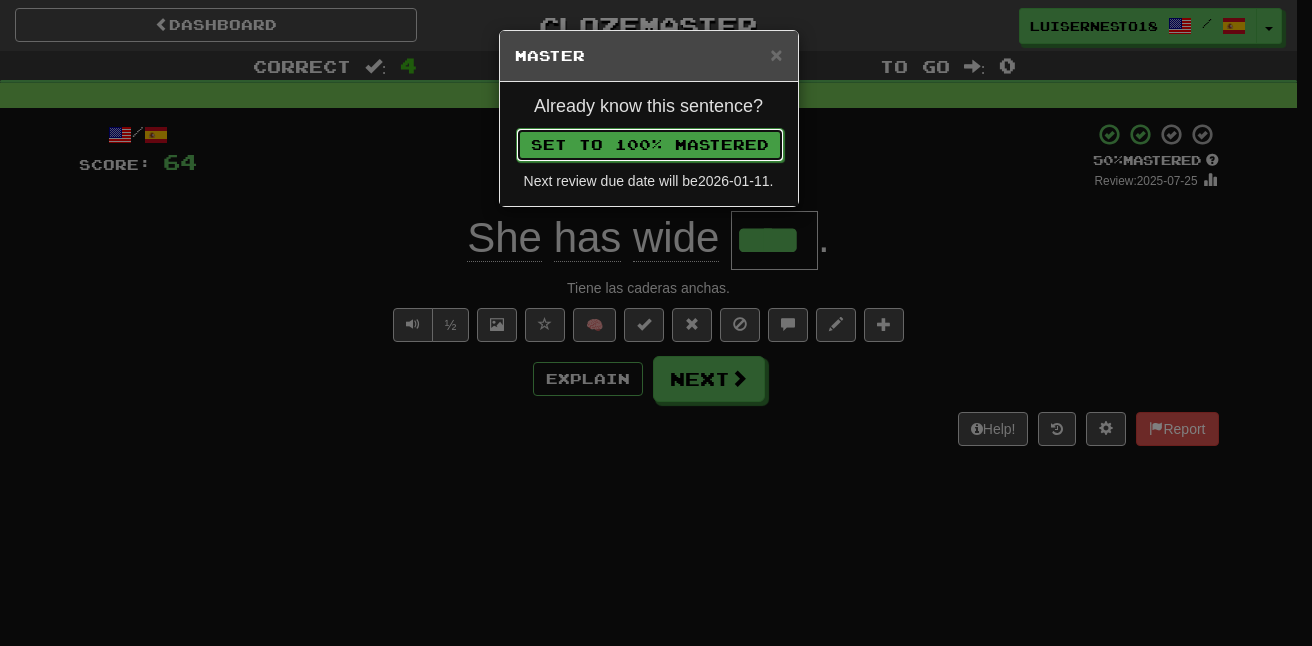 click on "Set to 100% Mastered" at bounding box center (650, 145) 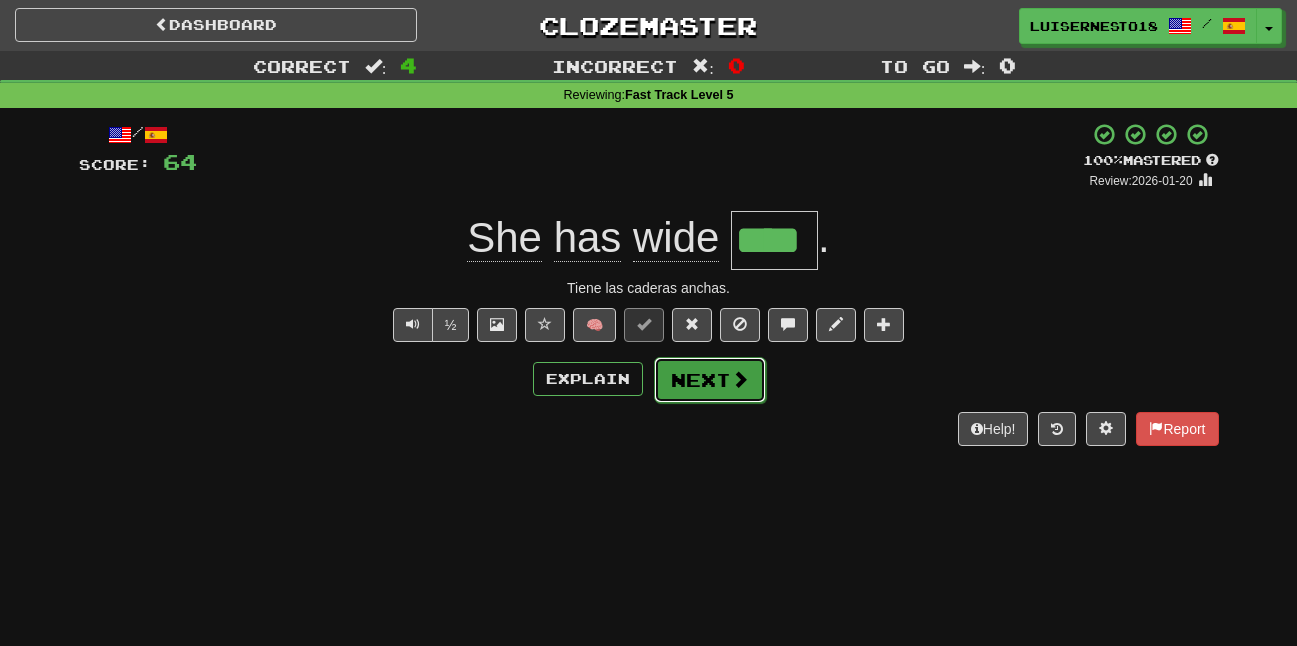 click on "Next" at bounding box center [710, 380] 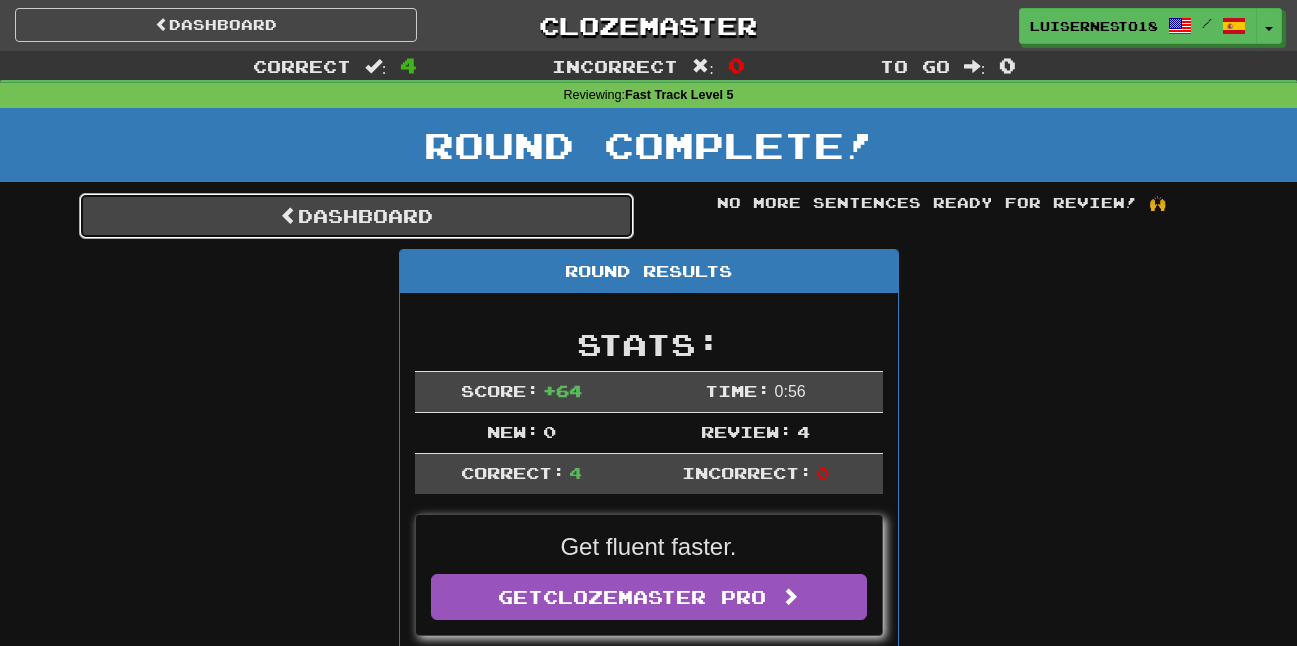 click on "Dashboard" at bounding box center [356, 216] 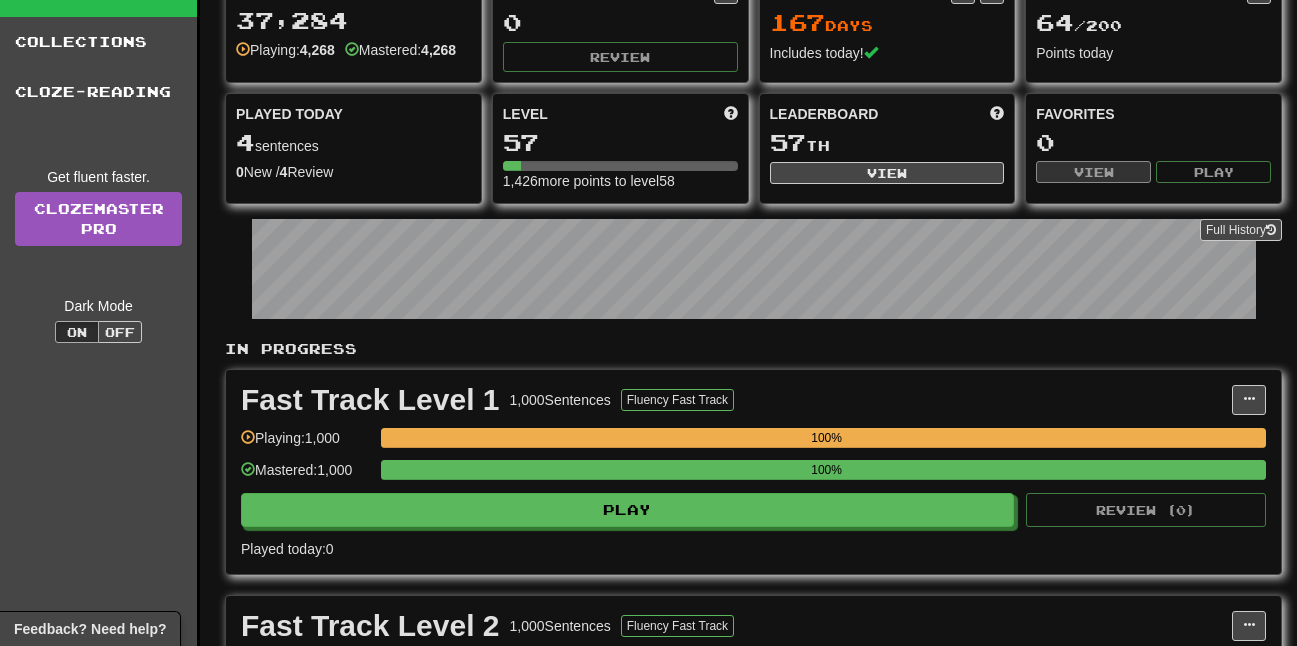 scroll, scrollTop: 0, scrollLeft: 0, axis: both 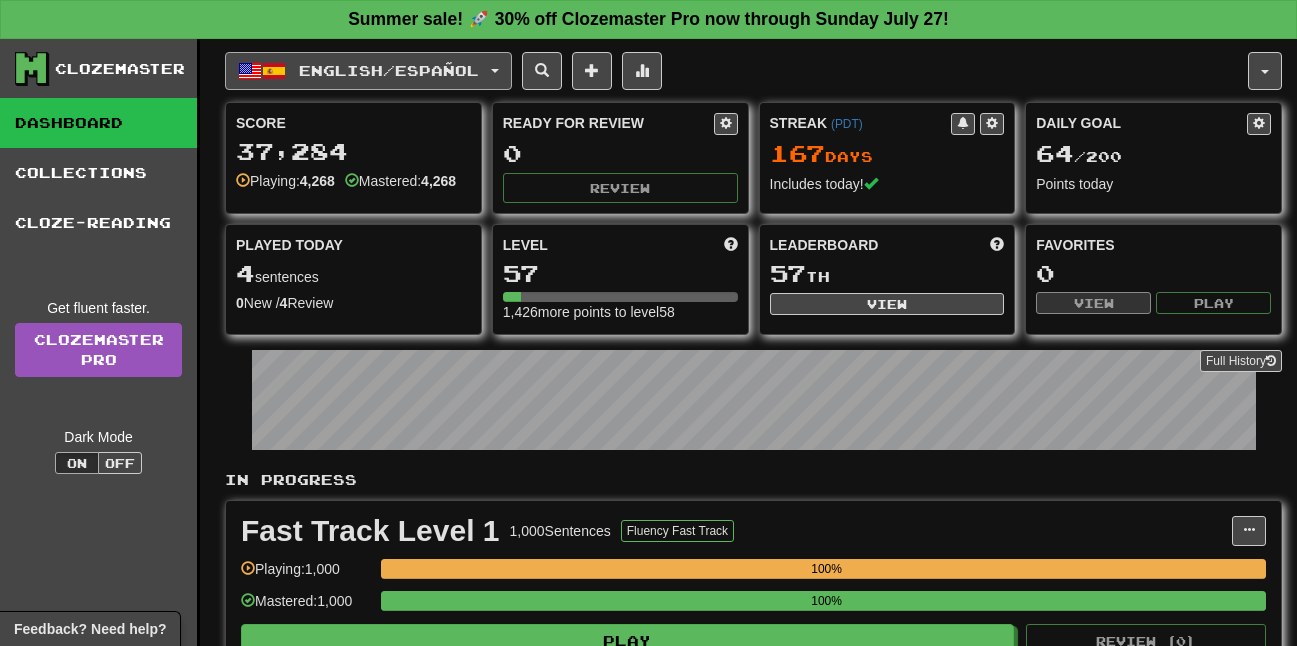 click on "English  /  Español" at bounding box center (368, 71) 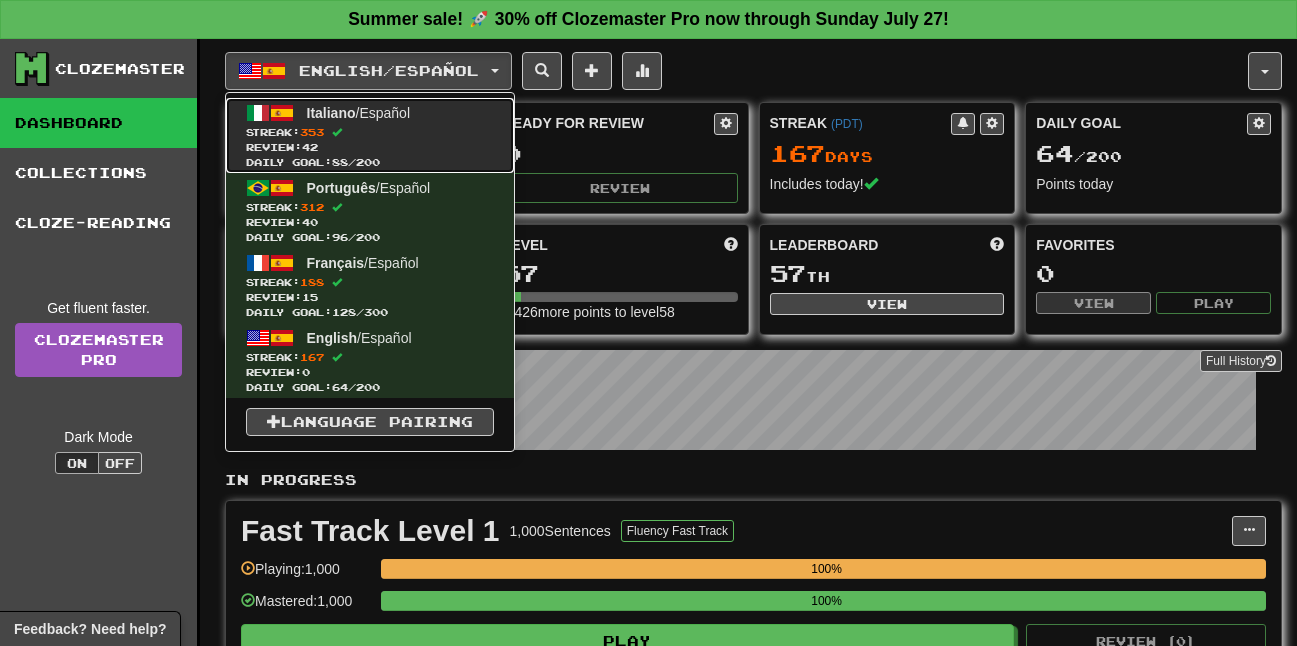 click on "Streak:  353" at bounding box center [370, 132] 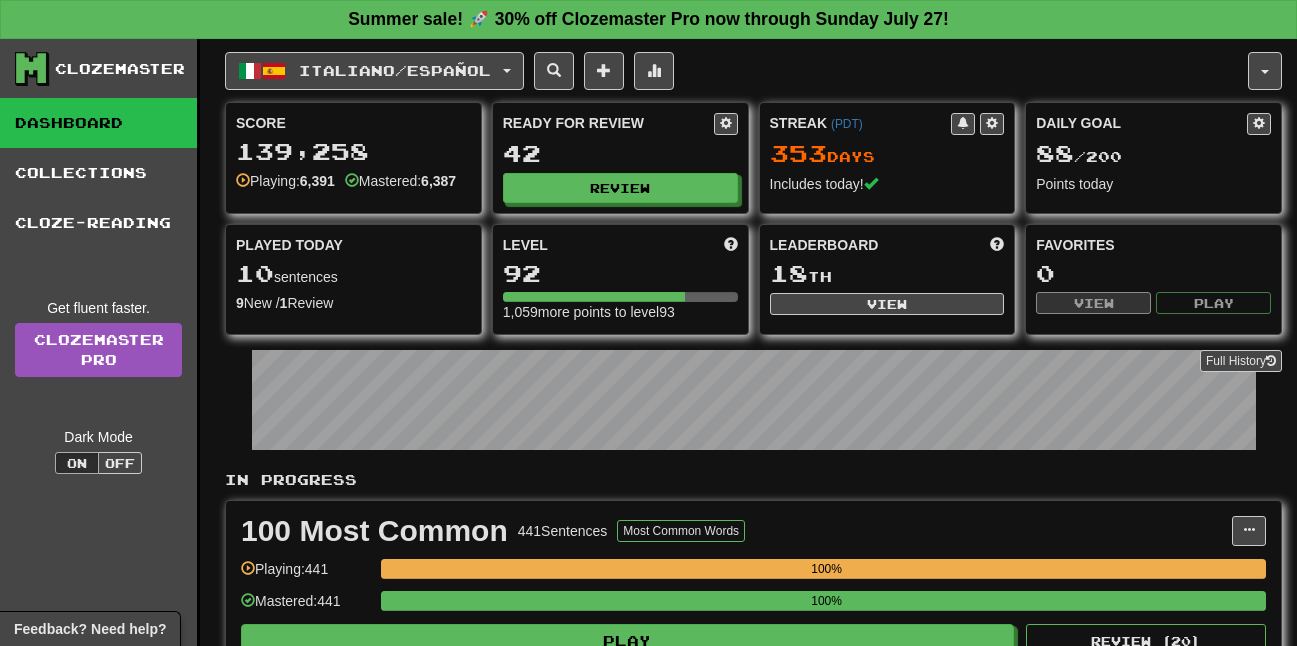 scroll, scrollTop: 0, scrollLeft: 0, axis: both 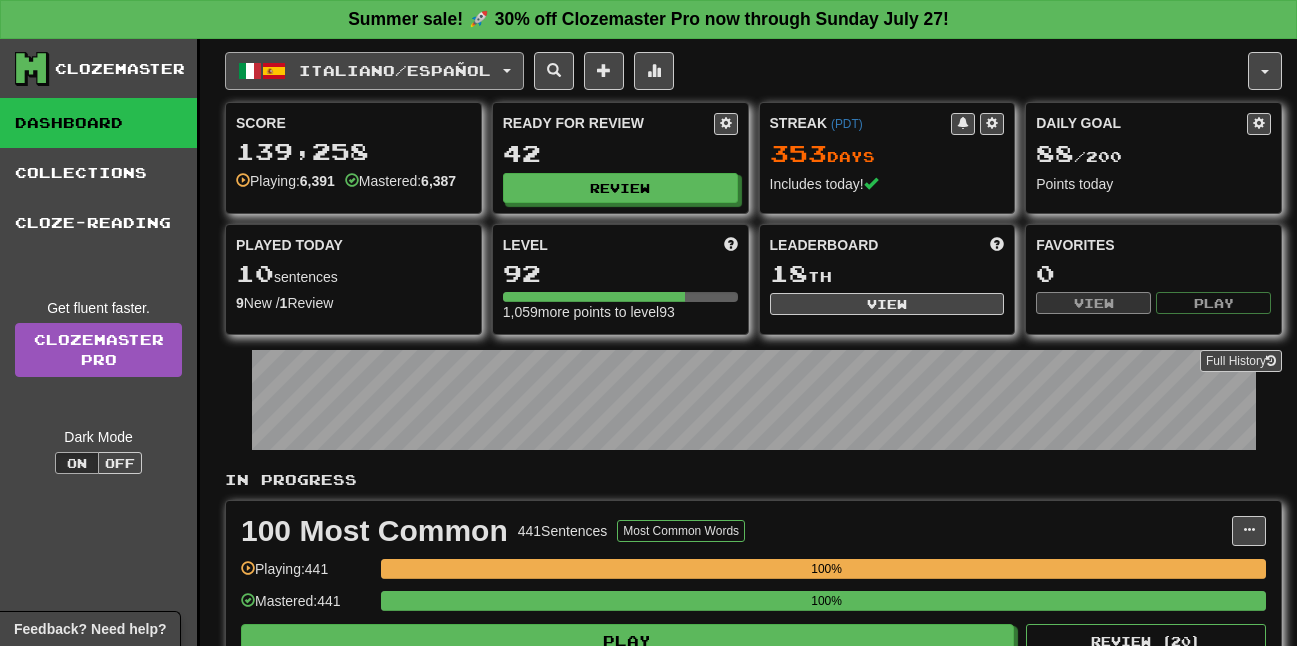 click on "Italiano  /  Español" at bounding box center (395, 70) 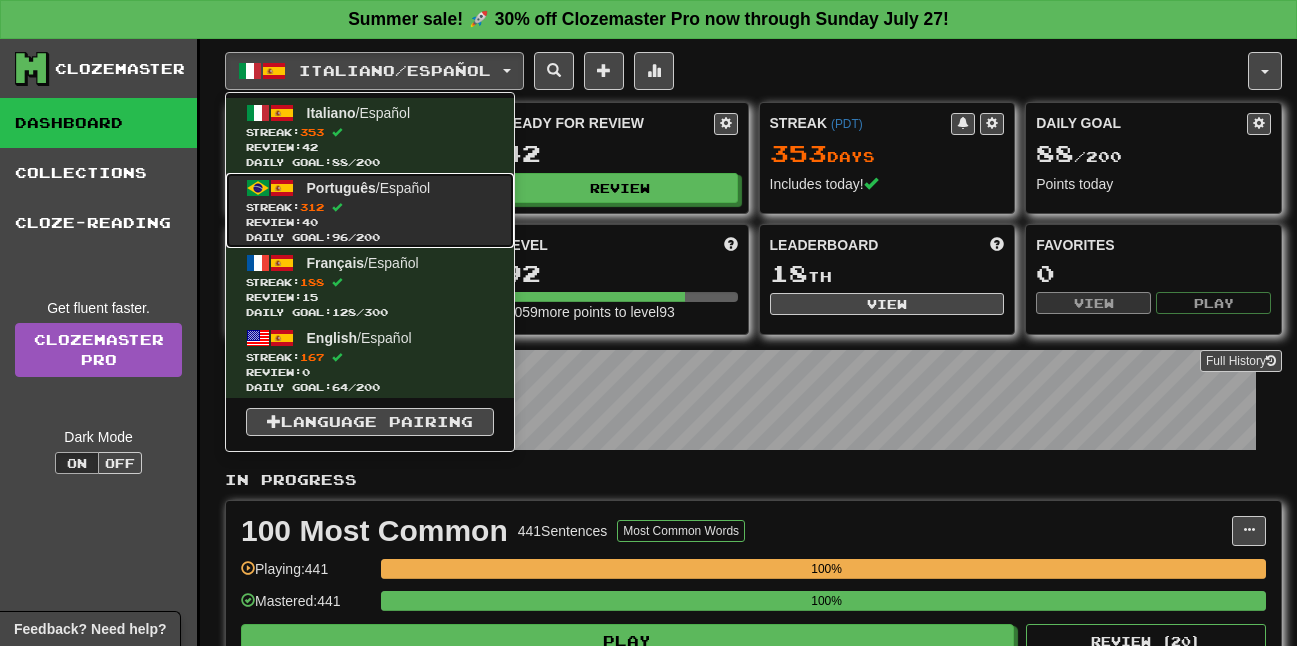 click on "Português  /  Español" at bounding box center (369, 188) 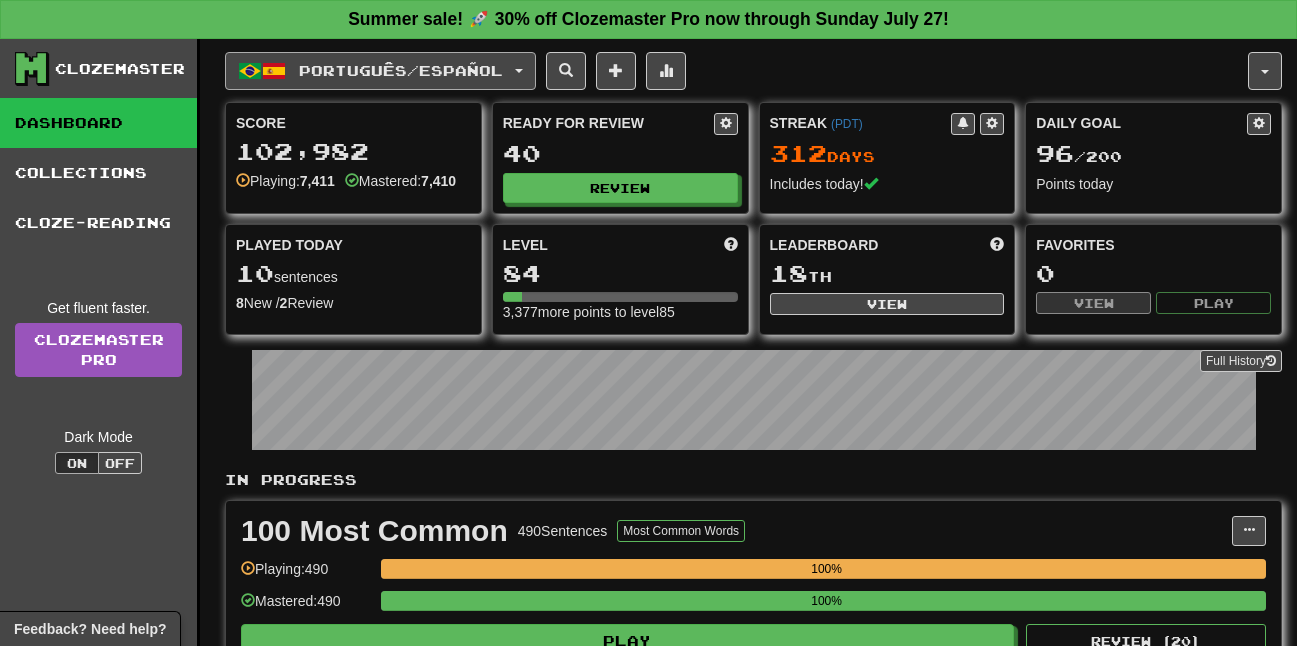 scroll, scrollTop: 0, scrollLeft: 0, axis: both 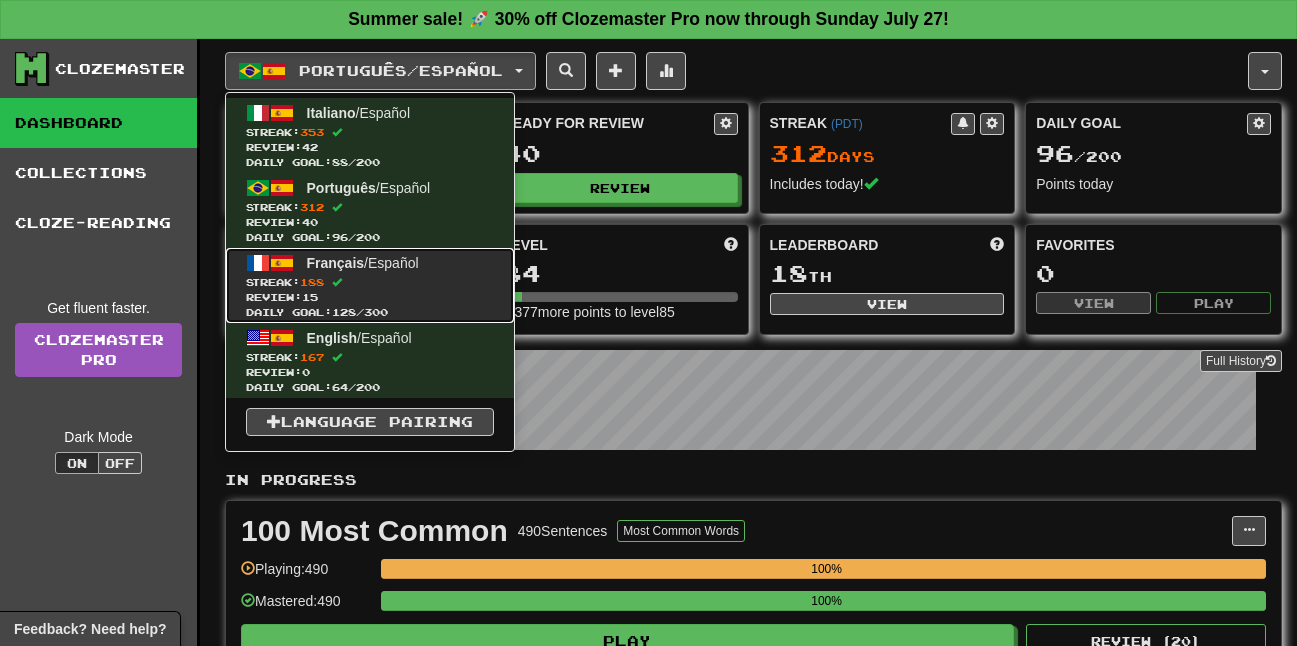 click on "Daily Goal:  128  /  300" at bounding box center (370, 312) 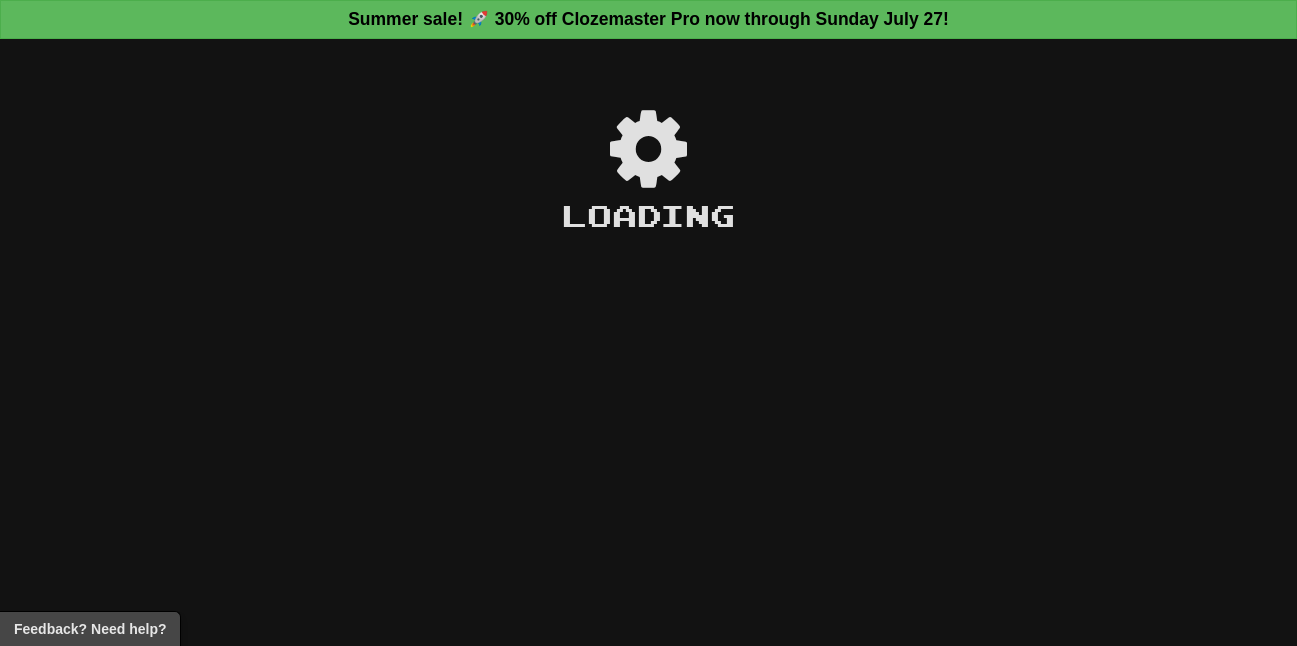 scroll, scrollTop: 0, scrollLeft: 0, axis: both 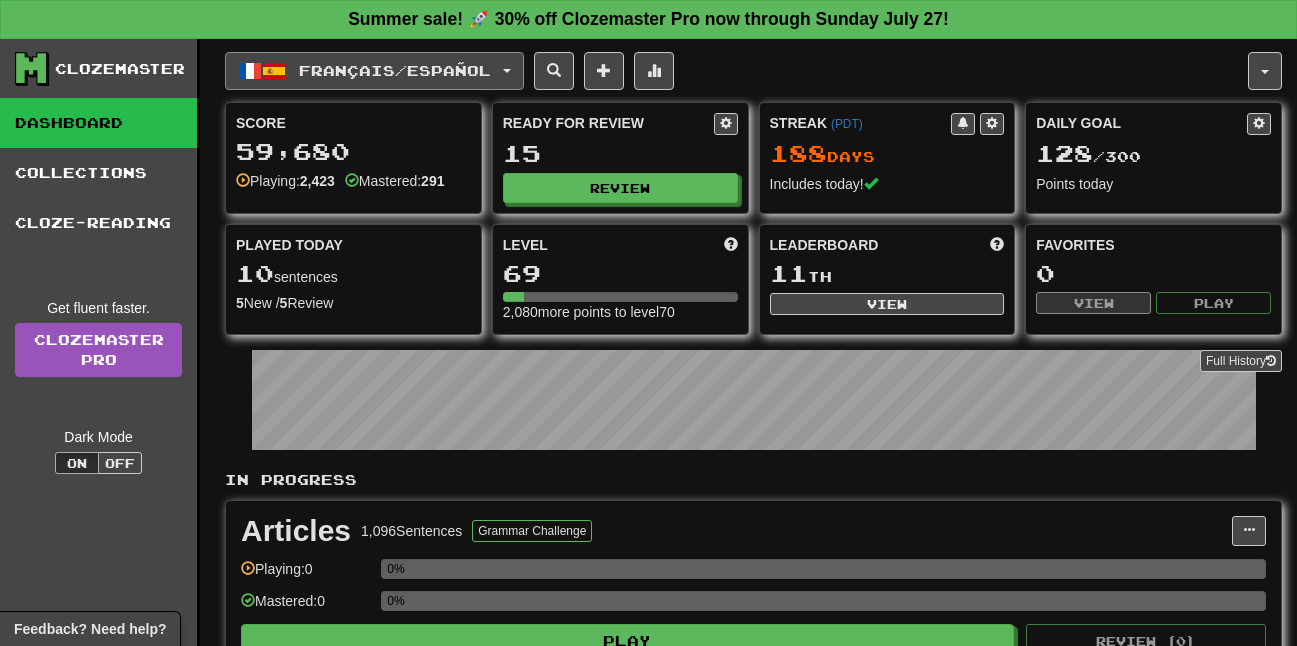 click on "Français  /  Español" at bounding box center (374, 71) 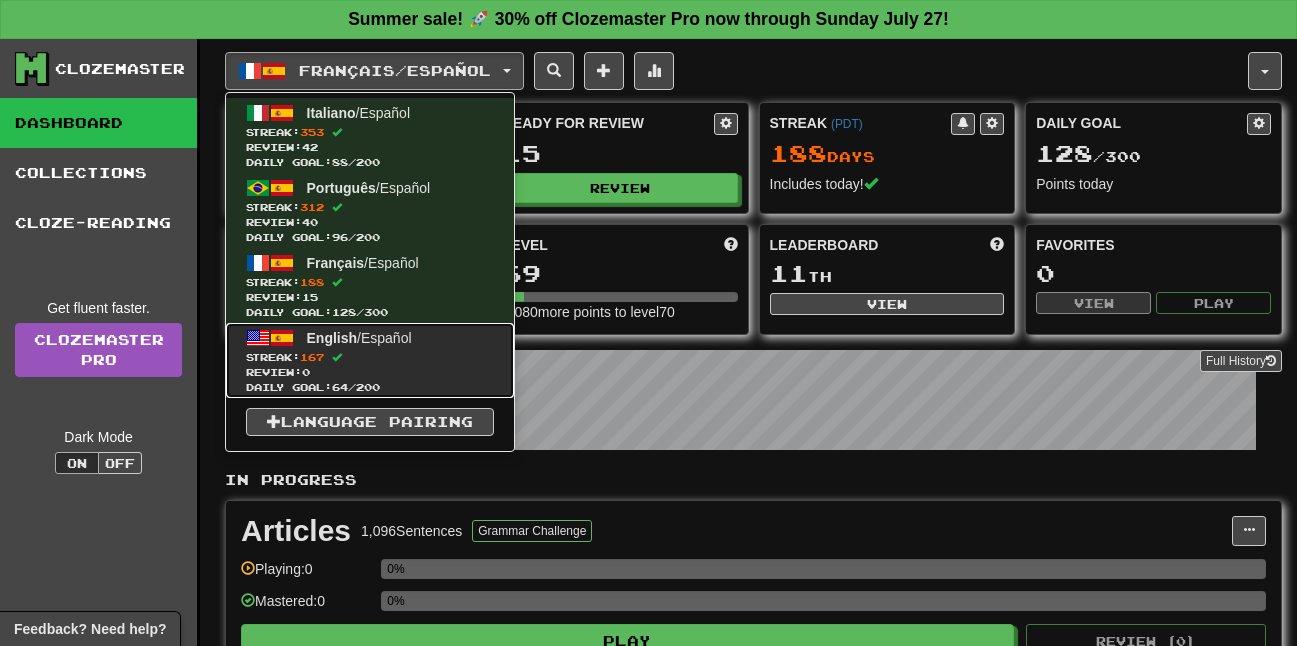 click on "English  /  Español Streak:  167   Review:  0 Daily Goal:  64  /  200" at bounding box center [370, 360] 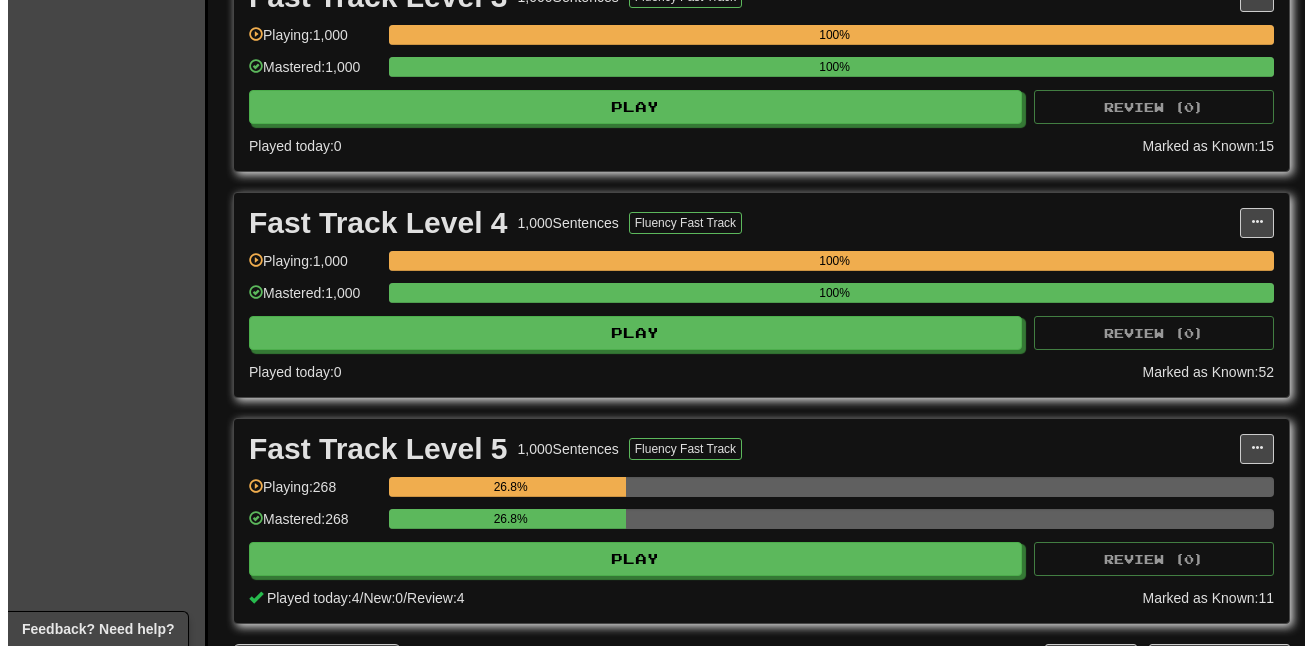 scroll, scrollTop: 1100, scrollLeft: 0, axis: vertical 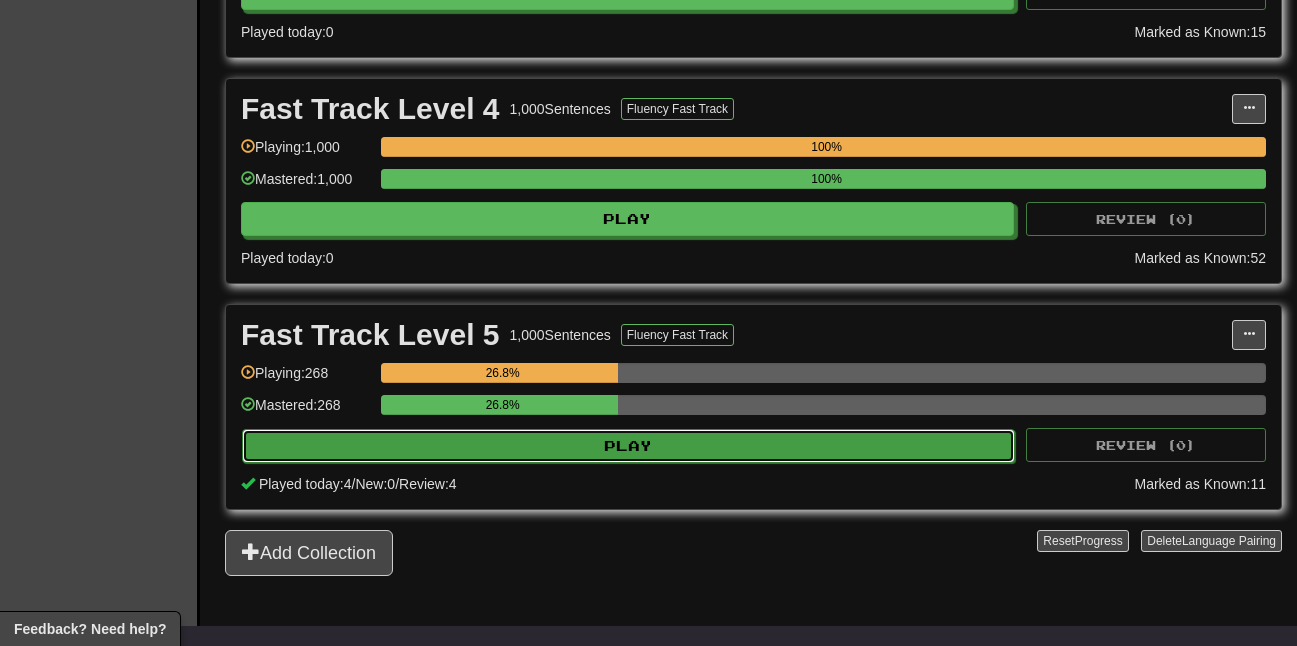 click on "Play" at bounding box center (628, 446) 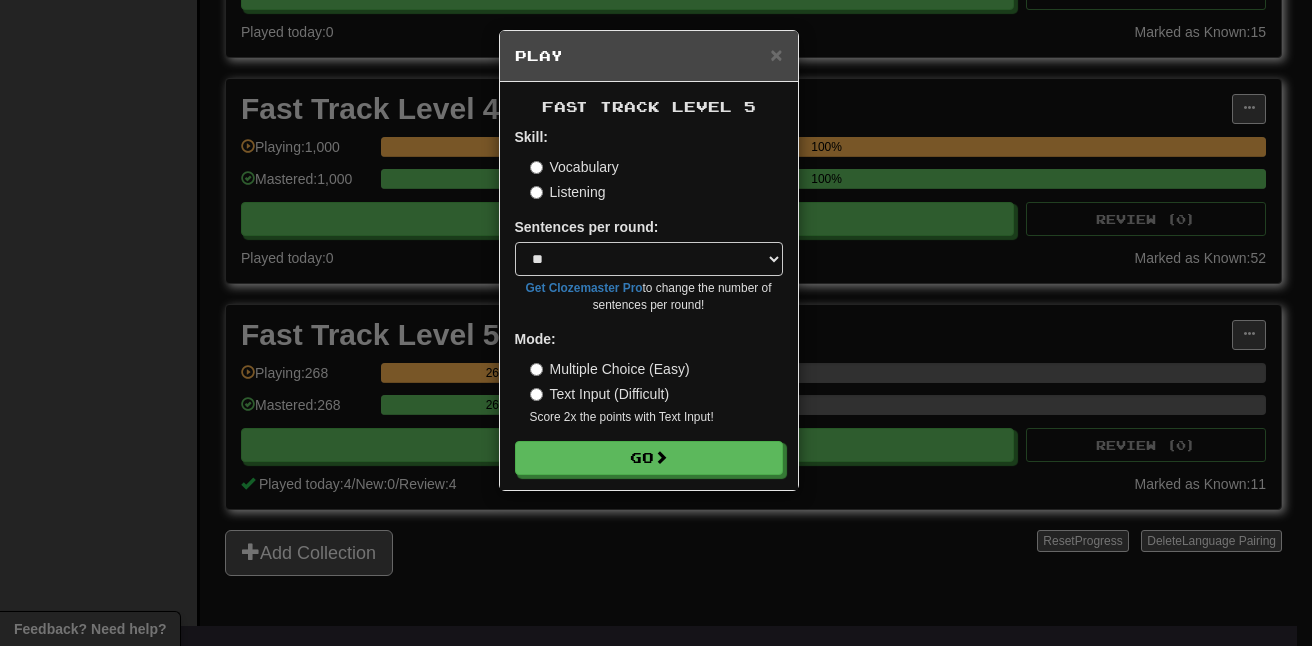 click on "Fast Track Level 5 Skill: Vocabulary Listening Sentences per round: * ** ** ** ** ** *** ******** Get Clozemaster Pro  to change the number of sentences per round! Mode: Multiple Choice (Easy) Text Input (Difficult) Score 2x the points with Text Input ! Go" at bounding box center [649, 286] 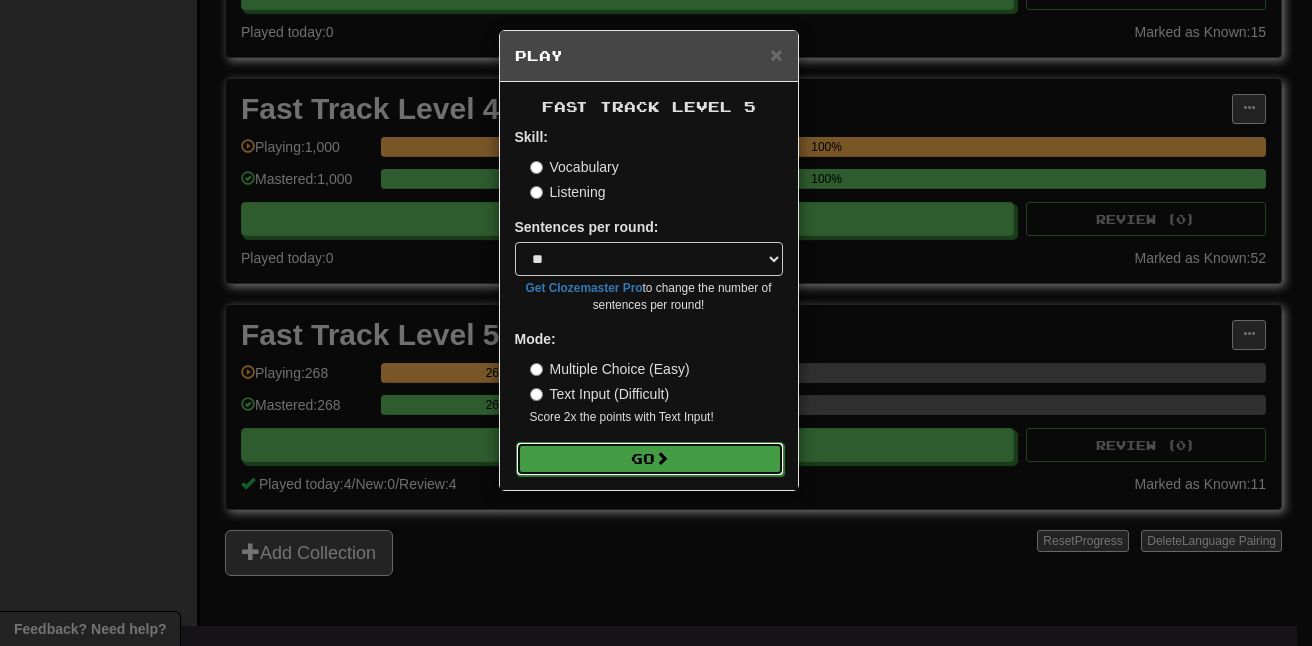 click on "Go" at bounding box center [650, 459] 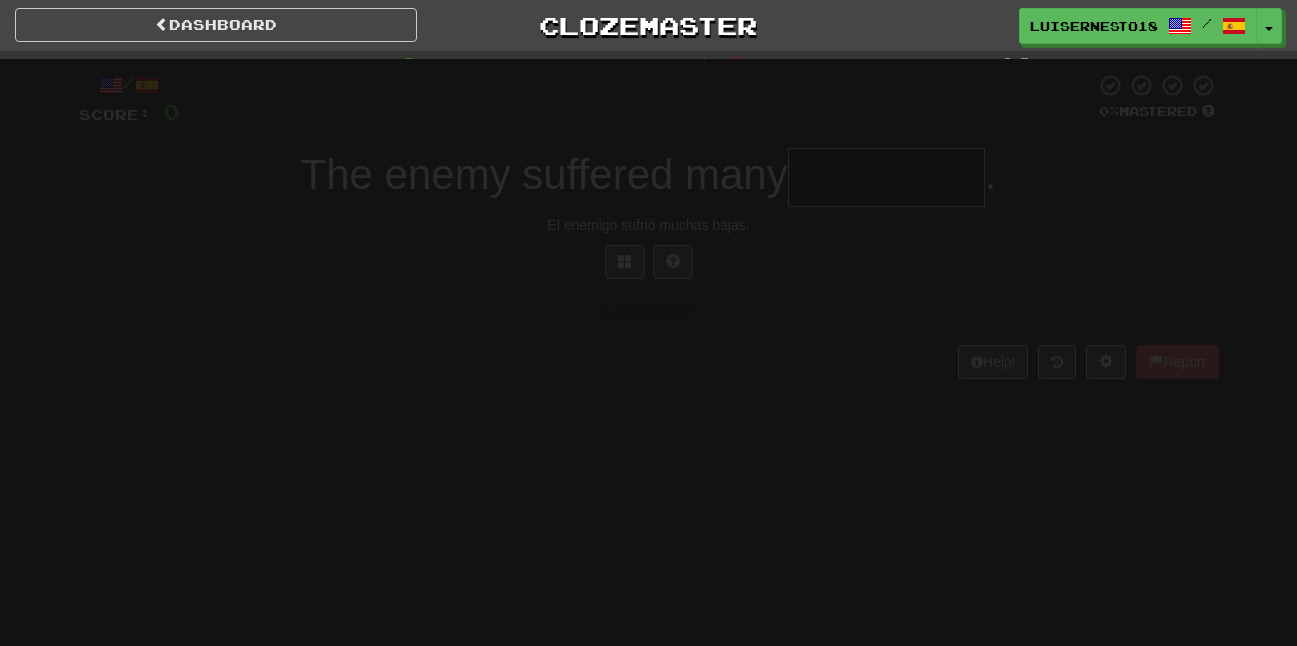 scroll, scrollTop: 0, scrollLeft: 0, axis: both 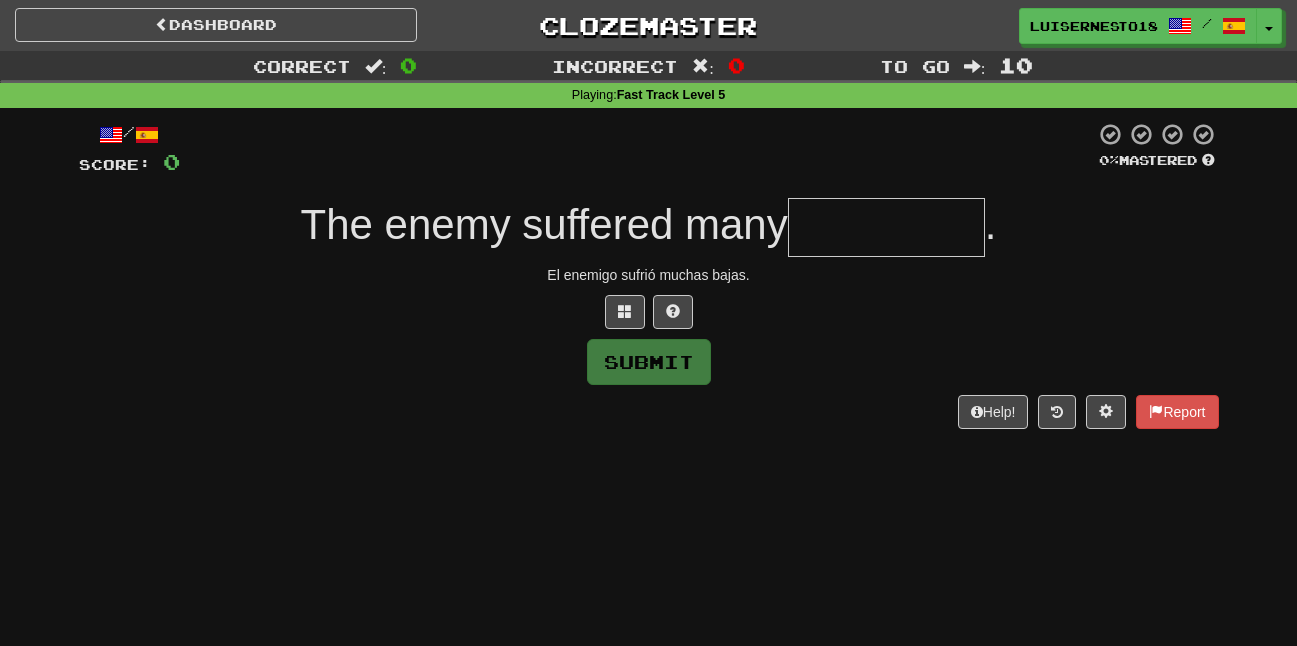 type on "*" 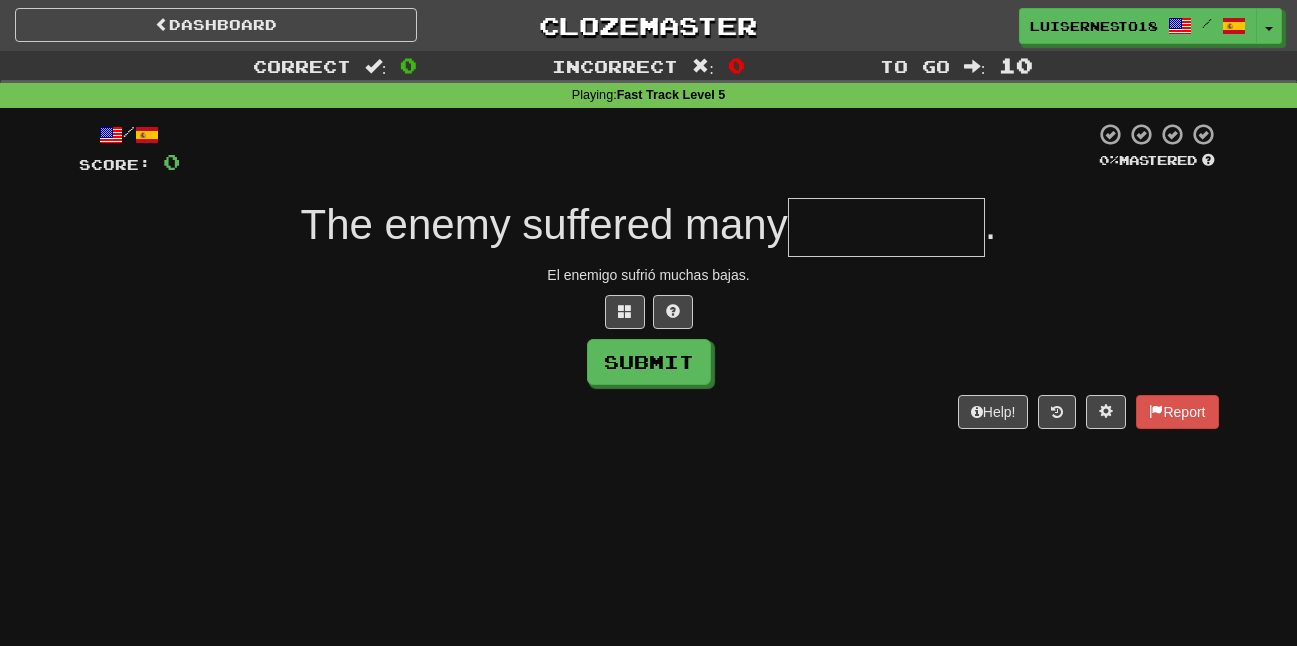 type on "*" 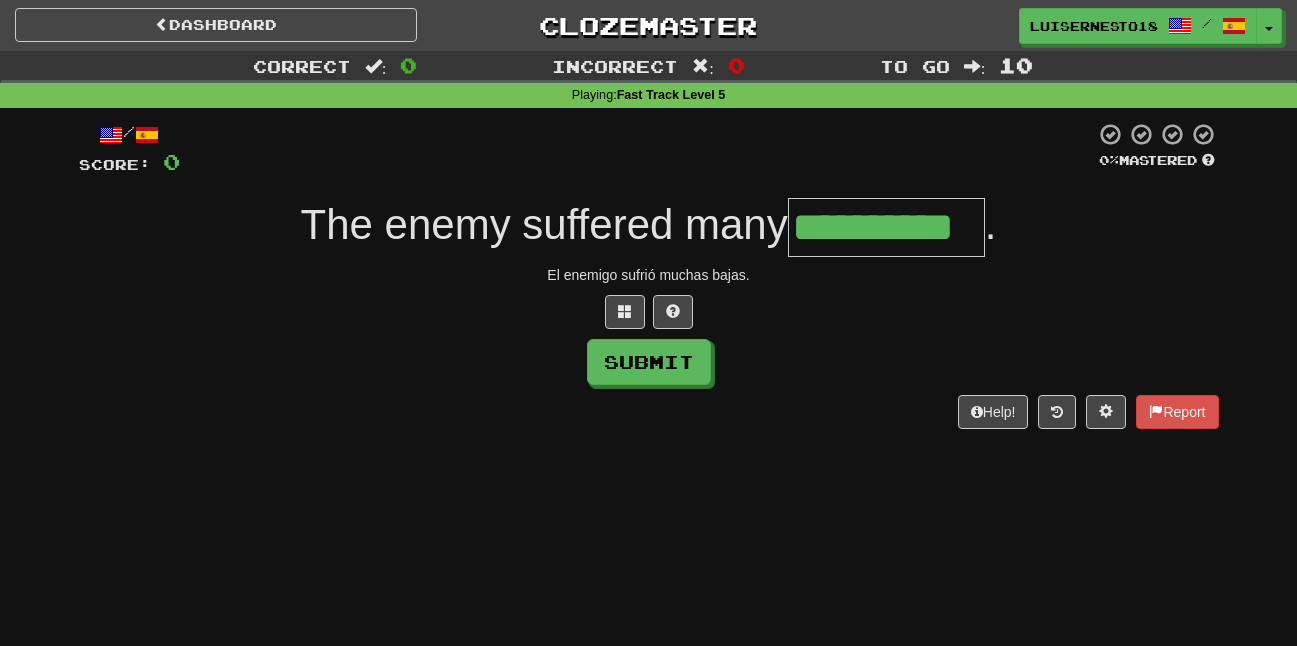 type on "**********" 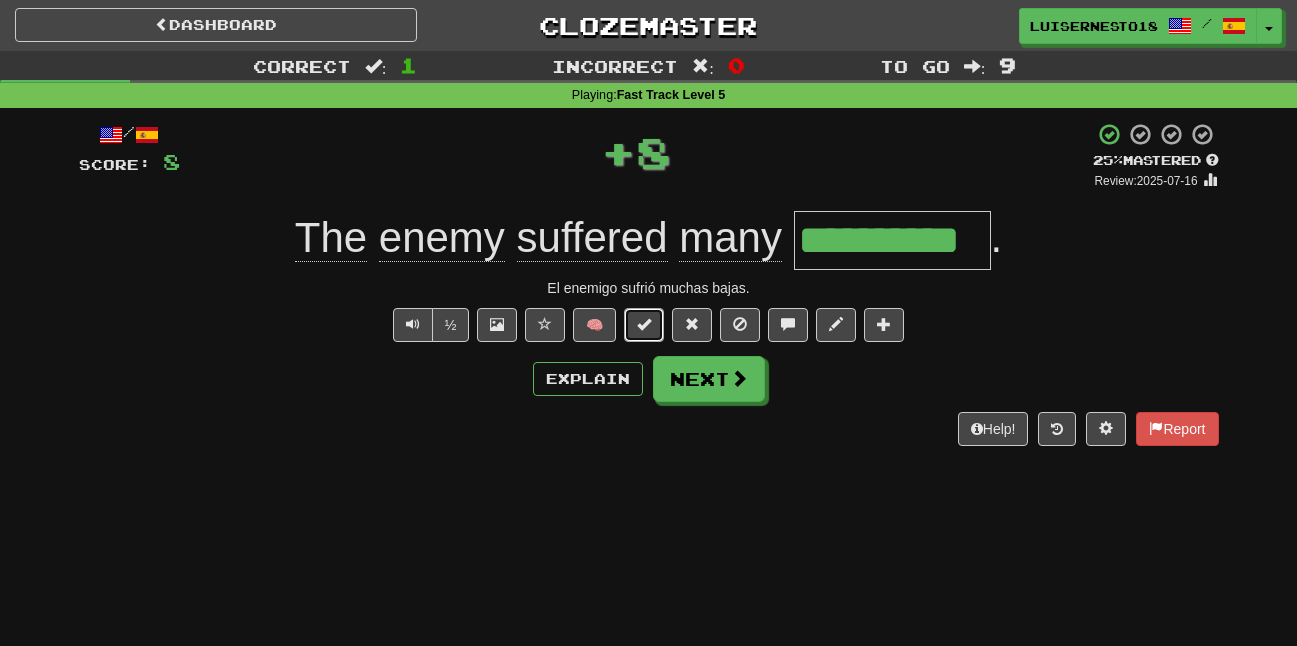 click at bounding box center [644, 325] 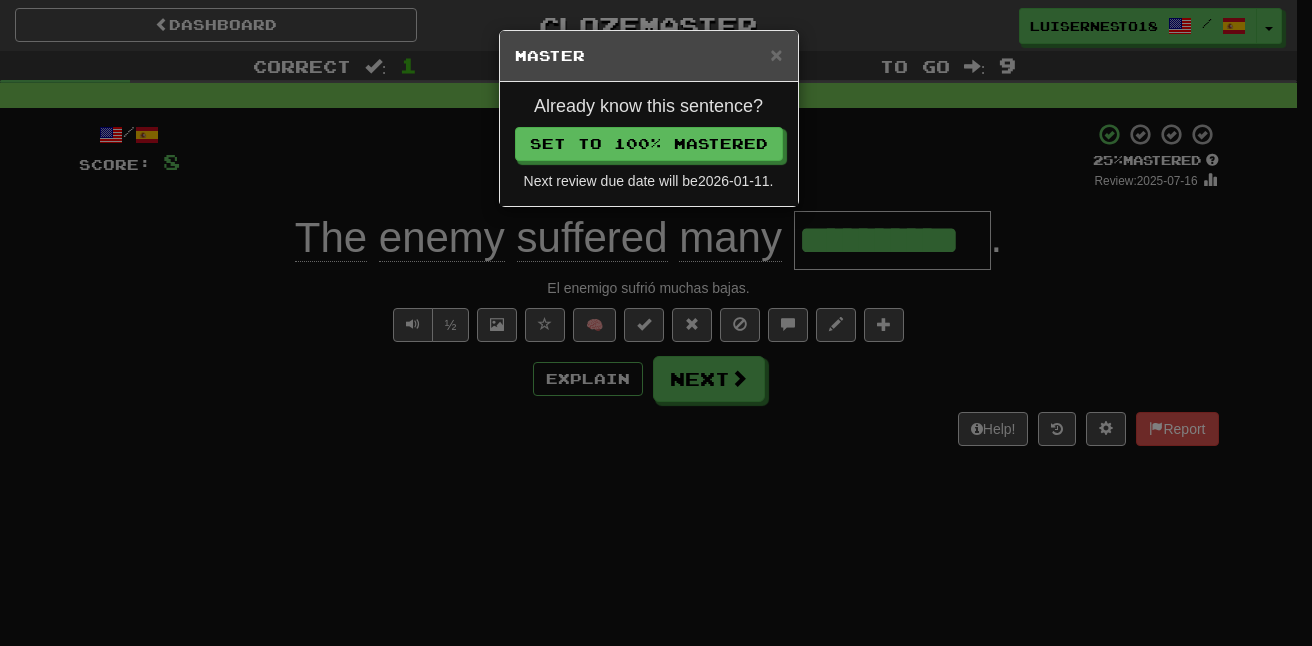 click on "Next review due date will be  2026-01-11 ." at bounding box center (649, 181) 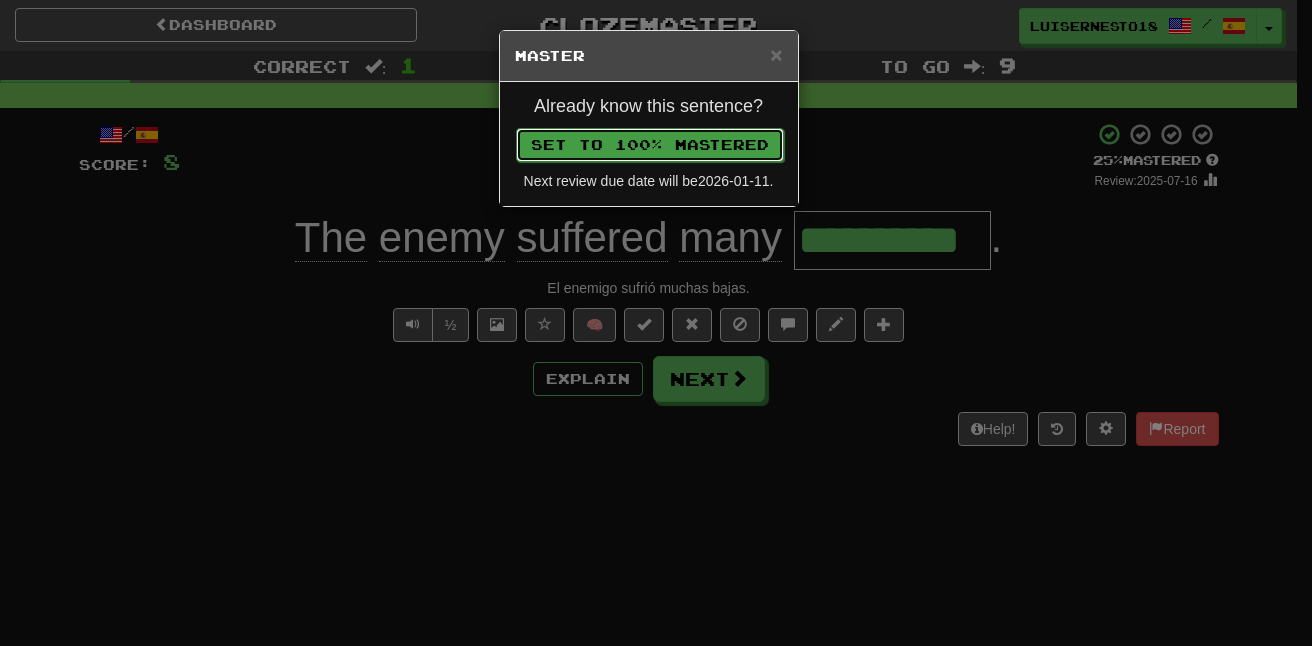 click on "Set to 100% Mastered" at bounding box center (650, 145) 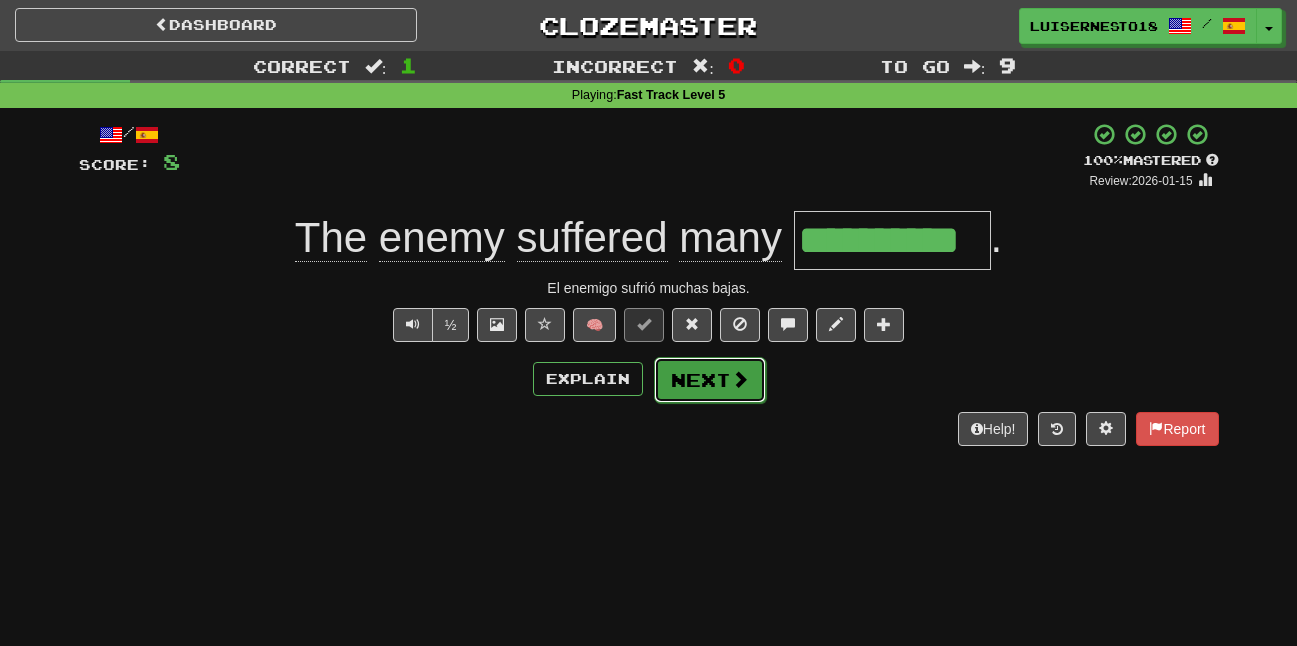 click on "Next" at bounding box center (710, 380) 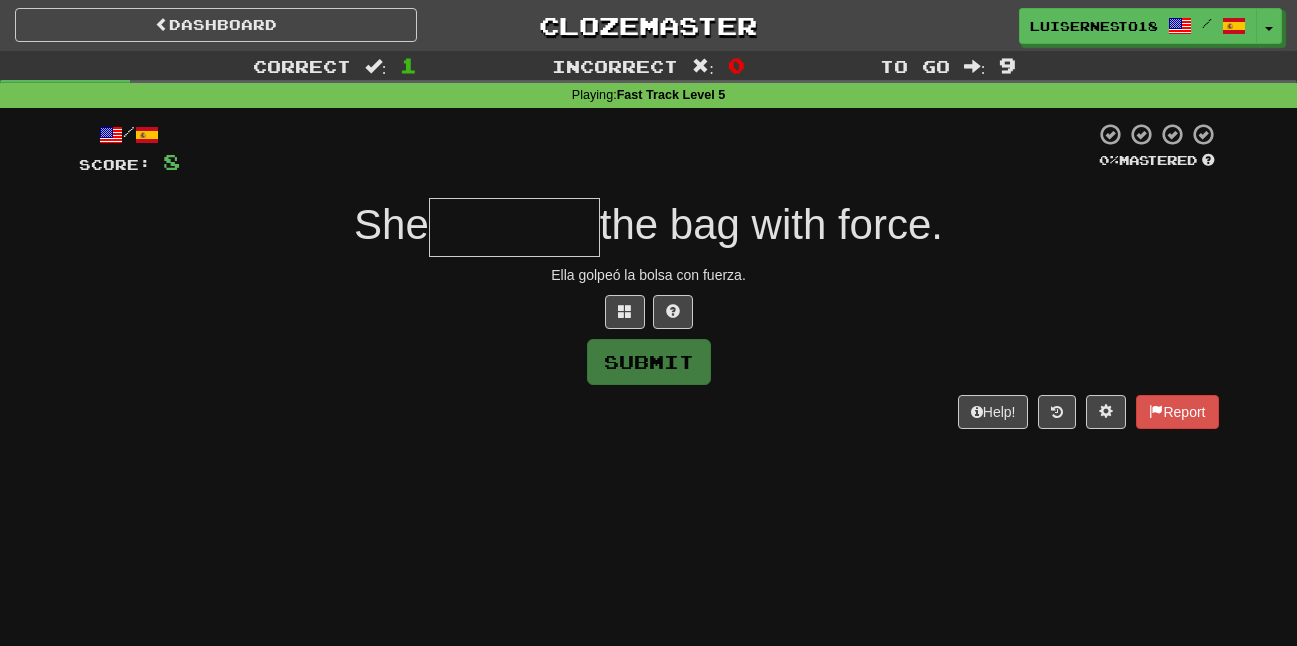 type on "*" 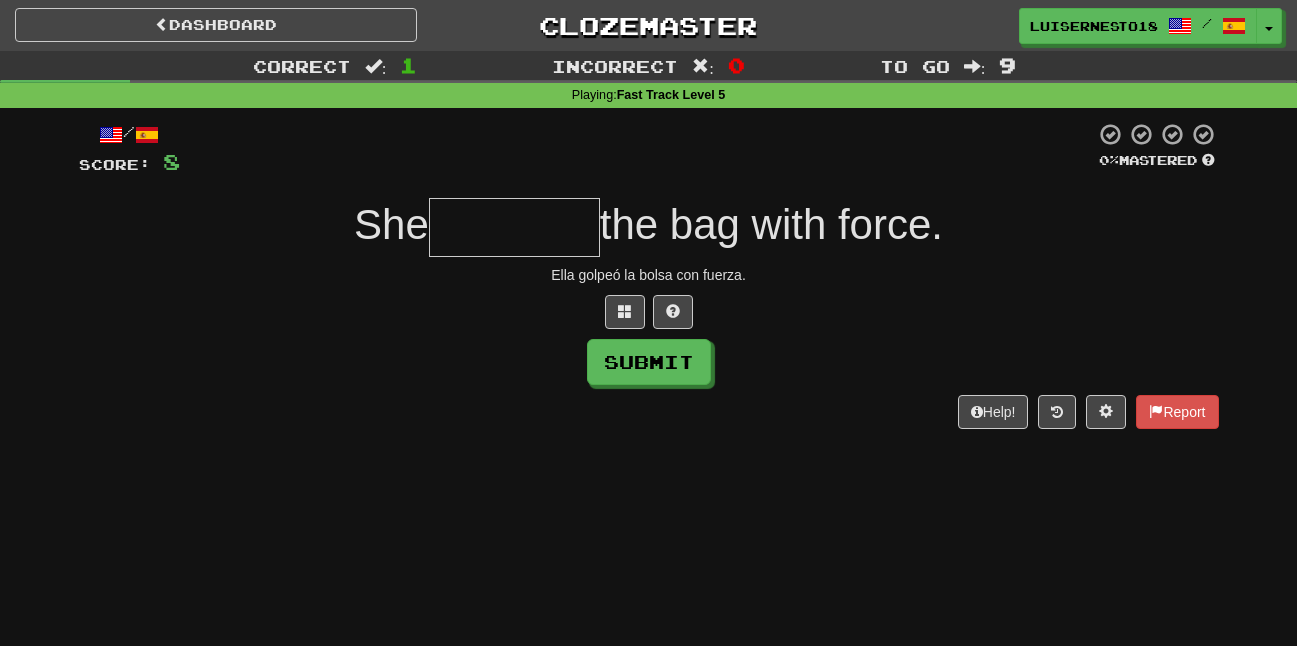 type on "*" 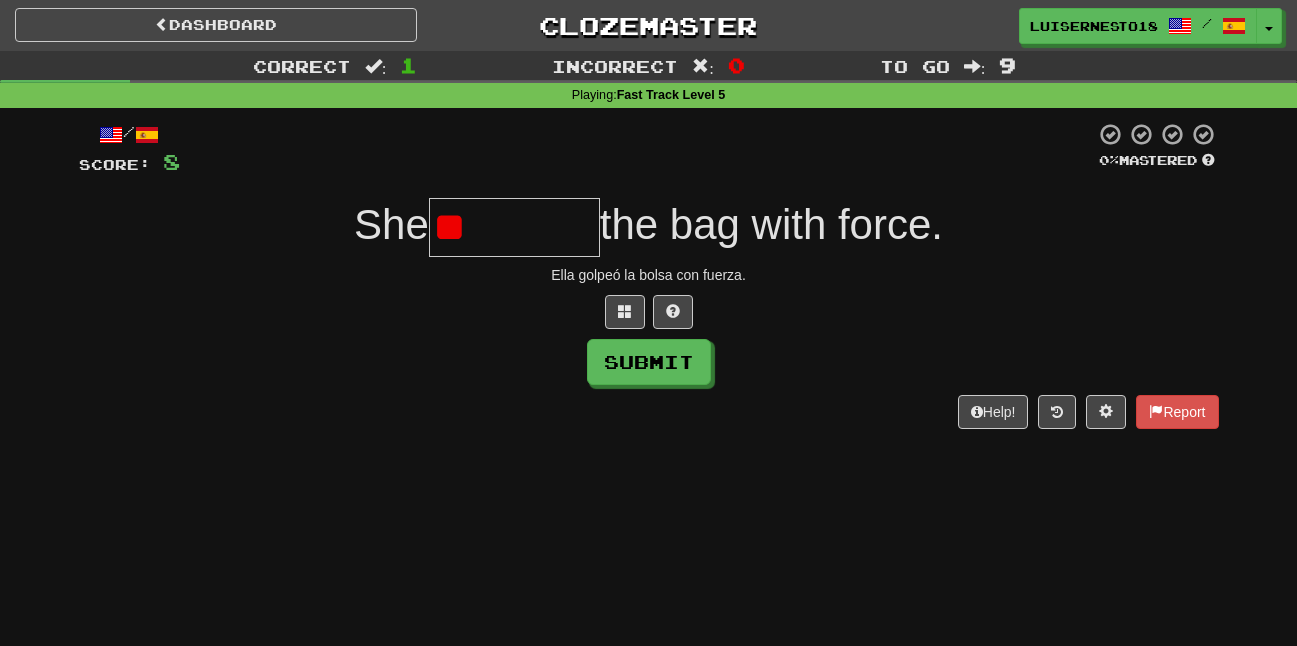 type on "*" 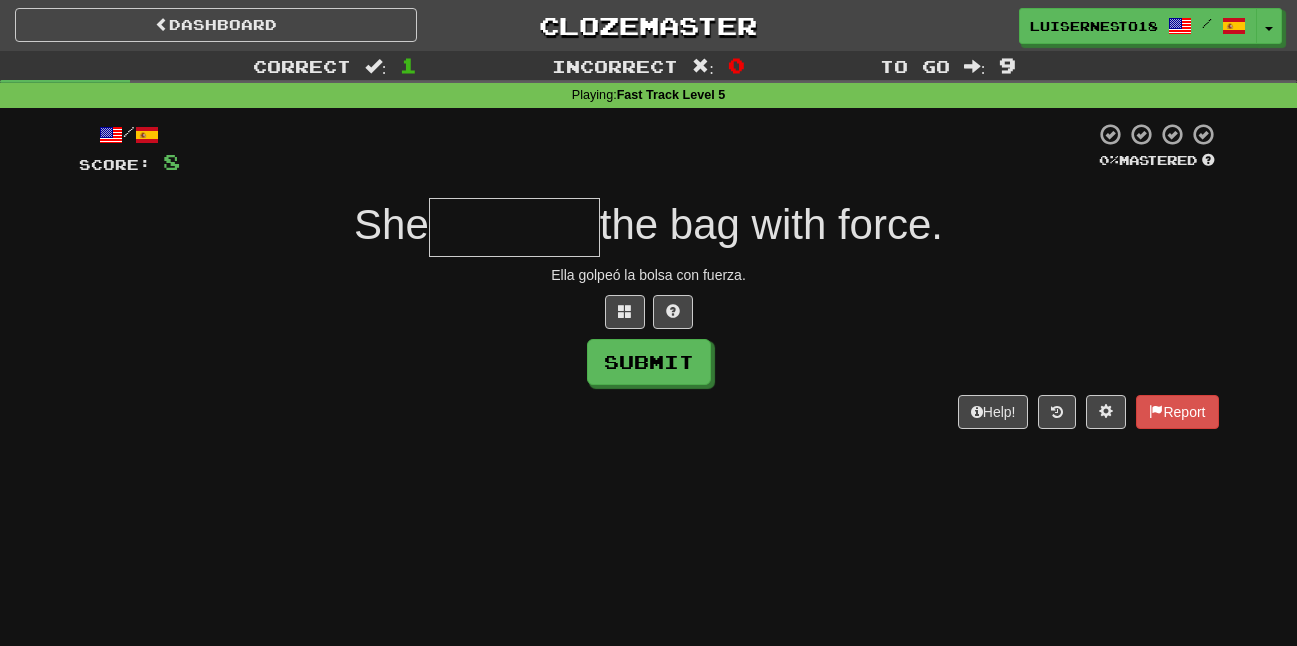 type on "*" 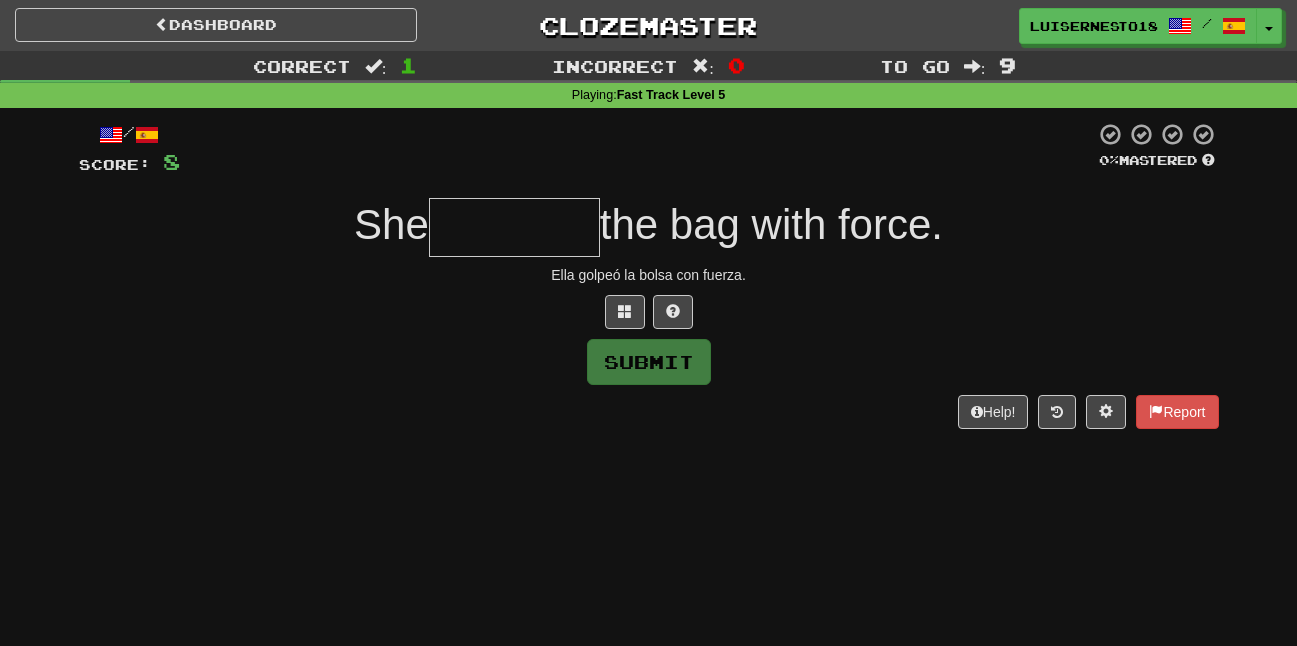 type on "*" 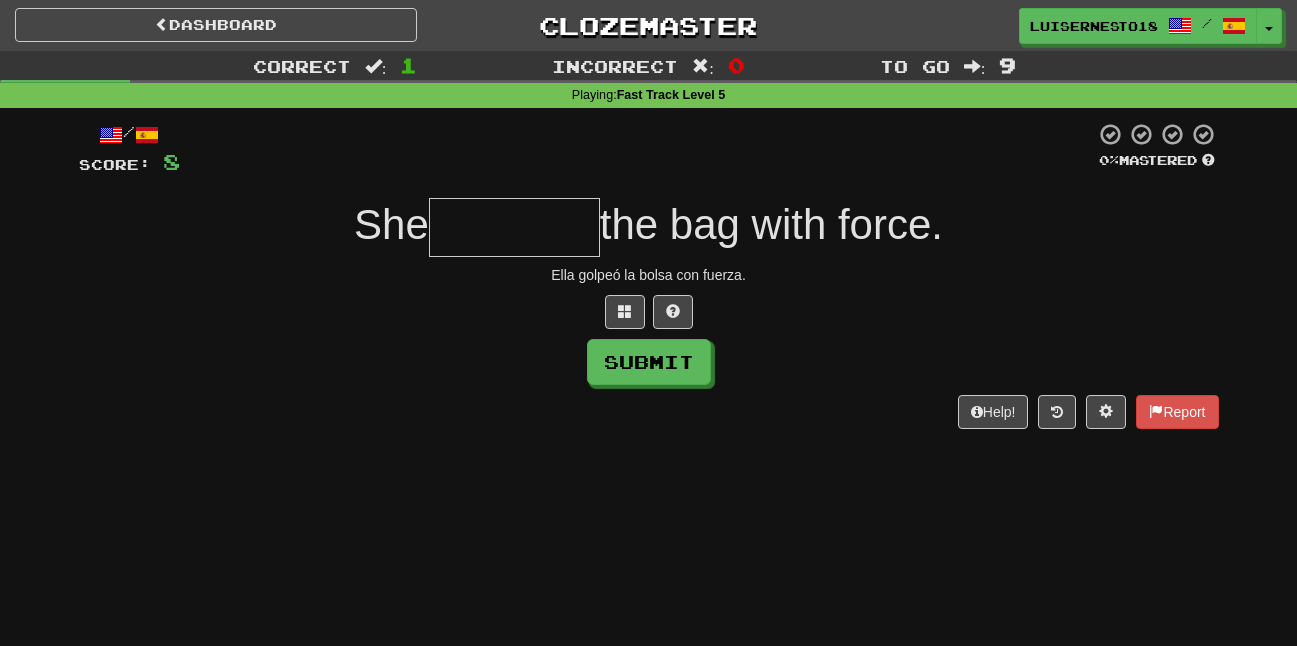 type on "*" 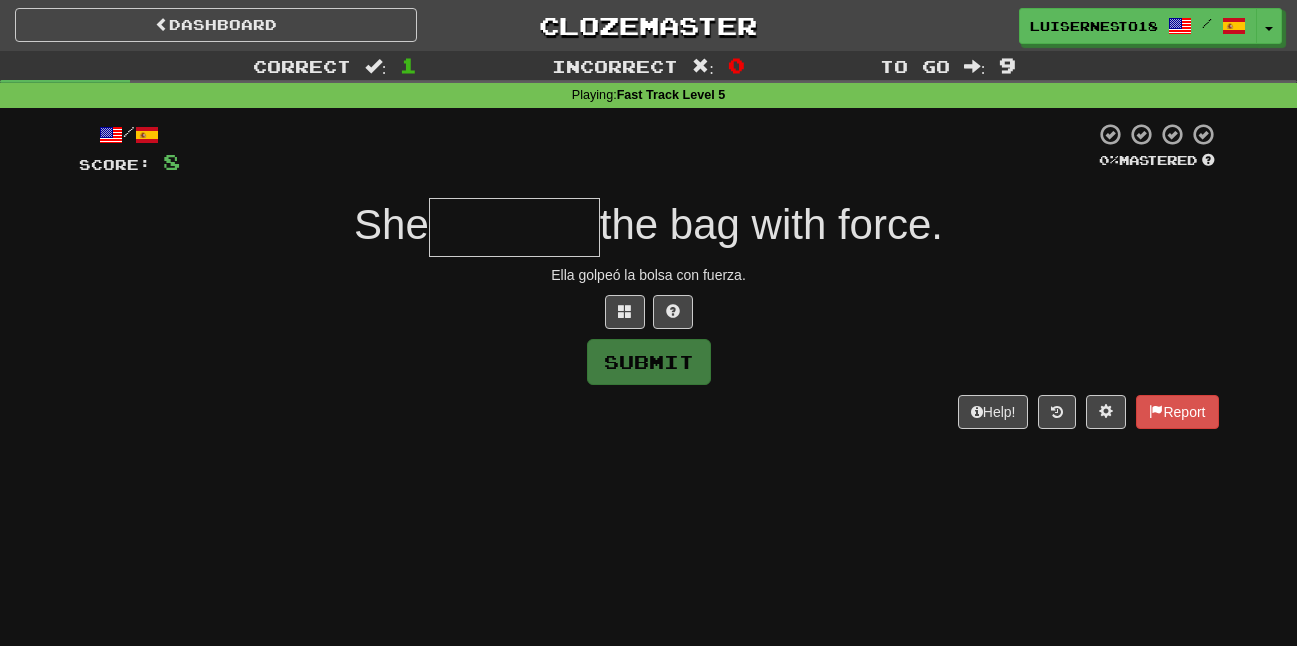 type on "*" 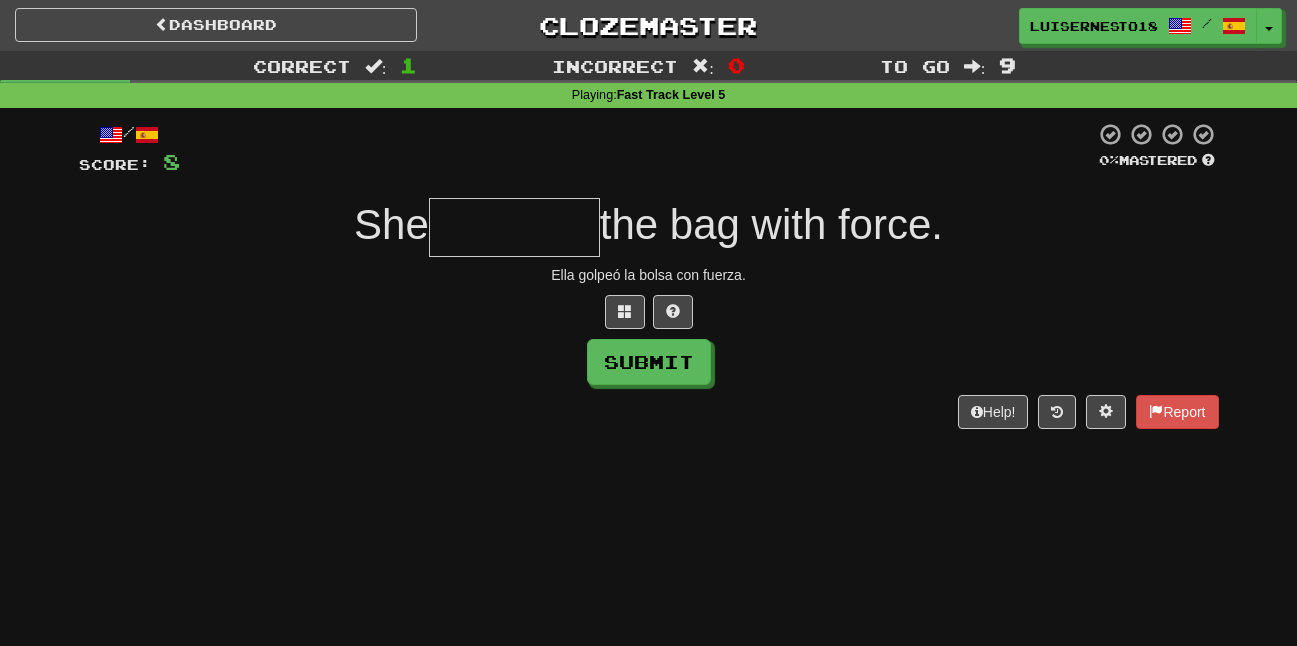 type on "*" 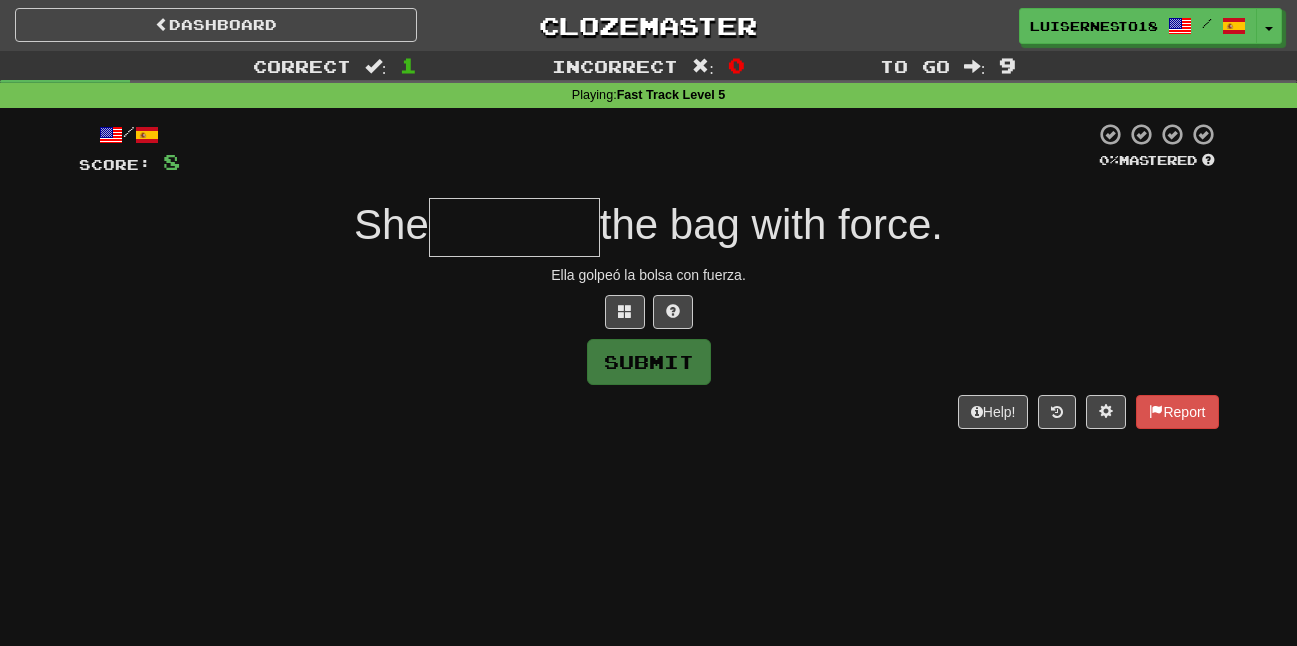 type on "*" 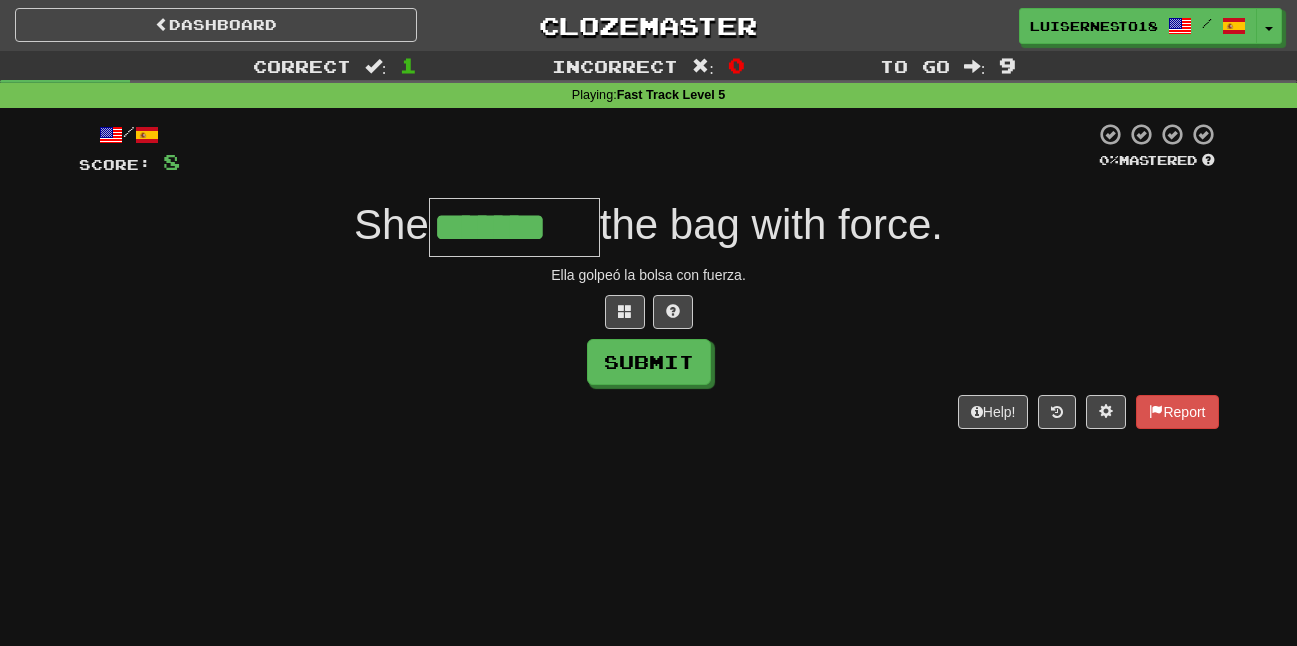 type on "*******" 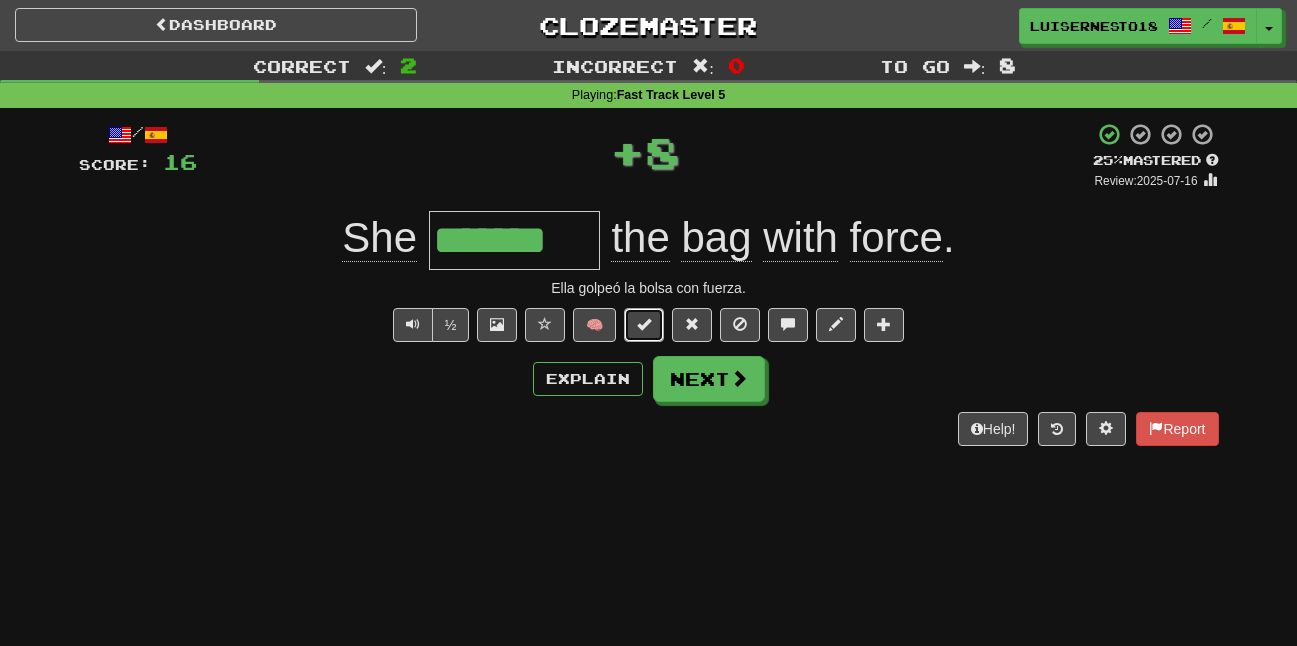drag, startPoint x: 644, startPoint y: 325, endPoint x: 632, endPoint y: 327, distance: 12.165525 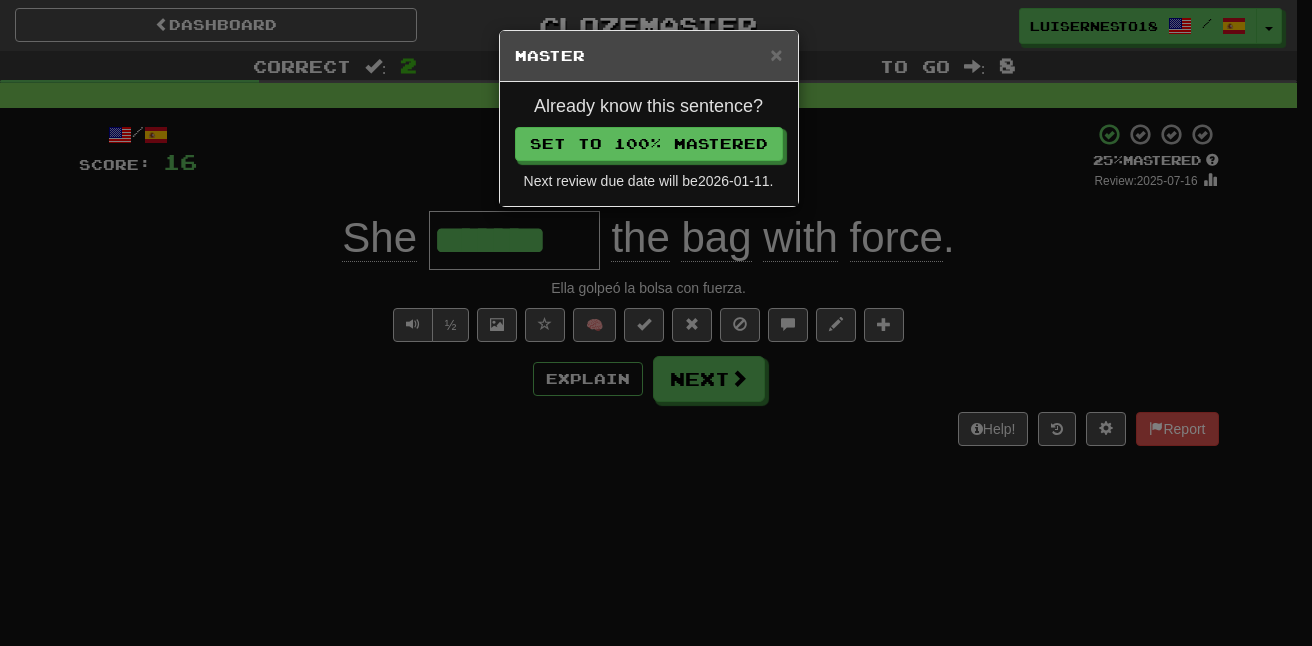 click on "Already know this sentence? Set to 100% Mastered Next review due date will be  2026-01-11 ." at bounding box center [649, 144] 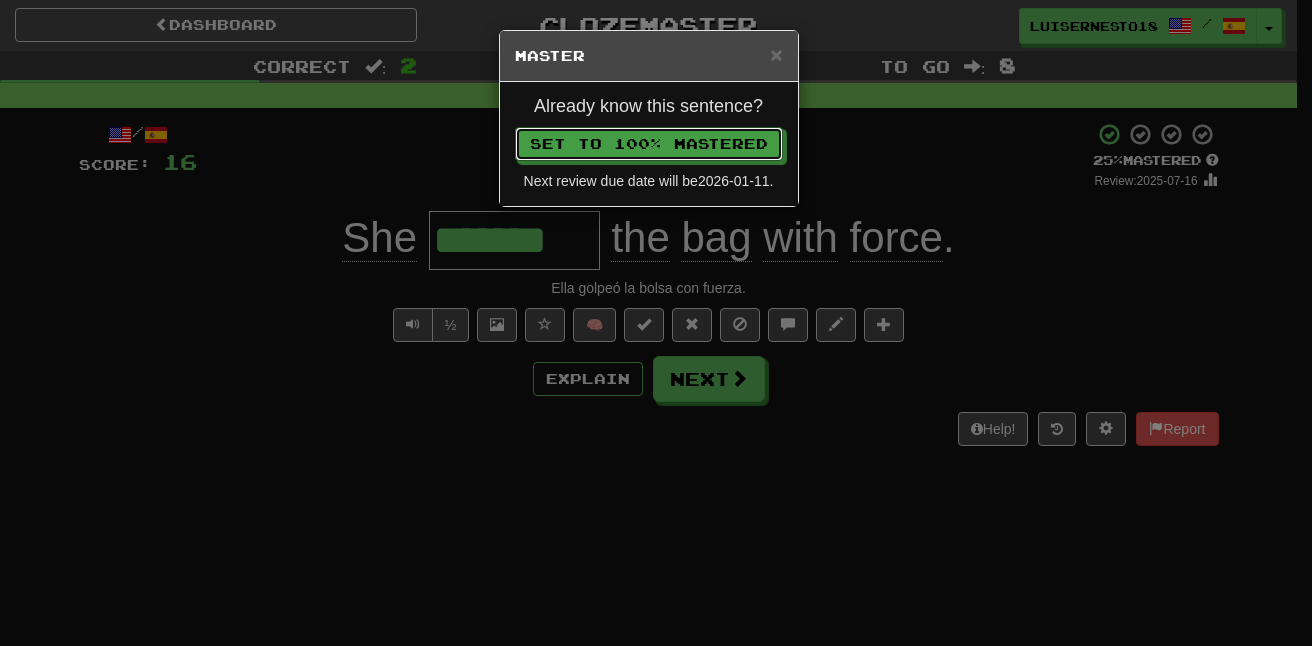 click on "Set to 100% Mastered" at bounding box center (649, 144) 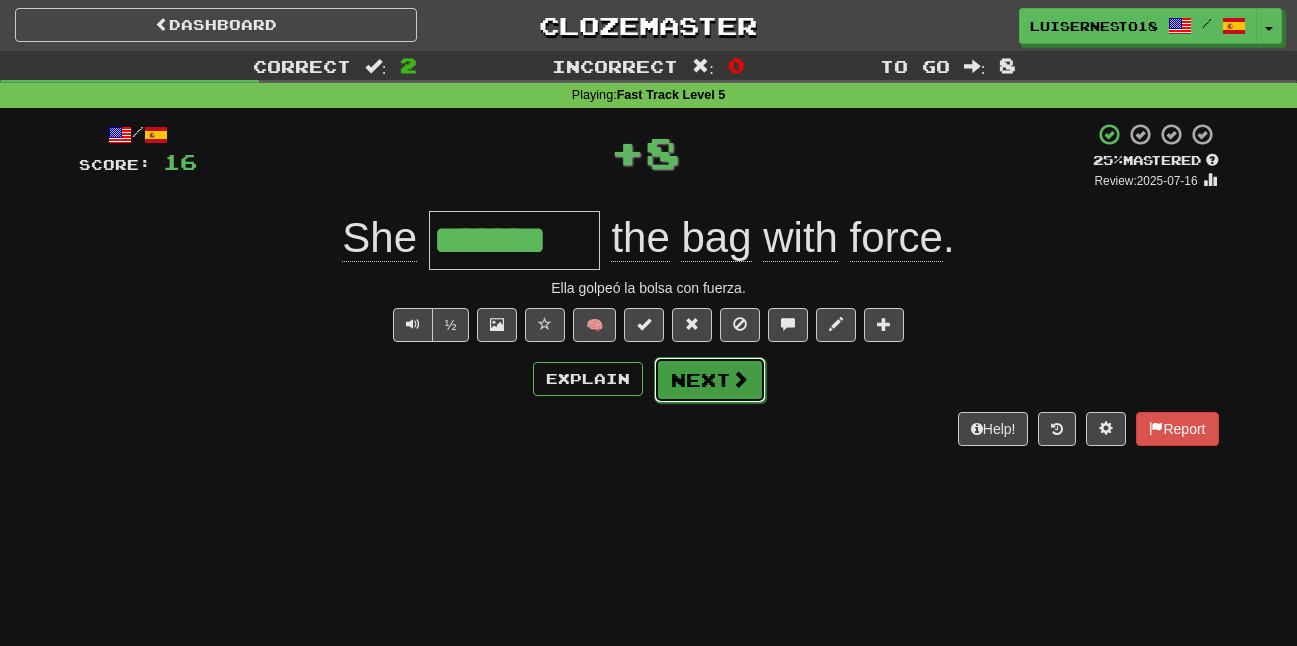 click on "Next" at bounding box center [710, 380] 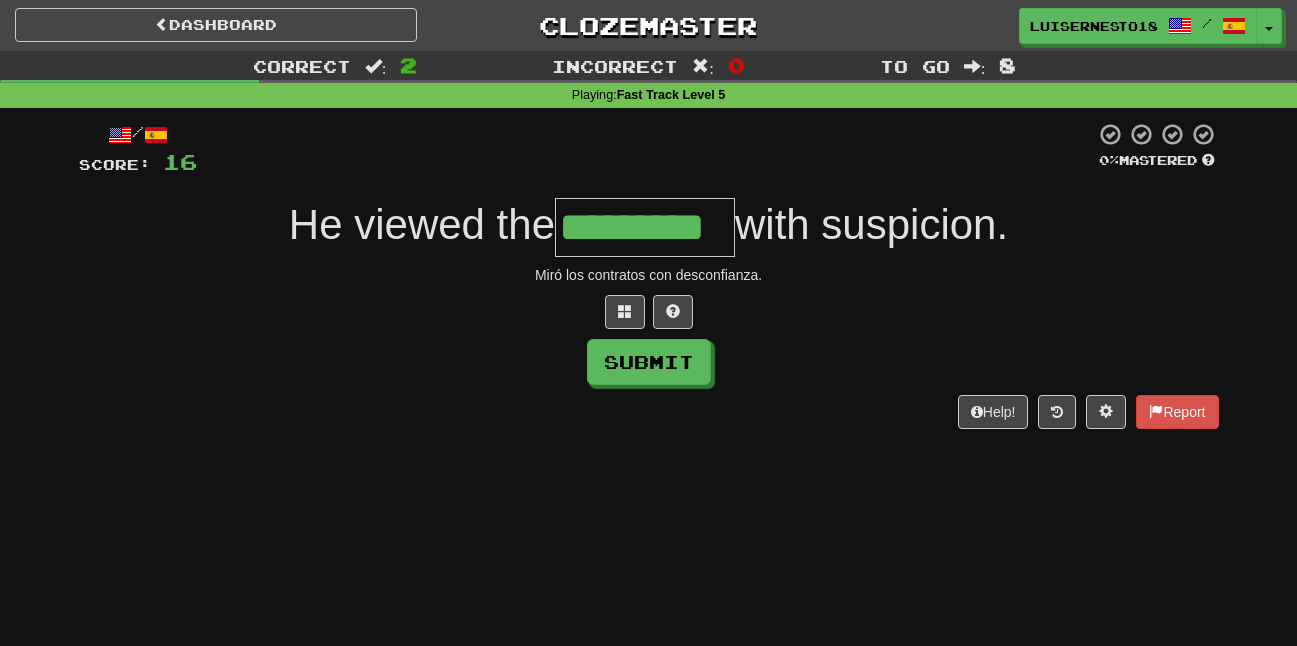 type on "*********" 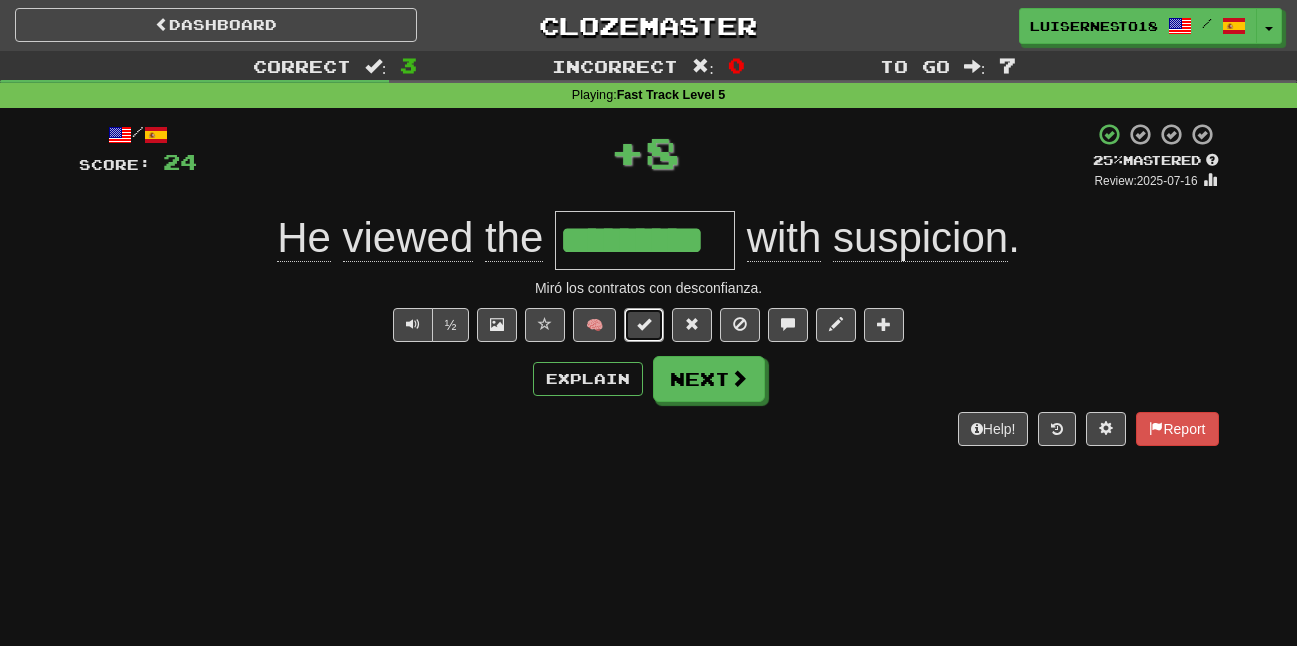 click at bounding box center (644, 325) 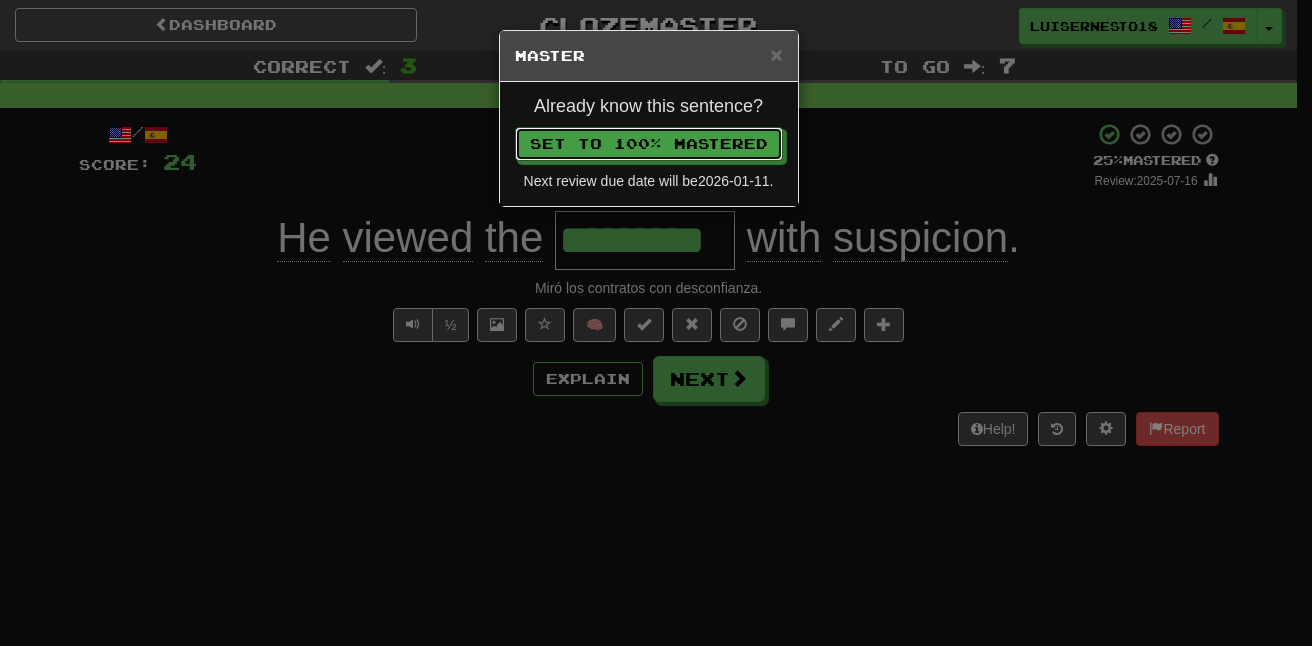 click on "Set to 100% Mastered" at bounding box center (649, 144) 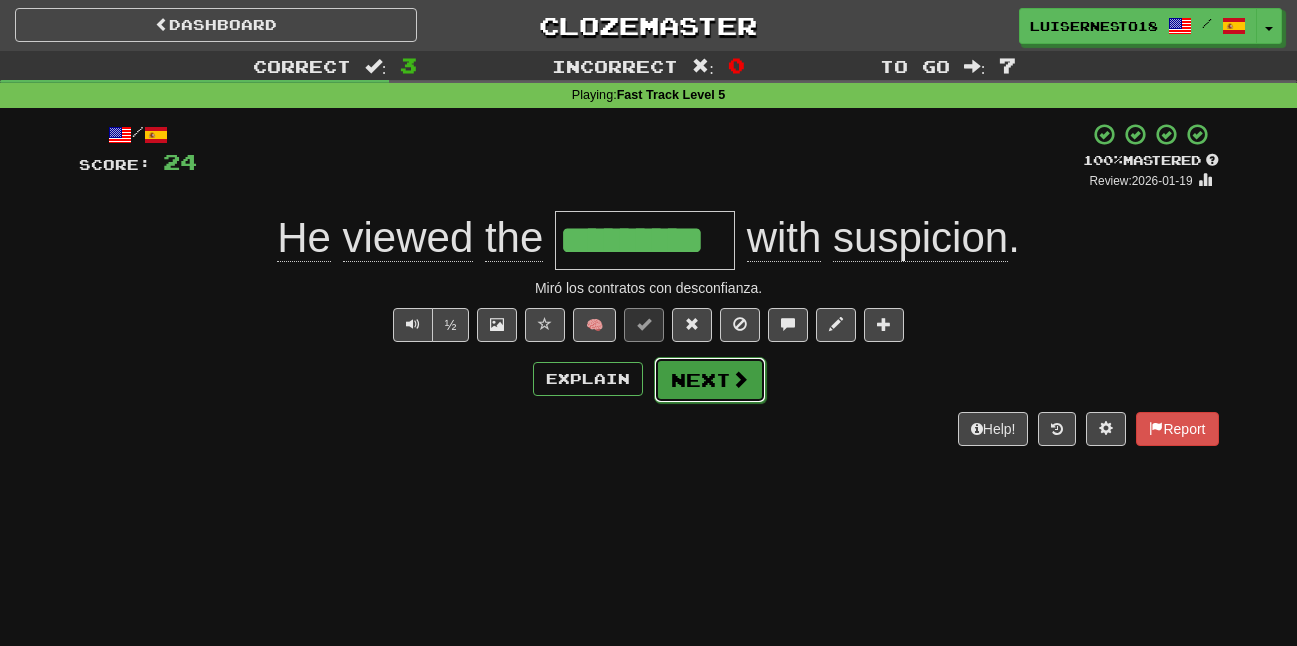 click on "Next" at bounding box center [710, 380] 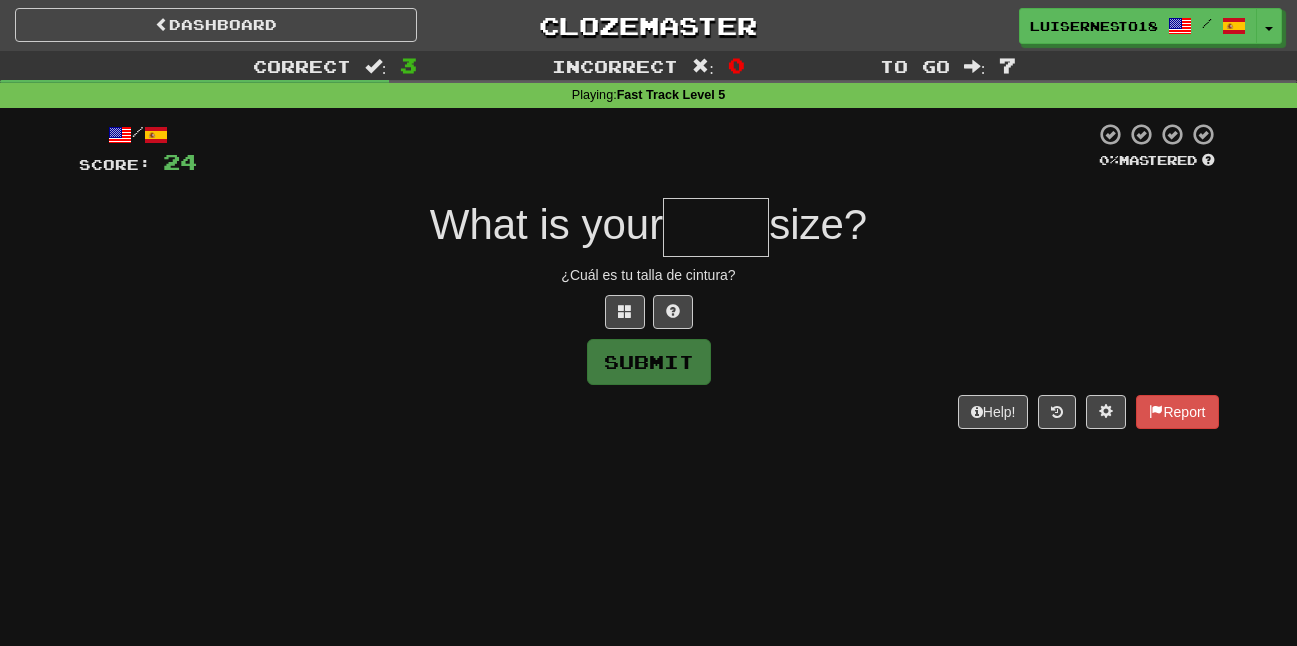 type on "*" 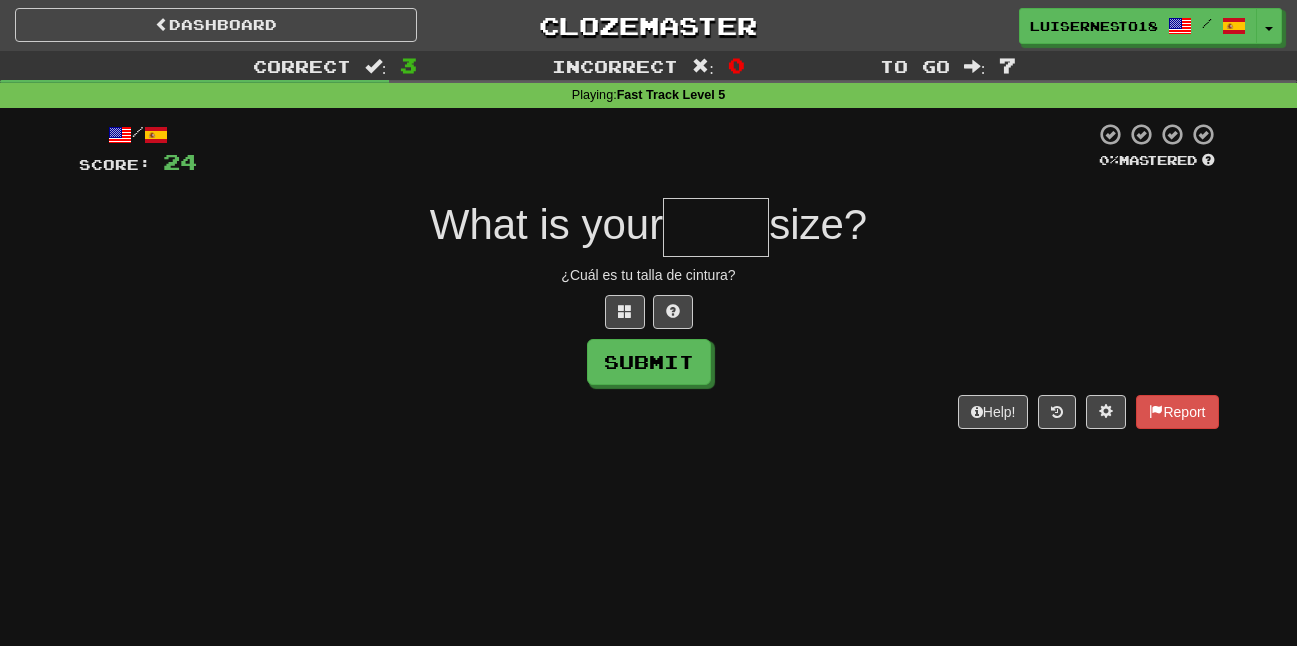 type on "*" 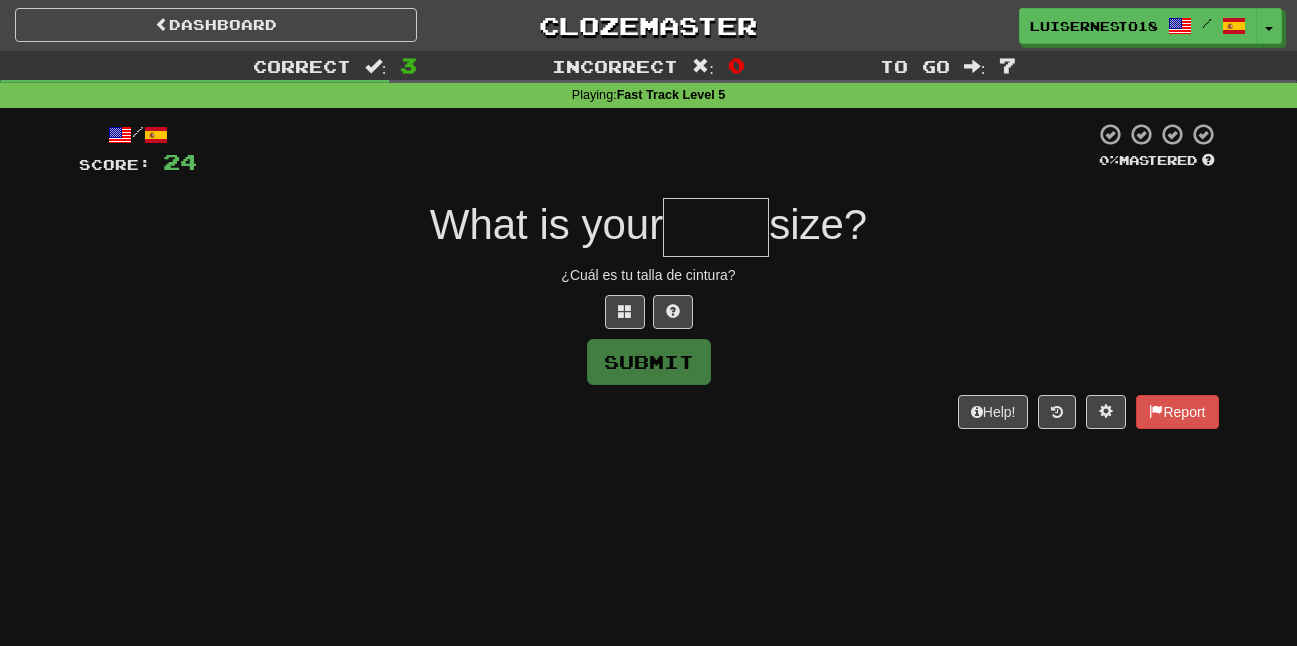type on "*" 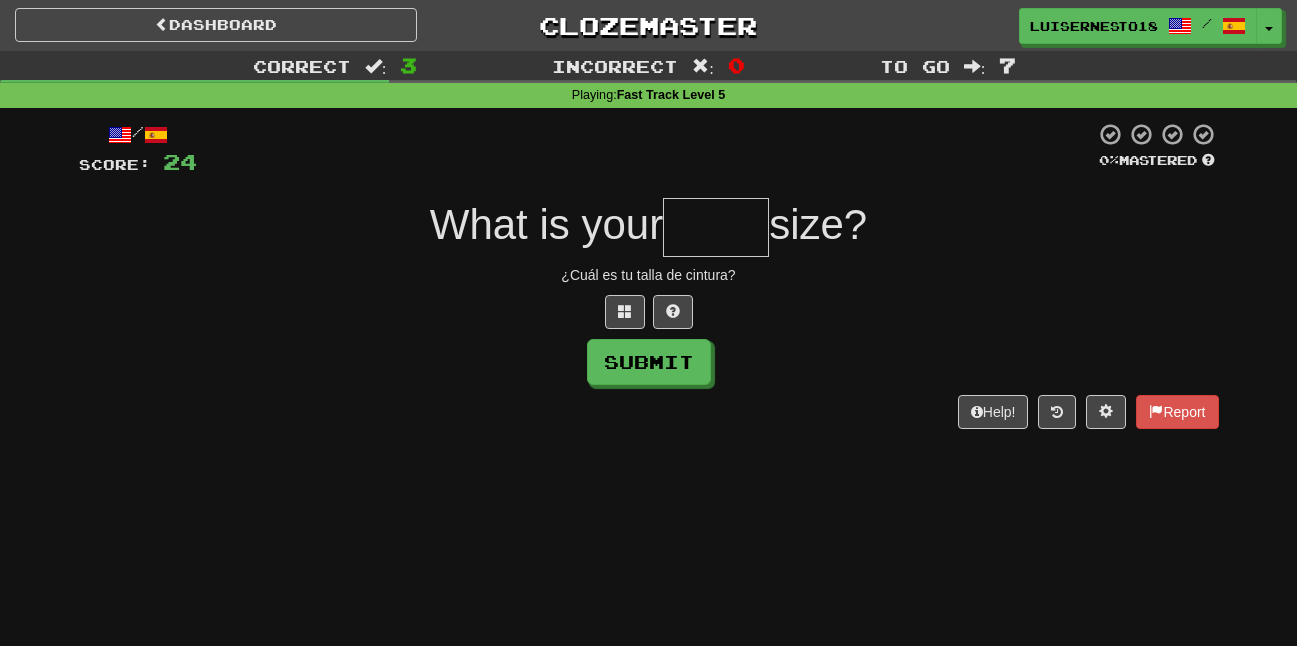 type on "*" 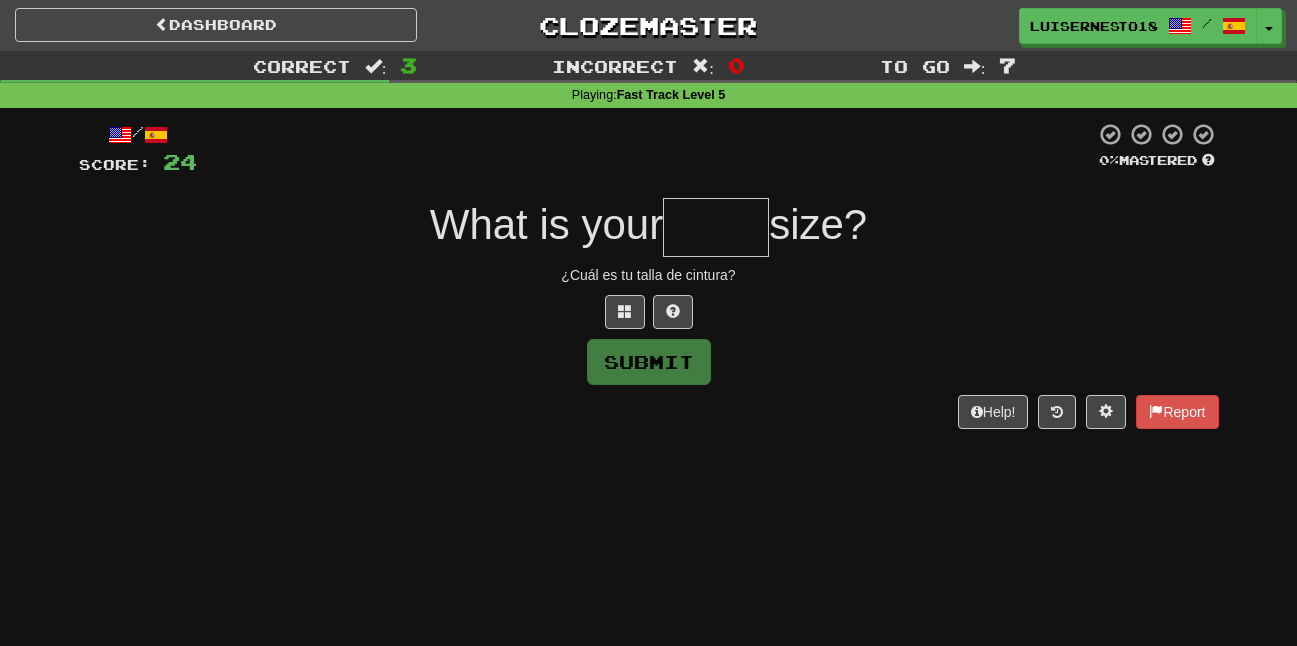 type on "*" 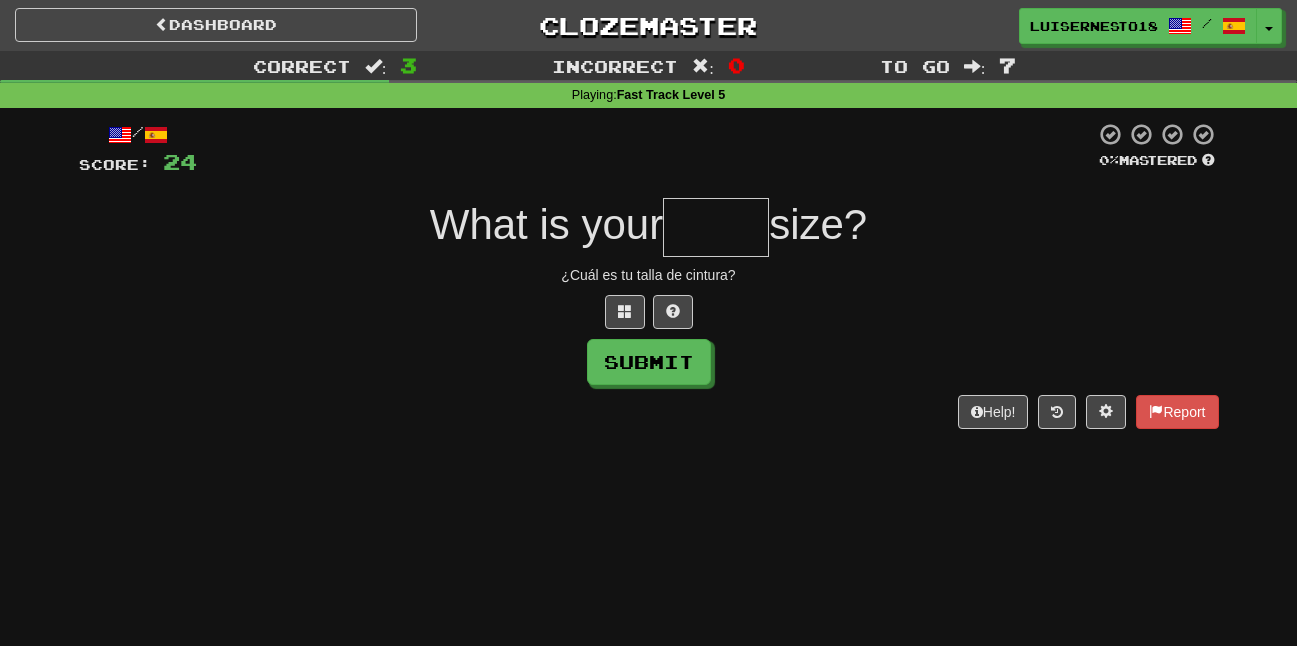type on "*" 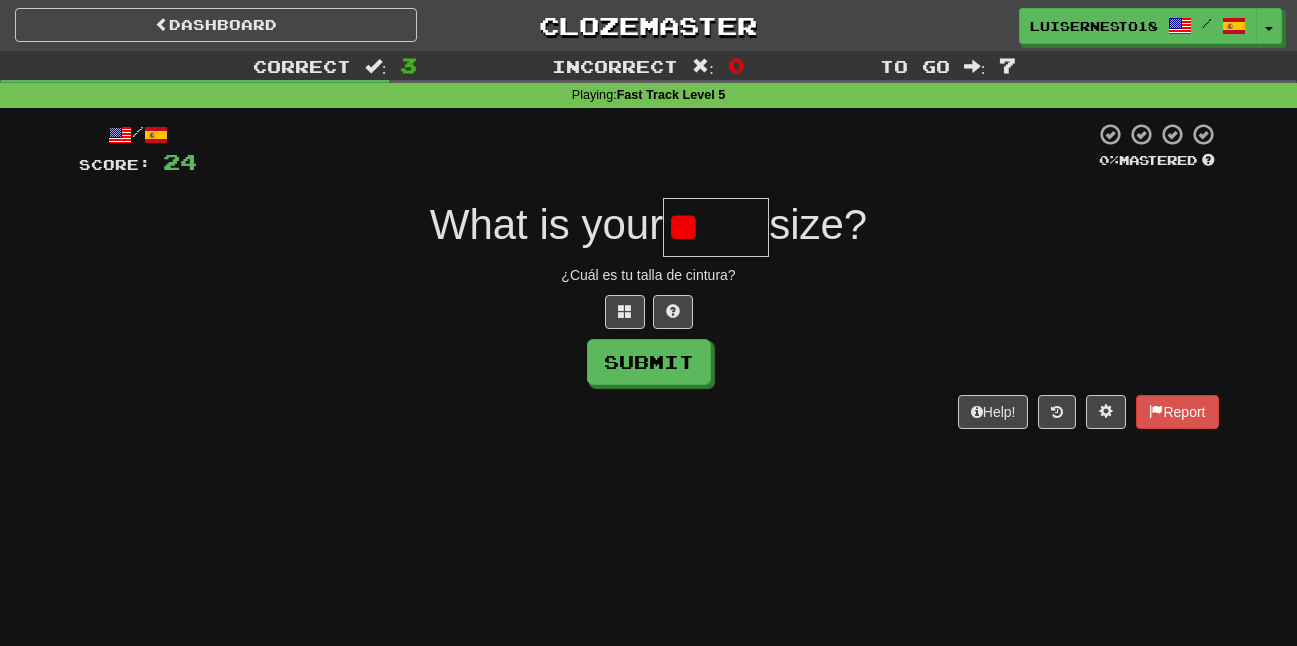 type on "*" 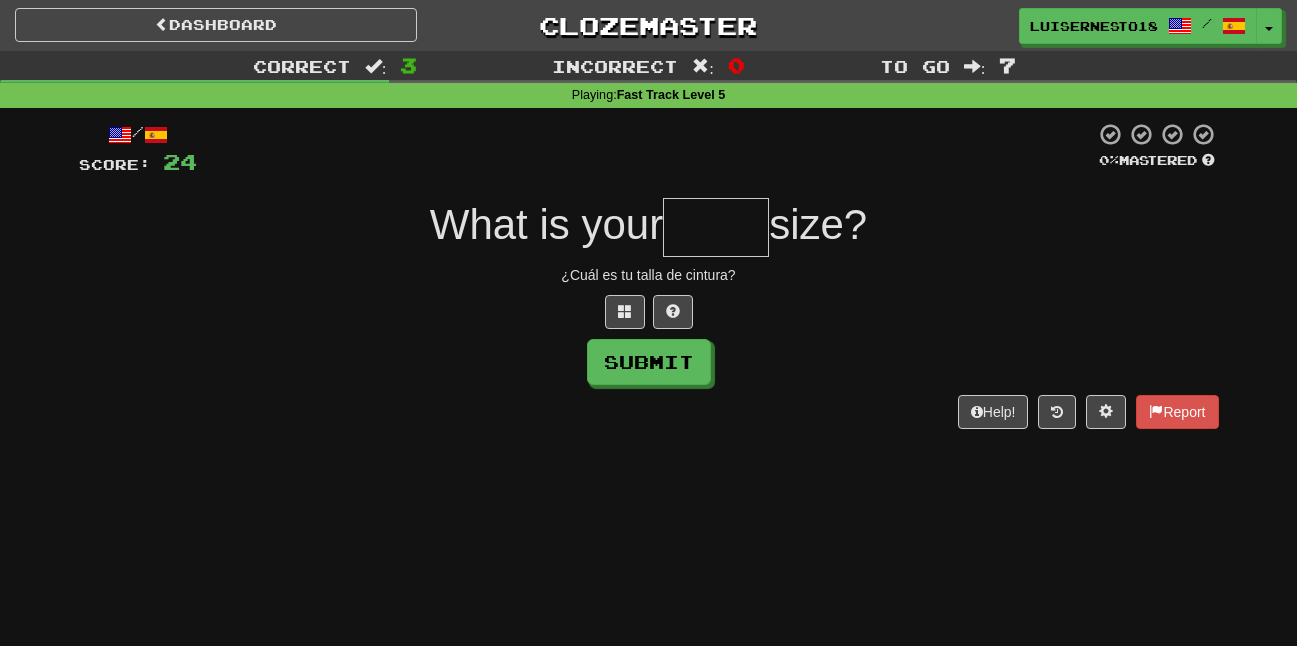 type on "*" 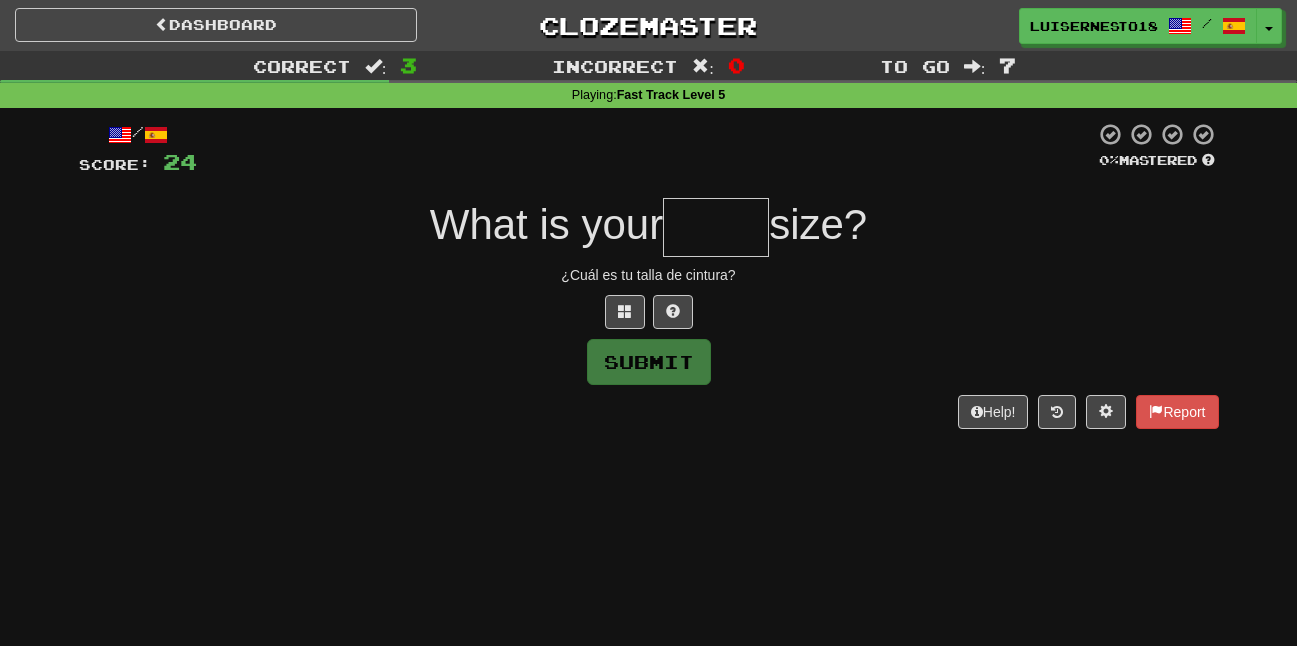 type on "*" 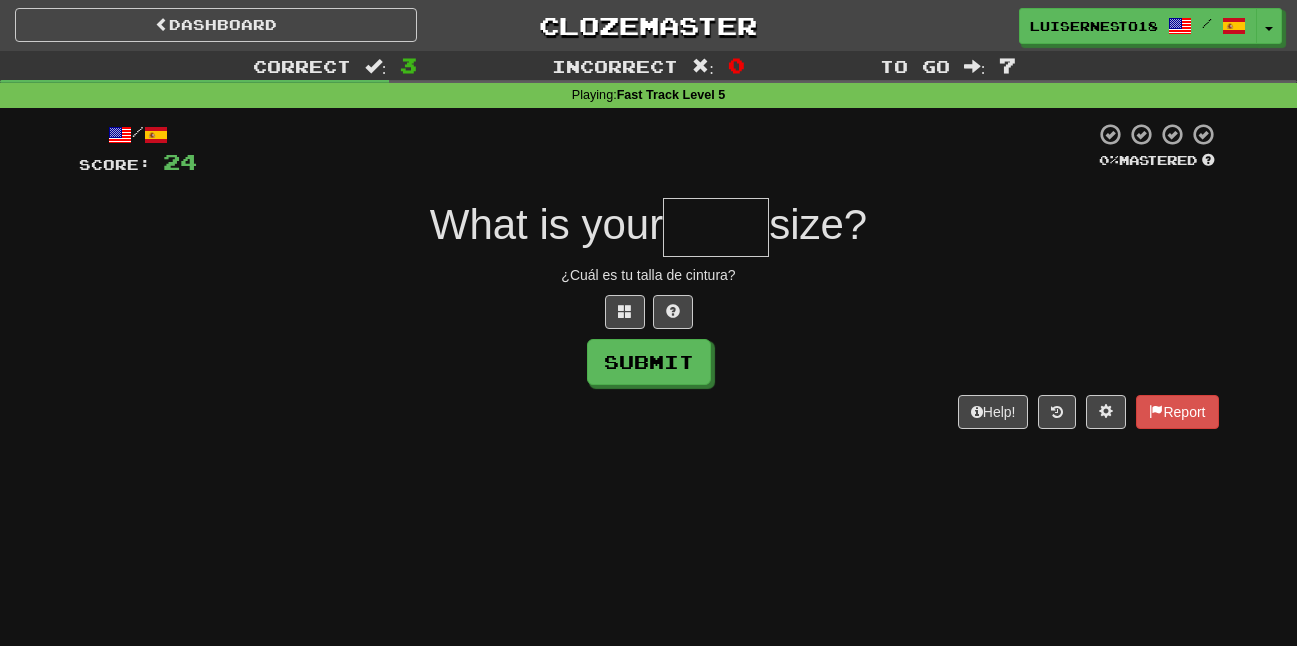type on "*" 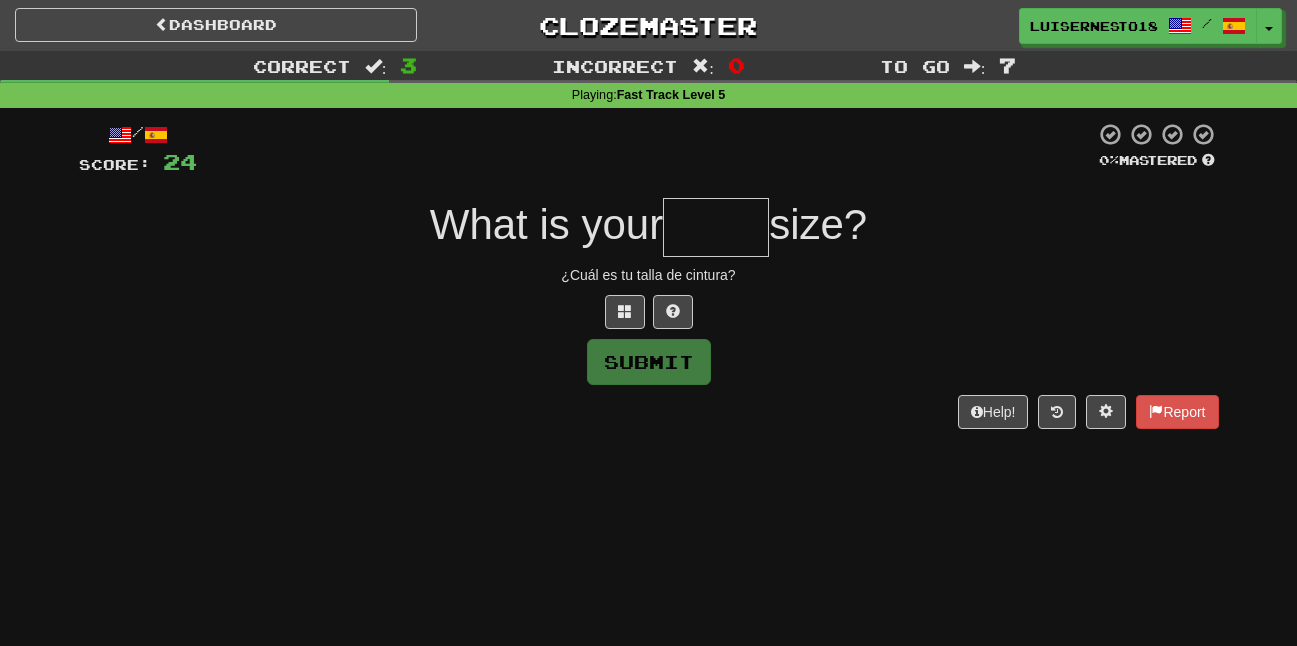 type on "*" 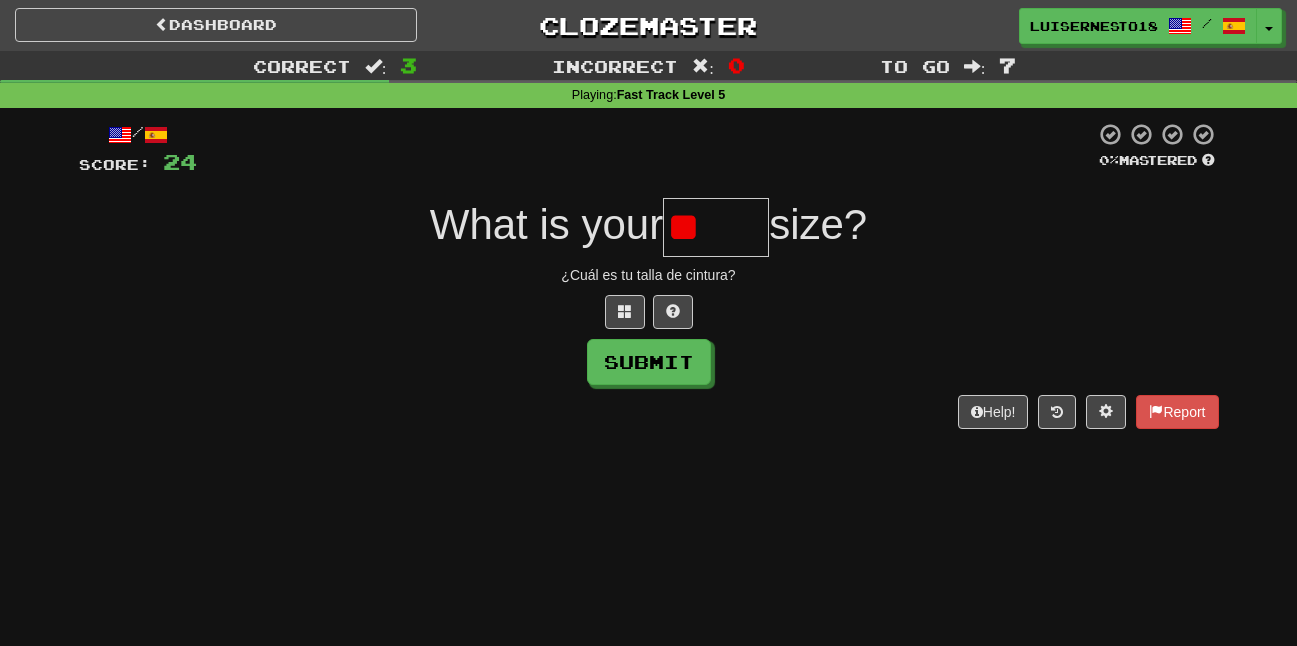 type on "*" 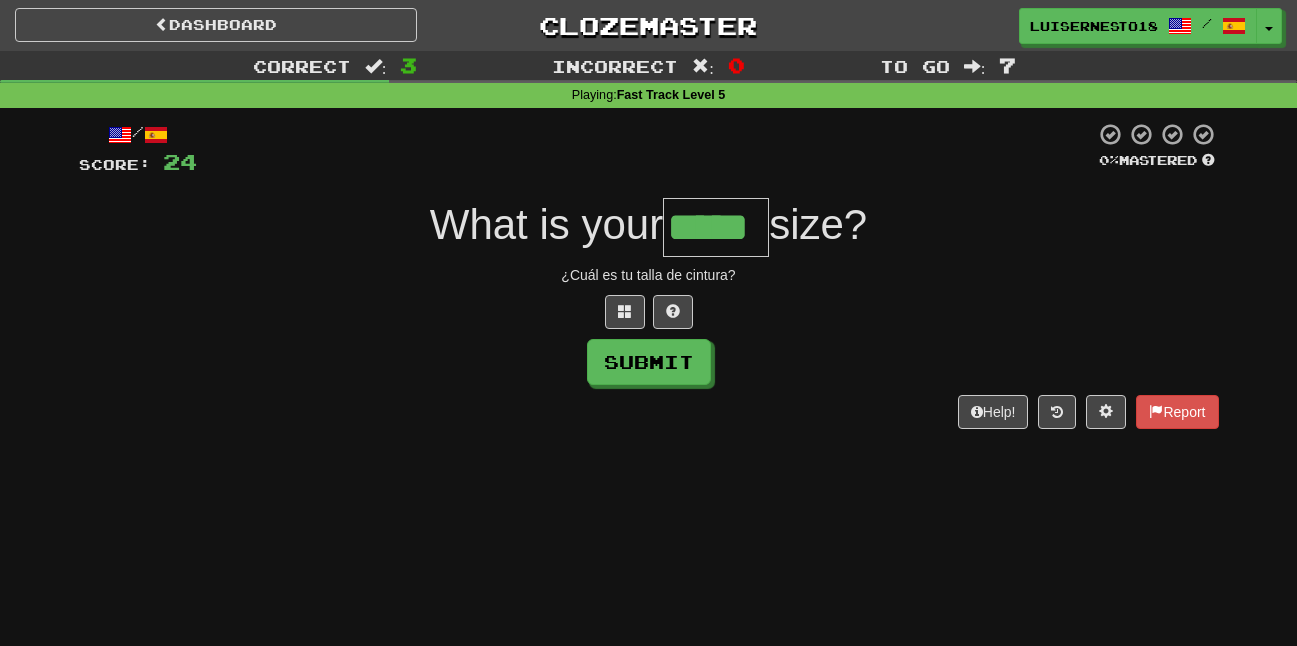 scroll, scrollTop: 0, scrollLeft: 0, axis: both 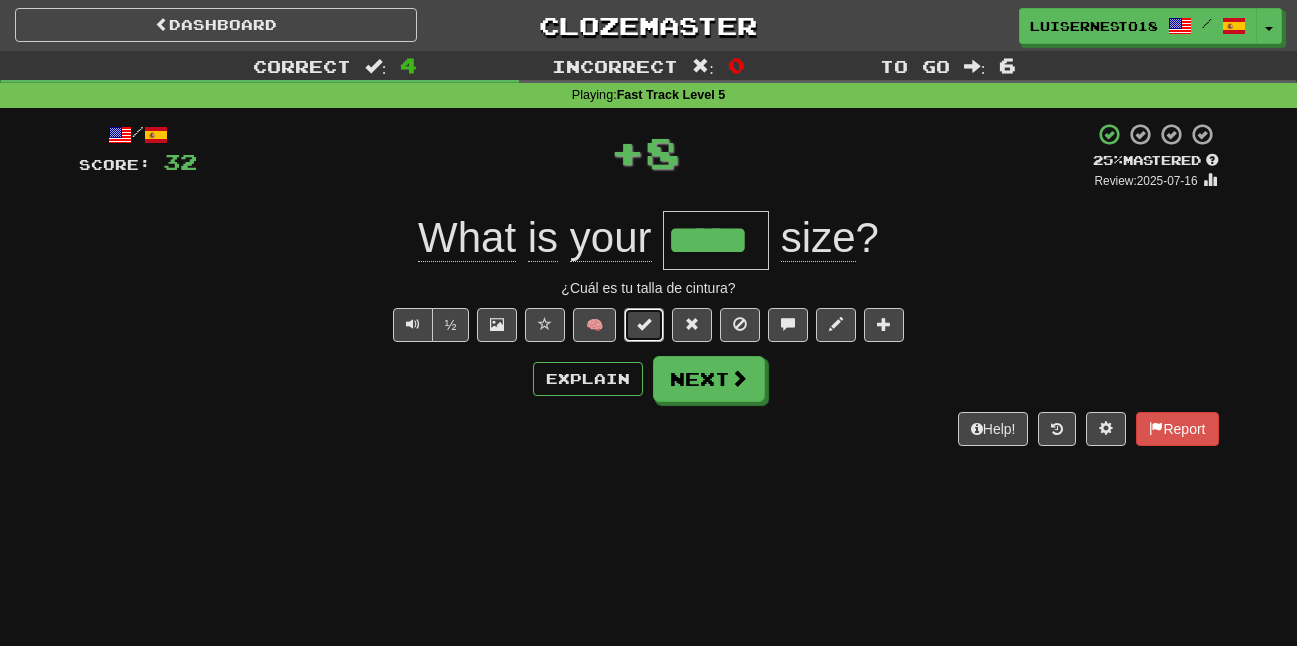 click at bounding box center [644, 325] 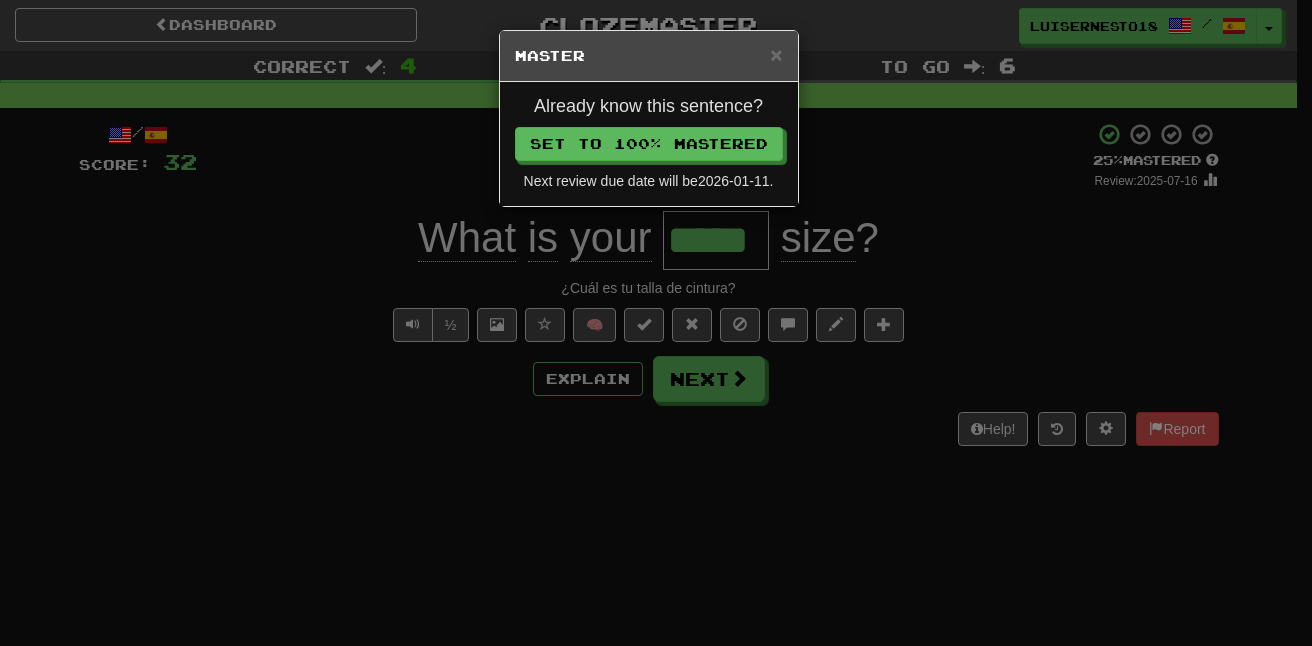 drag, startPoint x: 693, startPoint y: 199, endPoint x: 685, endPoint y: 105, distance: 94.33981 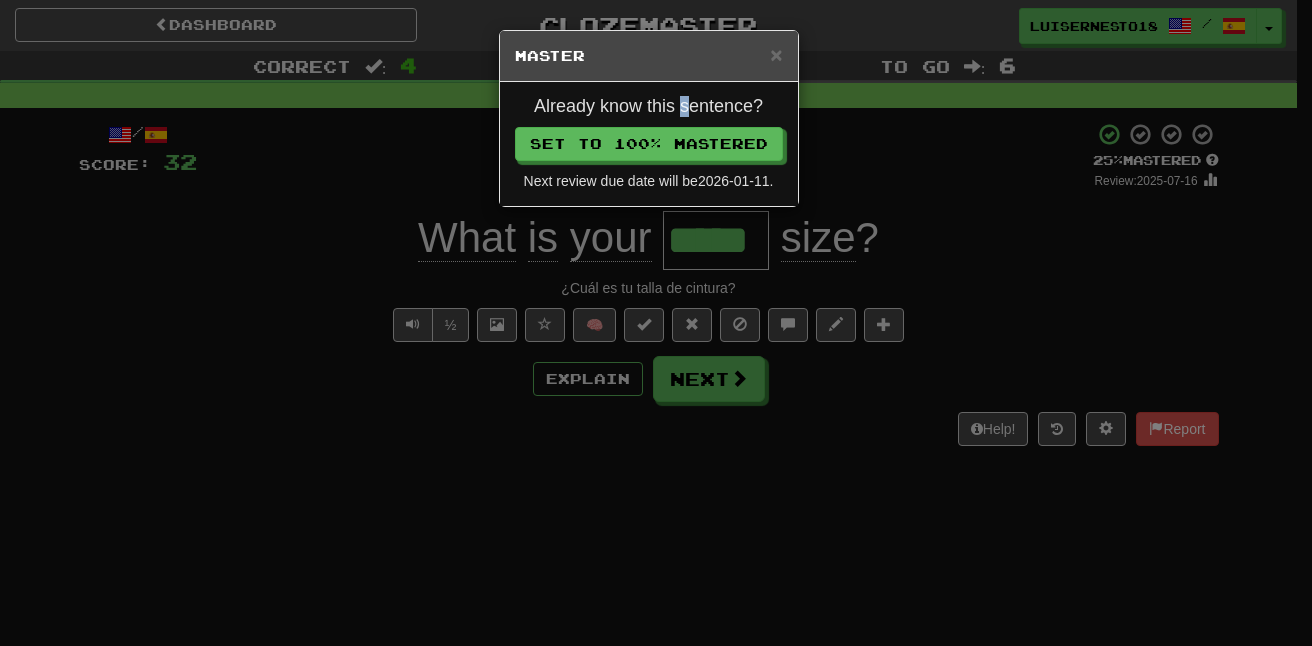 click on "Already know this sentence?" at bounding box center [649, 107] 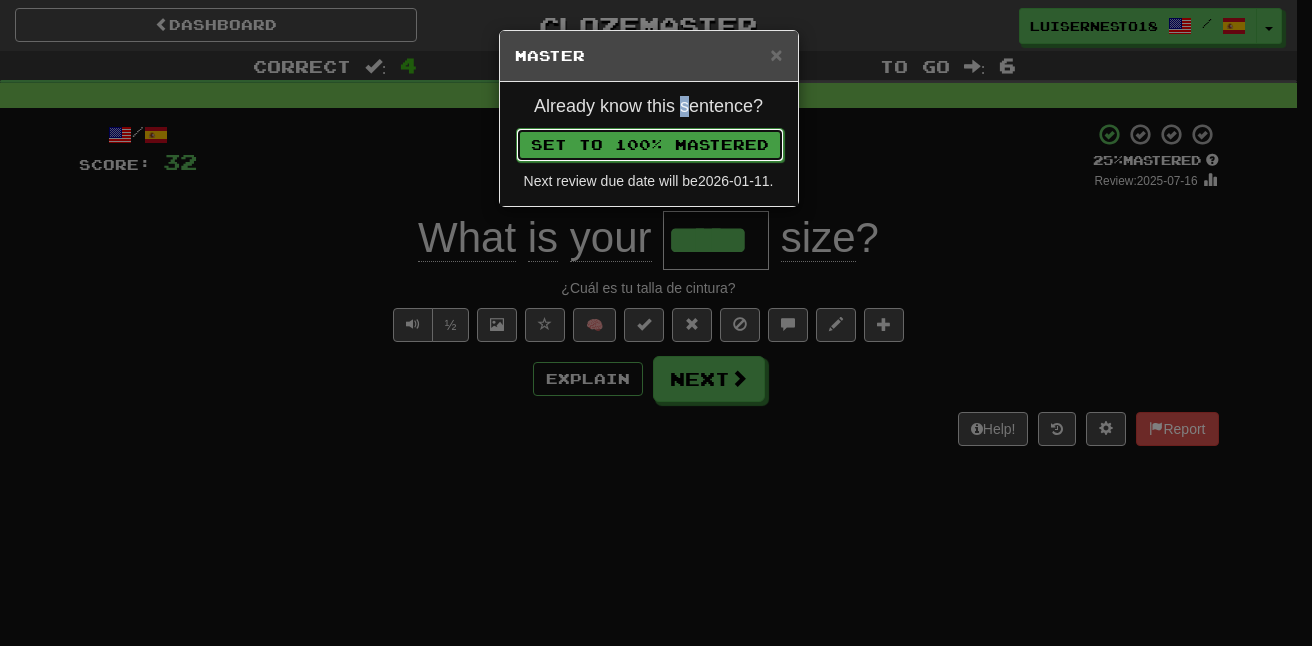 click on "Set to 100% Mastered" at bounding box center (650, 145) 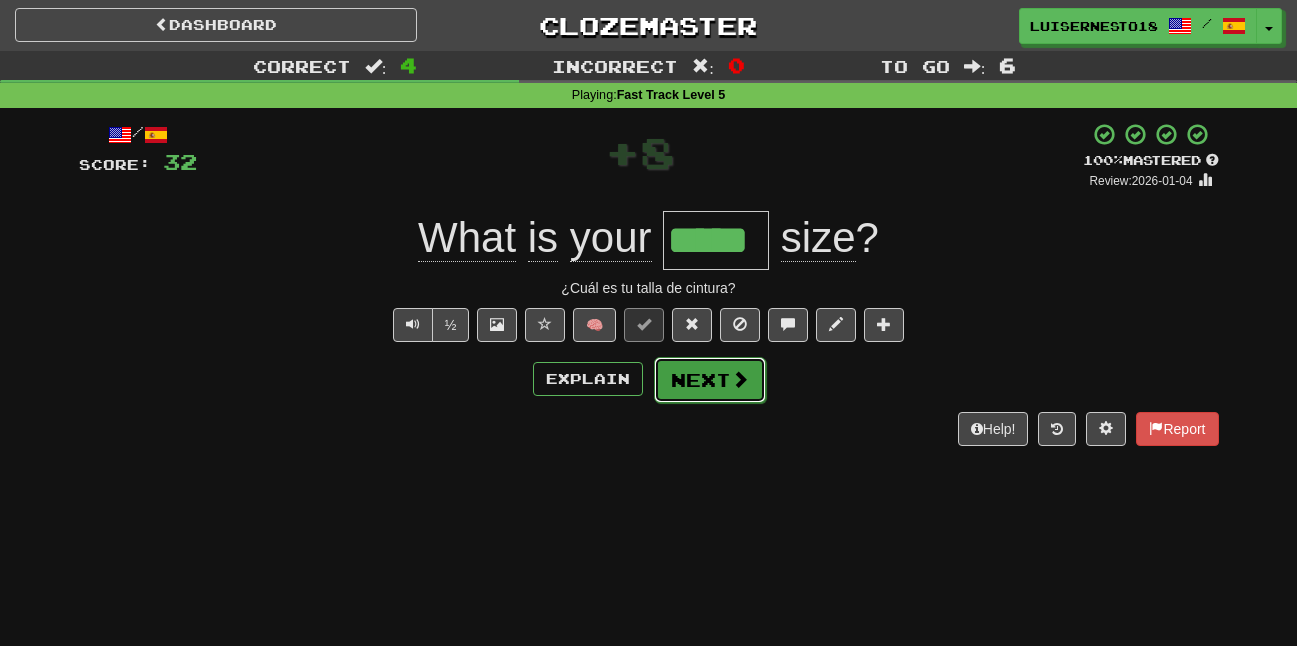 click on "Next" at bounding box center (710, 380) 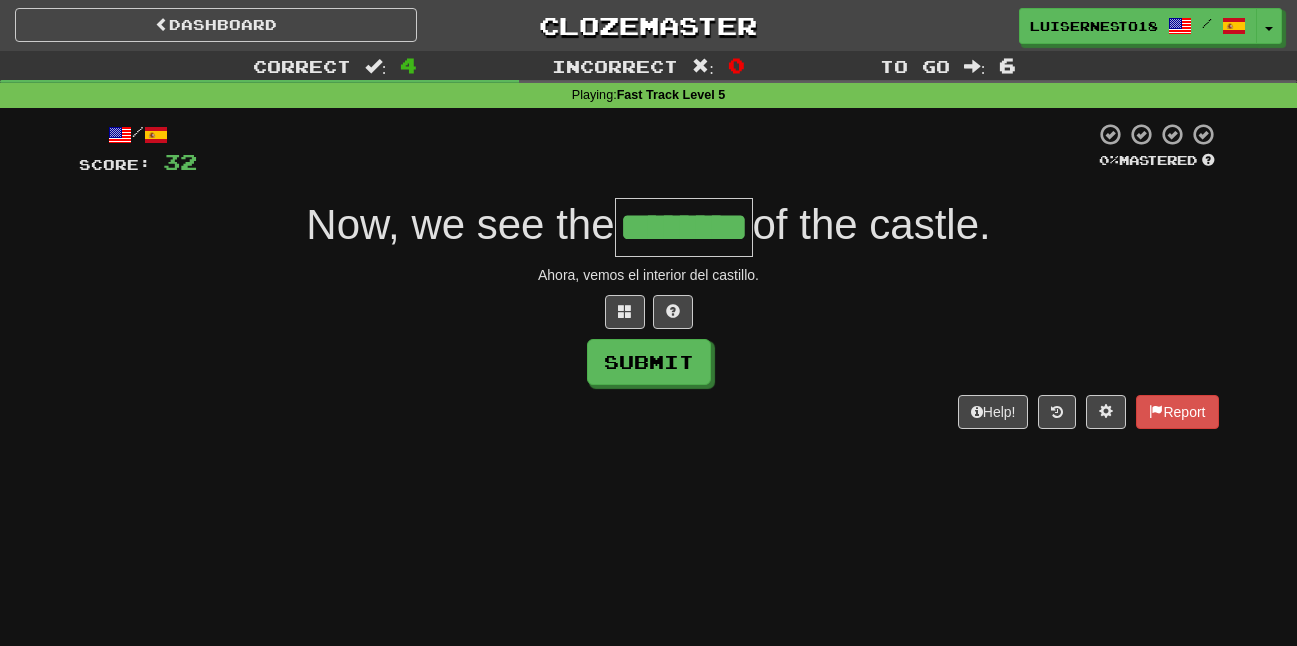 type on "********" 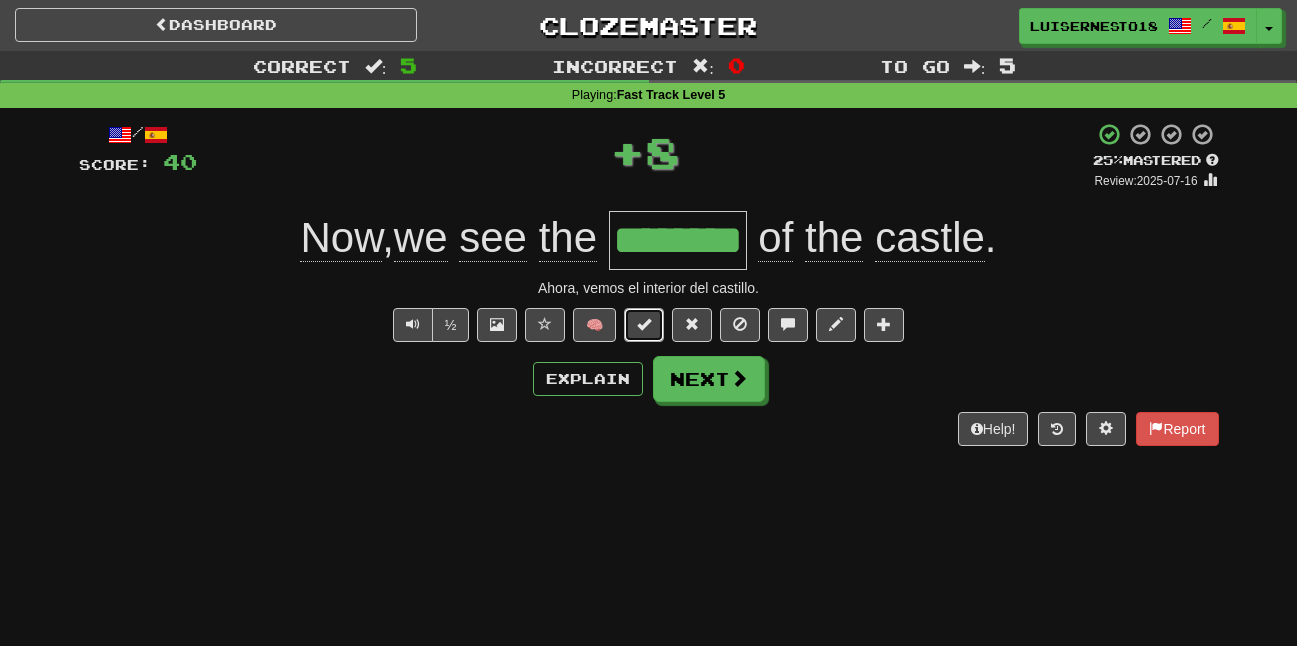 click at bounding box center (644, 325) 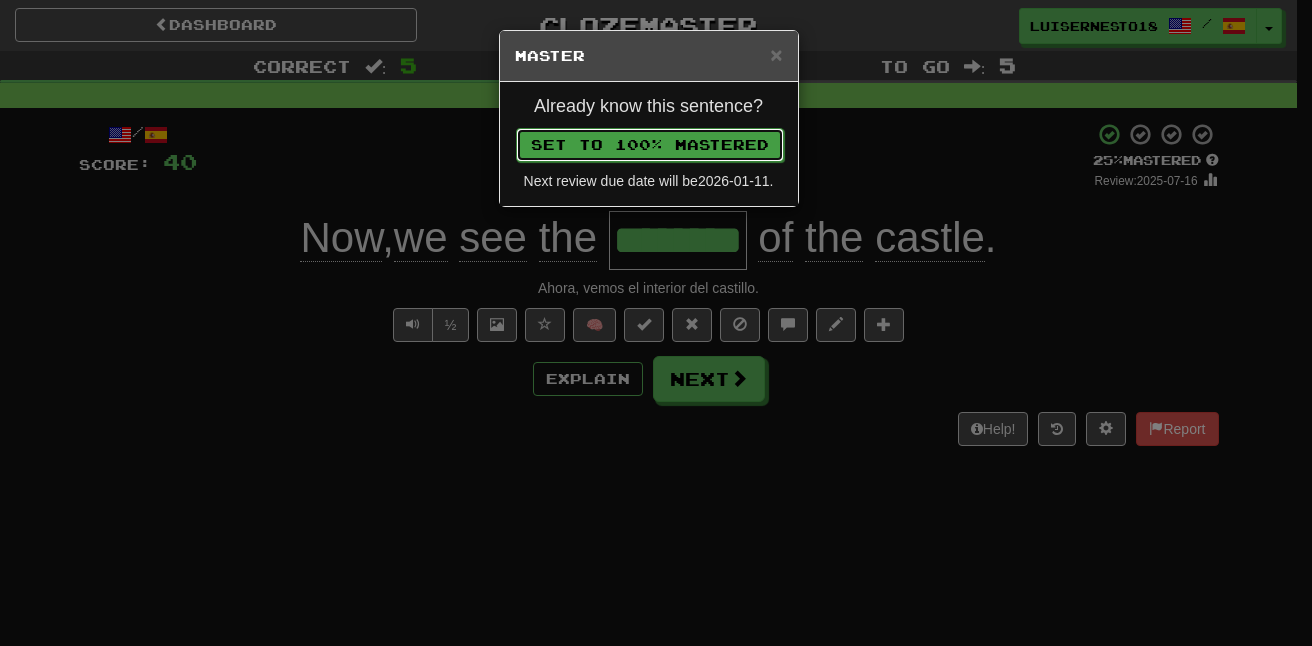 click on "Set to 100% Mastered" at bounding box center [650, 145] 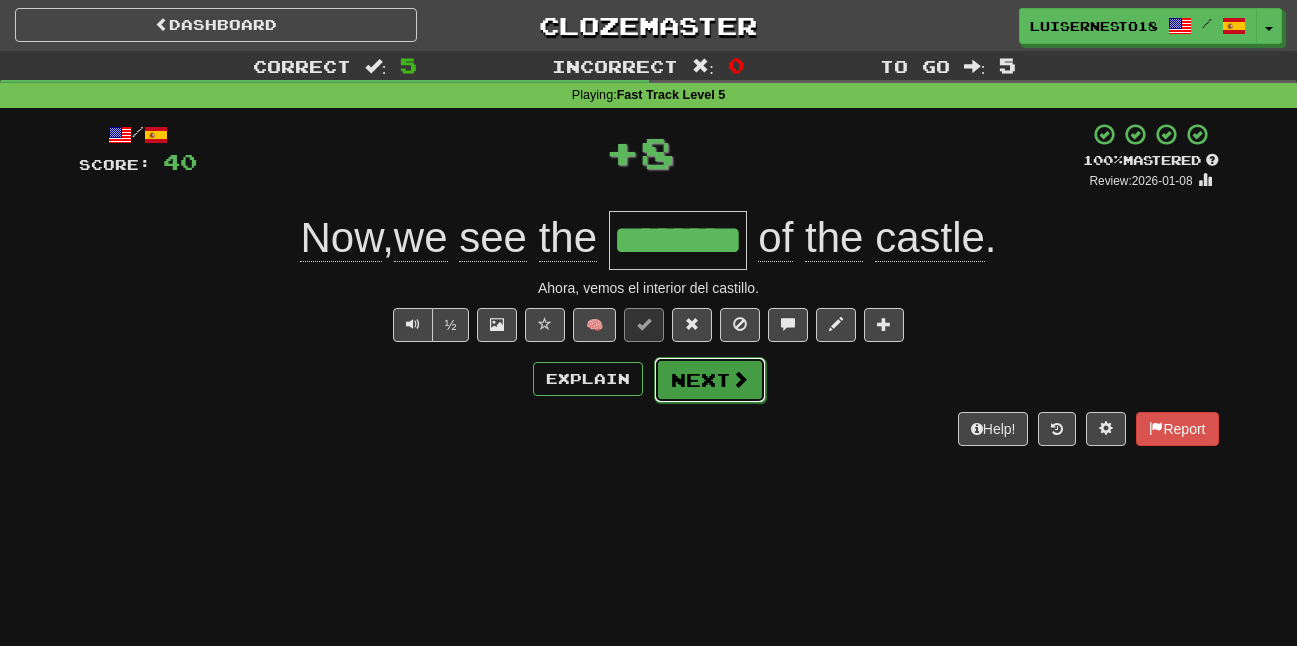 click on "Next" at bounding box center [710, 380] 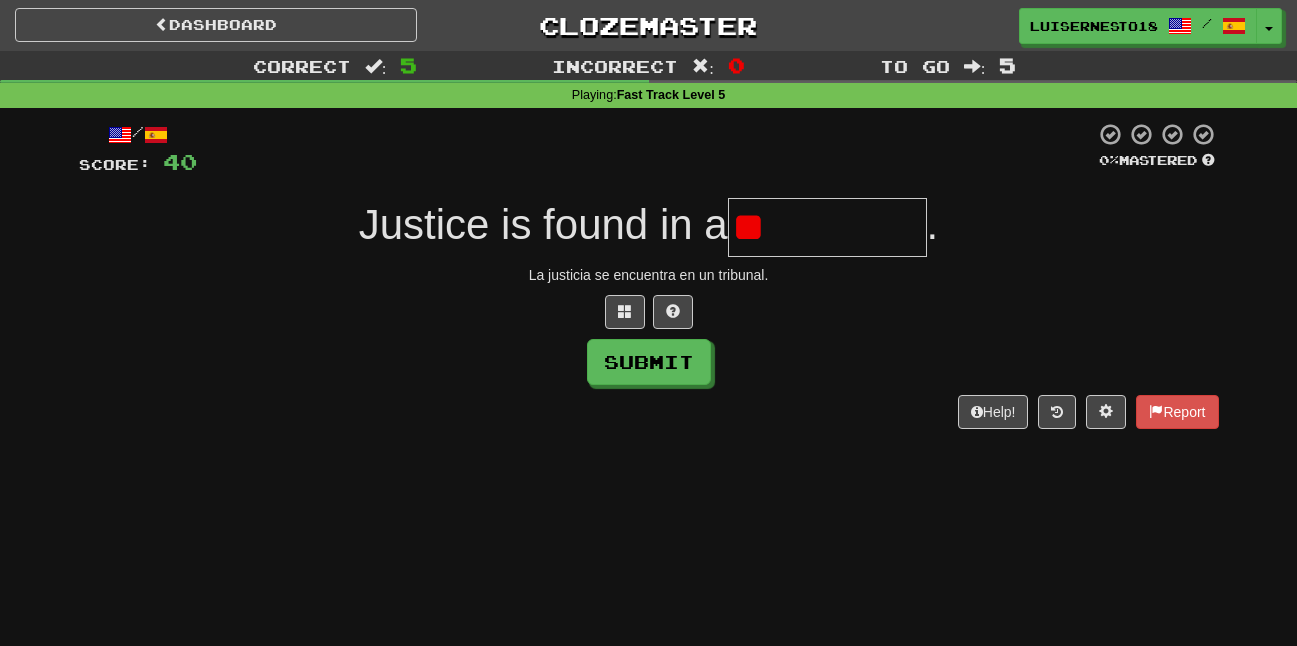type on "*" 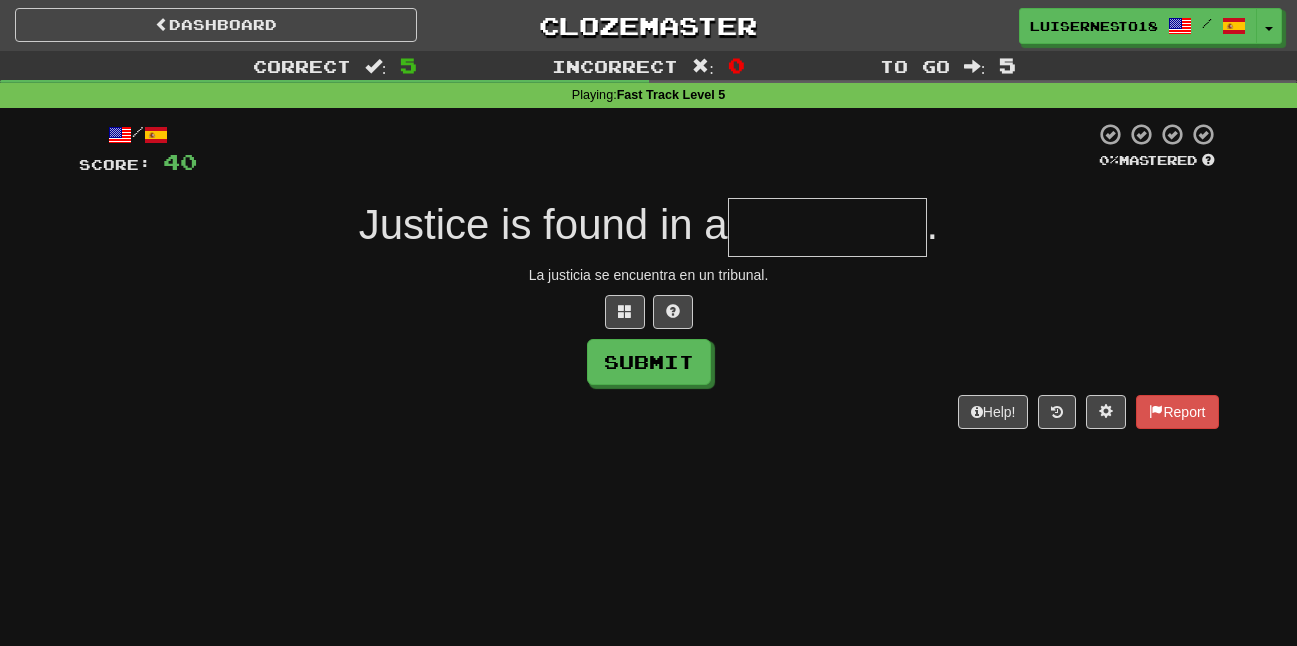 type on "*" 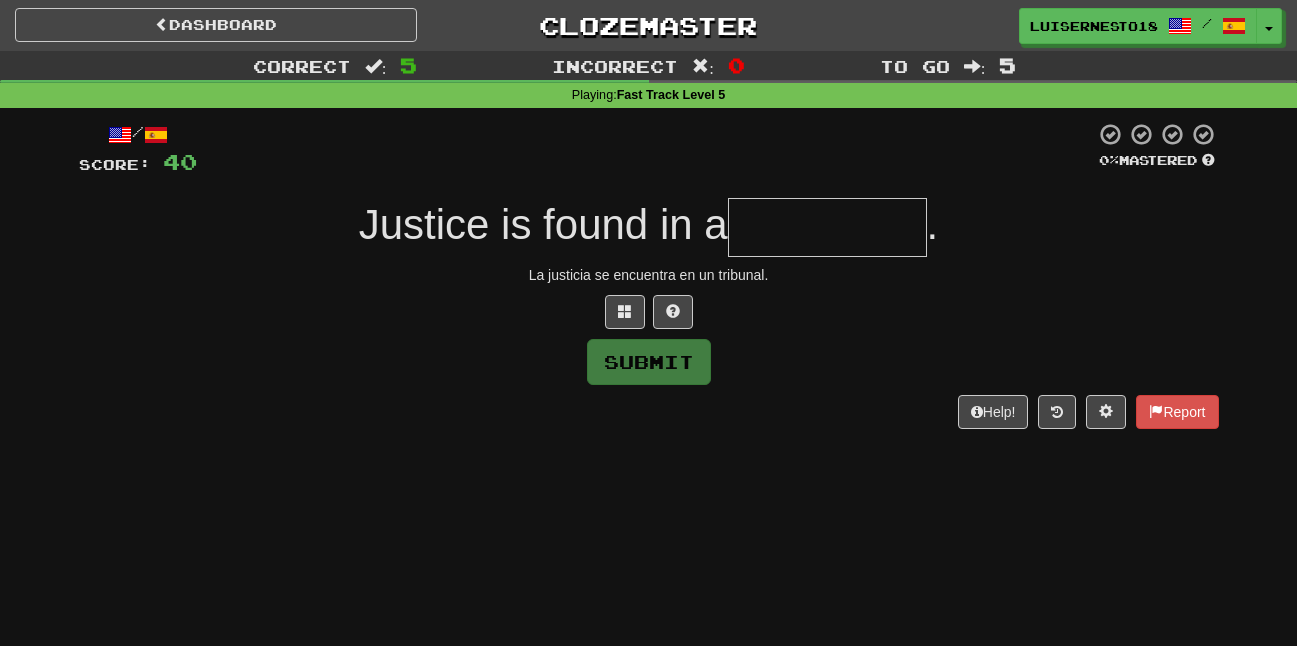 type on "*" 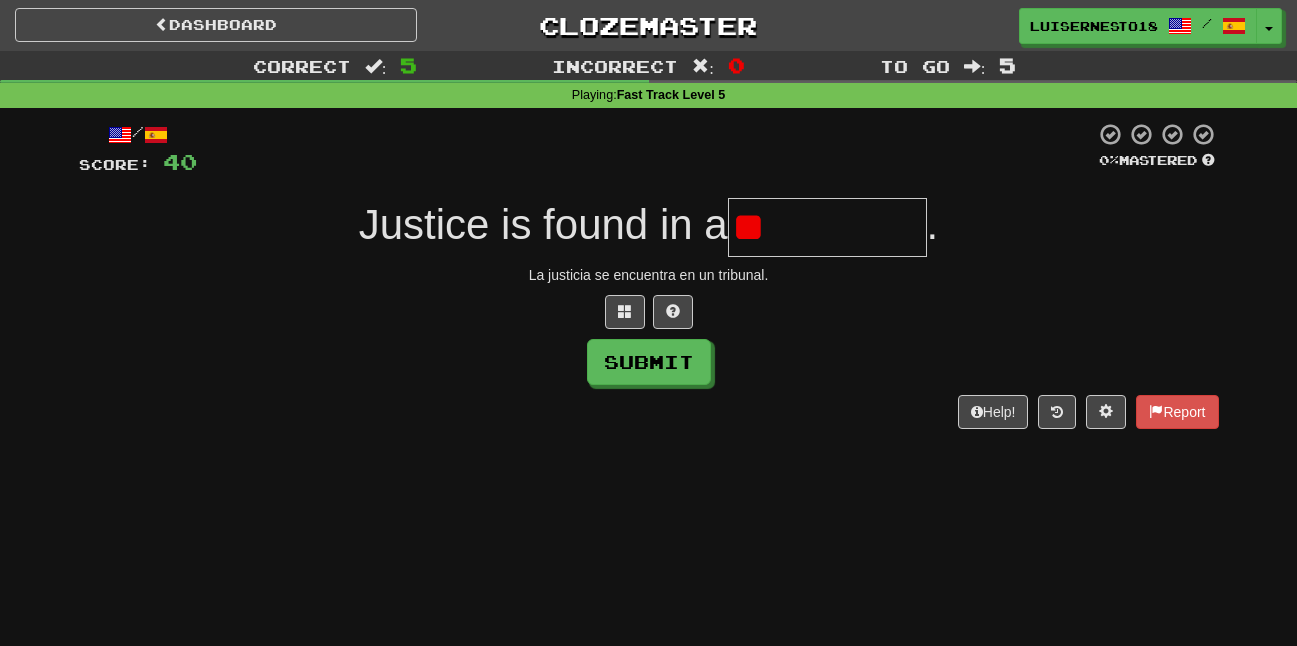 type on "*" 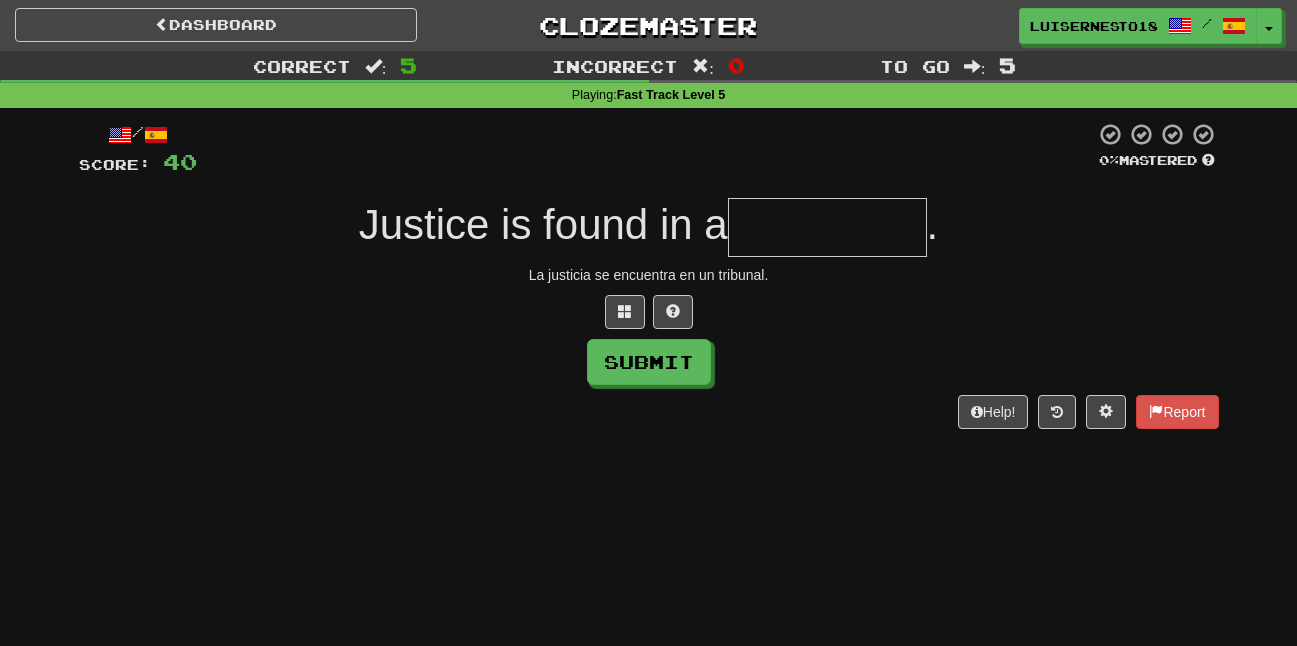 type on "*" 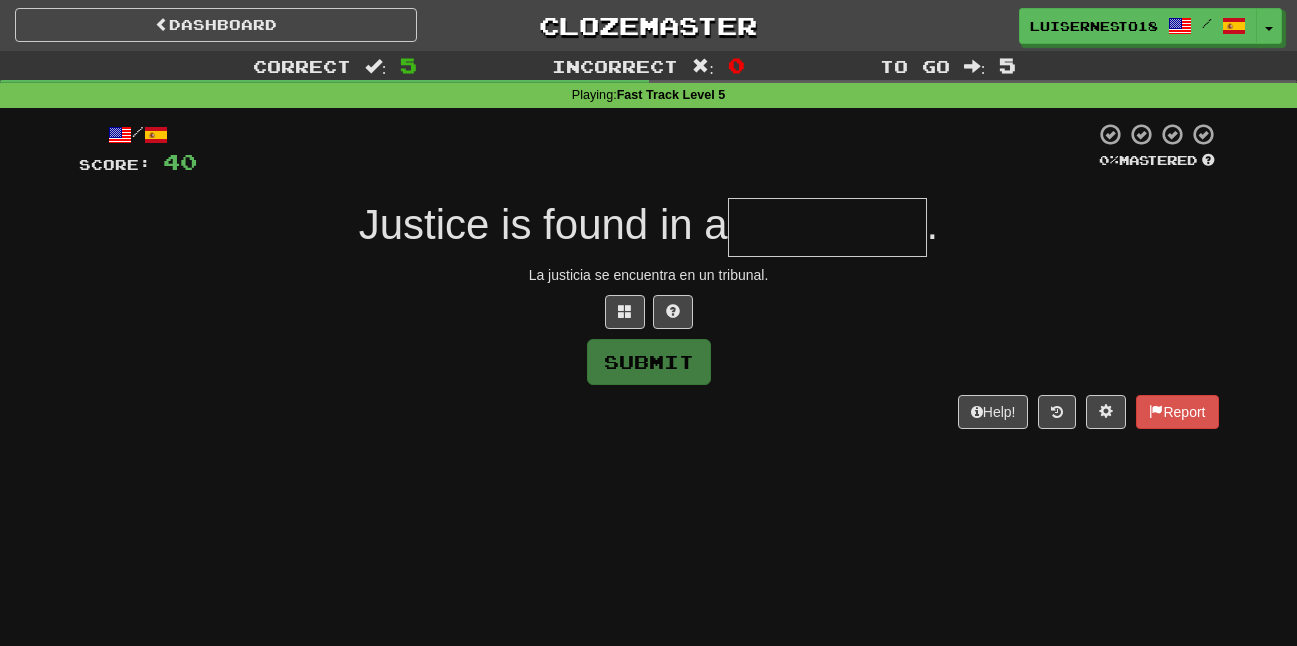 type on "*" 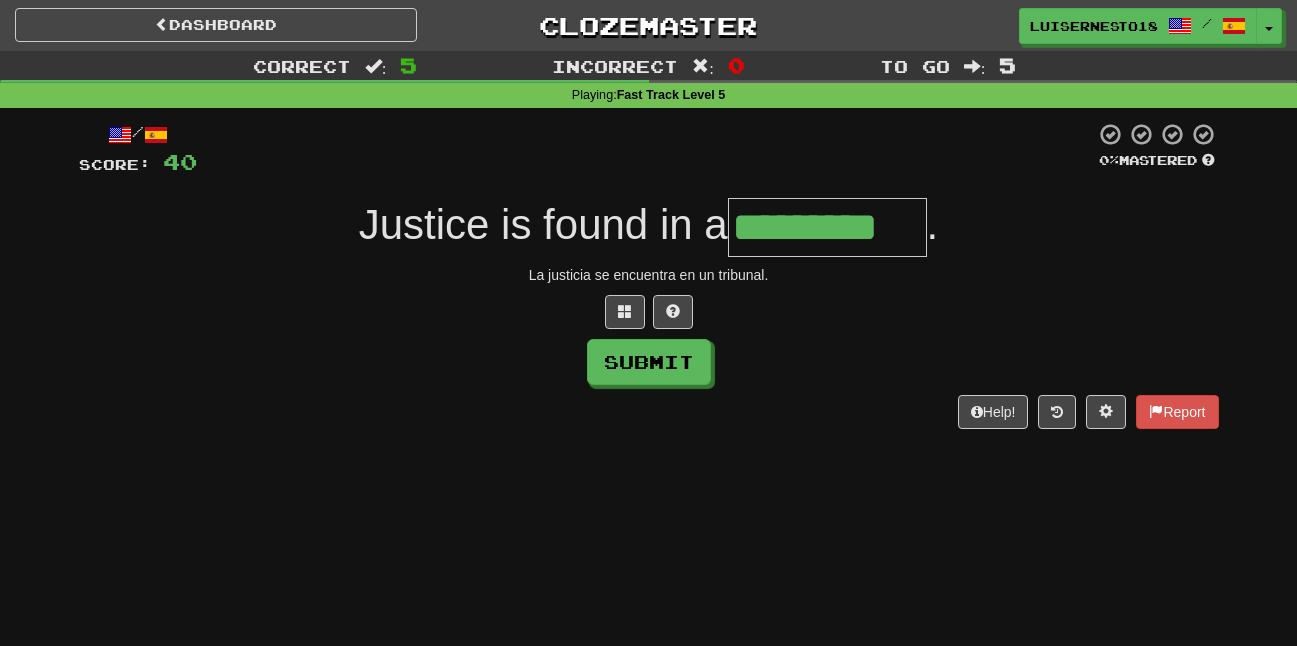 type on "*********" 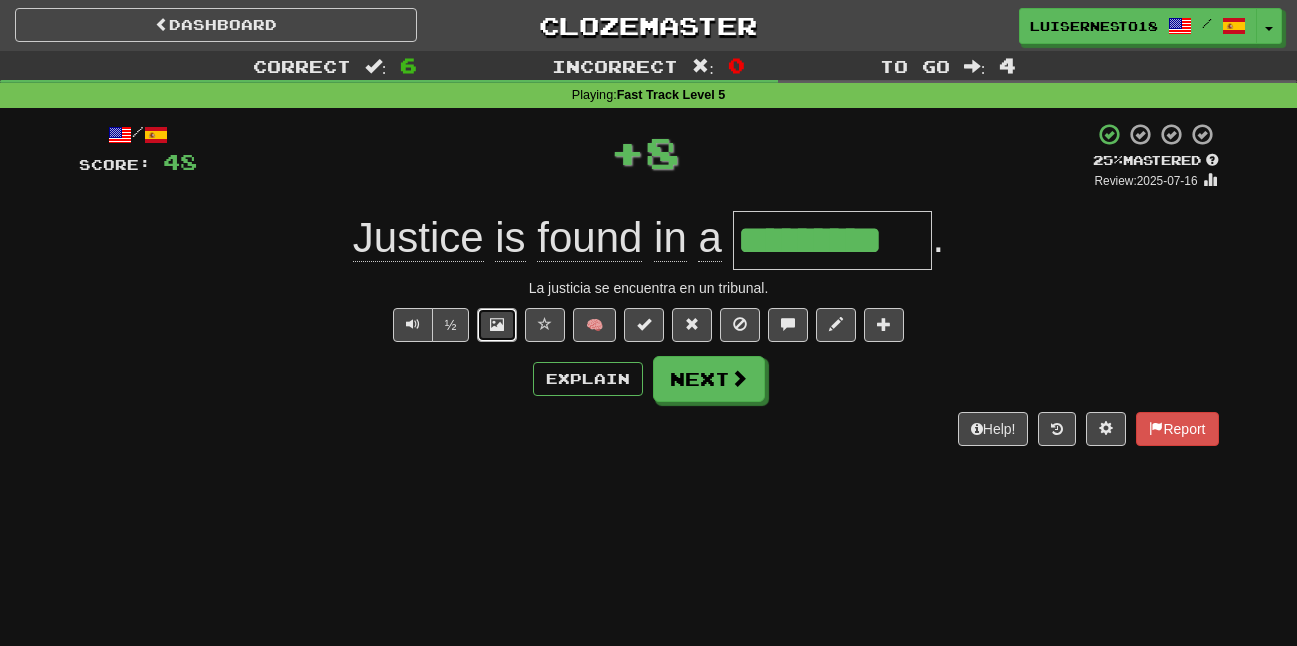 click at bounding box center [497, 325] 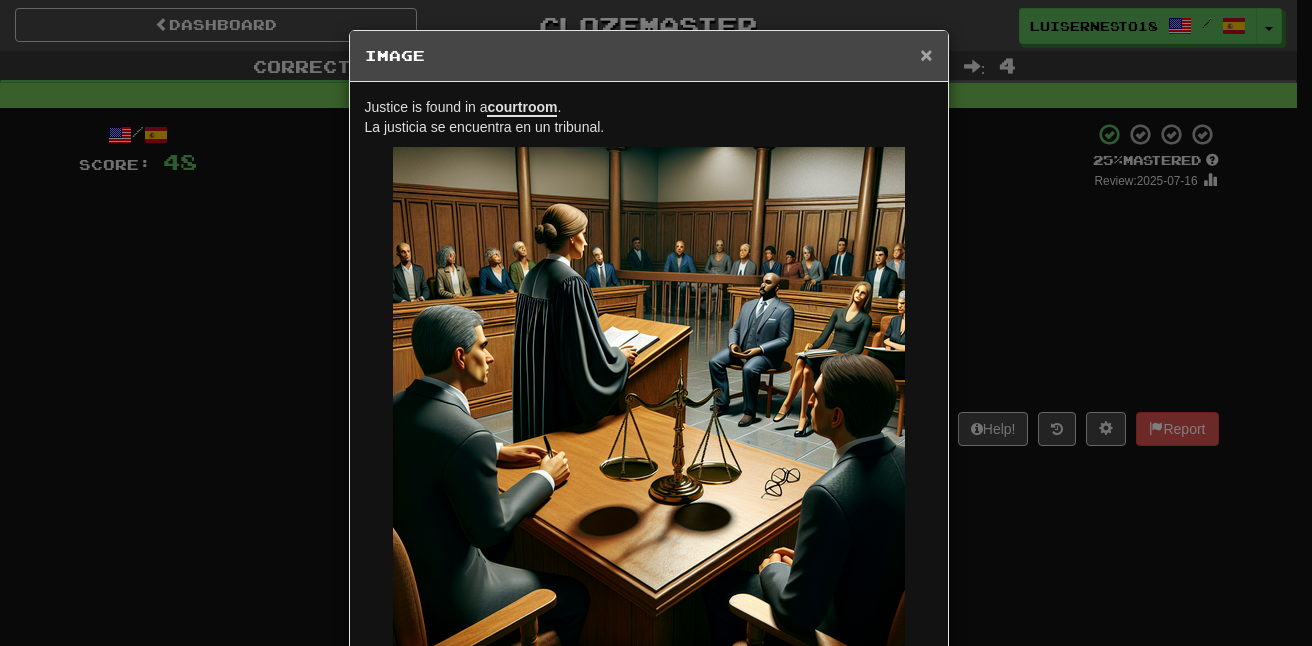 click on "×" at bounding box center [926, 54] 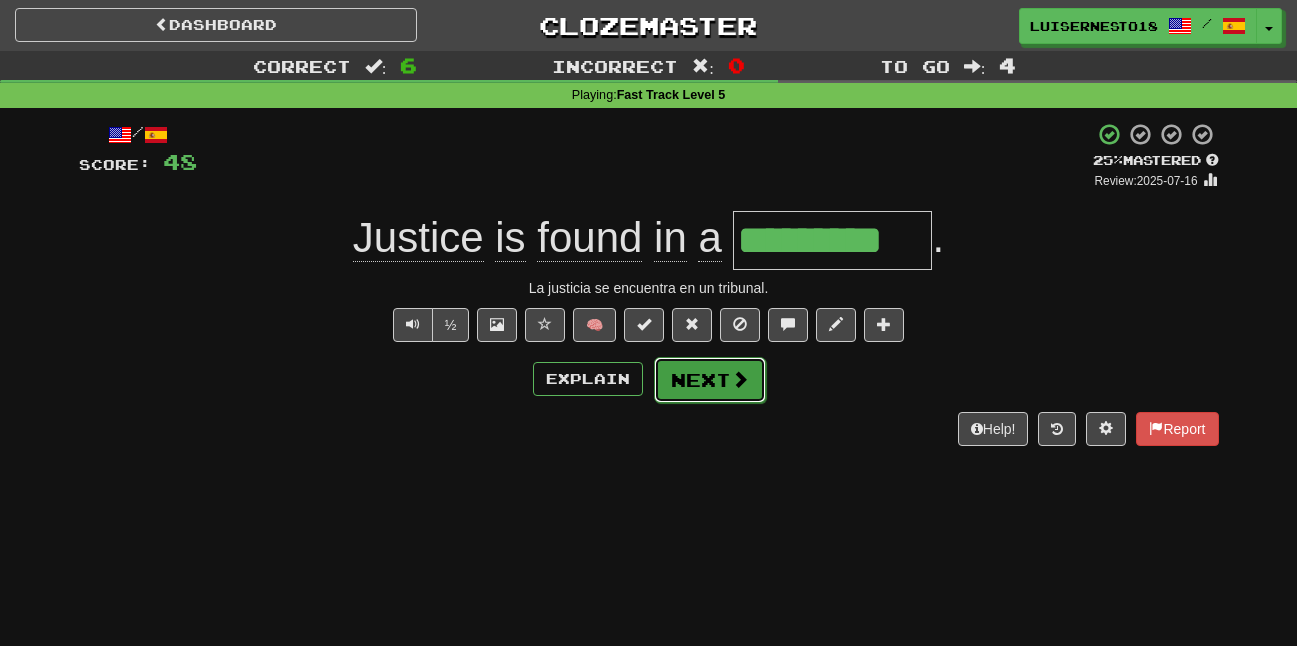 click on "Next" at bounding box center [710, 380] 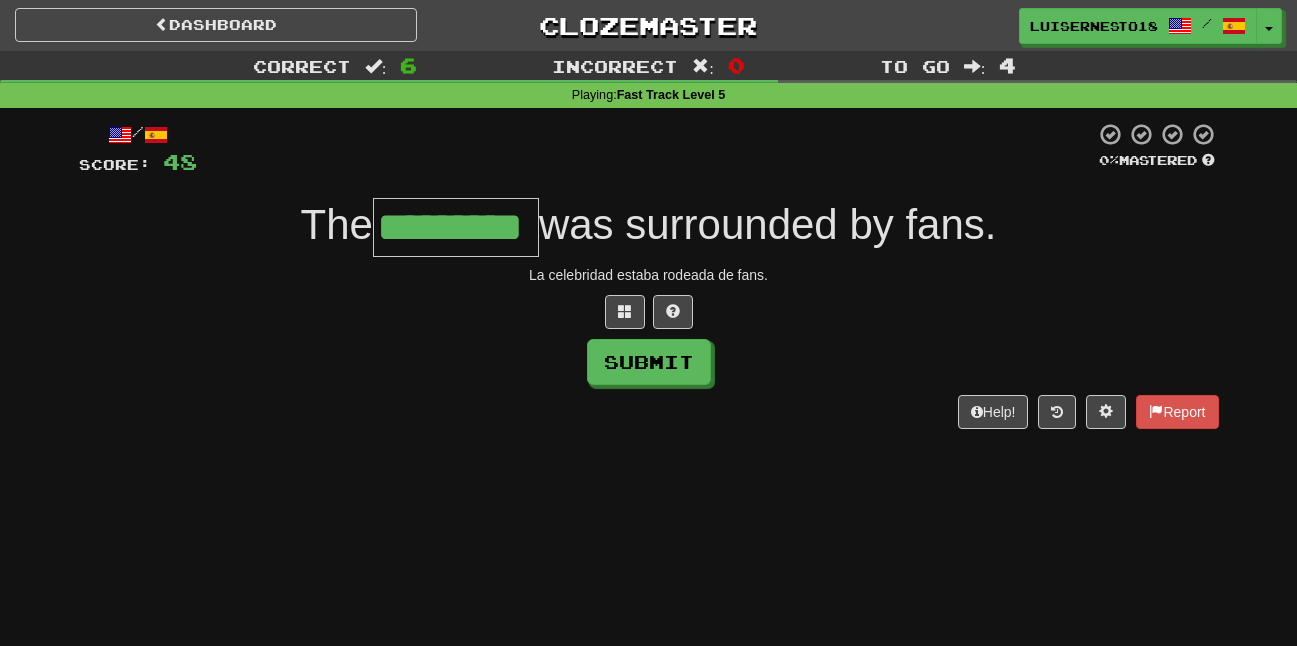 type on "*********" 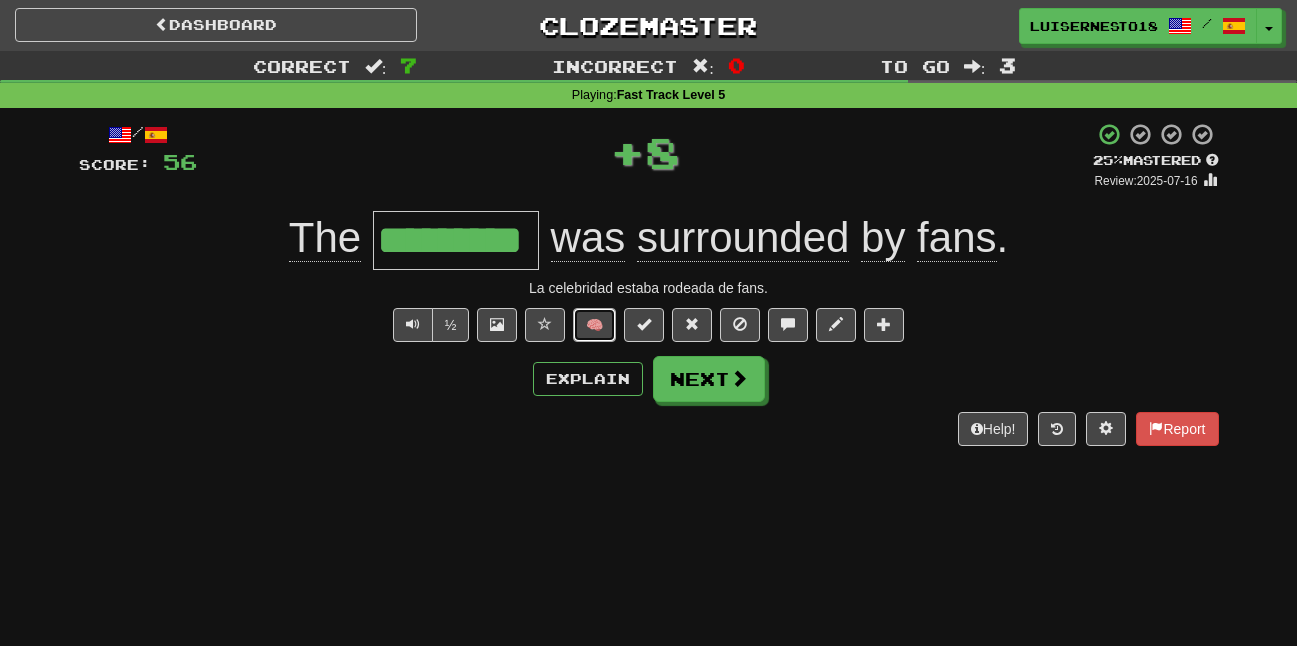 click on "🧠" at bounding box center (594, 325) 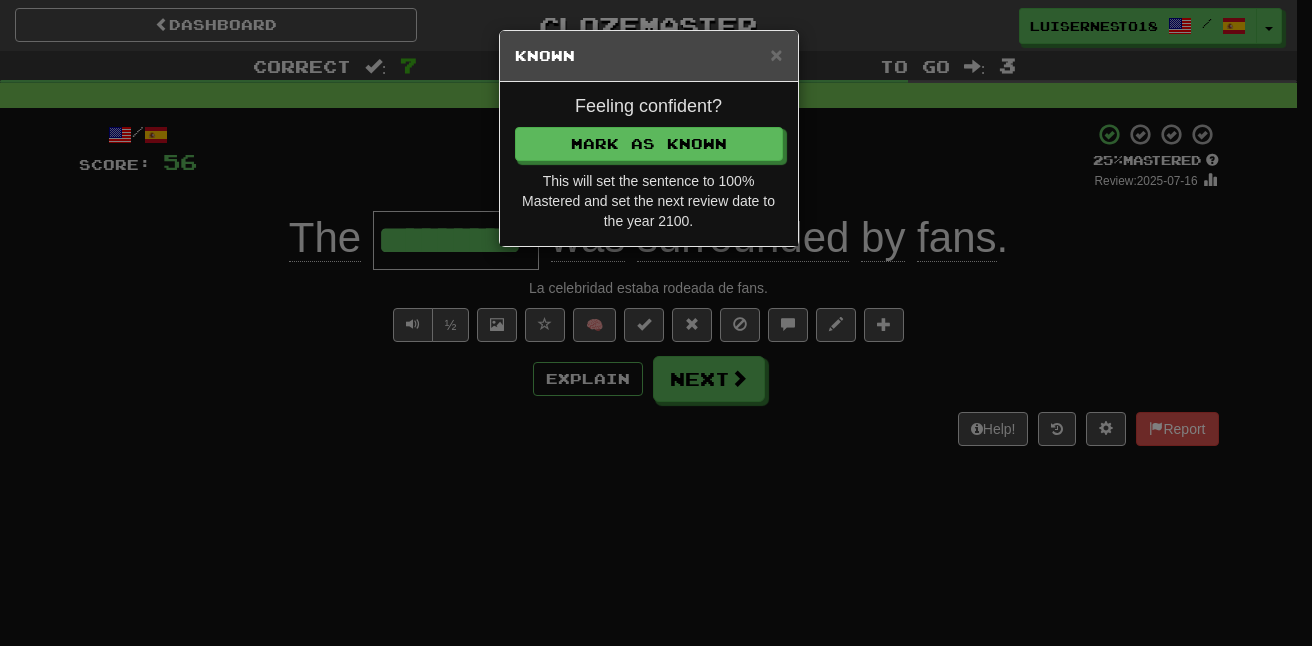 click on "× Known Feeling confident? Mark as Known This will set the sentence to 100% Mastered and set the next review date to the year 2100." at bounding box center (656, 323) 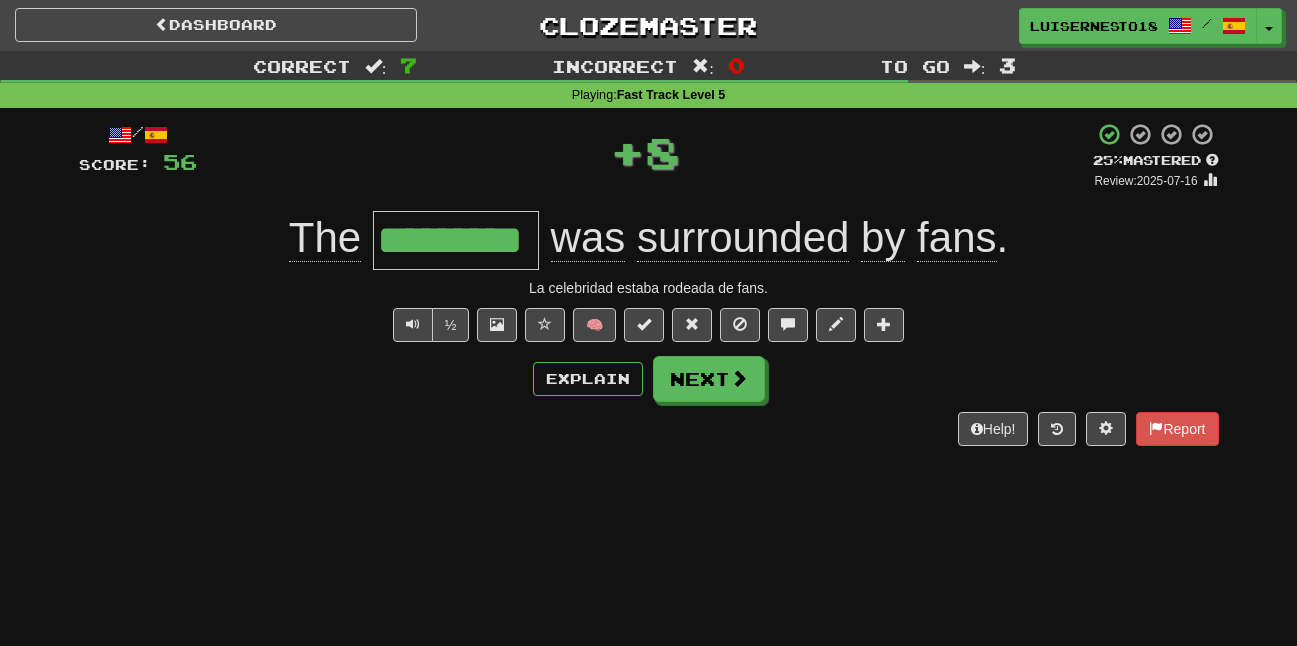 click on "/  Score:   56 + 8 25 %  Mastered Review:  2025-07-16 The   *********   was   surrounded   by   fans . La celebridad estaba rodeada de fans. ½ 🧠 Explain Next  Help!  Report" at bounding box center (649, 284) 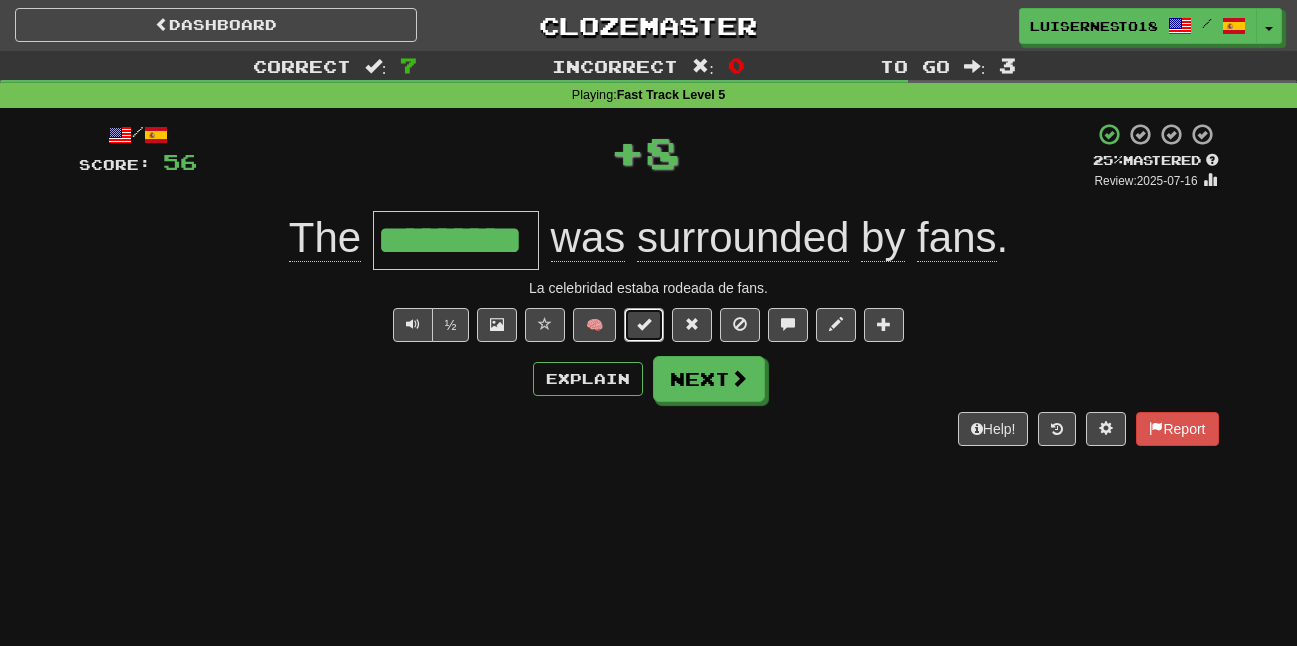 click at bounding box center [644, 325] 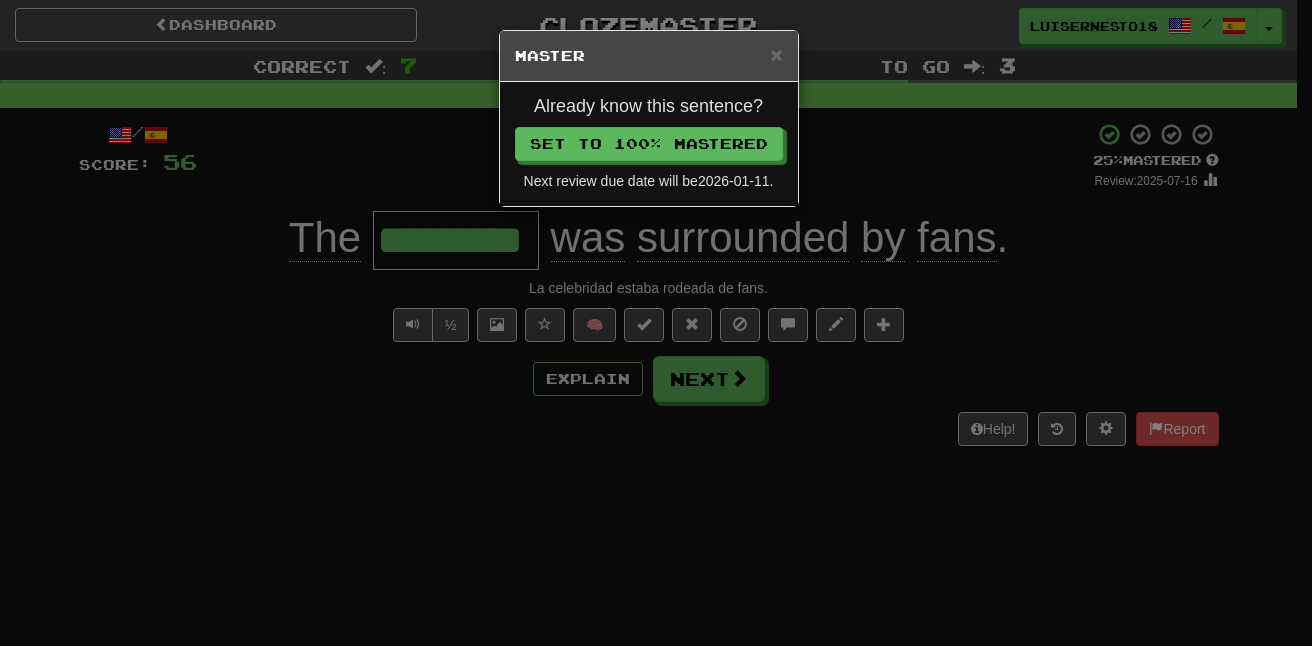 click on "Already know this sentence? Set to 100% Mastered Next review due date will be  2026-01-11 ." at bounding box center [649, 144] 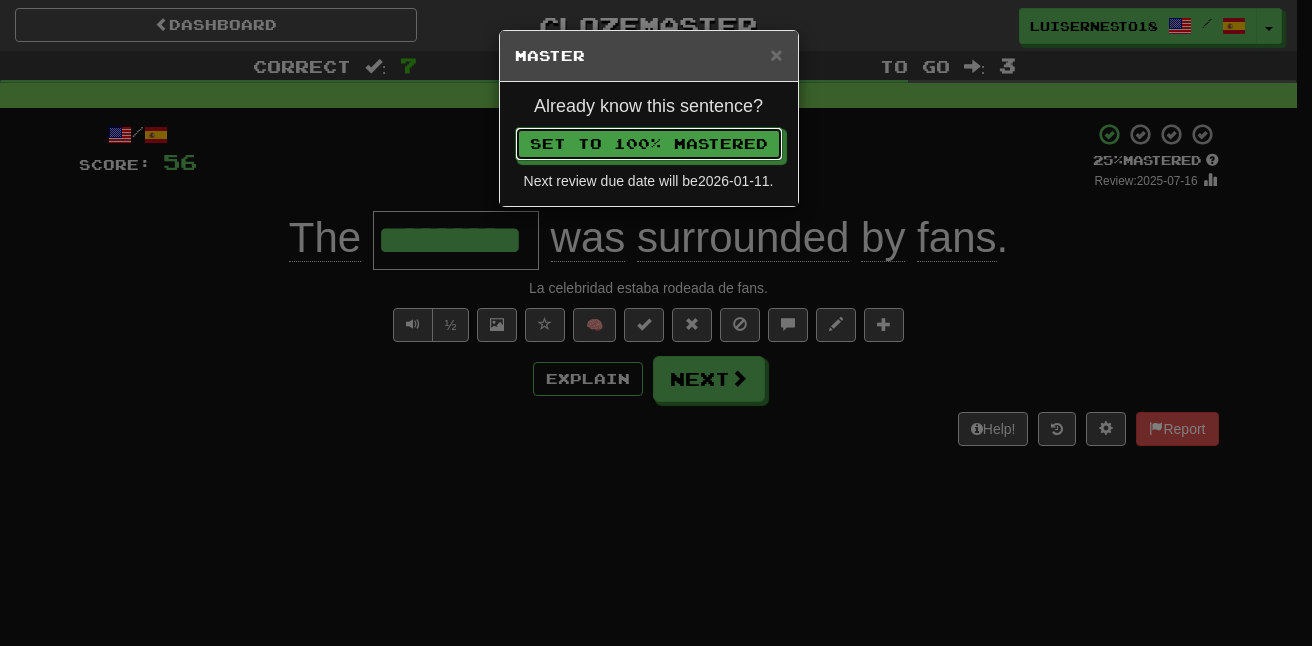click on "Already know this sentence? Set to 100% Mastered Next review due date will be  2026-01-11 ." at bounding box center (649, 144) 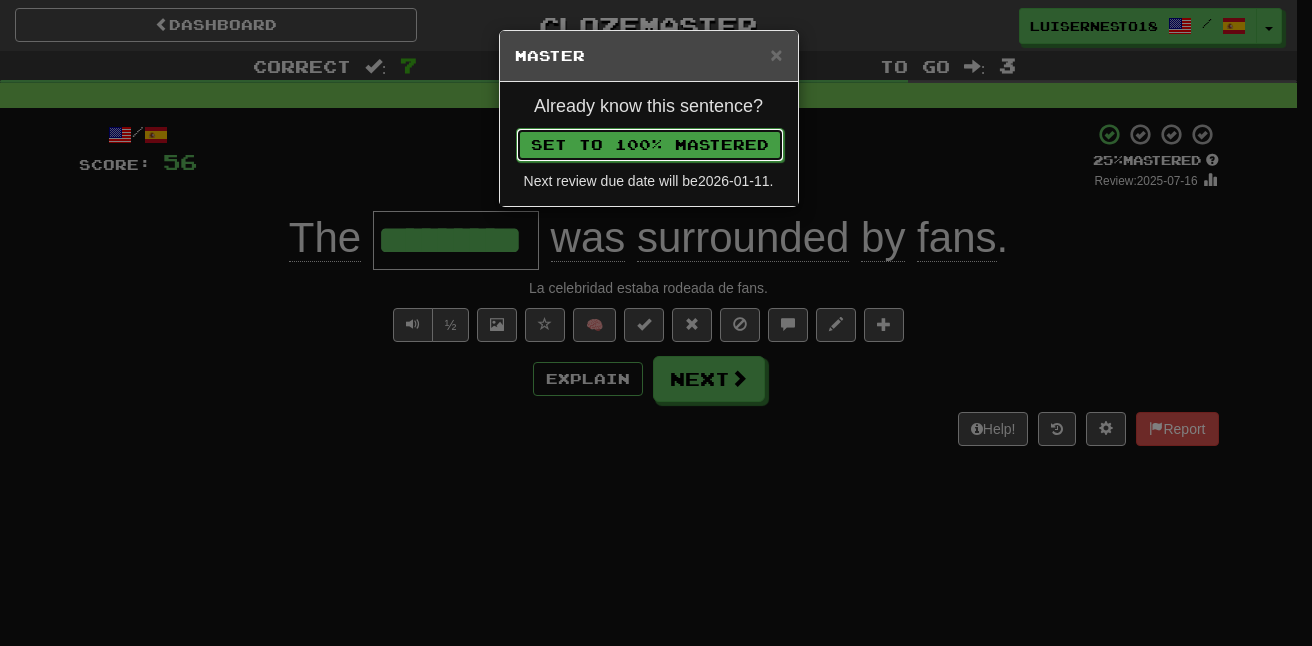 click on "Set to 100% Mastered" at bounding box center (650, 145) 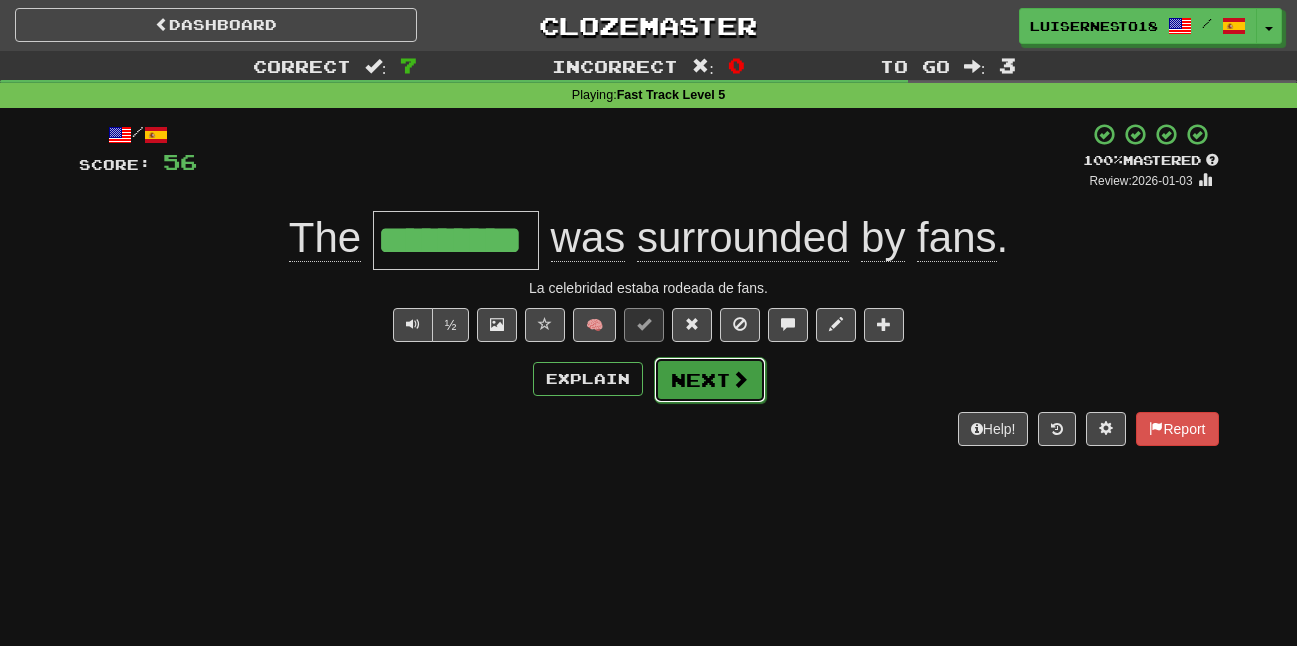 click on "Next" at bounding box center (710, 380) 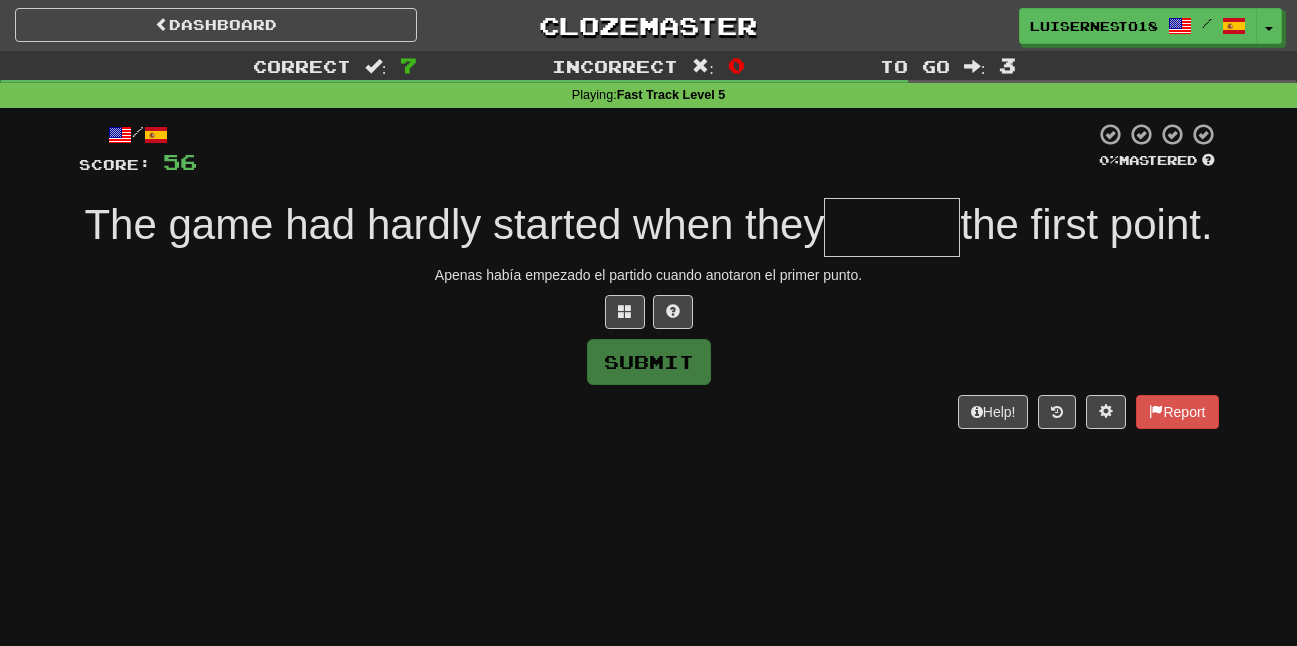 type on "*" 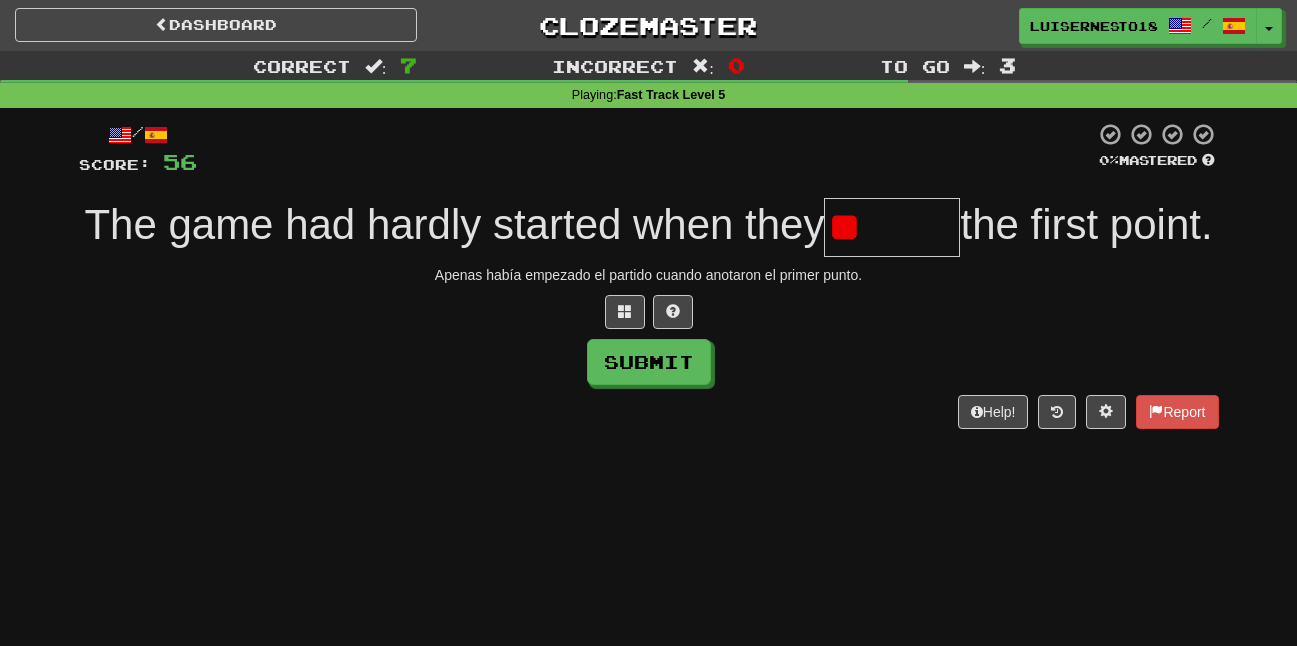 type on "*" 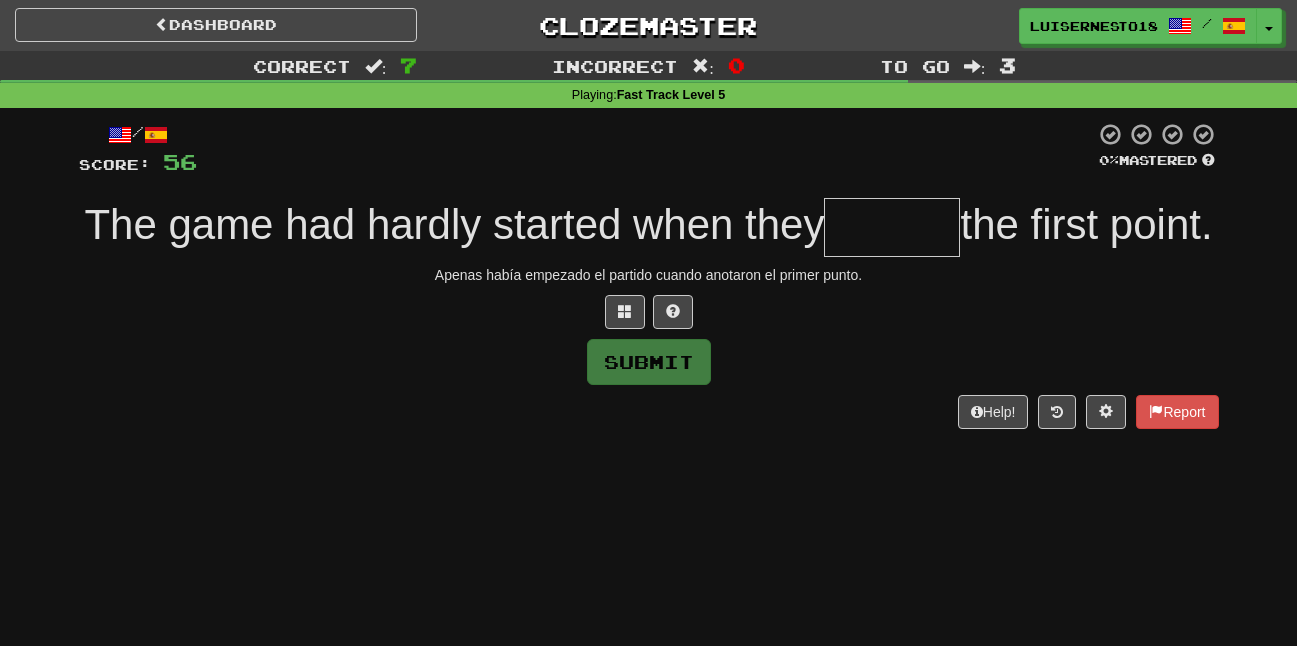 type on "*" 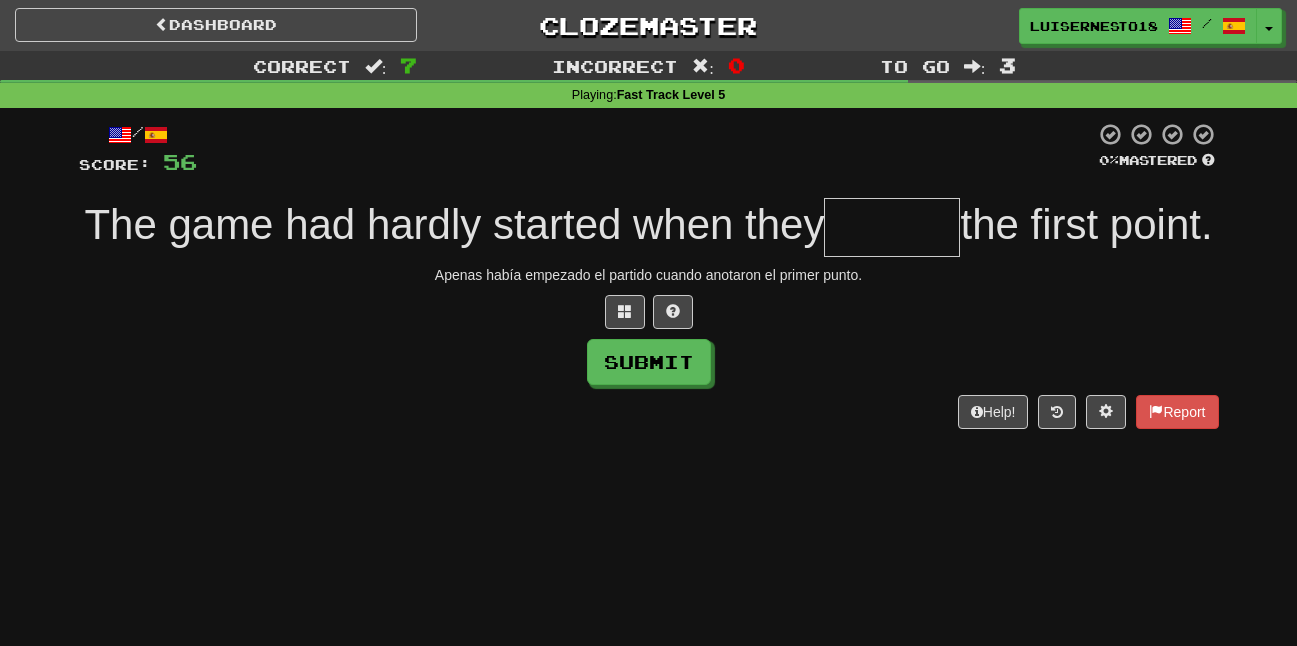 type on "*" 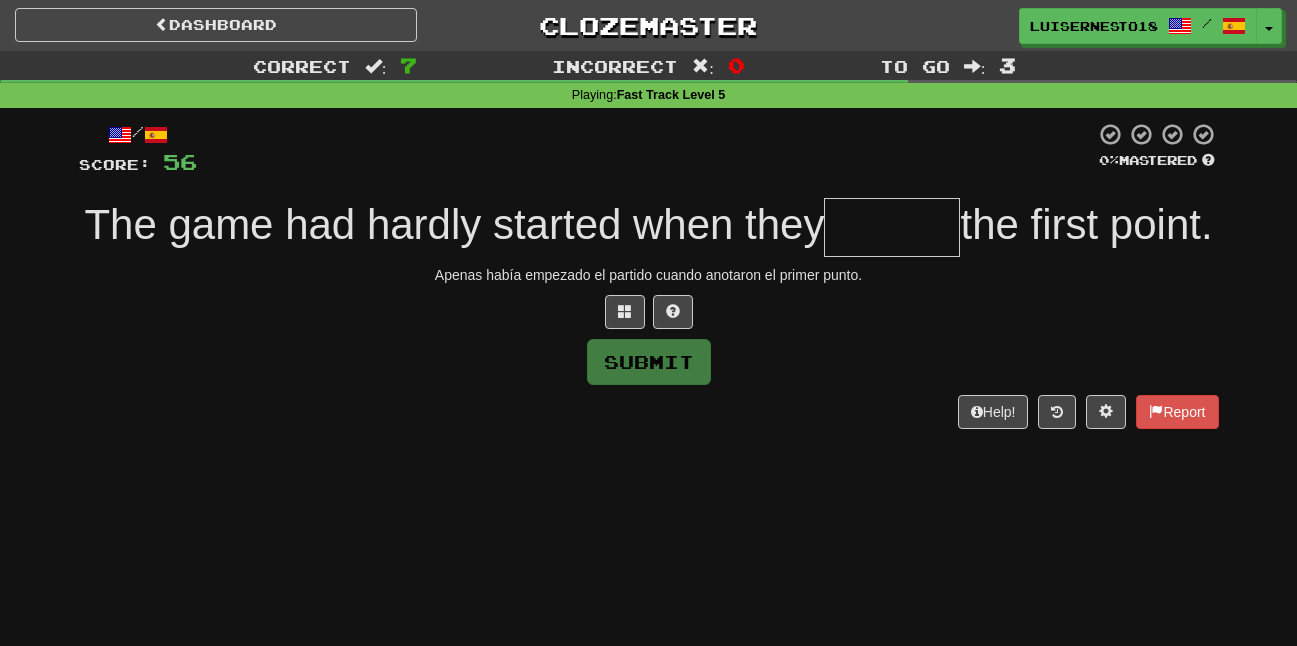 type on "*" 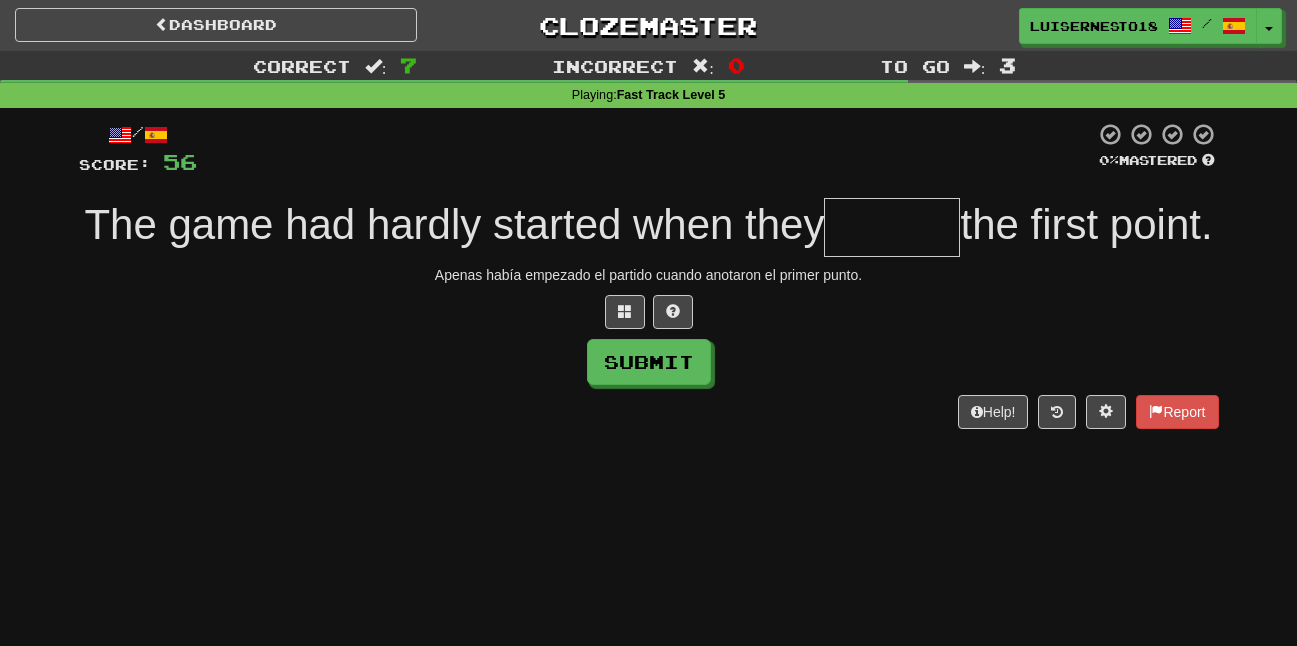 type on "*" 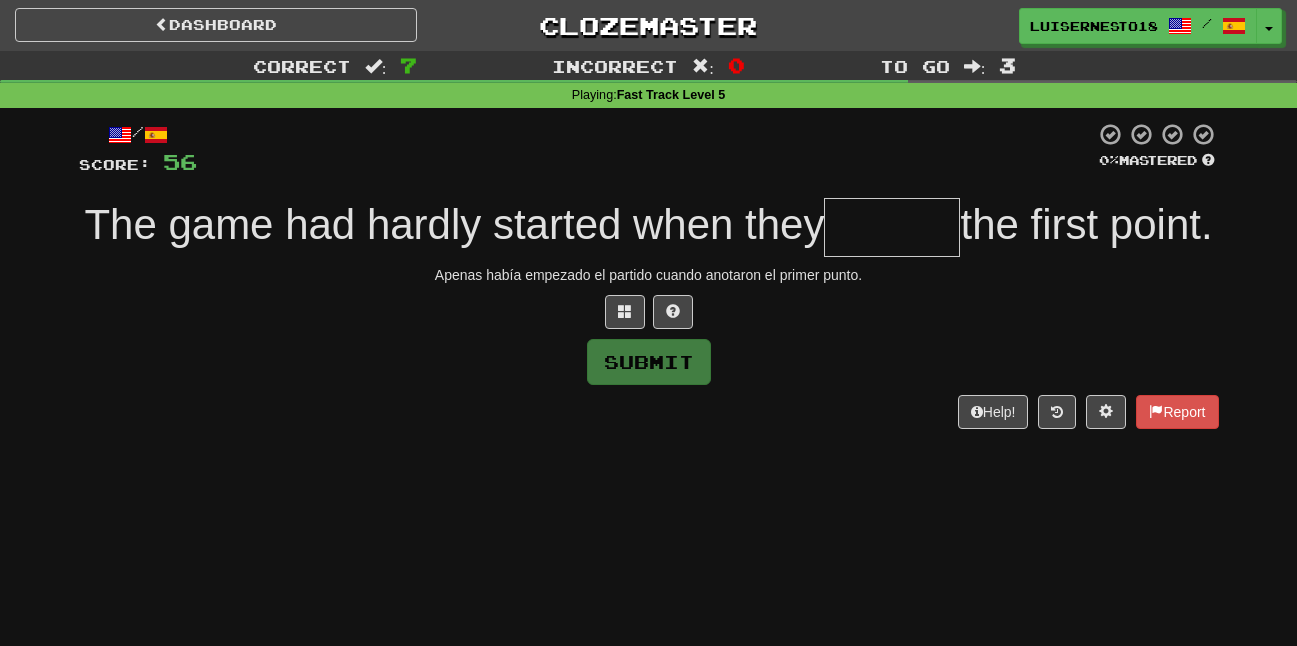 type on "*" 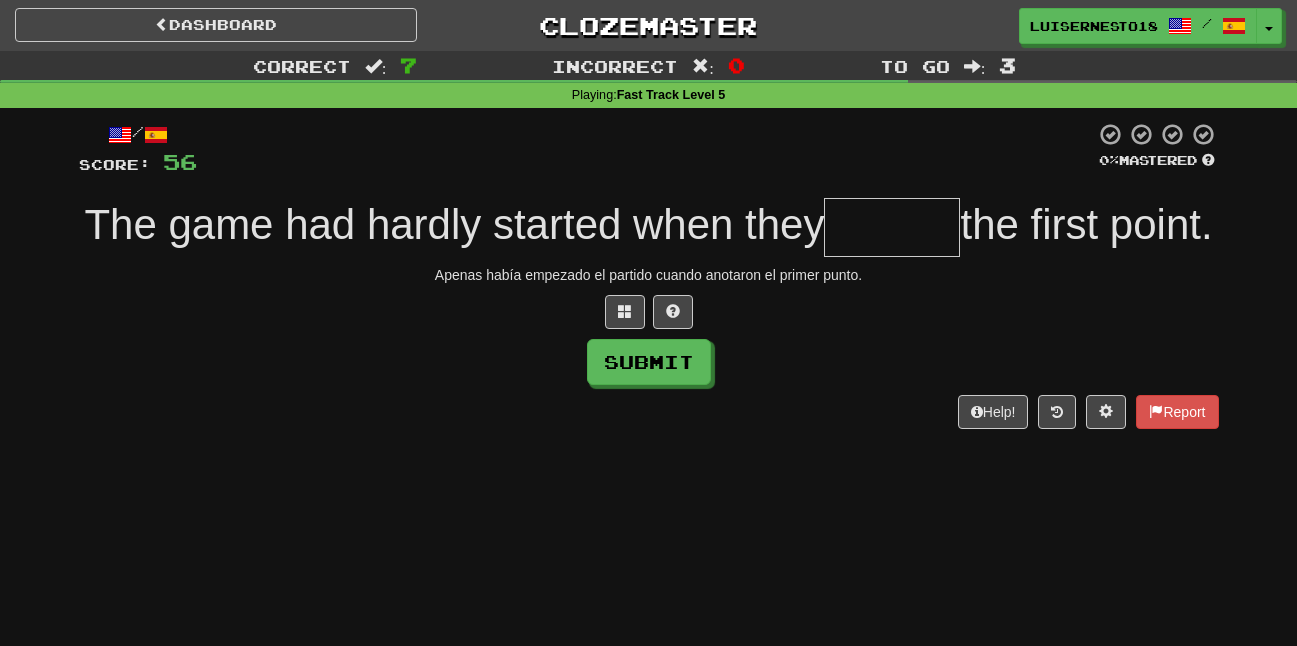 type on "*" 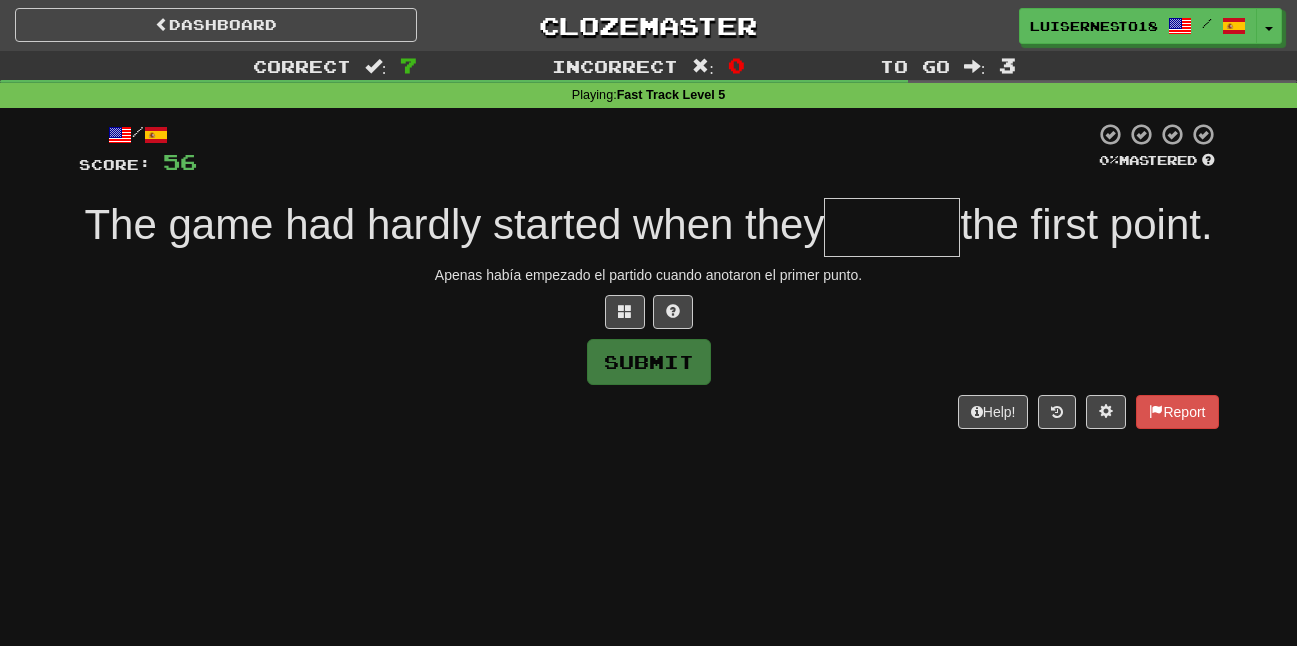 type on "*" 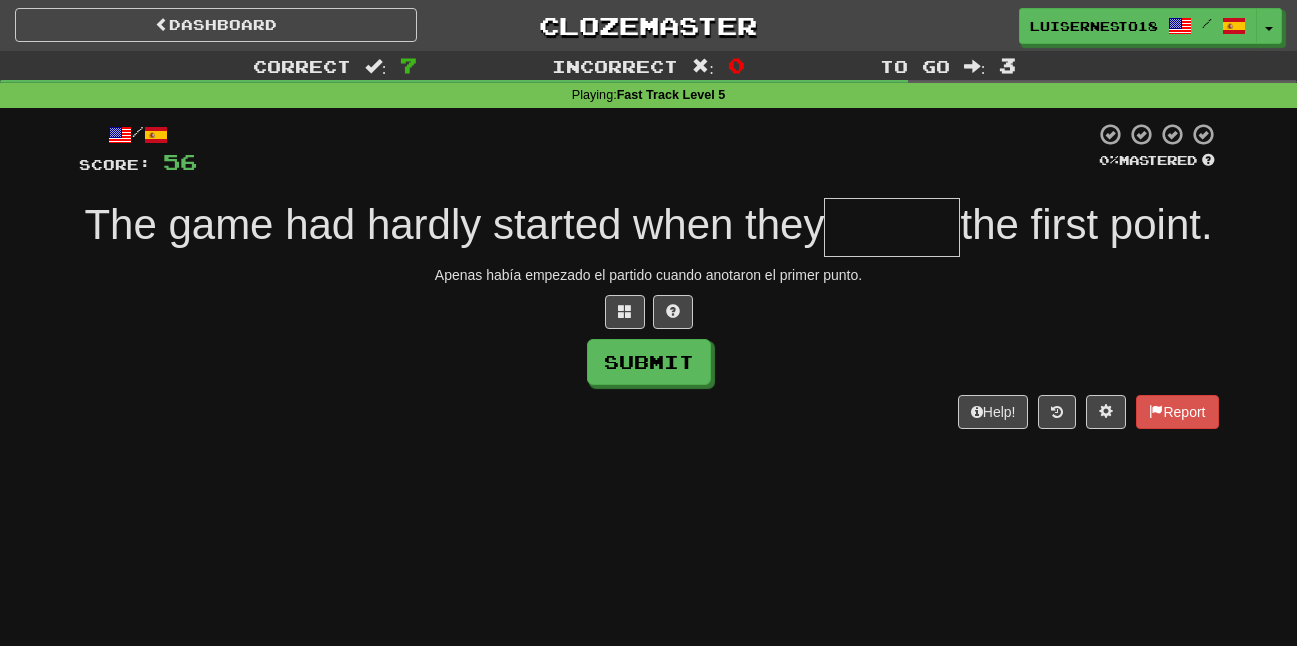 type on "*" 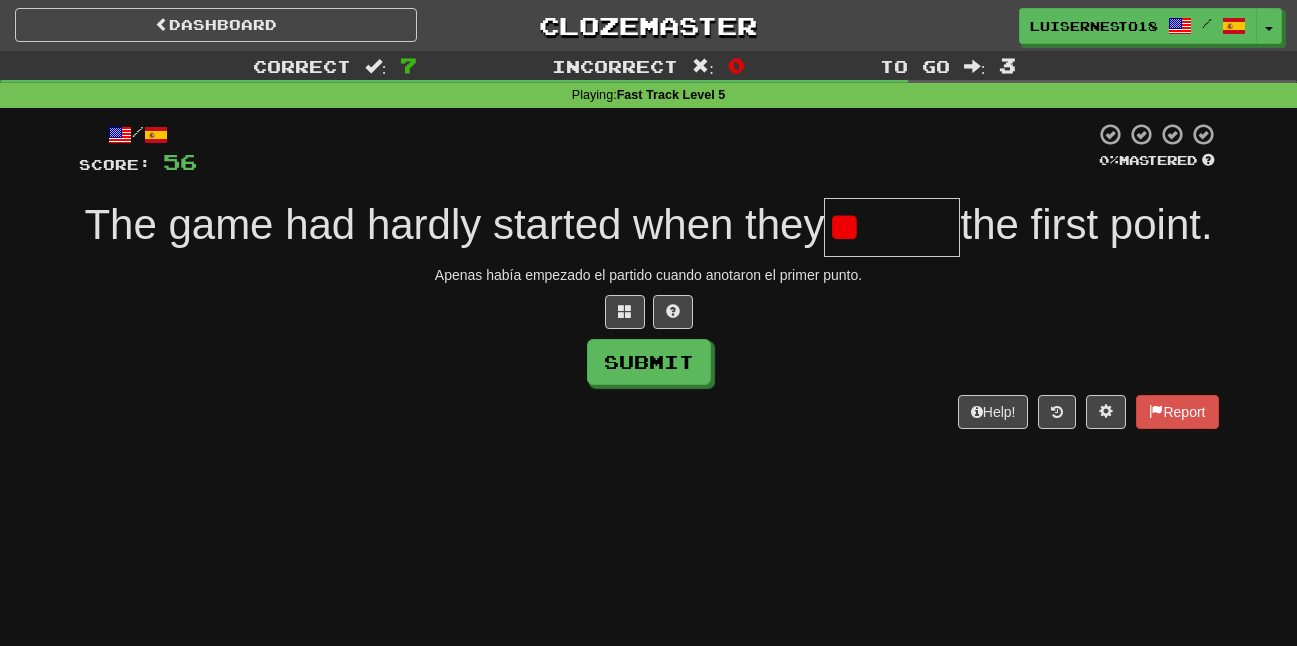 type on "*" 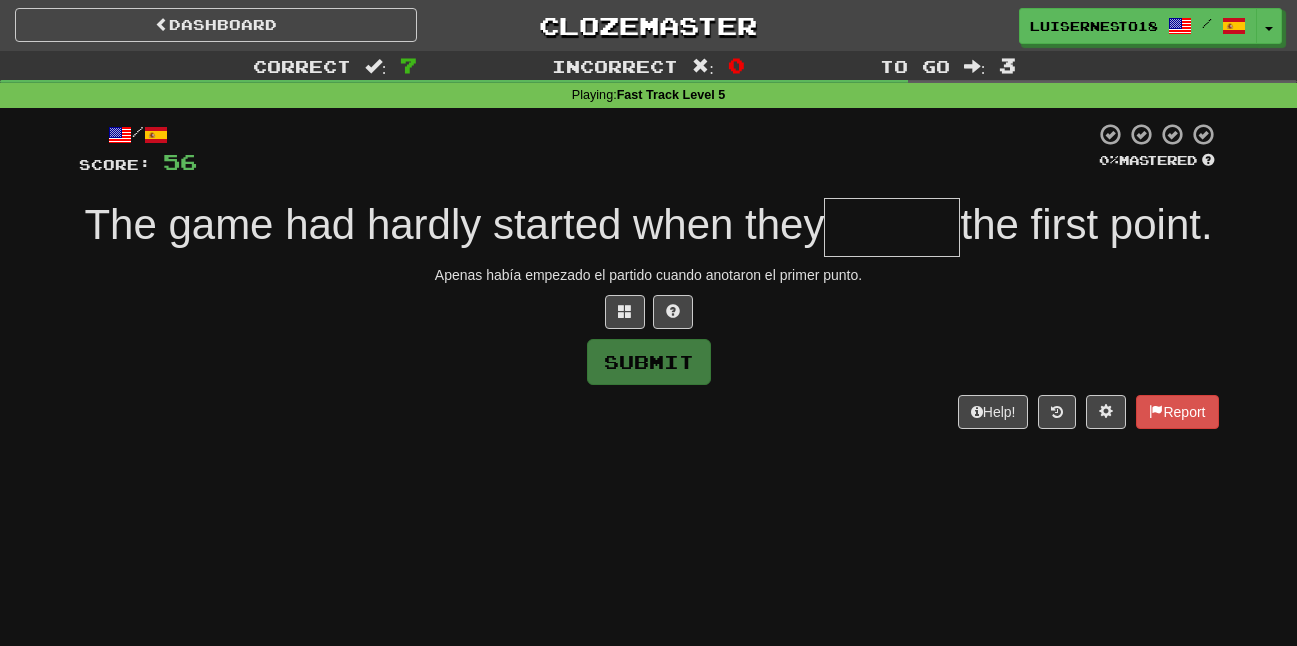 type on "*" 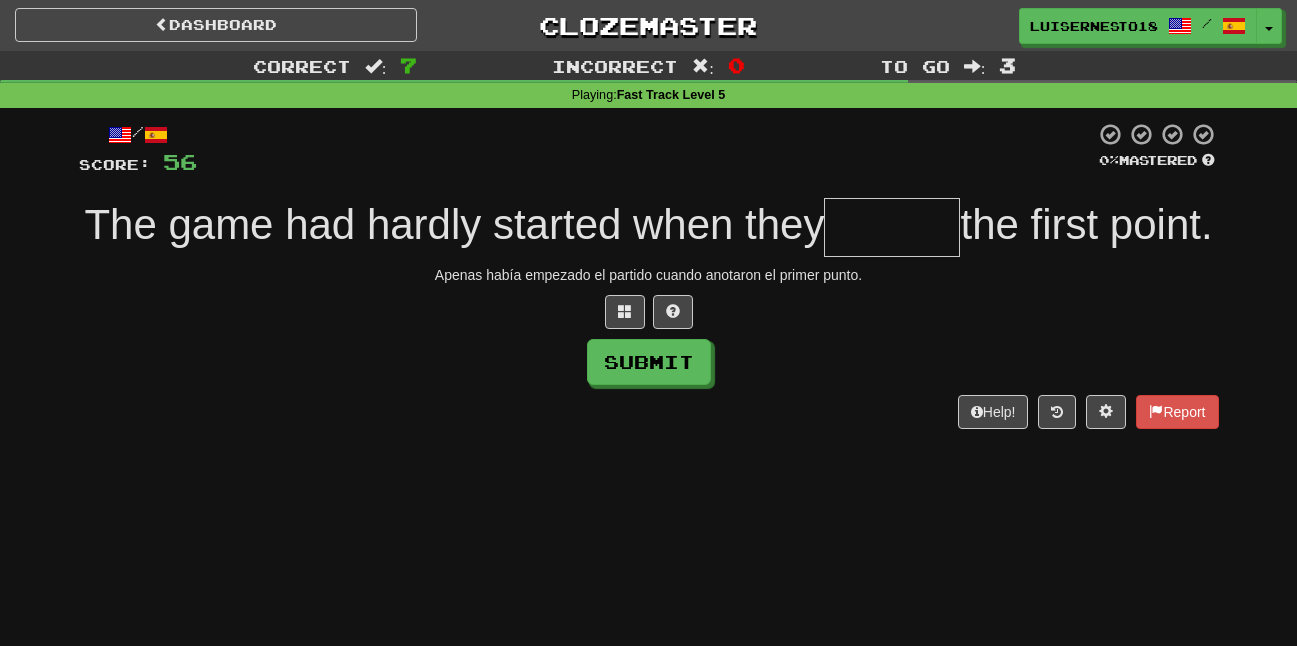 type on "*" 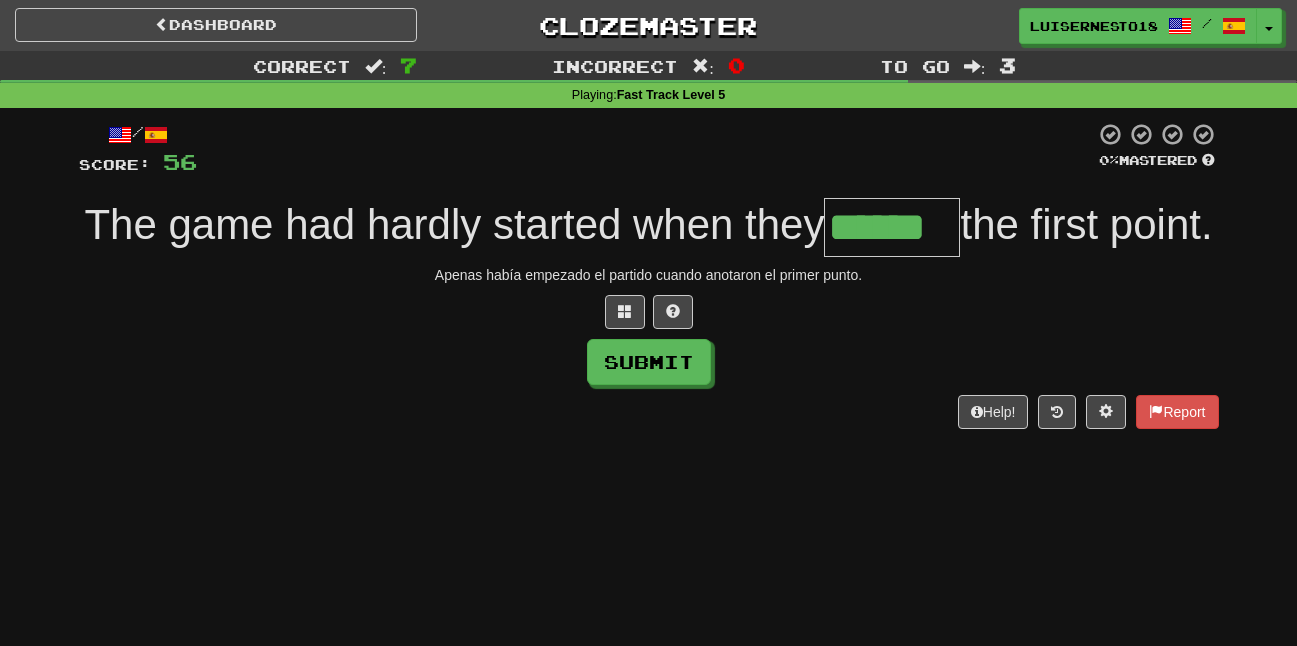 type on "******" 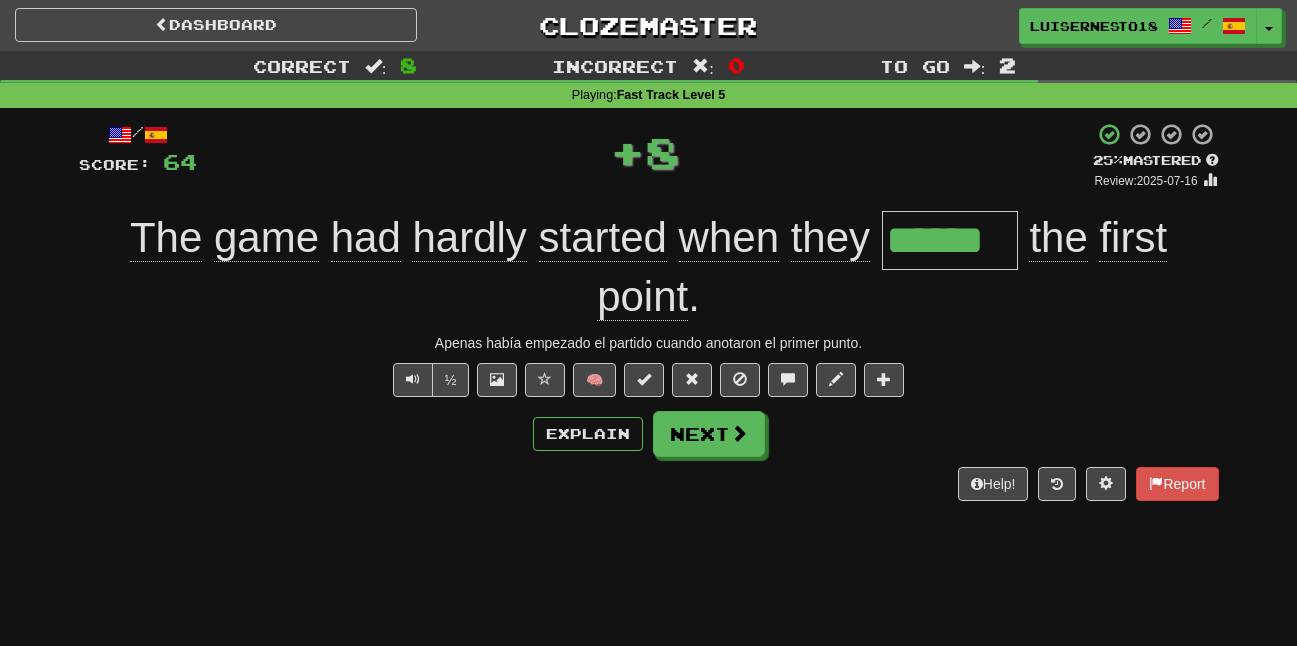 click on "🧠" at bounding box center (714, 378) 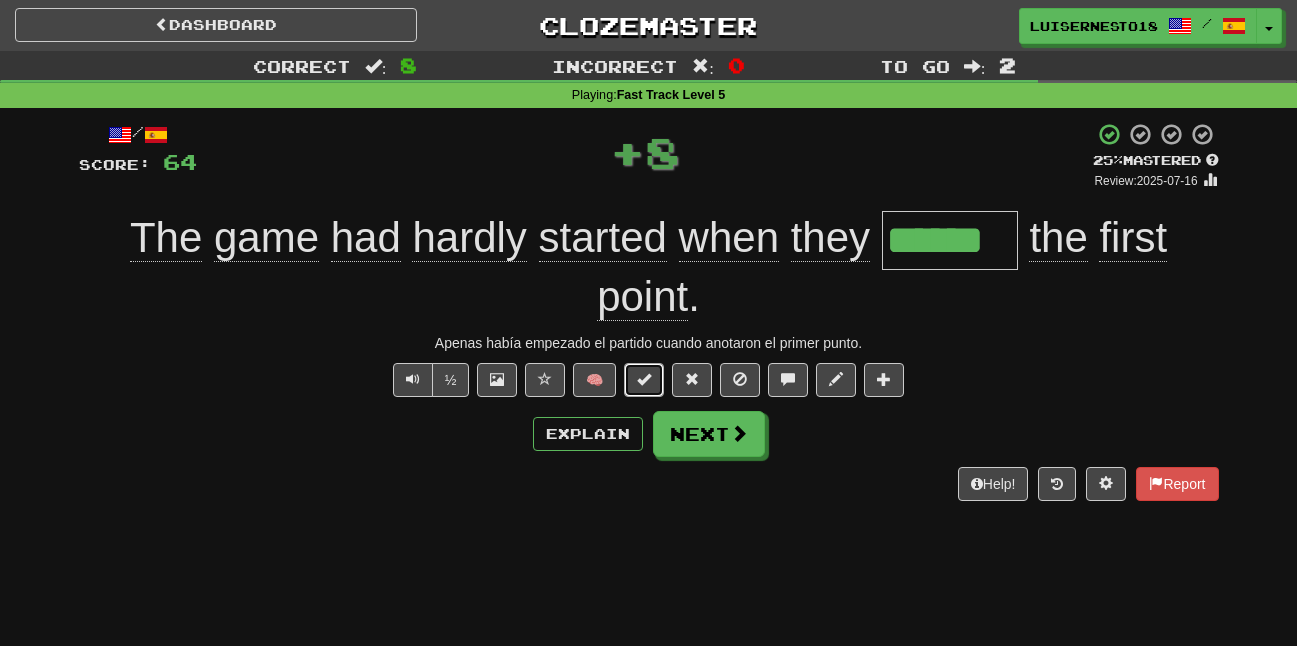 click at bounding box center [644, 380] 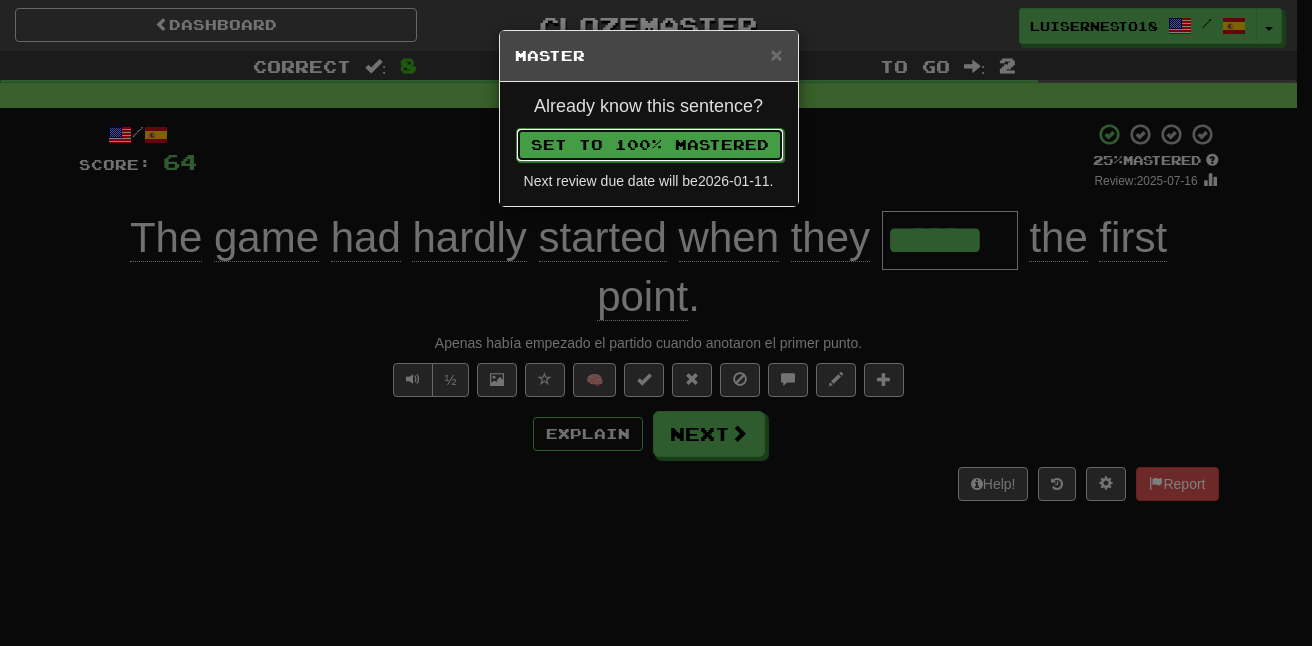 click on "Set to 100% Mastered" at bounding box center (650, 145) 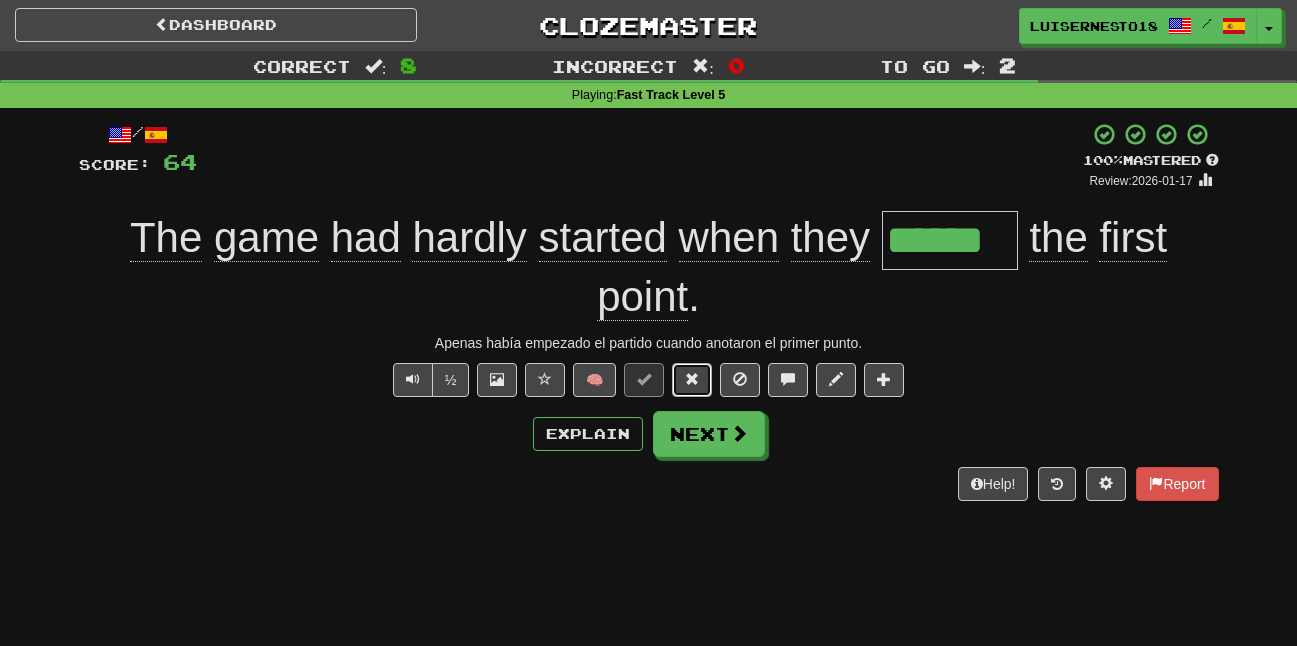 click at bounding box center (692, 380) 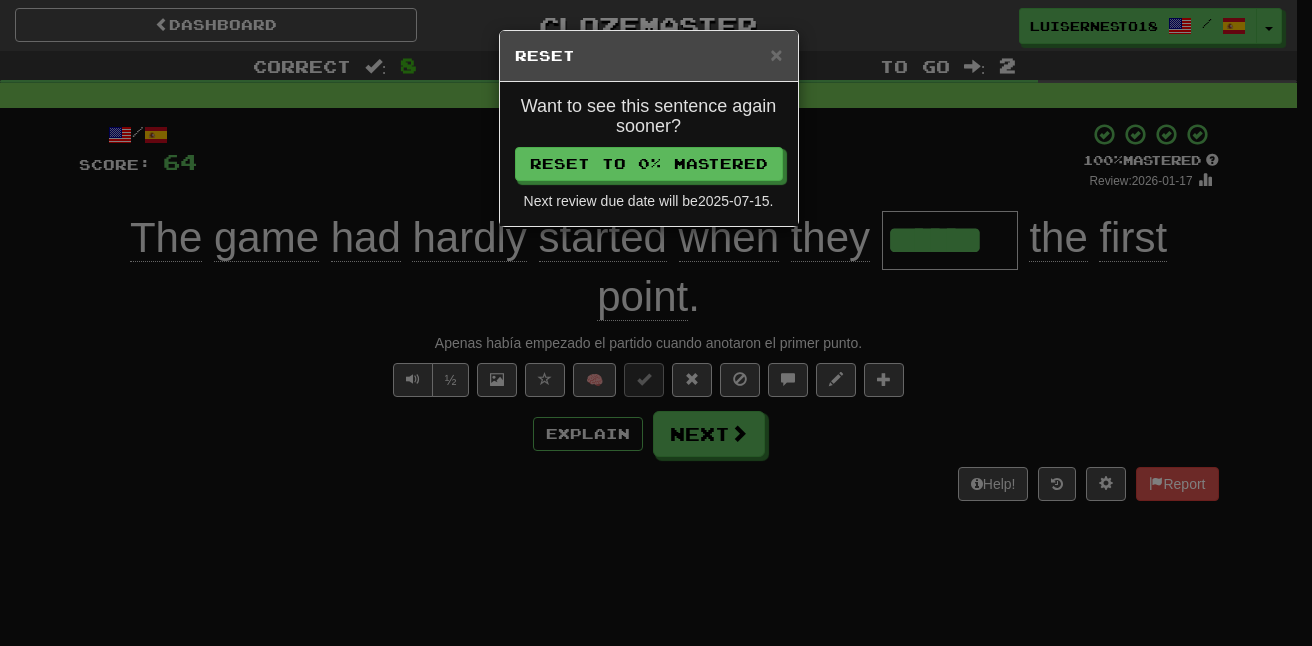 click on "× Reset Want to see this sentence again sooner? Reset to 0% Mastered Next review due date will be  2025-07-15 ." at bounding box center (656, 323) 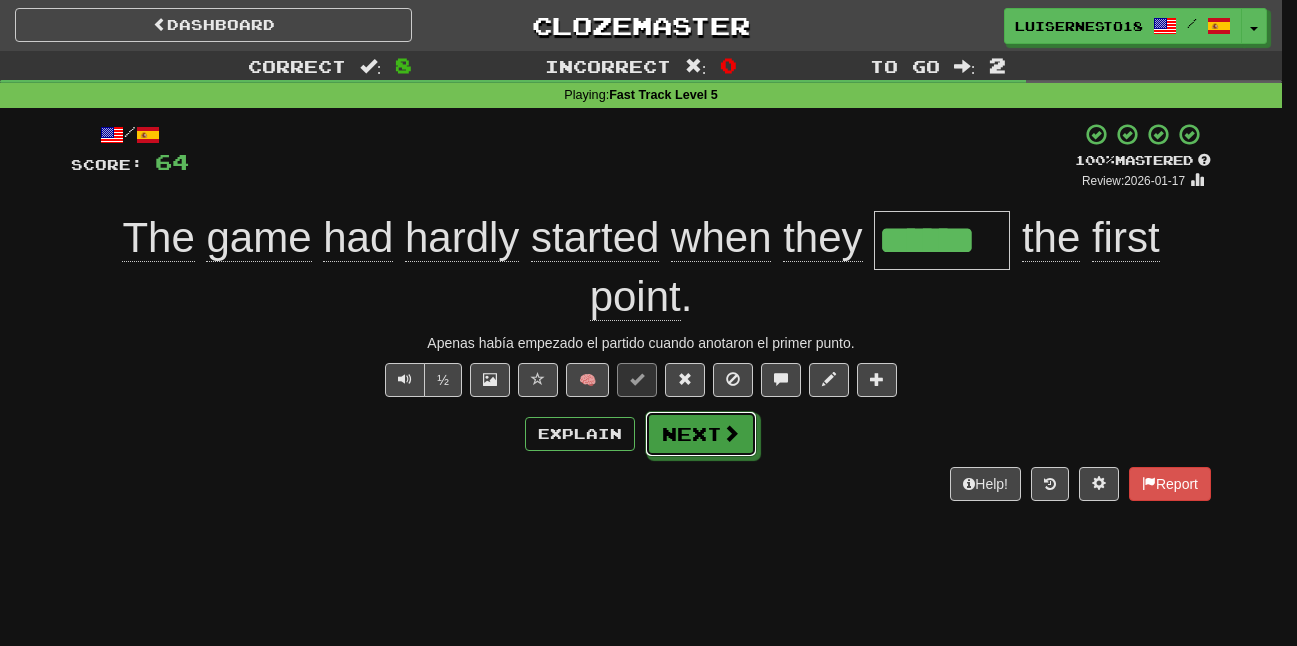 click on "Next" at bounding box center (701, 434) 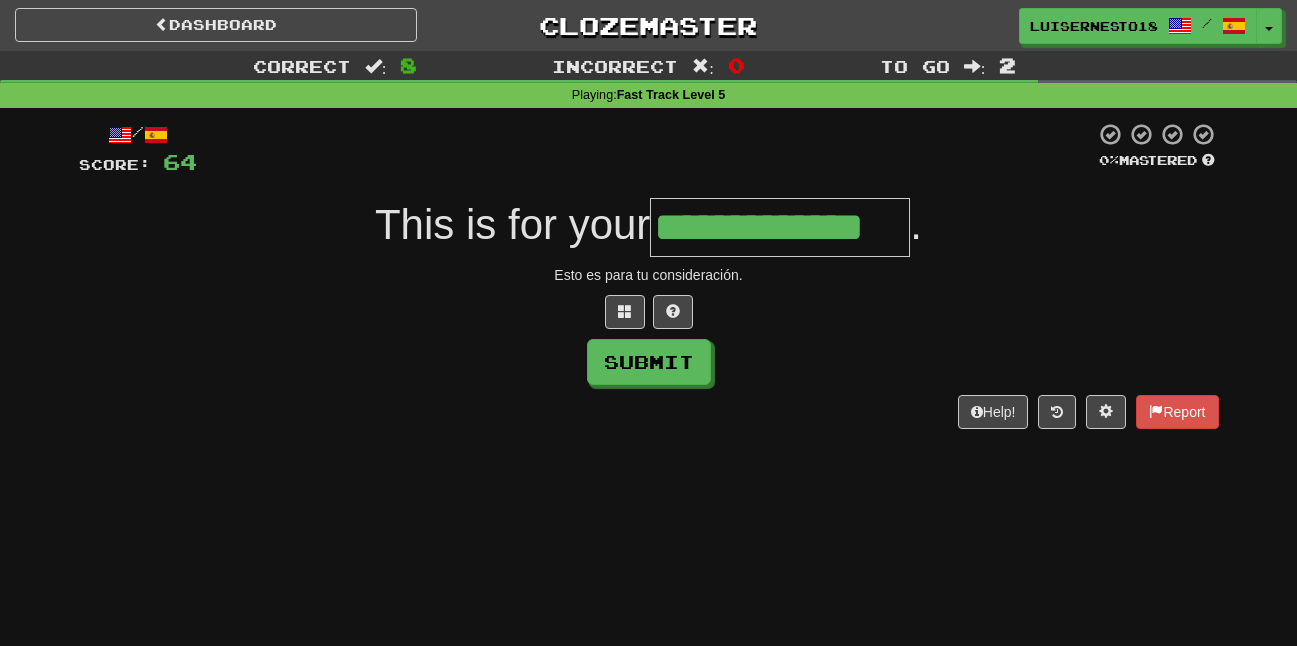 type on "**********" 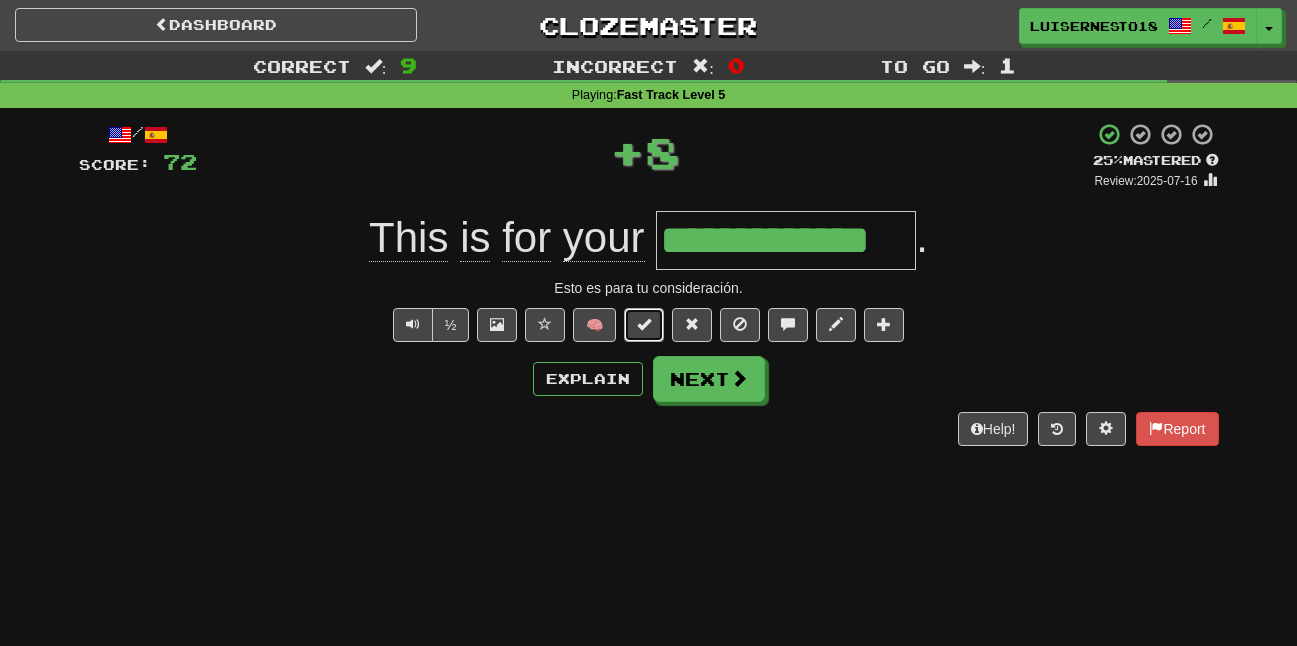 click at bounding box center (644, 324) 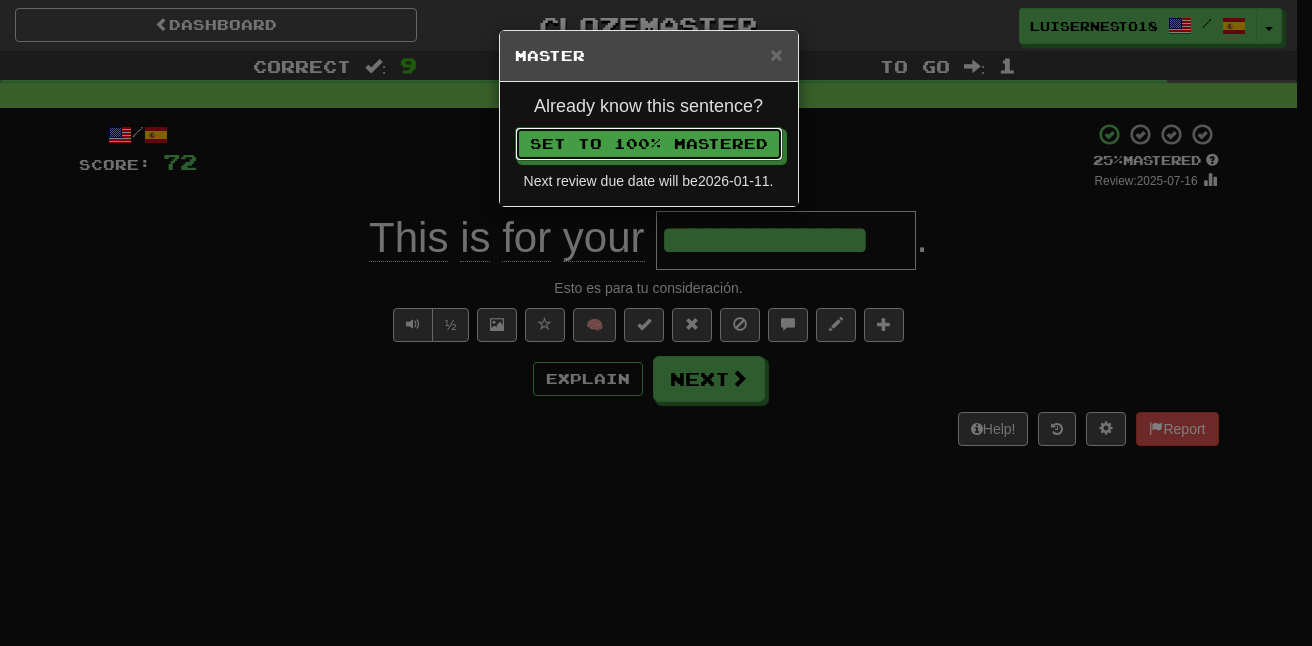 click on "Already know this sentence? Set to 100% Mastered Next review due date will be  2026-01-11 ." at bounding box center (649, 144) 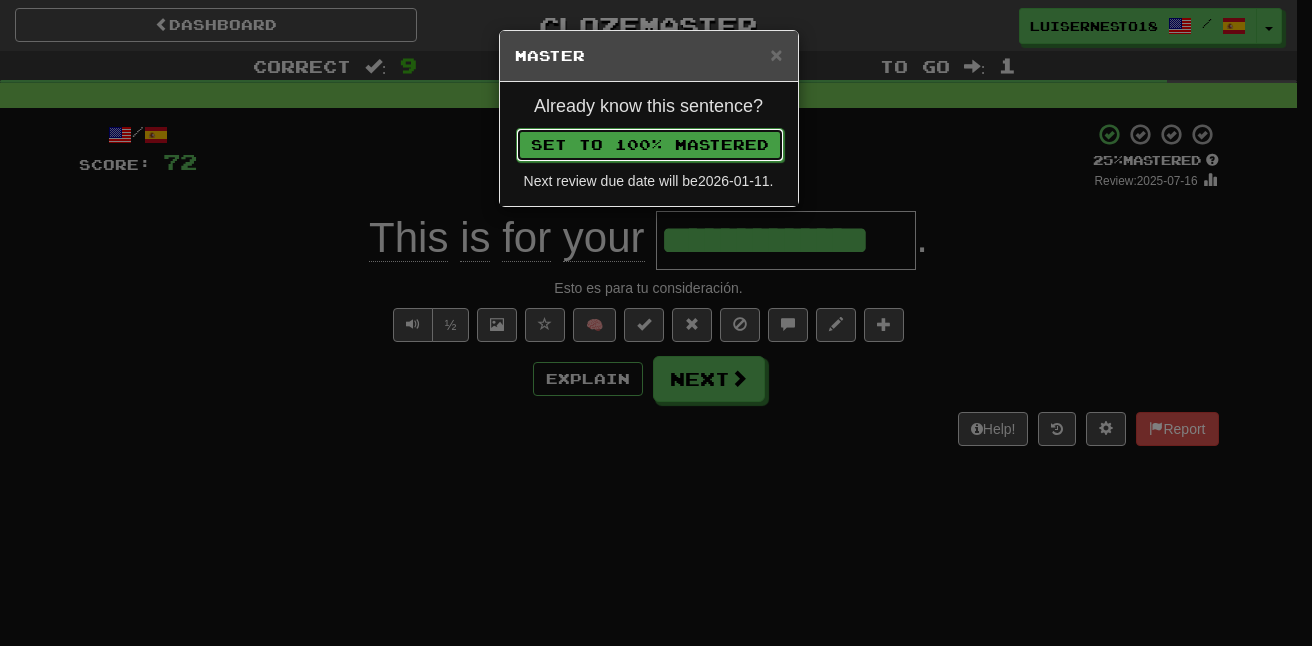 click on "Set to 100% Mastered" at bounding box center (650, 145) 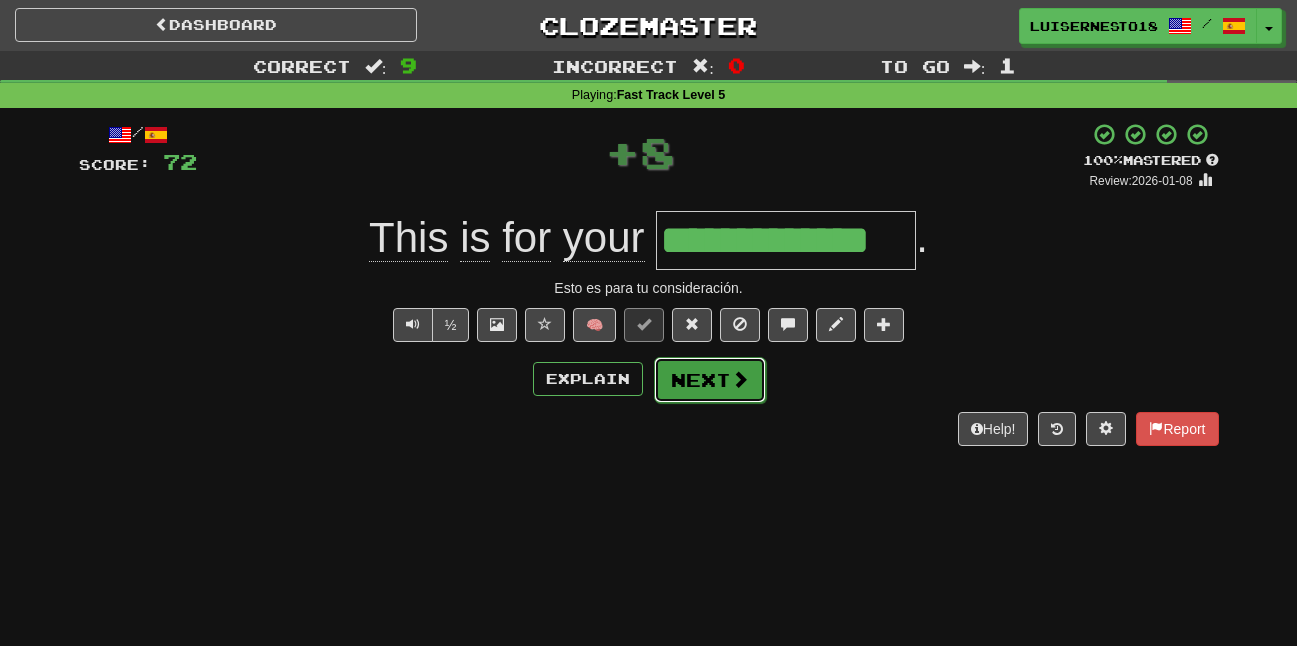 click on "Next" at bounding box center [710, 380] 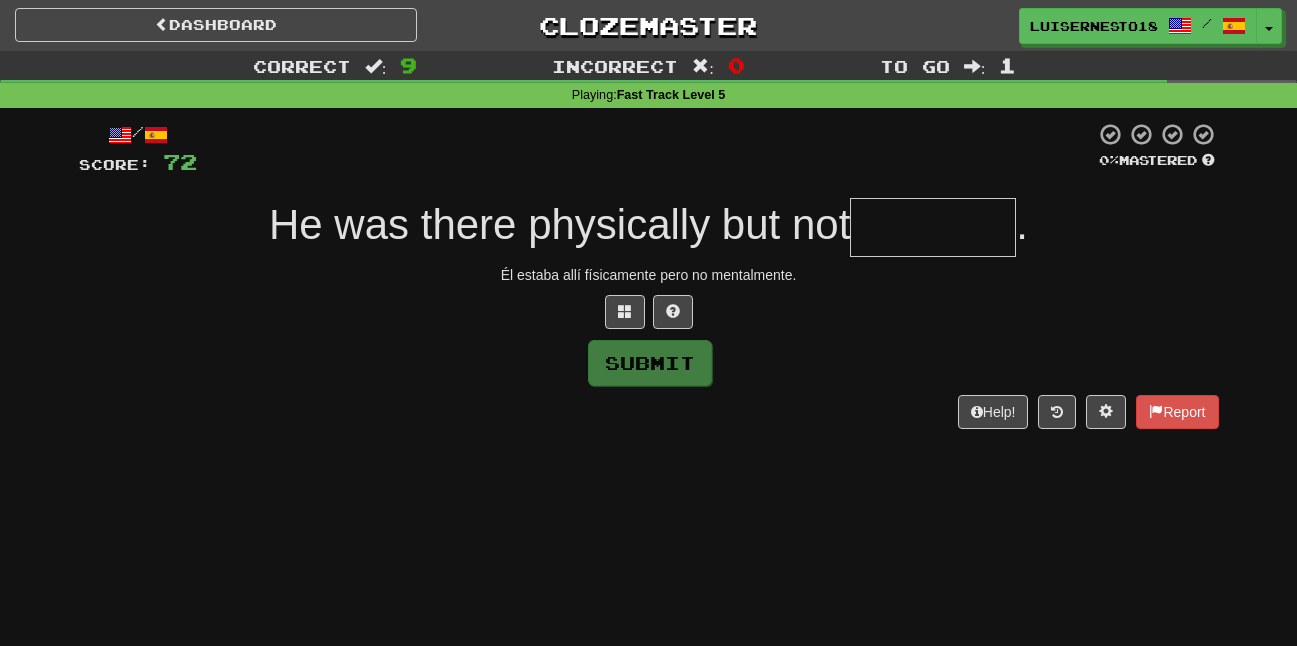 type on "*" 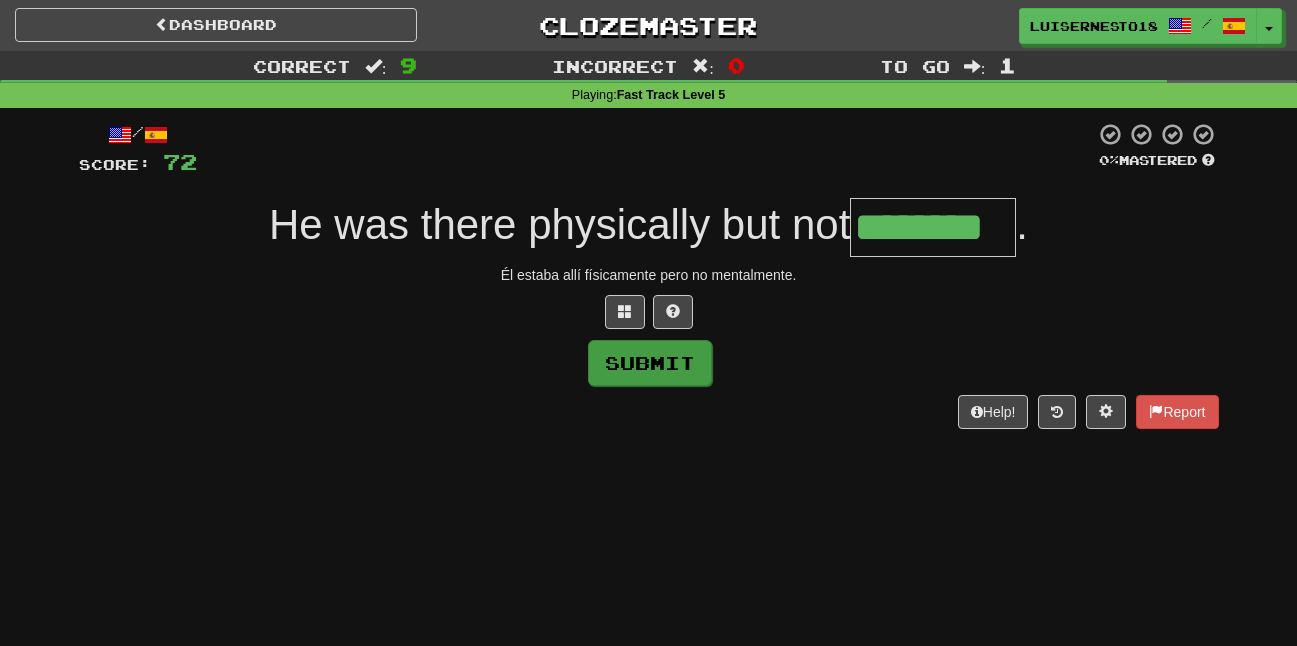 type on "********" 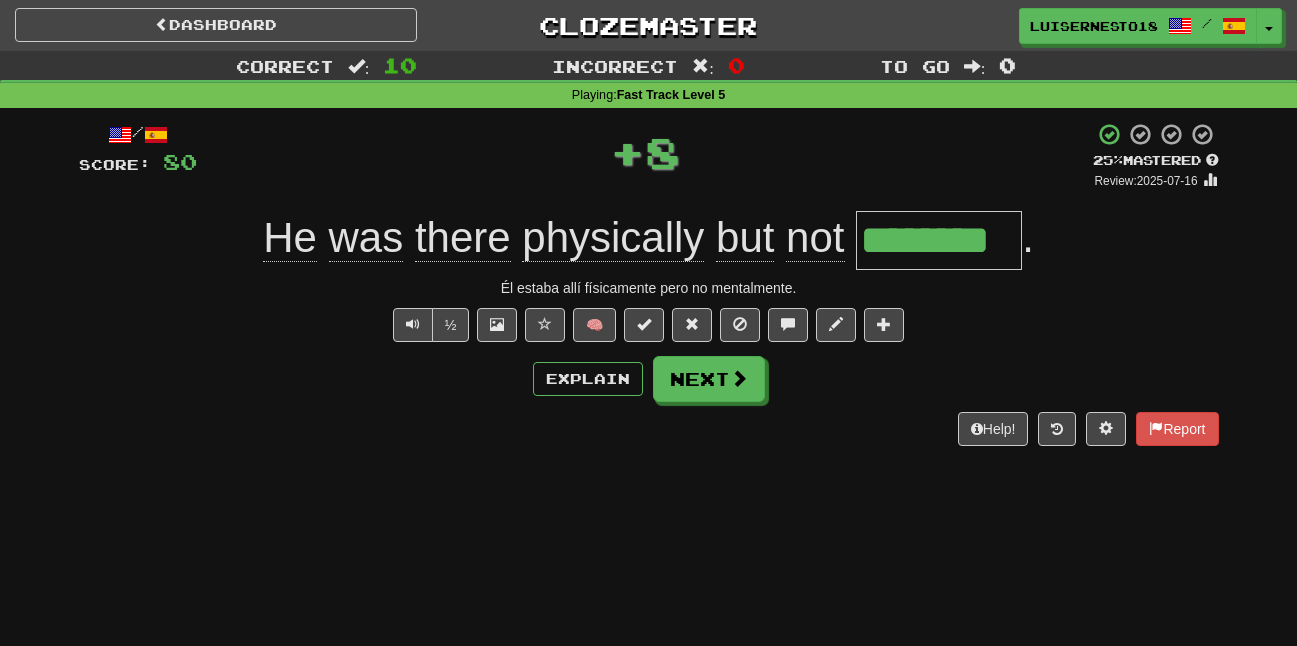 click on "/  Score:   80 + 8 25 %  Mastered Review:  2025-07-16 He   was   there   physically   but   not   ******** . Él estaba allí físicamente pero no mentalmente. ½ 🧠 Explain Next  Help!  Report" at bounding box center (649, 284) 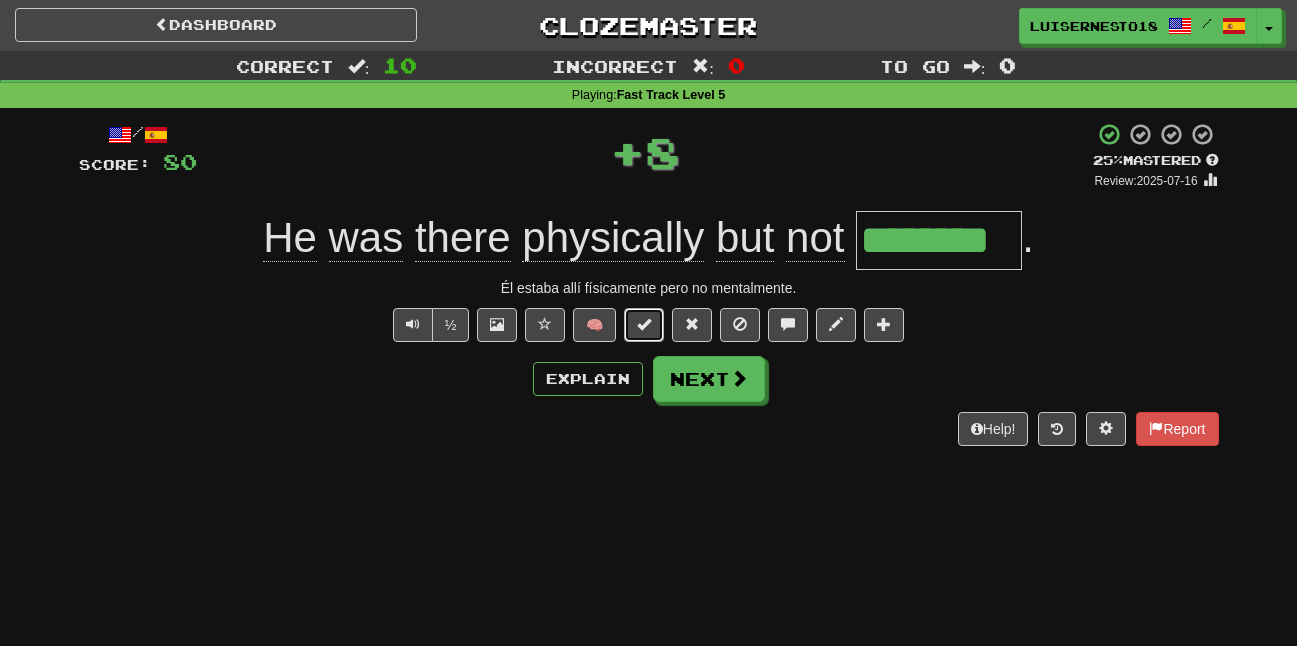 click at bounding box center [644, 324] 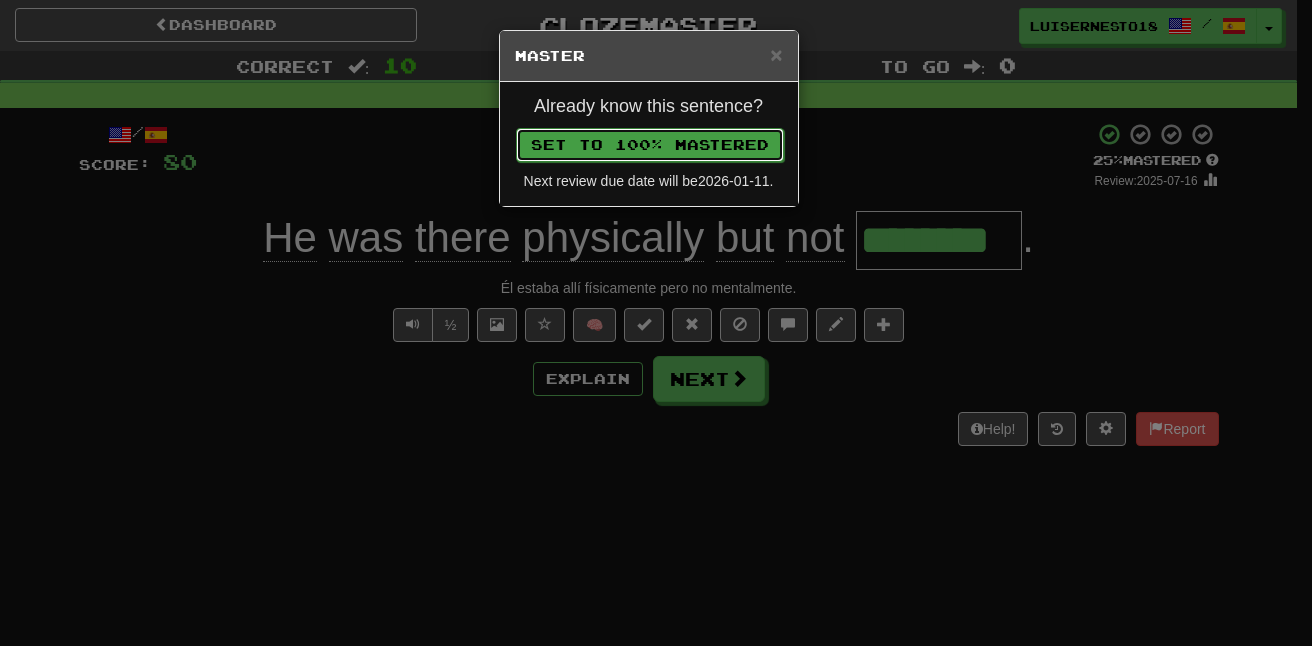 click on "Set to 100% Mastered" at bounding box center [650, 145] 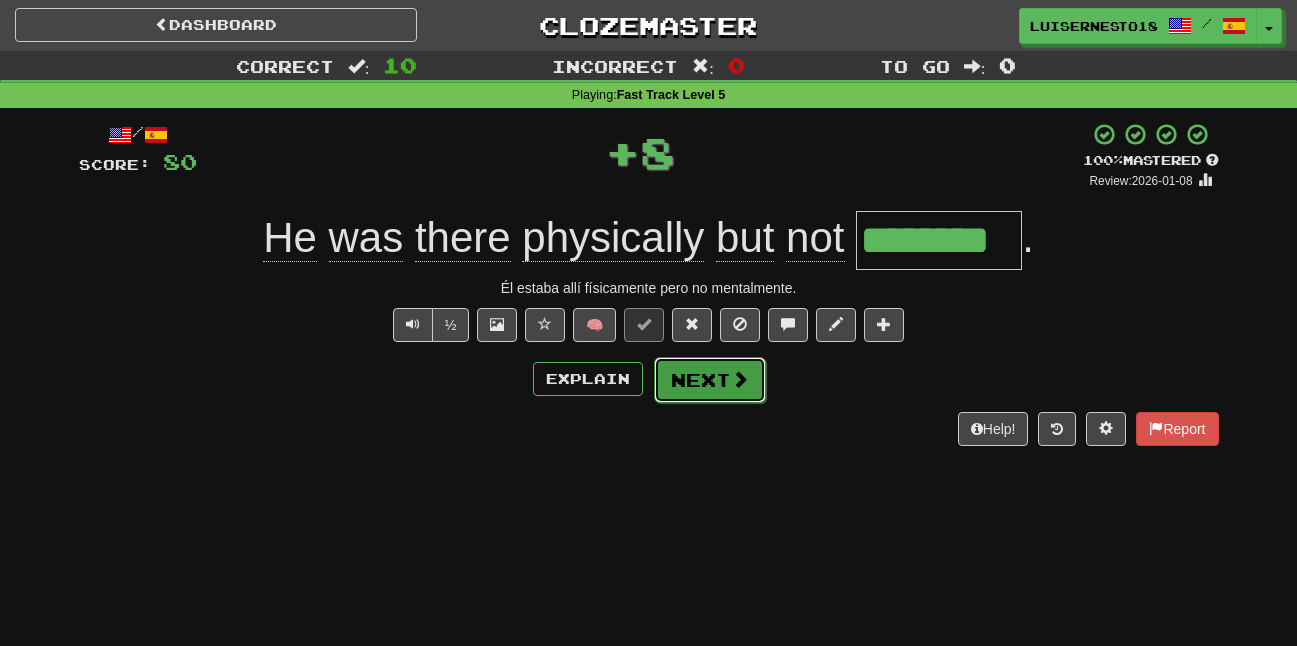click on "Next" at bounding box center (710, 380) 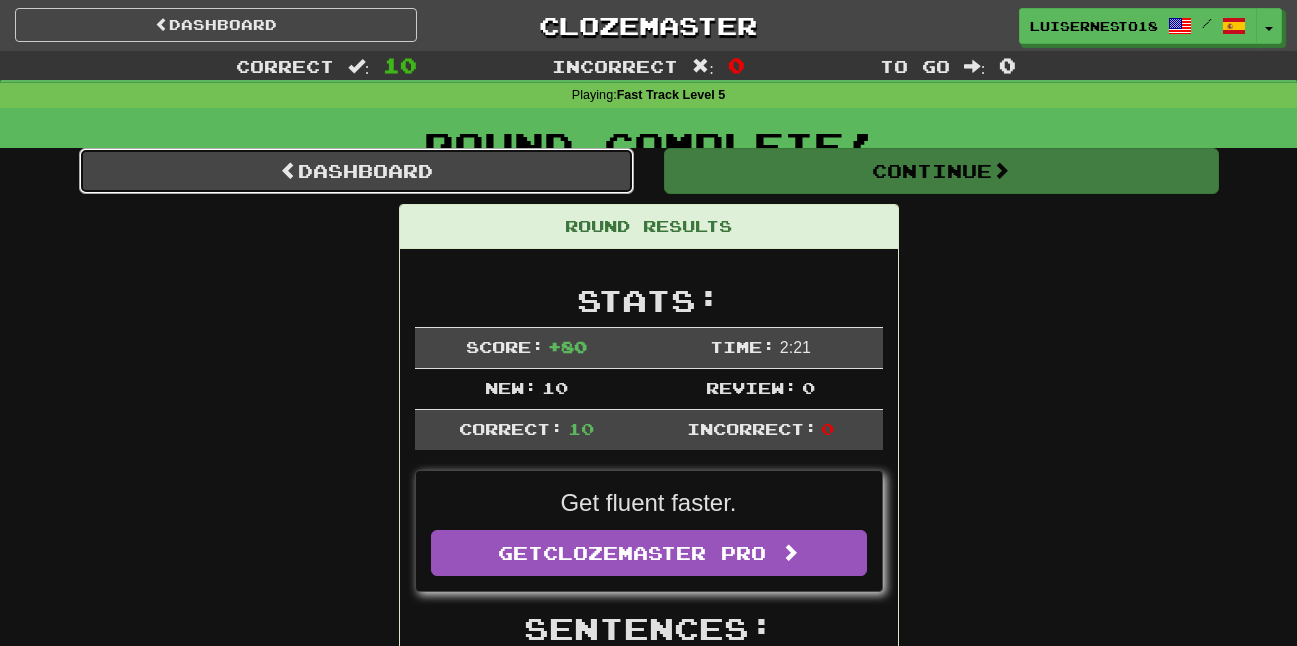 click on "Dashboard" at bounding box center [356, 171] 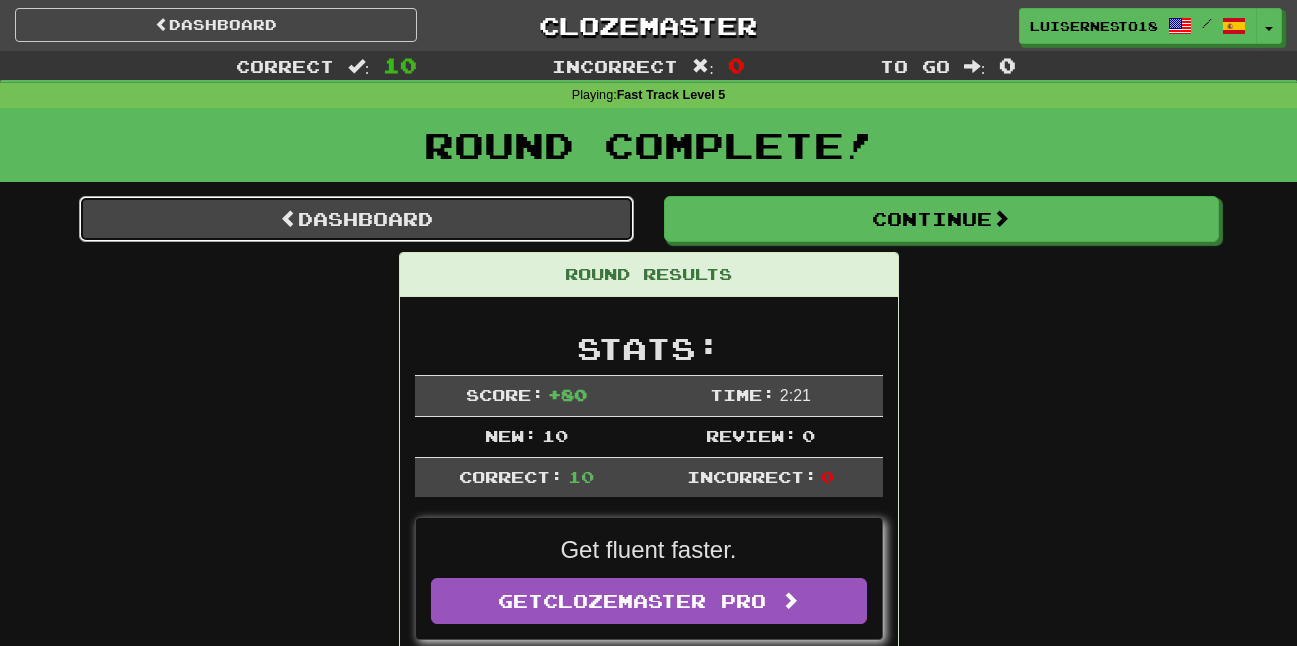 click on "Dashboard" at bounding box center [356, 219] 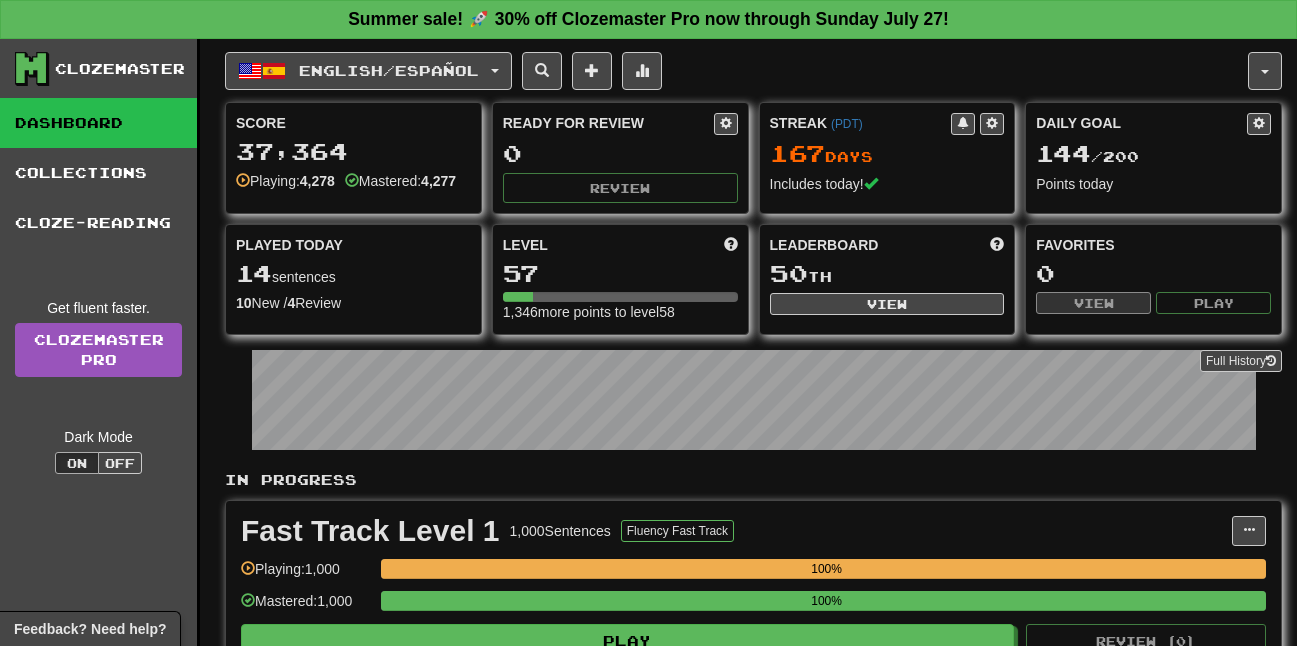 scroll, scrollTop: 0, scrollLeft: 0, axis: both 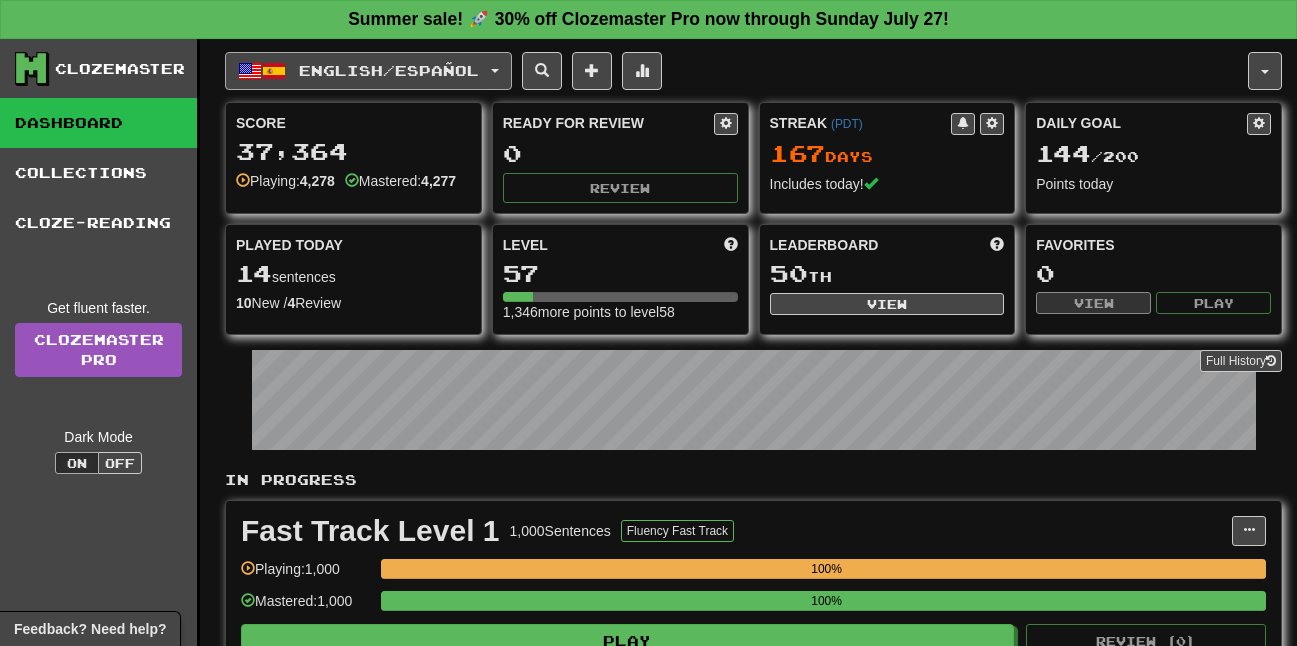 click on "English  /  Español" at bounding box center [368, 71] 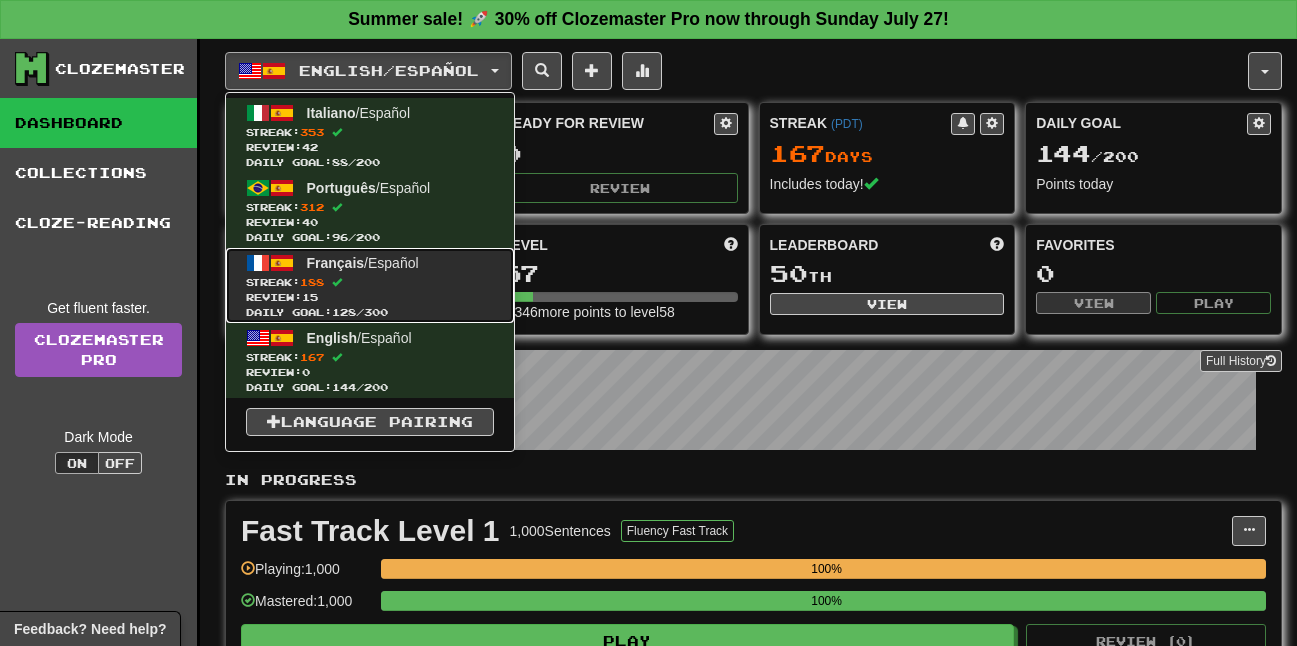 click on "Français  /  Español Streak:  188   Review:  15 Daily Goal:  128  /  300" at bounding box center (370, 285) 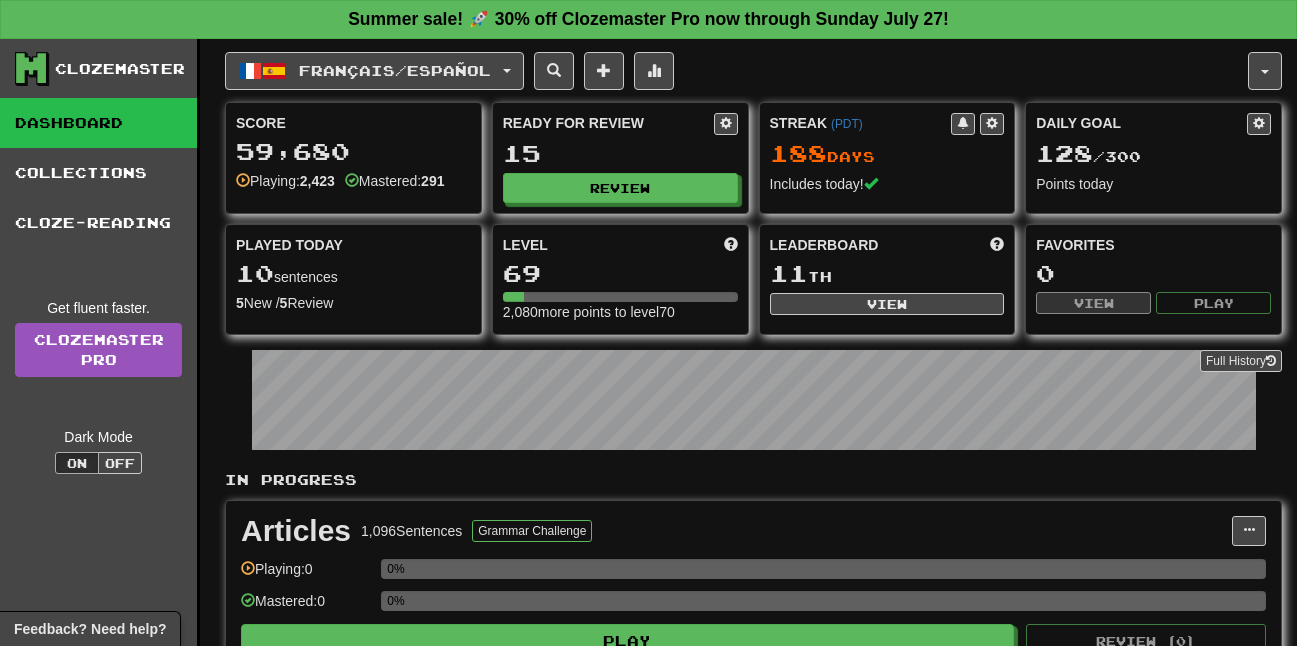 scroll, scrollTop: 0, scrollLeft: 0, axis: both 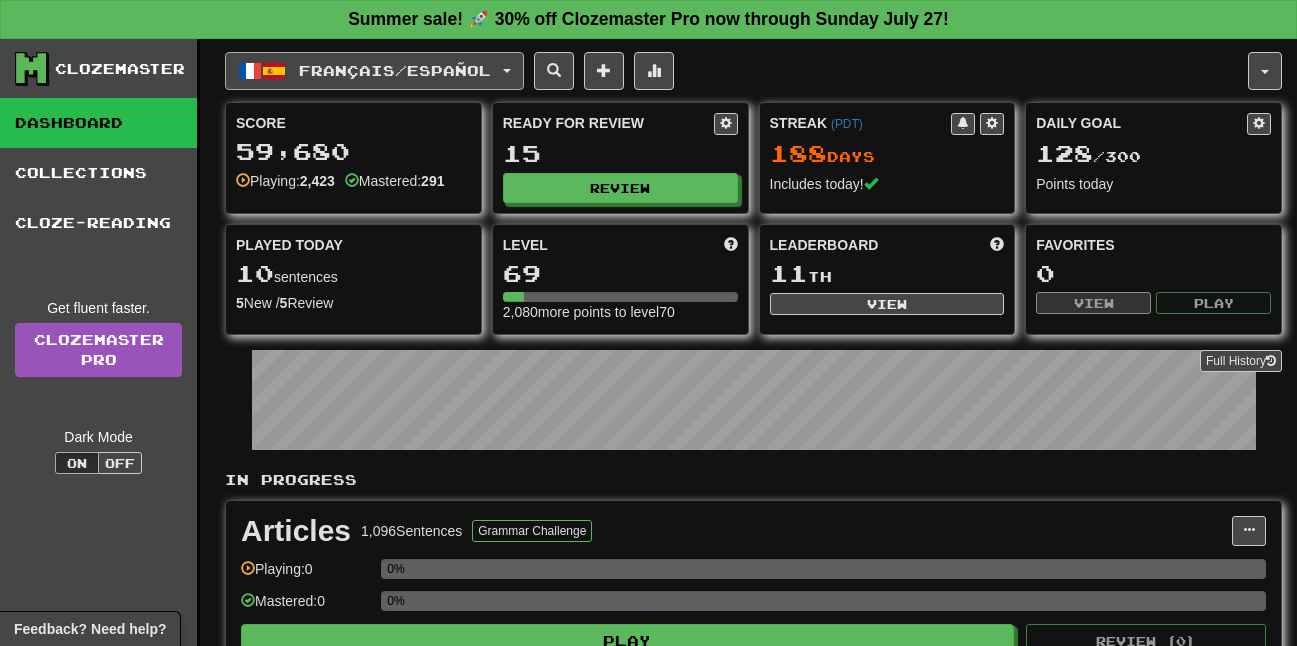 drag, startPoint x: 345, startPoint y: 74, endPoint x: 328, endPoint y: 80, distance: 18.027756 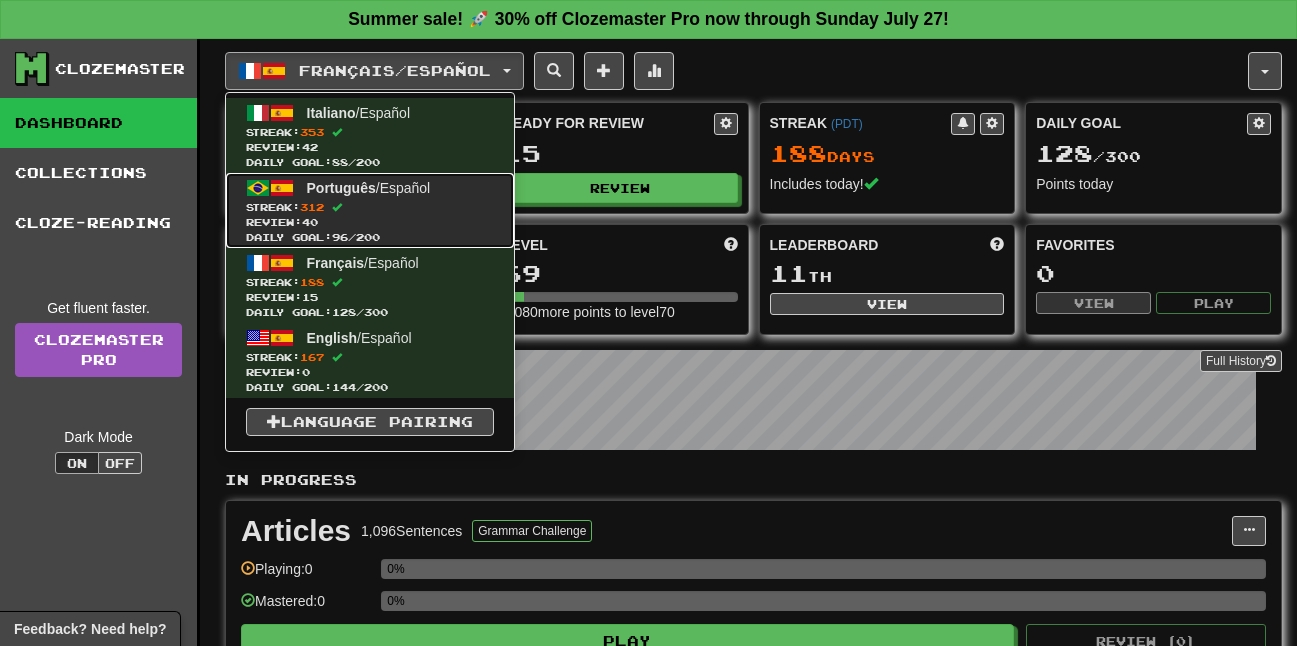 click on "Review:  40" at bounding box center [370, 222] 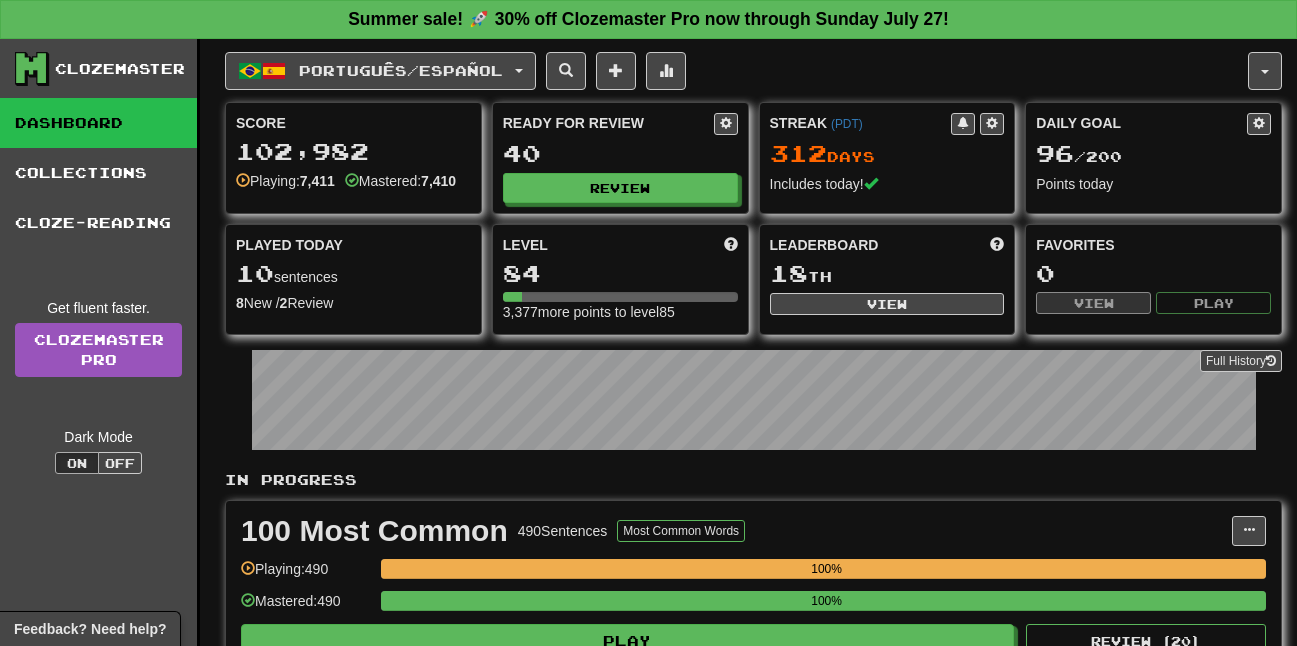 scroll, scrollTop: 0, scrollLeft: 0, axis: both 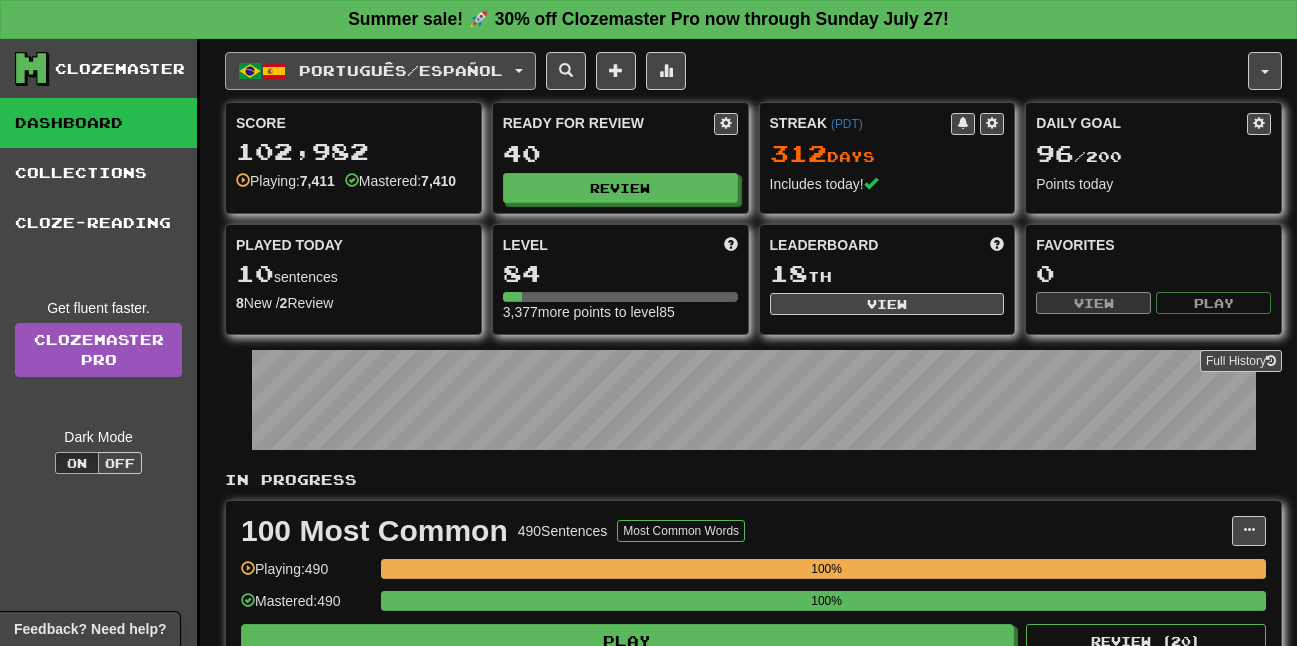click on "Português  /  Español" at bounding box center (401, 70) 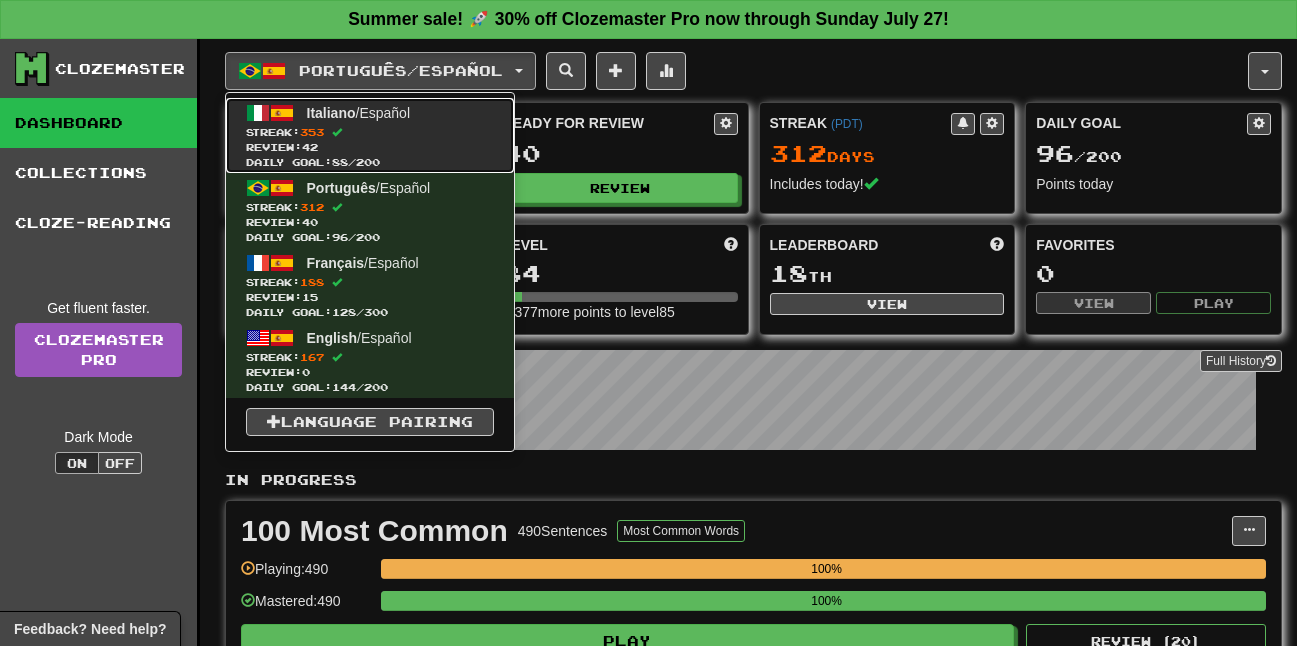 click on "353" at bounding box center [312, 132] 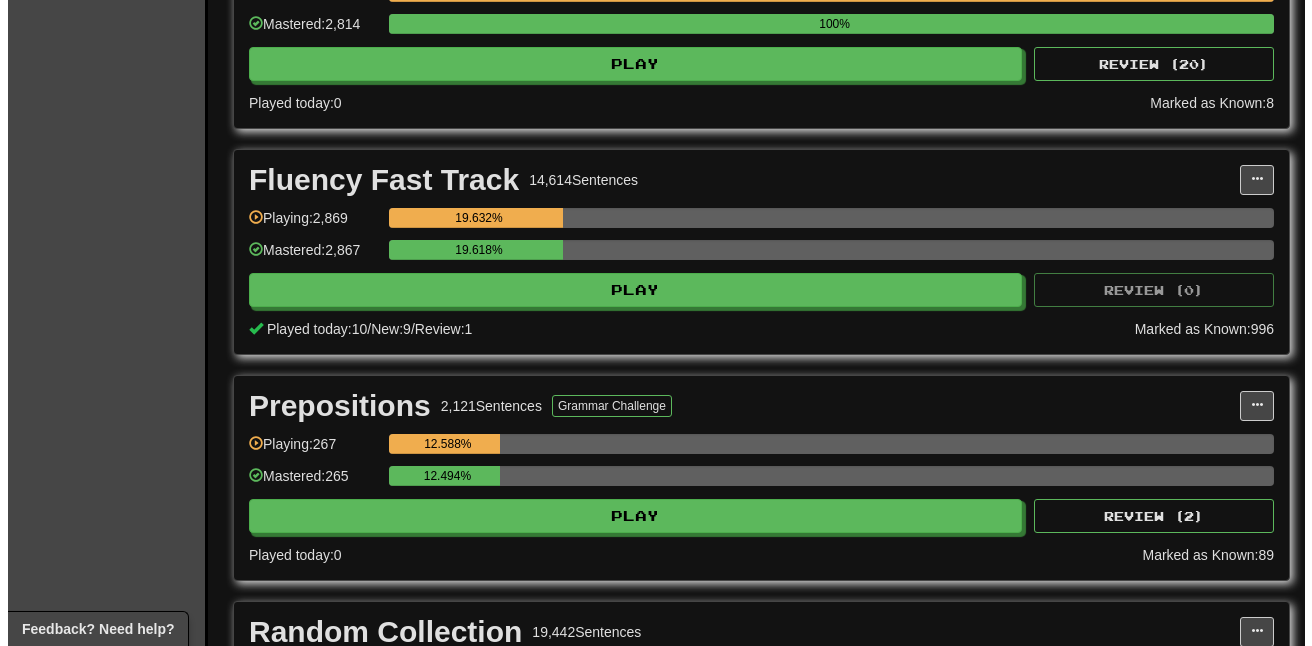 scroll, scrollTop: 900, scrollLeft: 0, axis: vertical 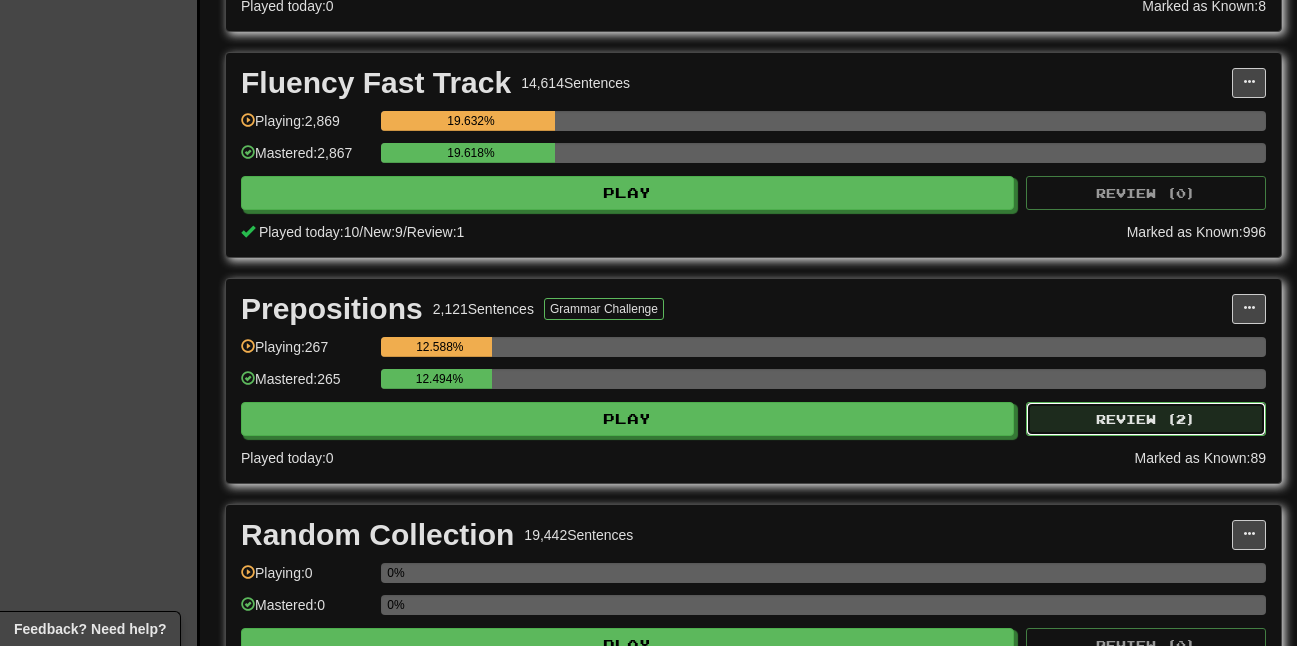 click on "Review ( 2 )" at bounding box center (1146, 419) 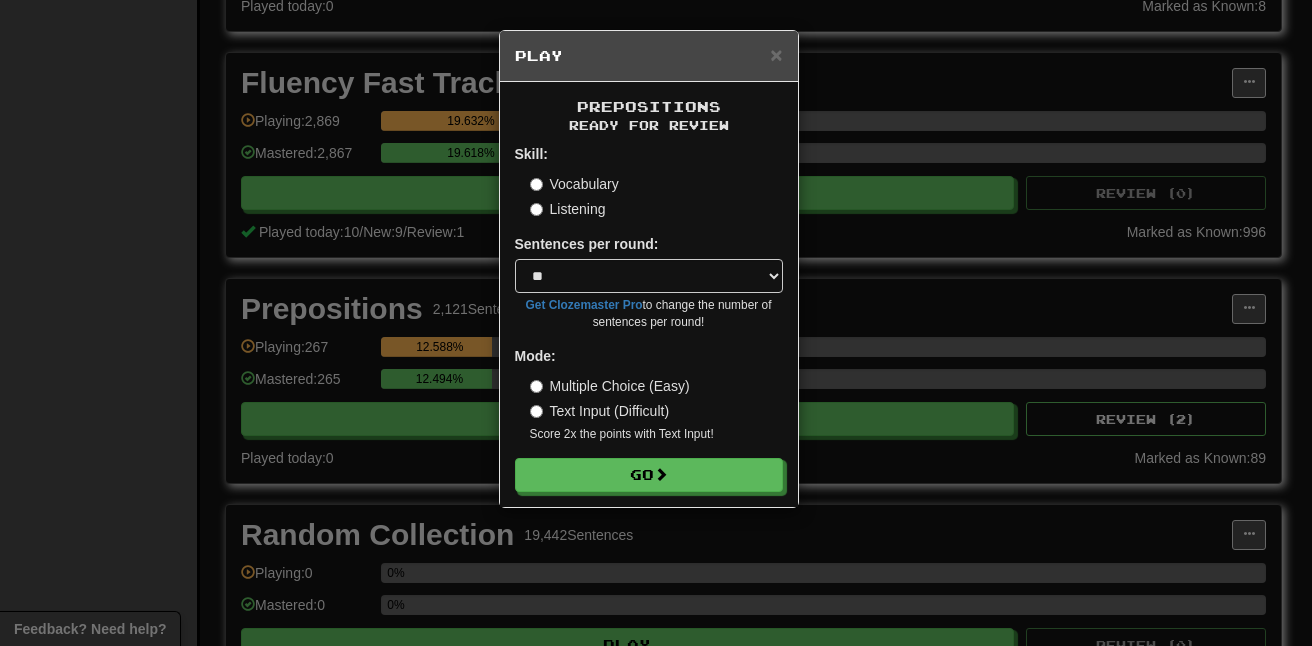 click on "Skill: Vocabulary Listening Sentences per round: * ** ** ** ** ** *** ******** Get Clozemaster Pro  to change the number of sentences per round! Mode: Multiple Choice (Easy) Text Input (Difficult) Score 2x the points with Text Input ! Go" at bounding box center (649, 318) 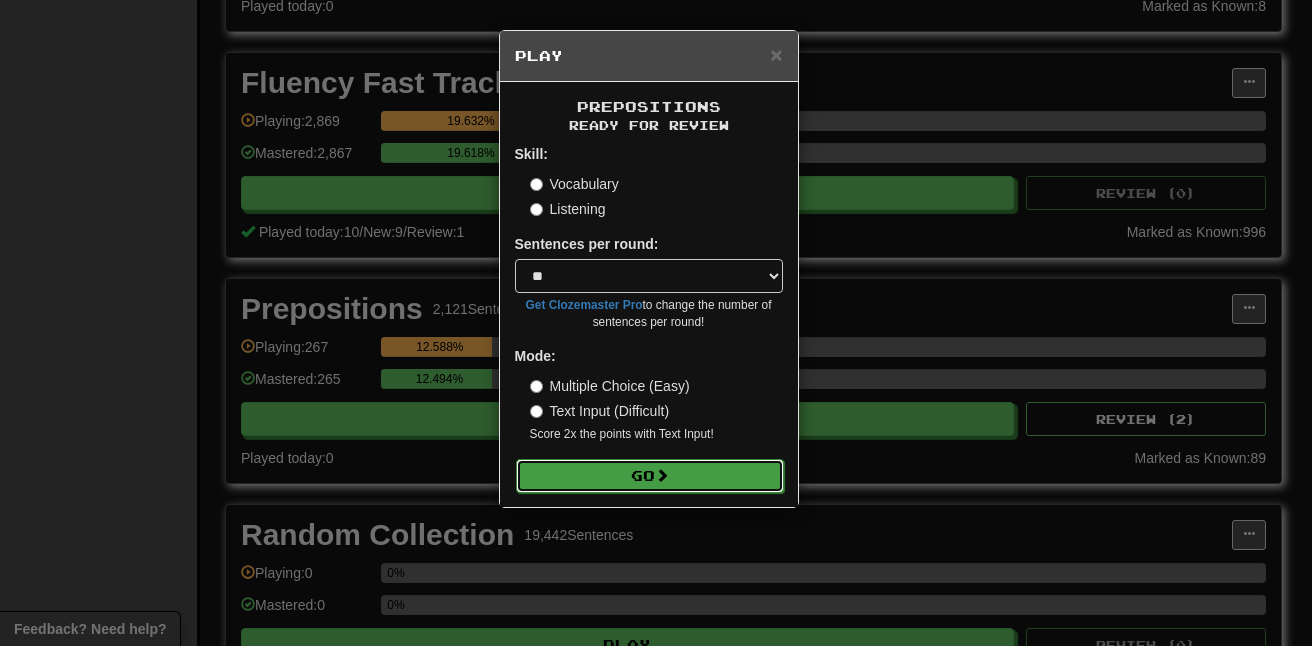 click on "Go" at bounding box center (650, 476) 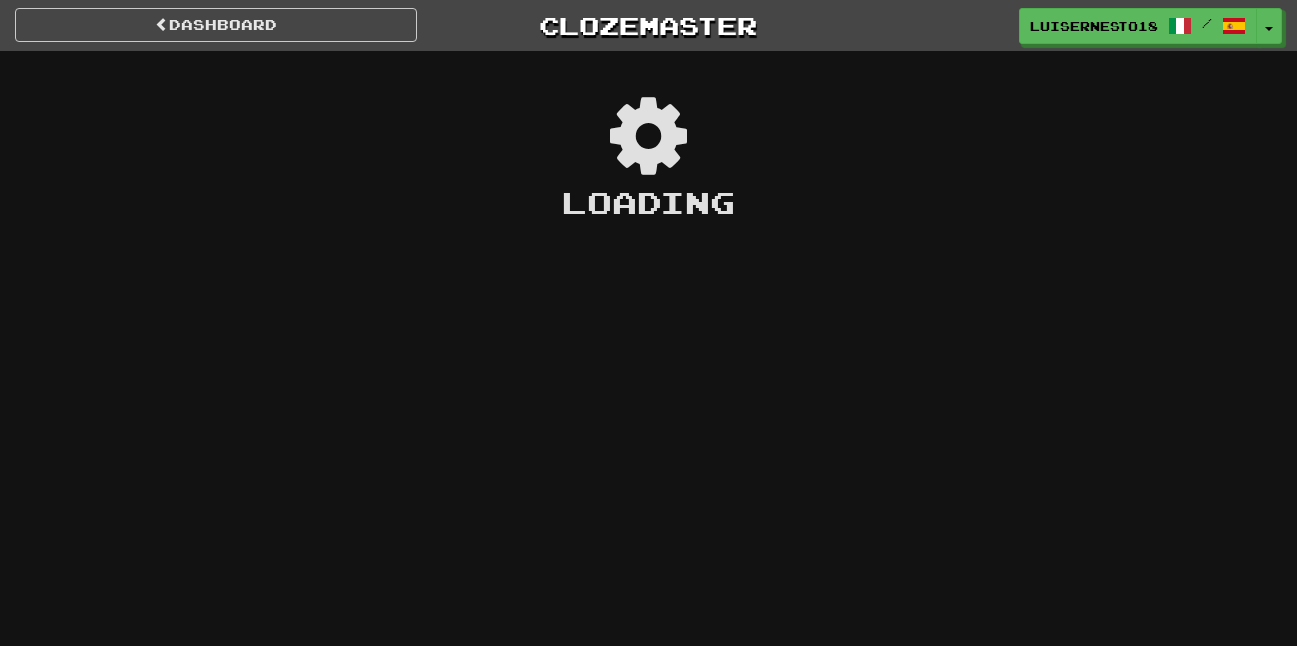 scroll, scrollTop: 0, scrollLeft: 0, axis: both 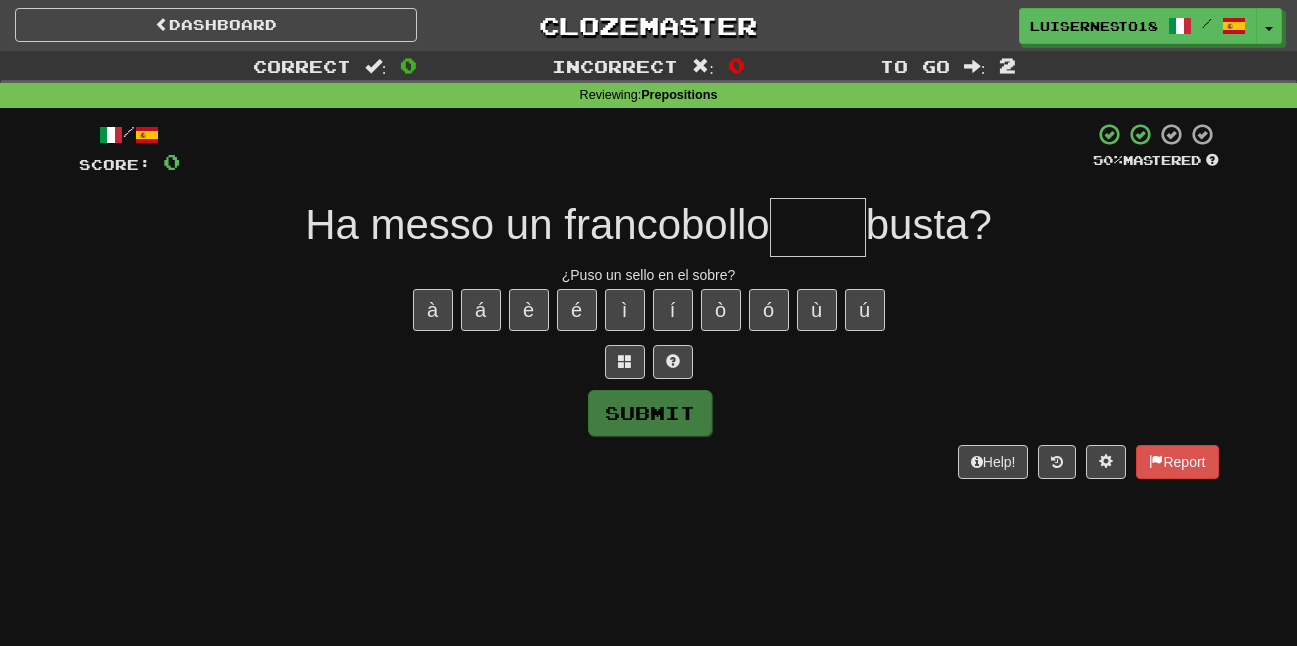 type on "*" 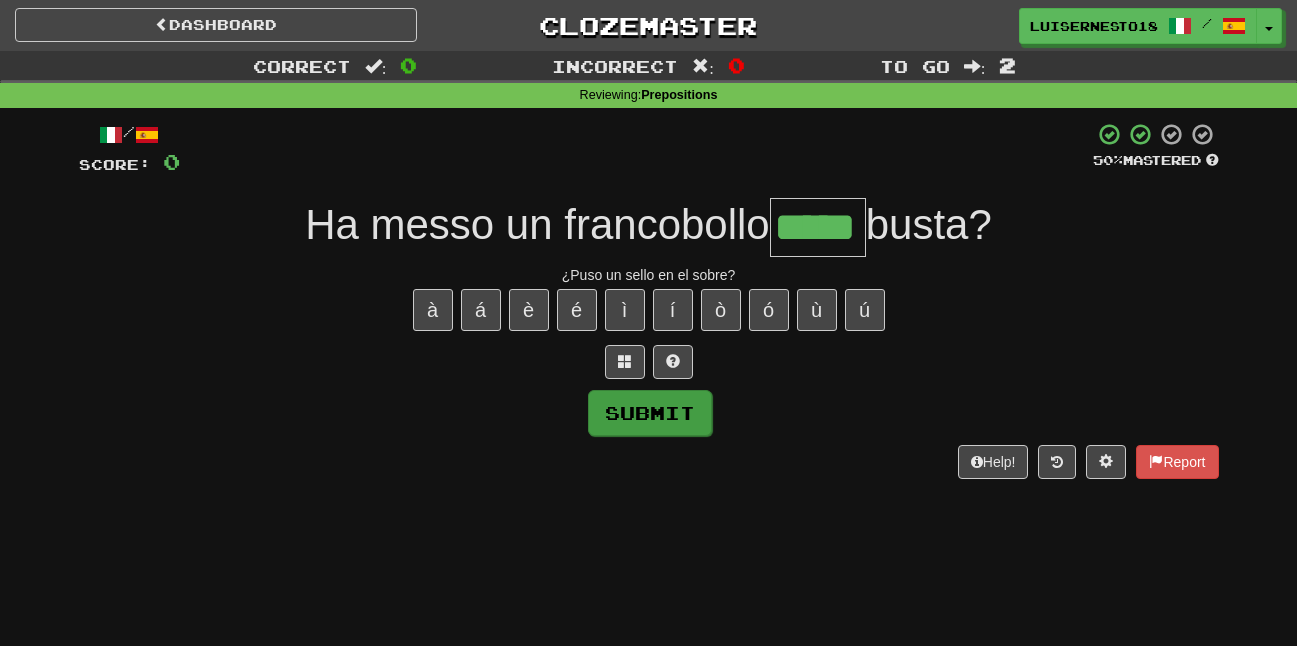 type on "*****" 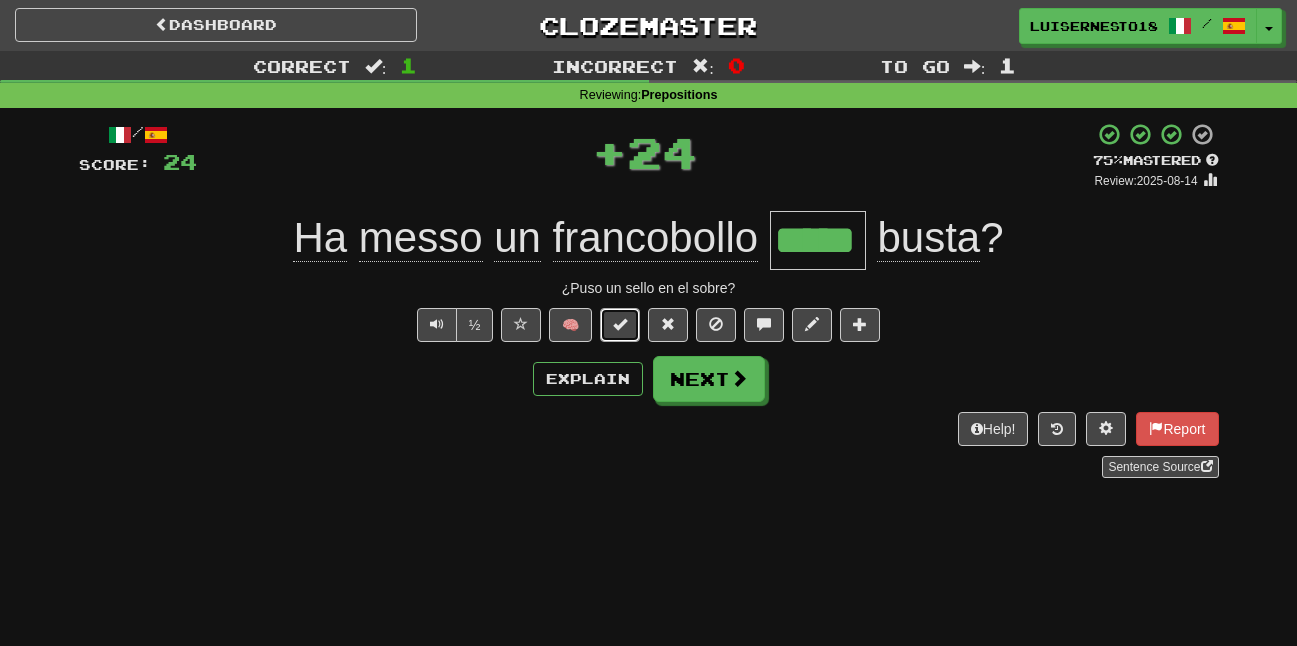 click at bounding box center [620, 324] 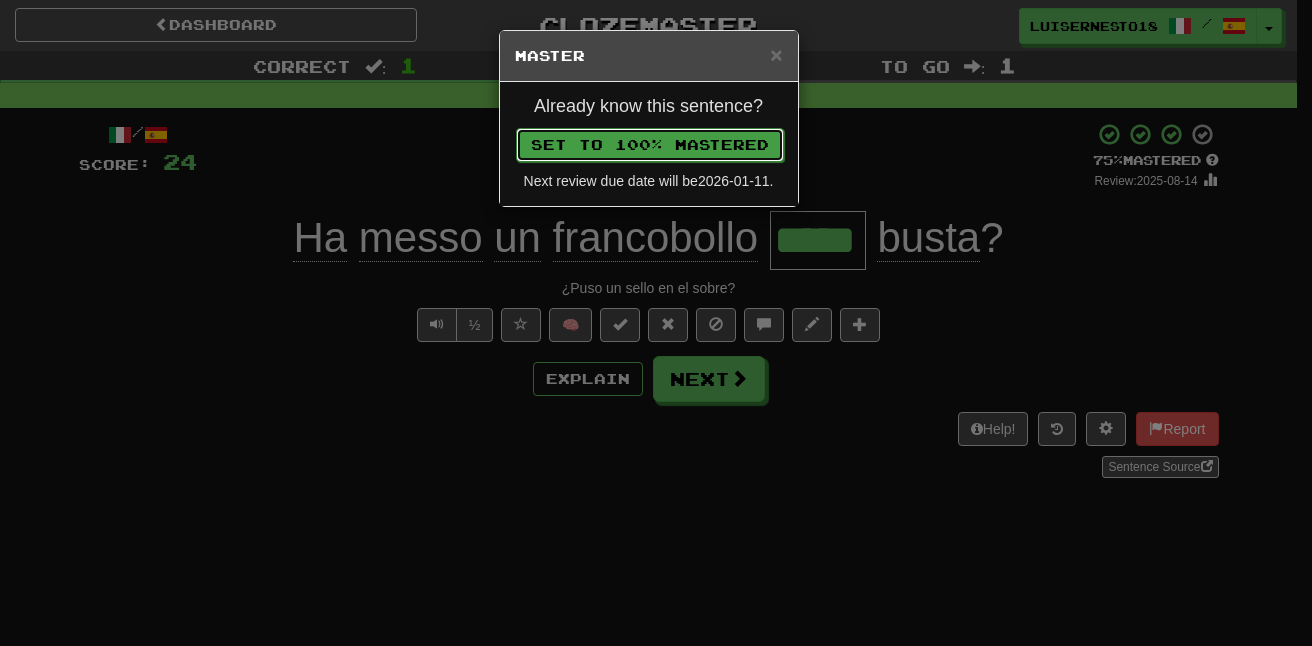 click on "Set to 100% Mastered" at bounding box center (650, 145) 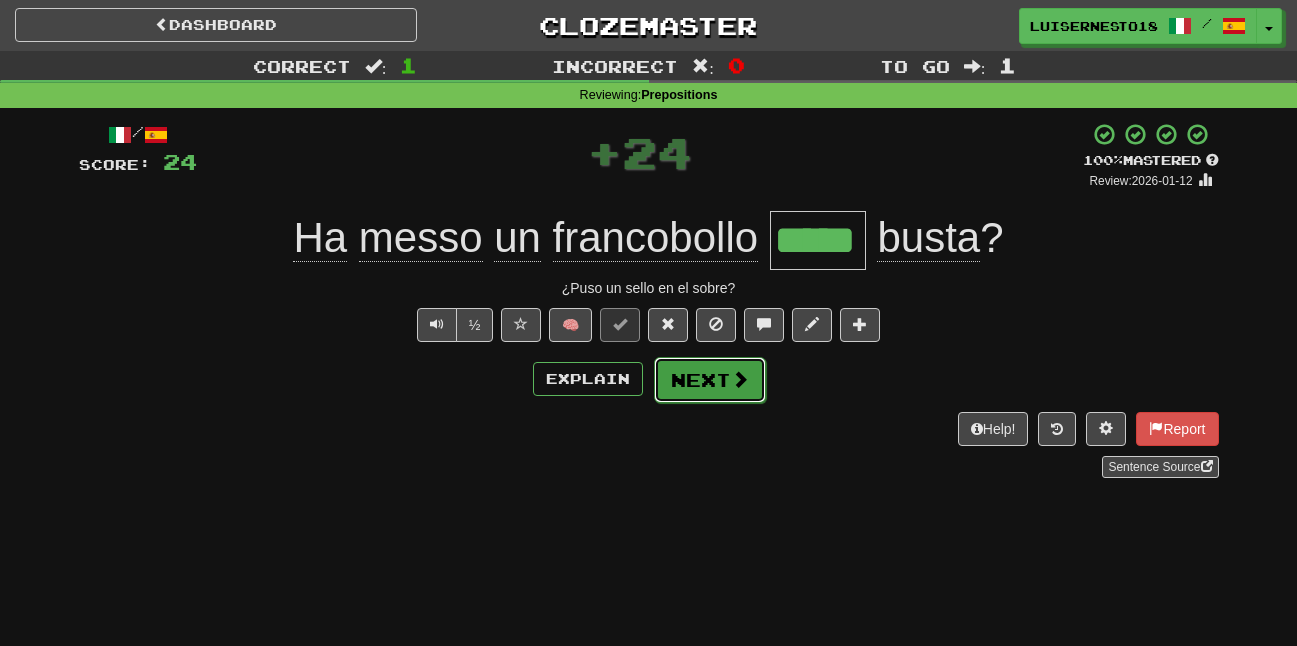 click on "Next" at bounding box center (710, 380) 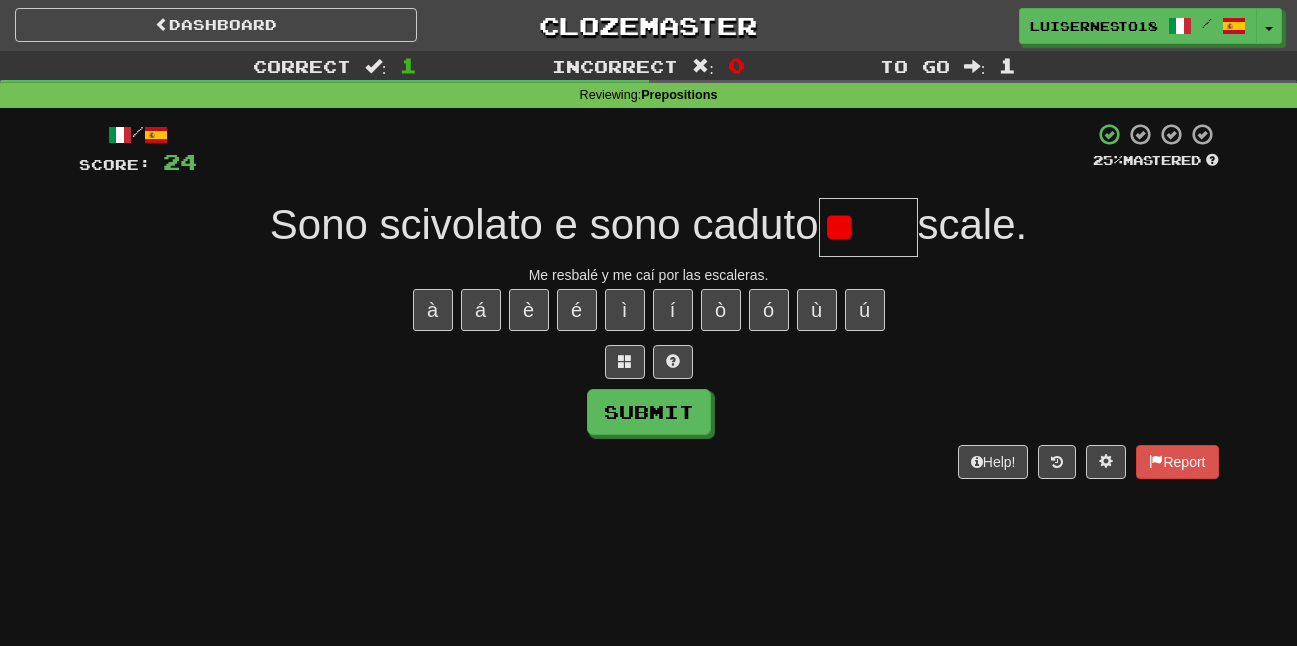 type on "*" 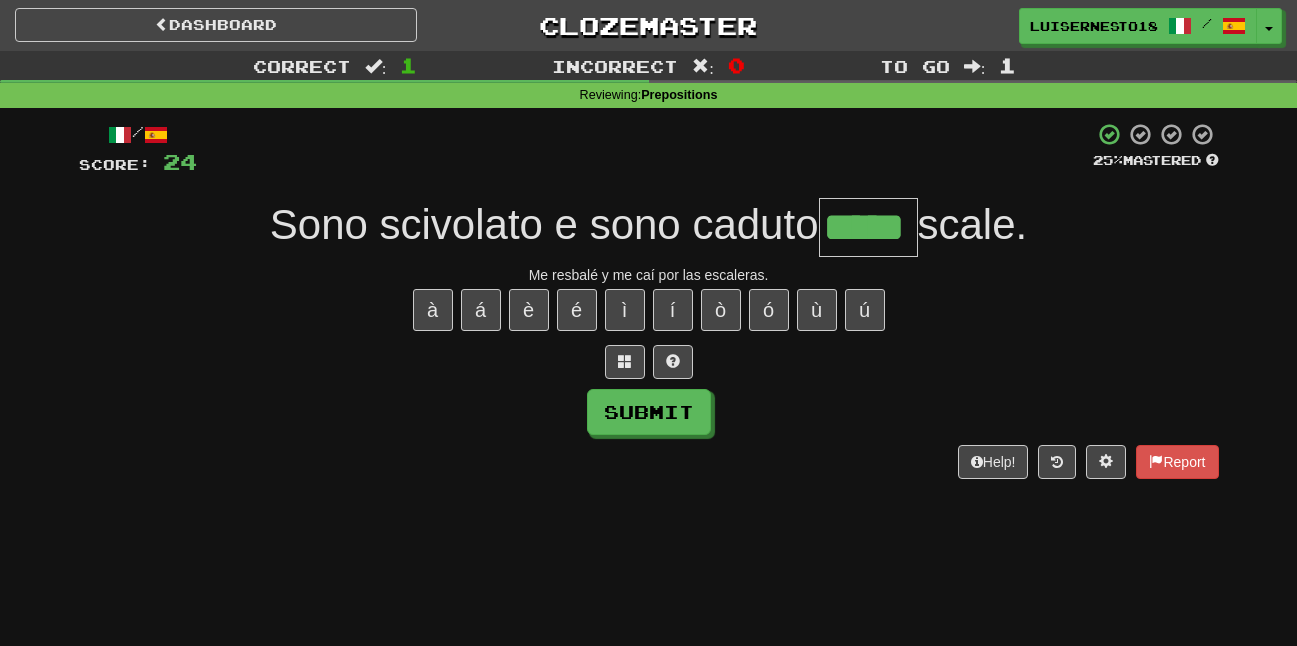 type on "*****" 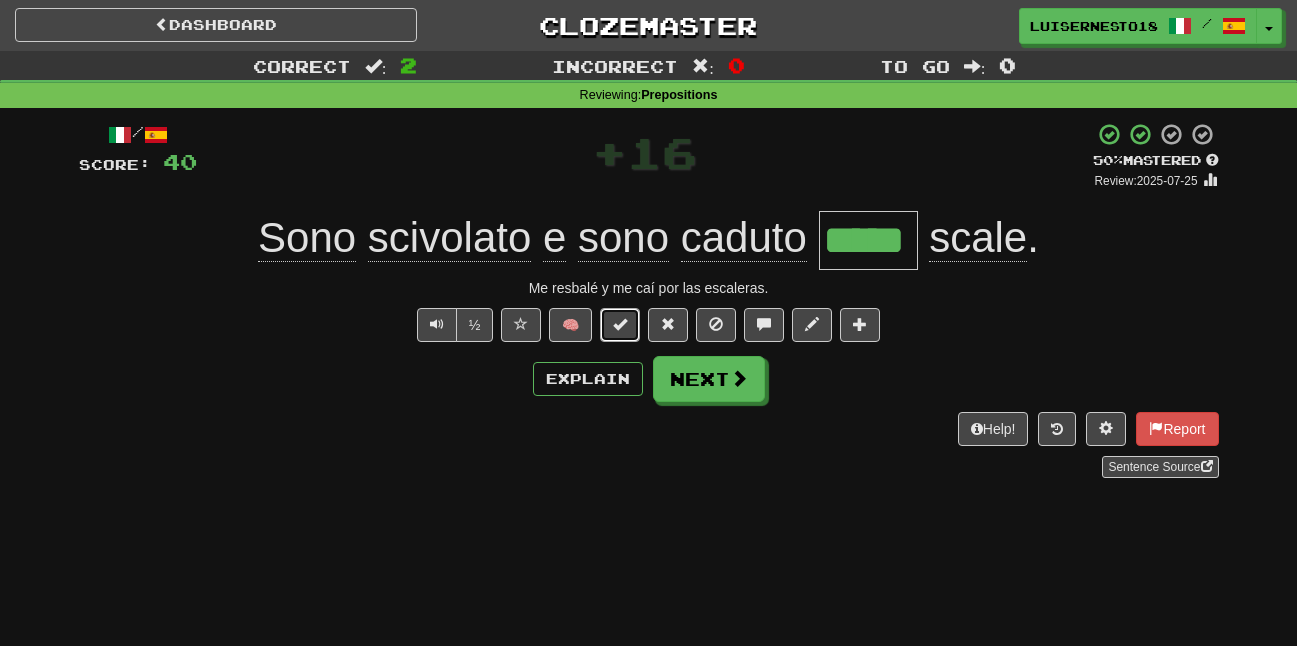 click at bounding box center (620, 324) 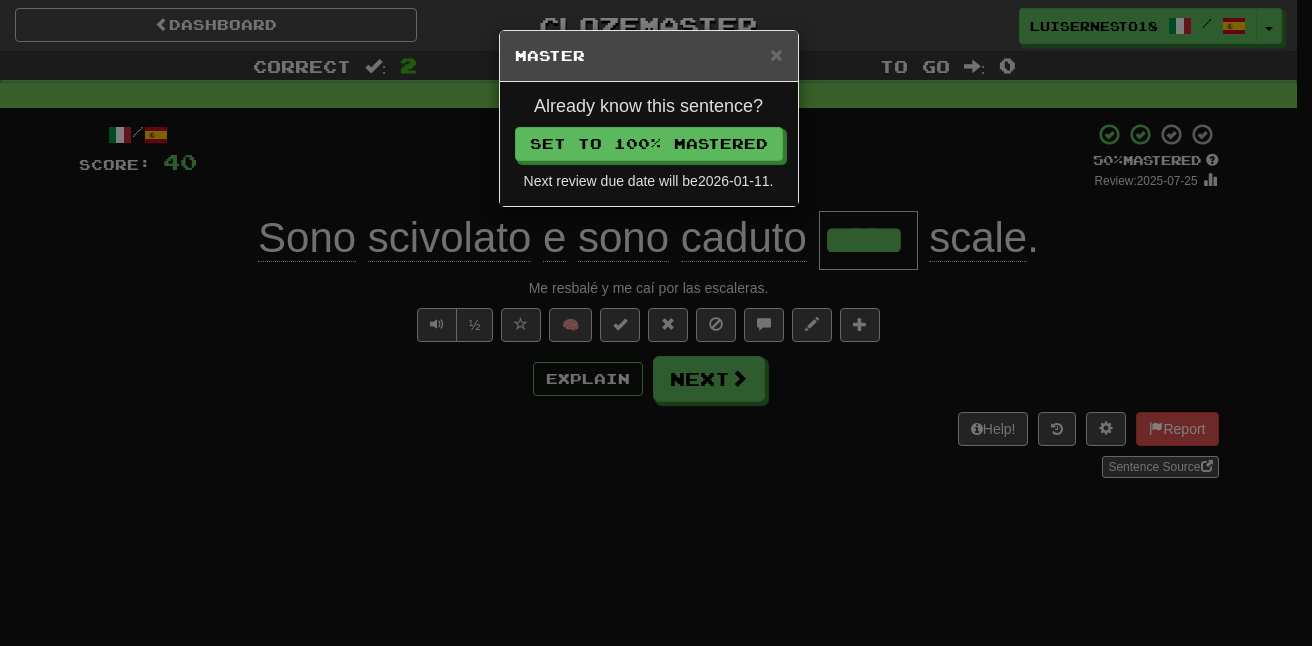 click on "Already know this sentence? Set to 100% Mastered Next review due date will be  2026-01-11 ." at bounding box center (649, 144) 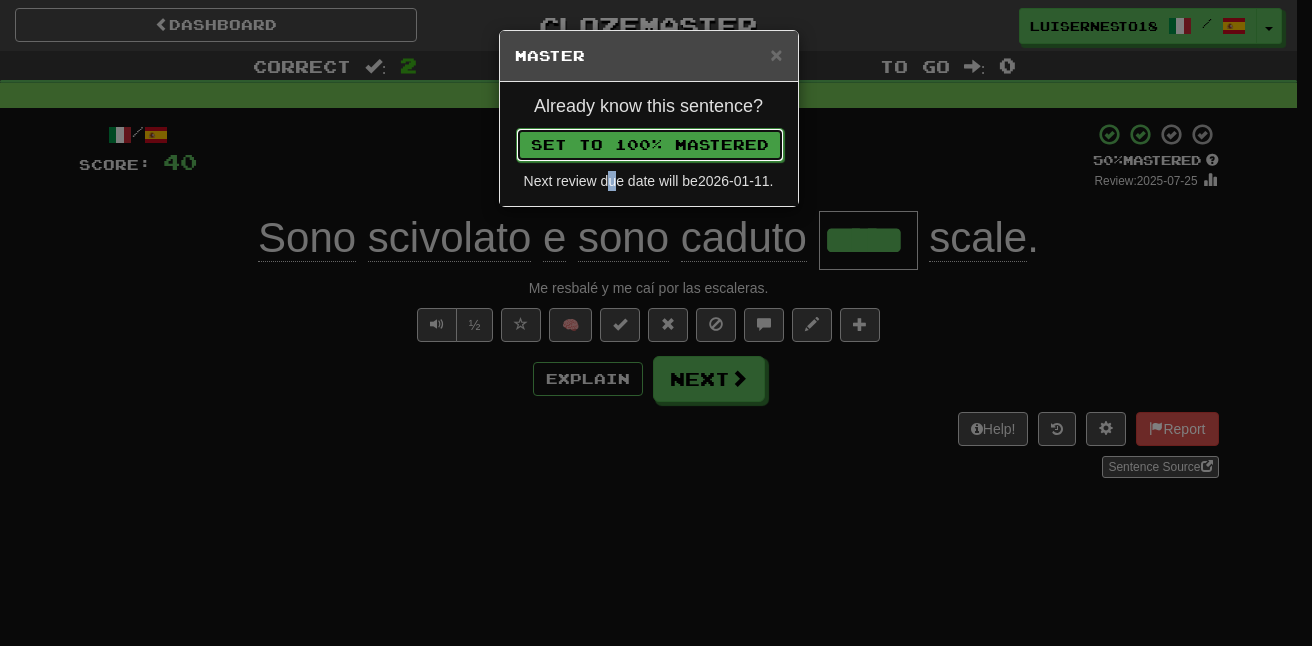 click on "Set to 100% Mastered" at bounding box center [650, 145] 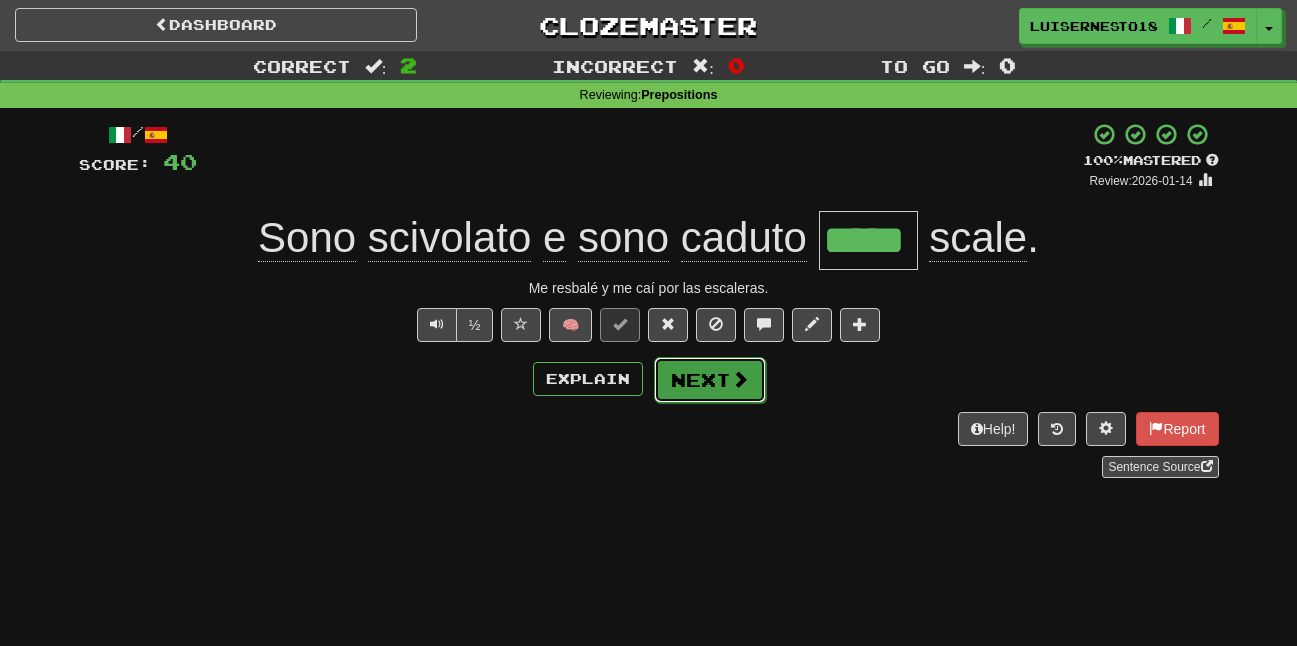 click on "Next" at bounding box center (710, 380) 